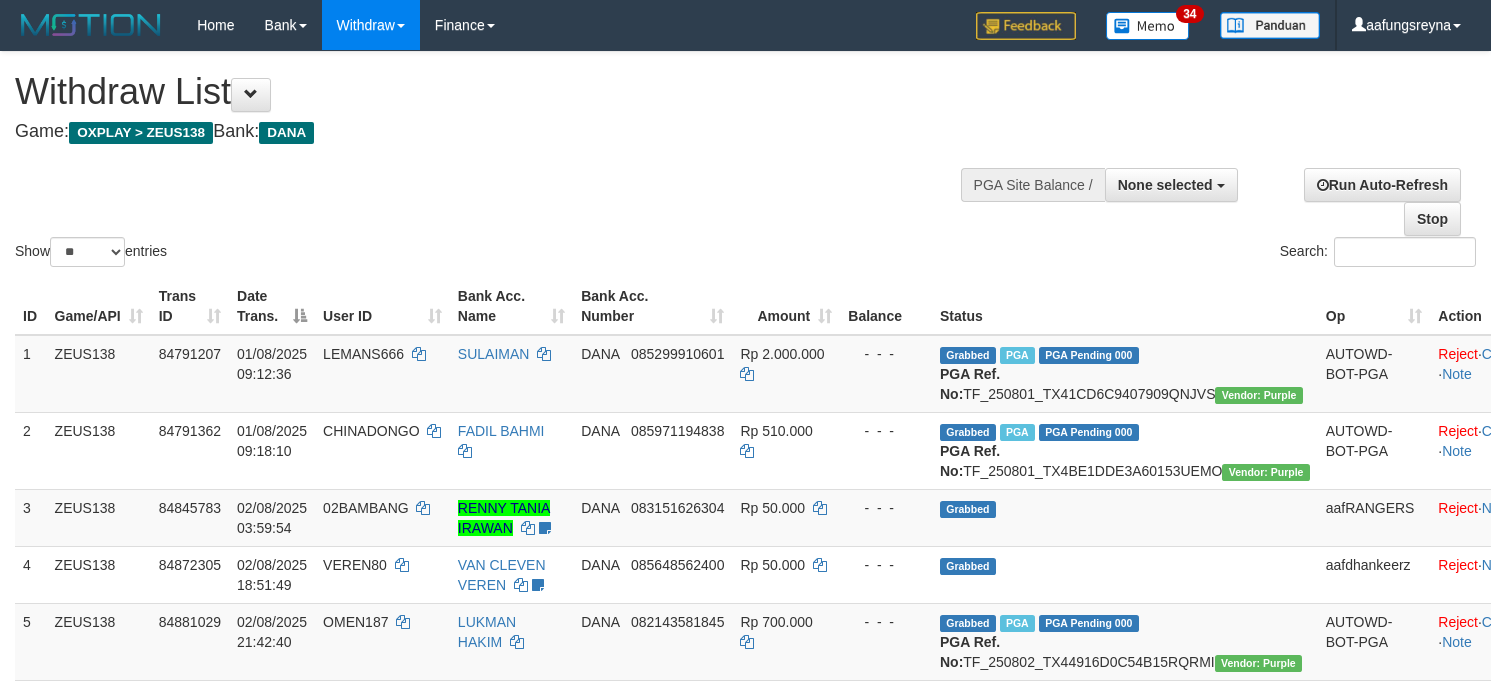 select 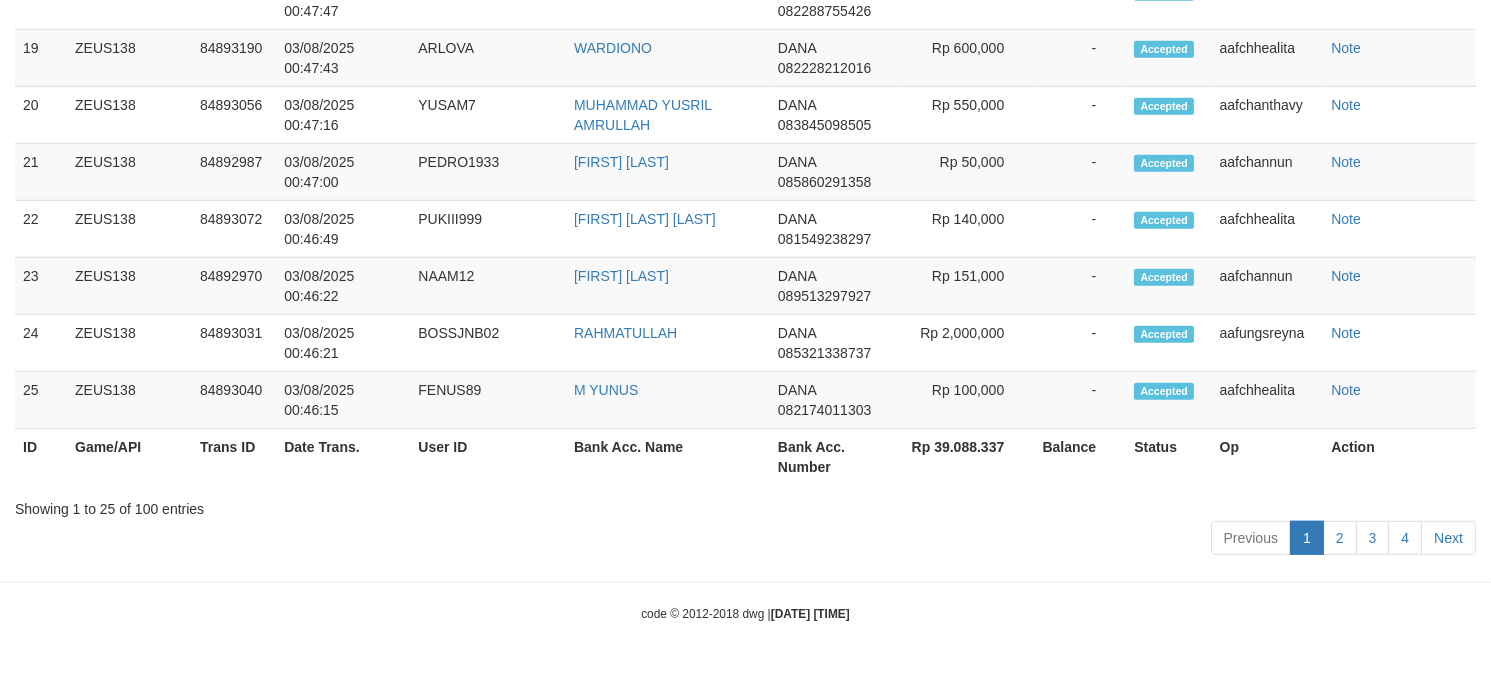 scroll, scrollTop: 2633, scrollLeft: 0, axis: vertical 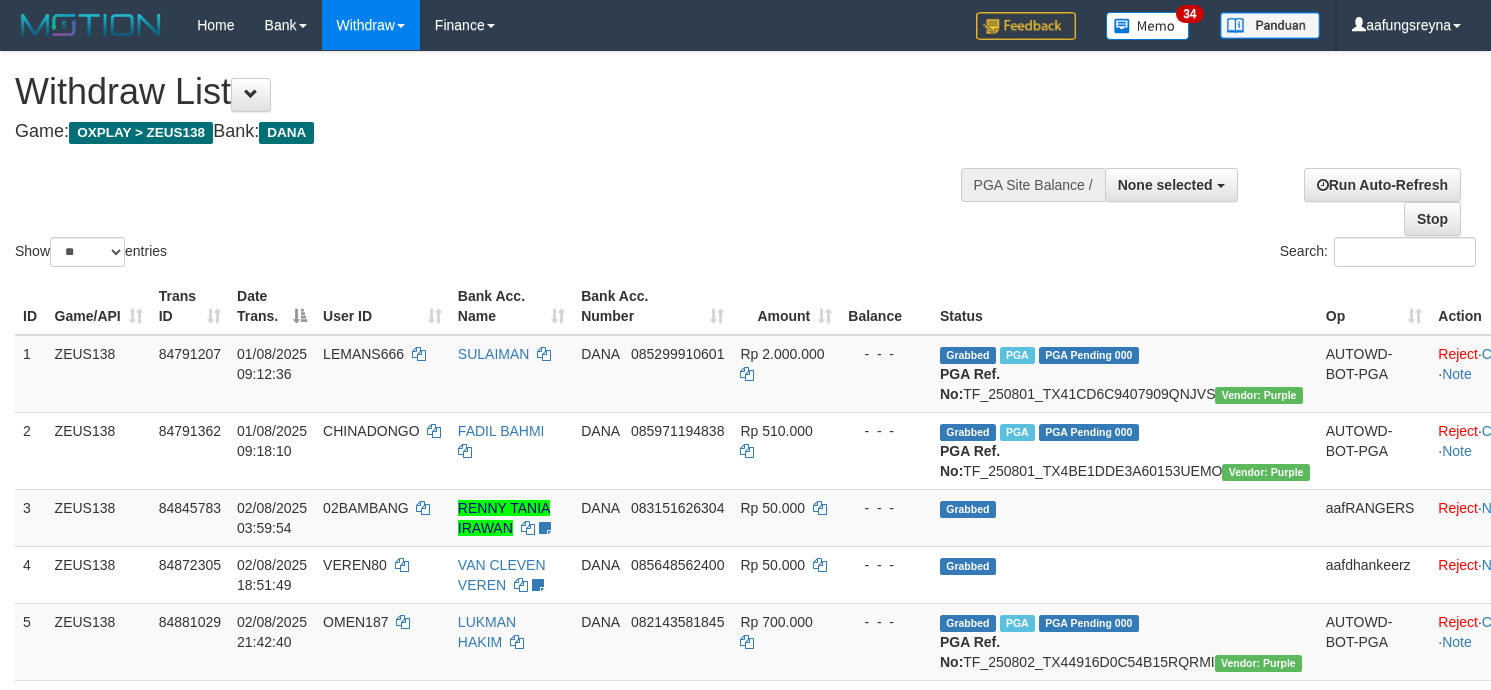 select 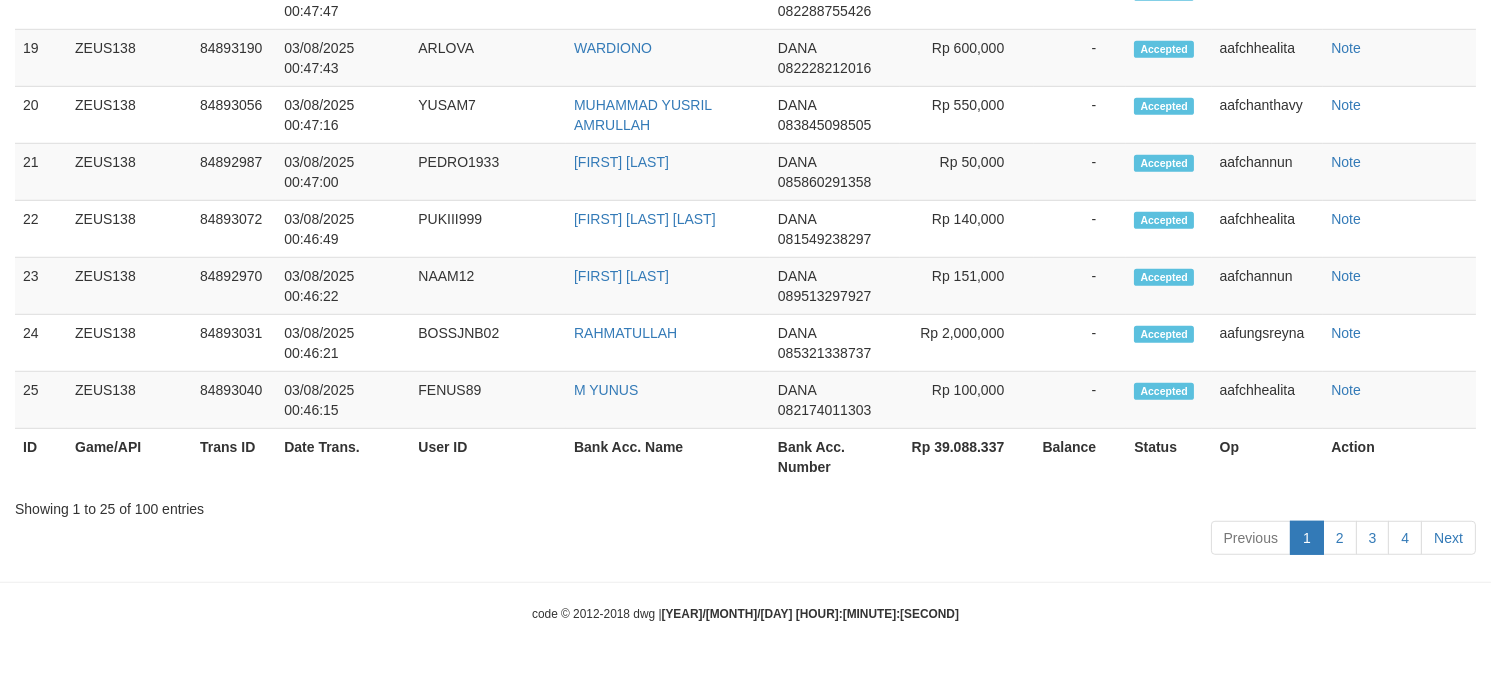 scroll, scrollTop: 2633, scrollLeft: 0, axis: vertical 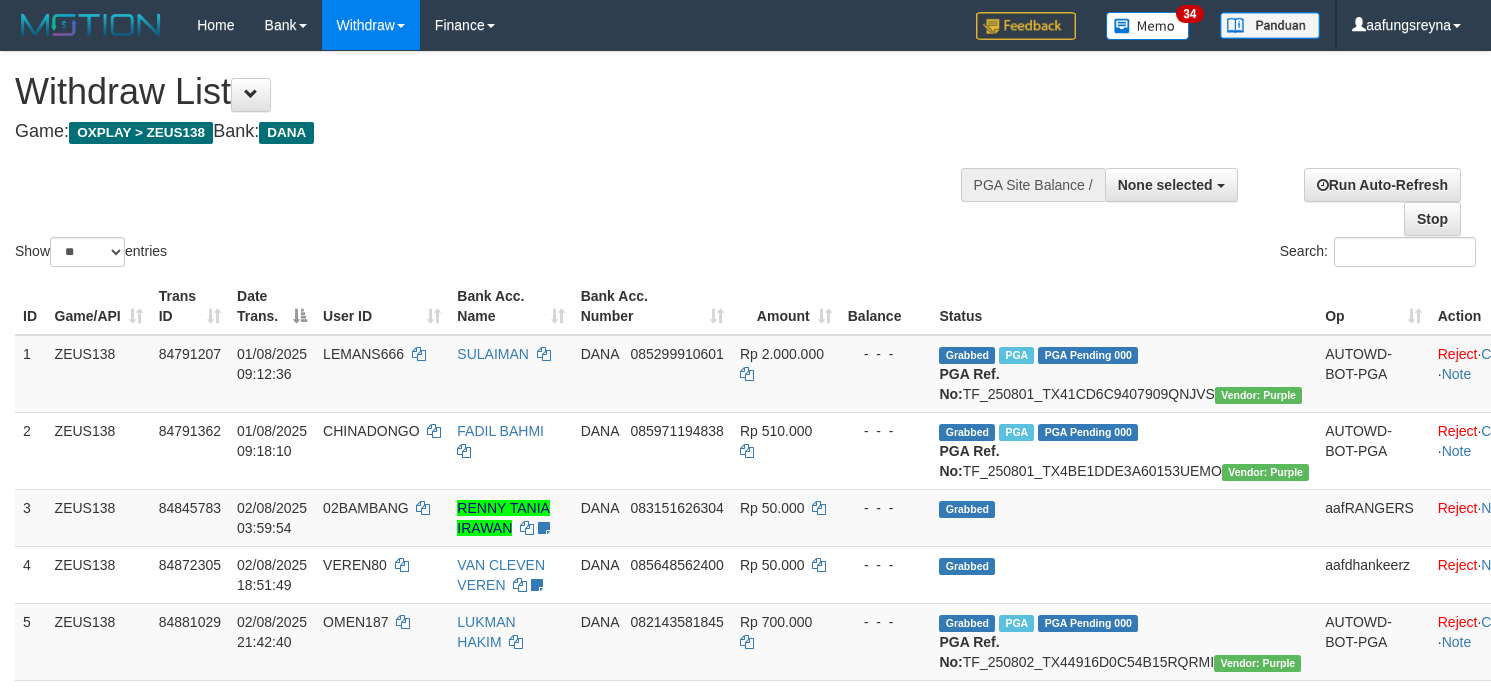 select 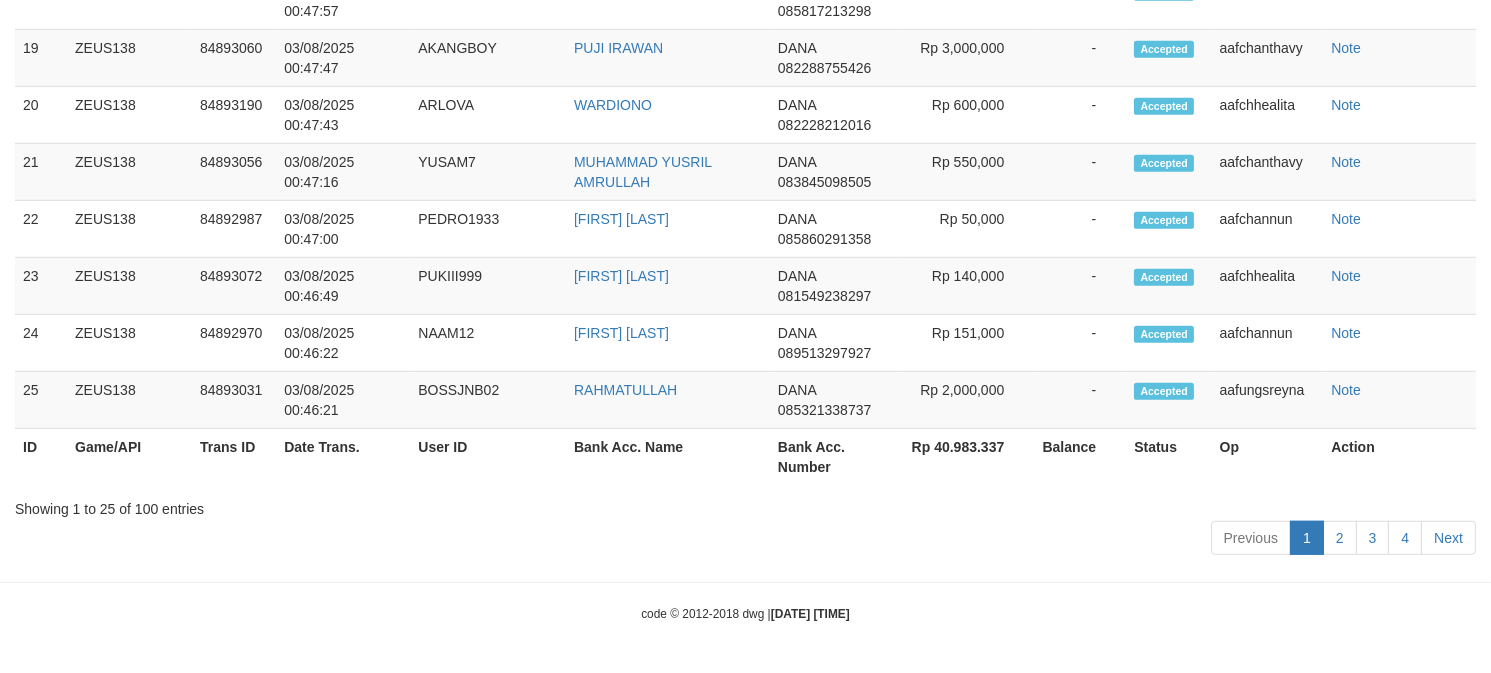 scroll, scrollTop: 2633, scrollLeft: 0, axis: vertical 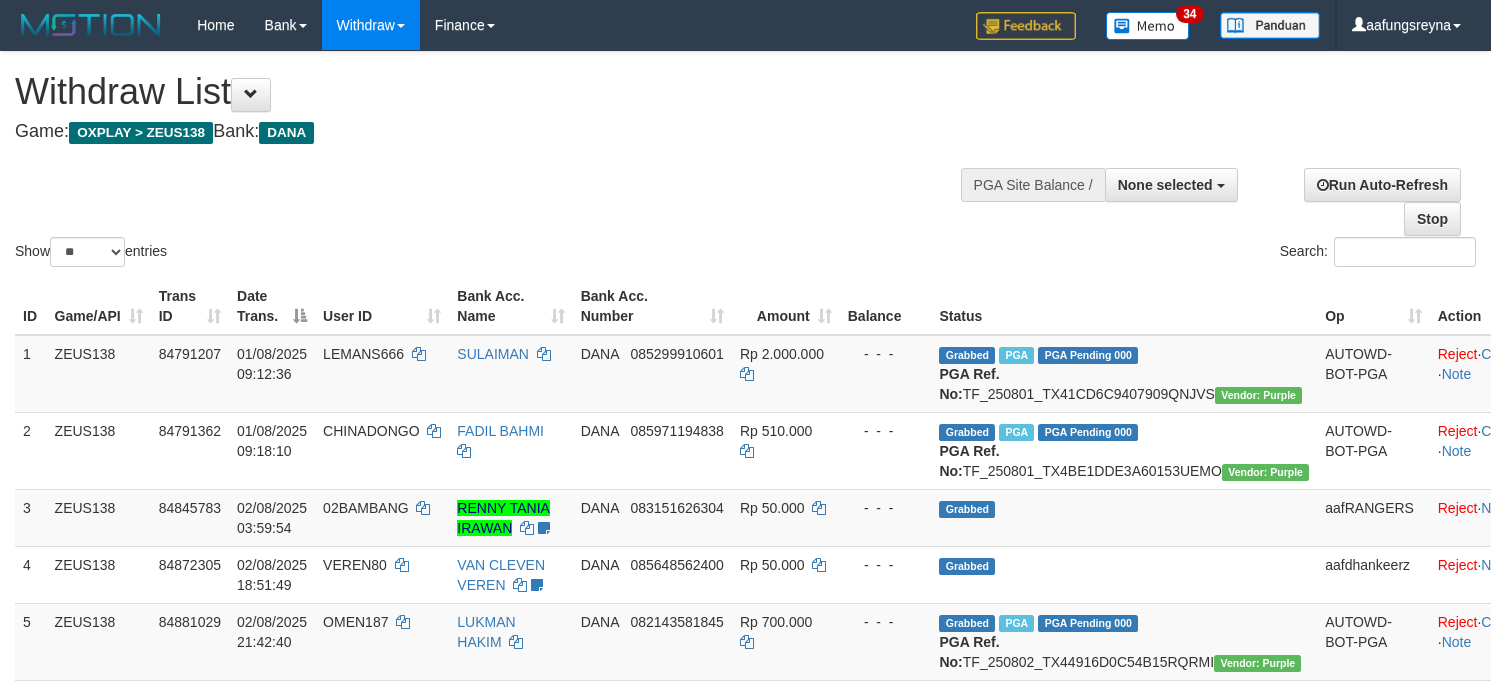 select 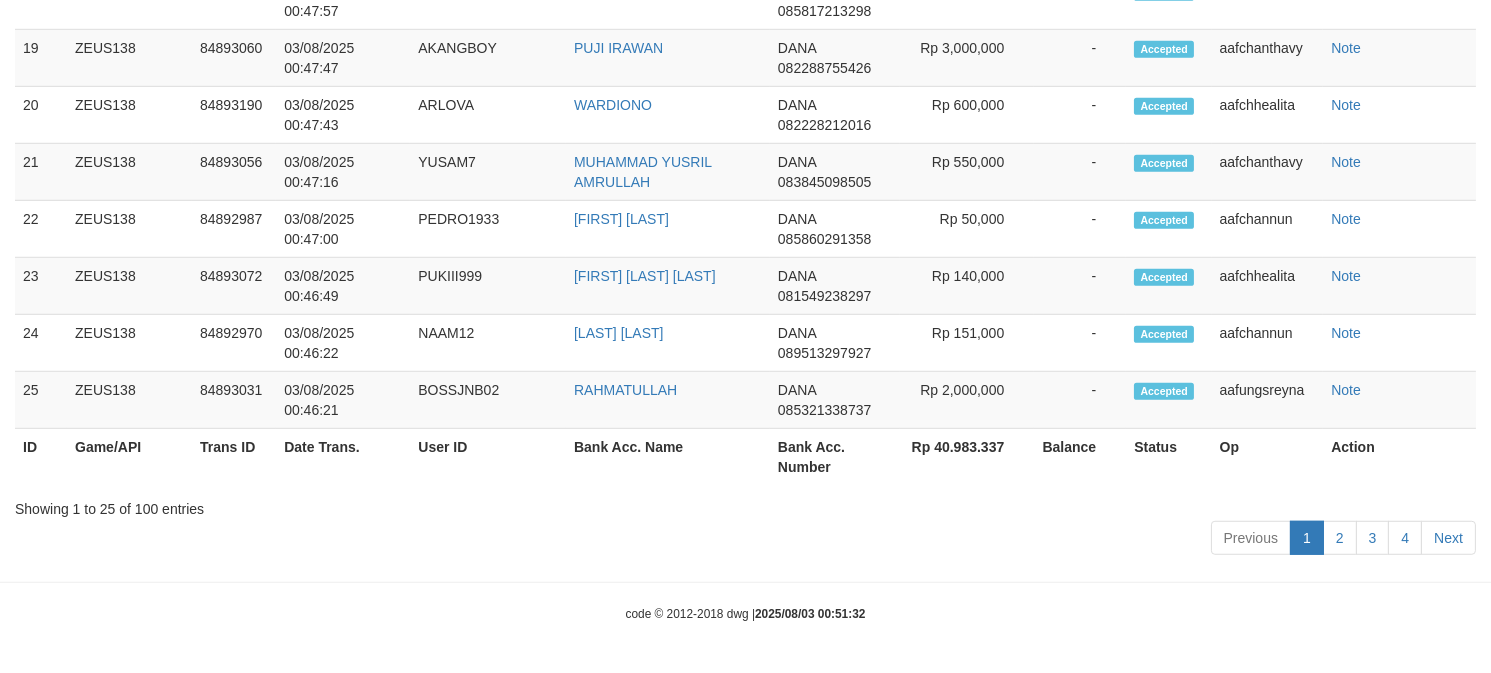 scroll, scrollTop: 2633, scrollLeft: 0, axis: vertical 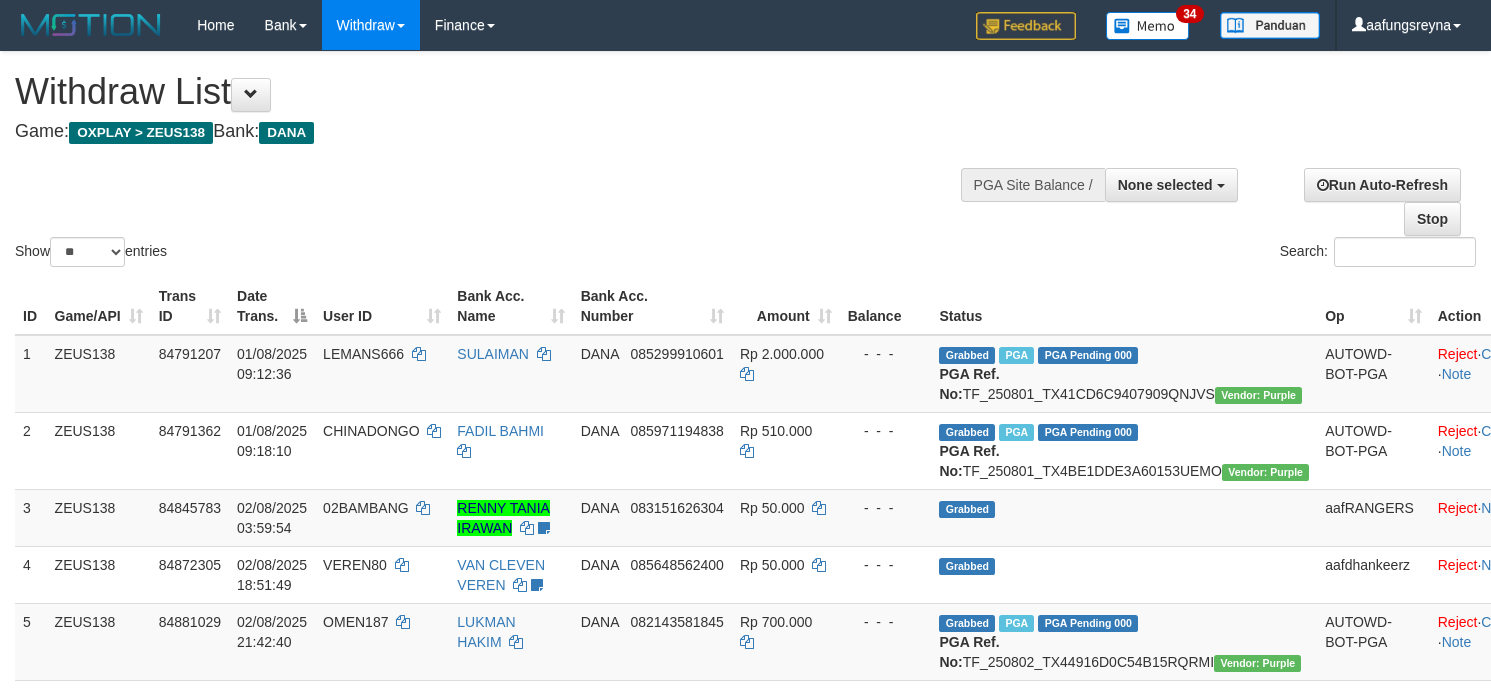 select 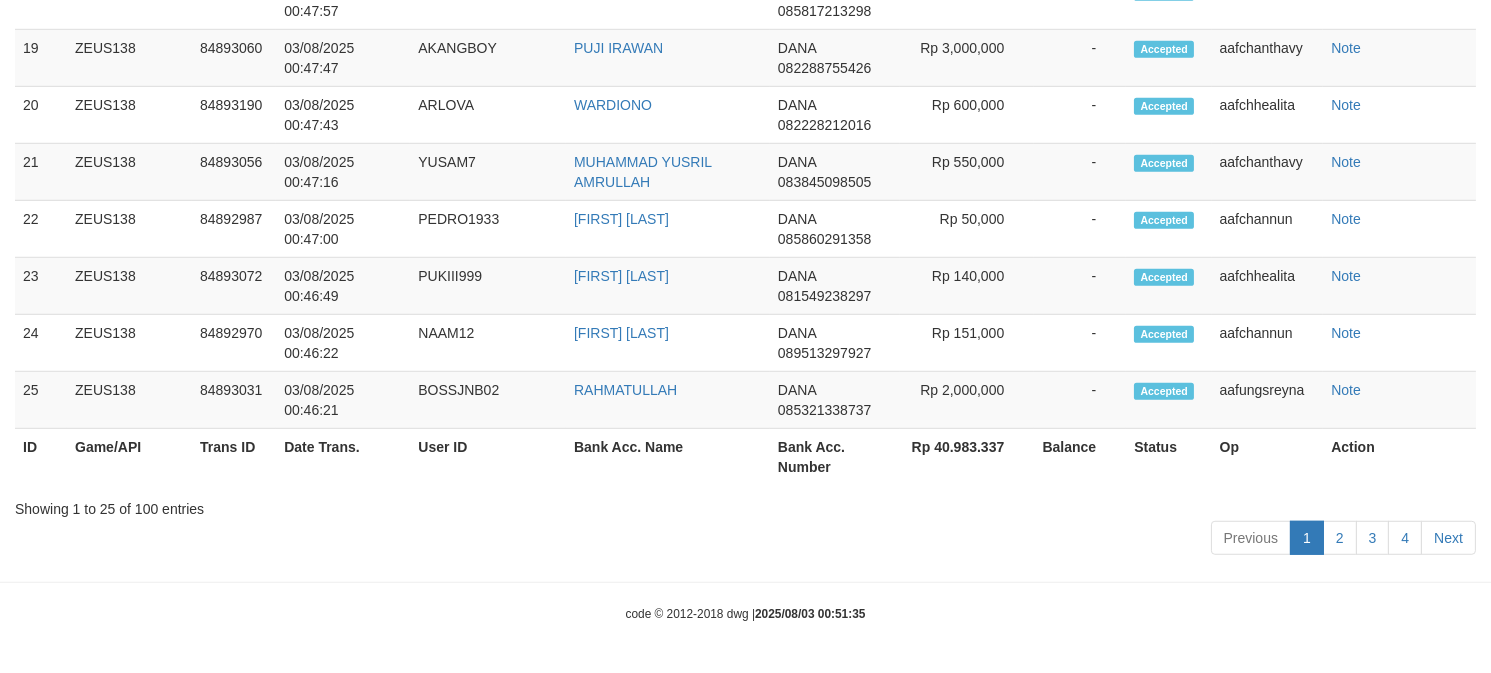 scroll, scrollTop: 2633, scrollLeft: 0, axis: vertical 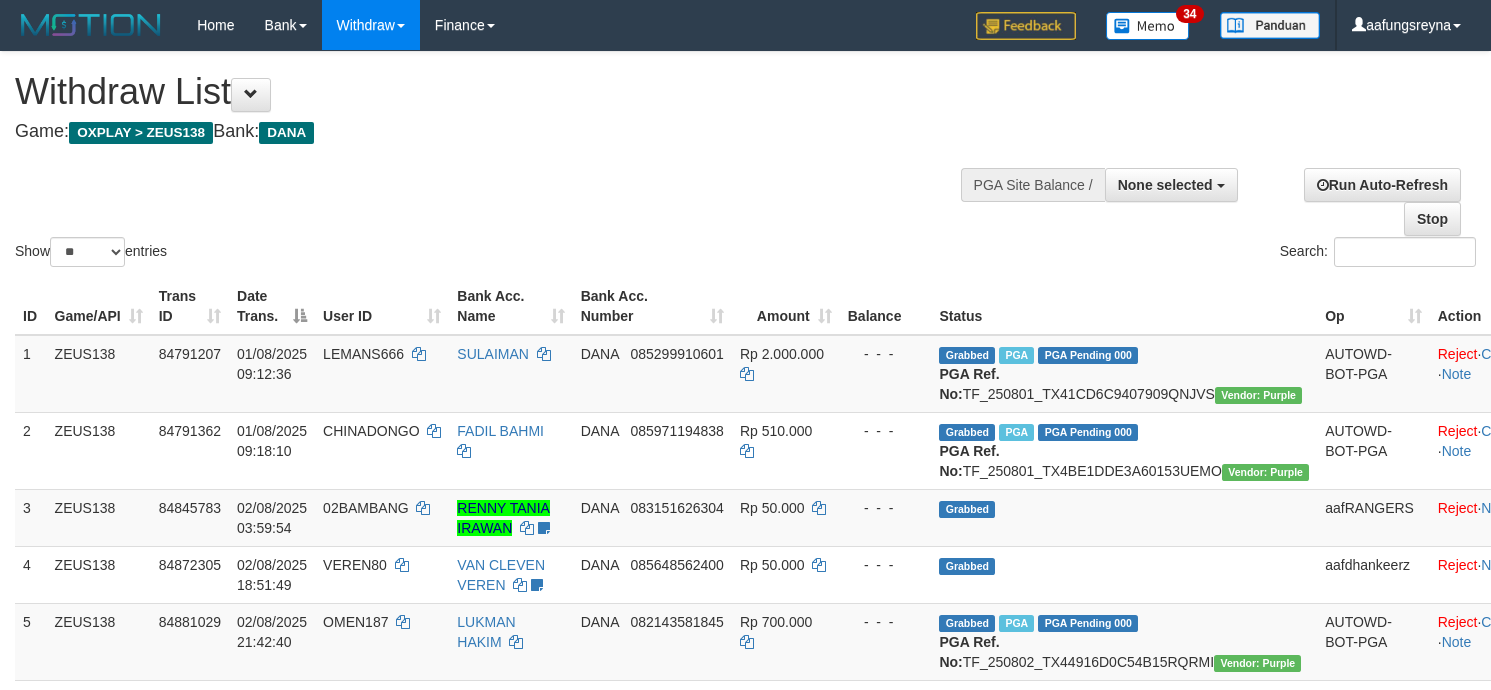select 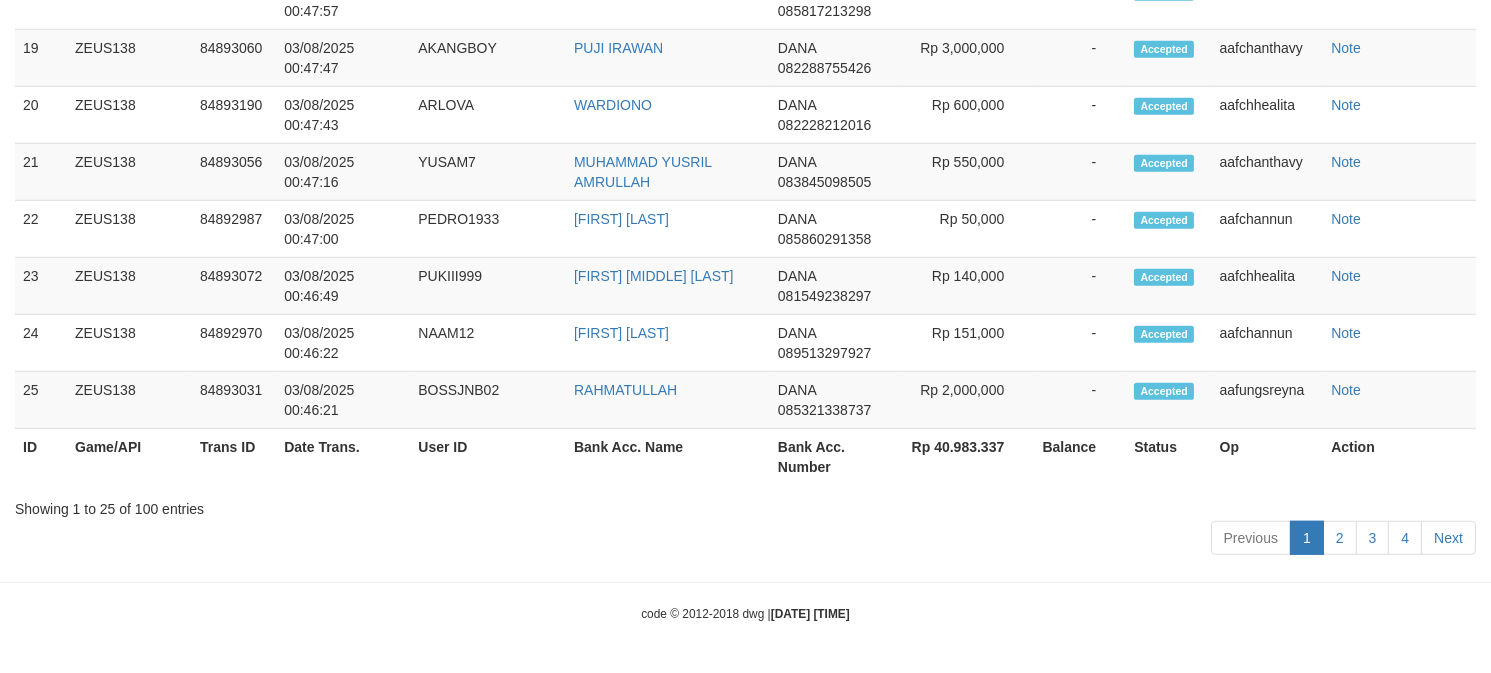scroll, scrollTop: 2633, scrollLeft: 0, axis: vertical 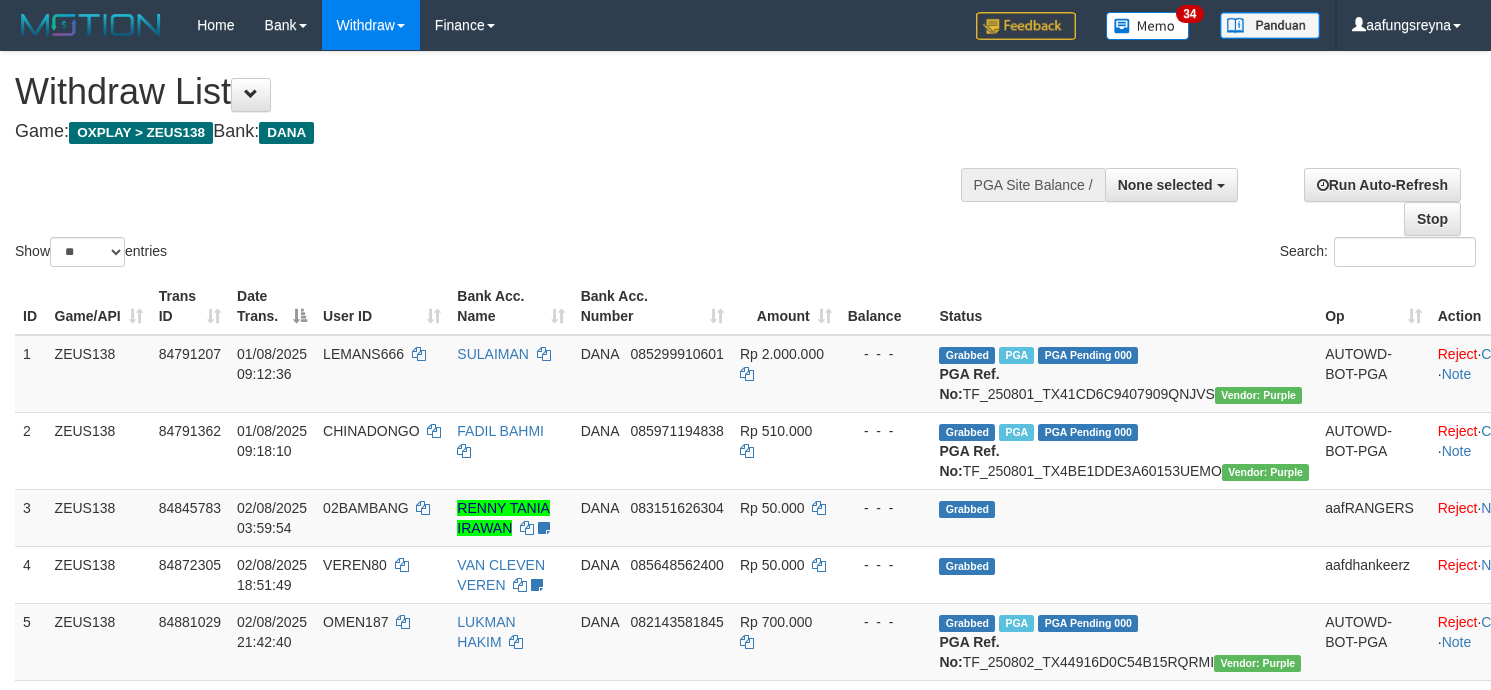 select 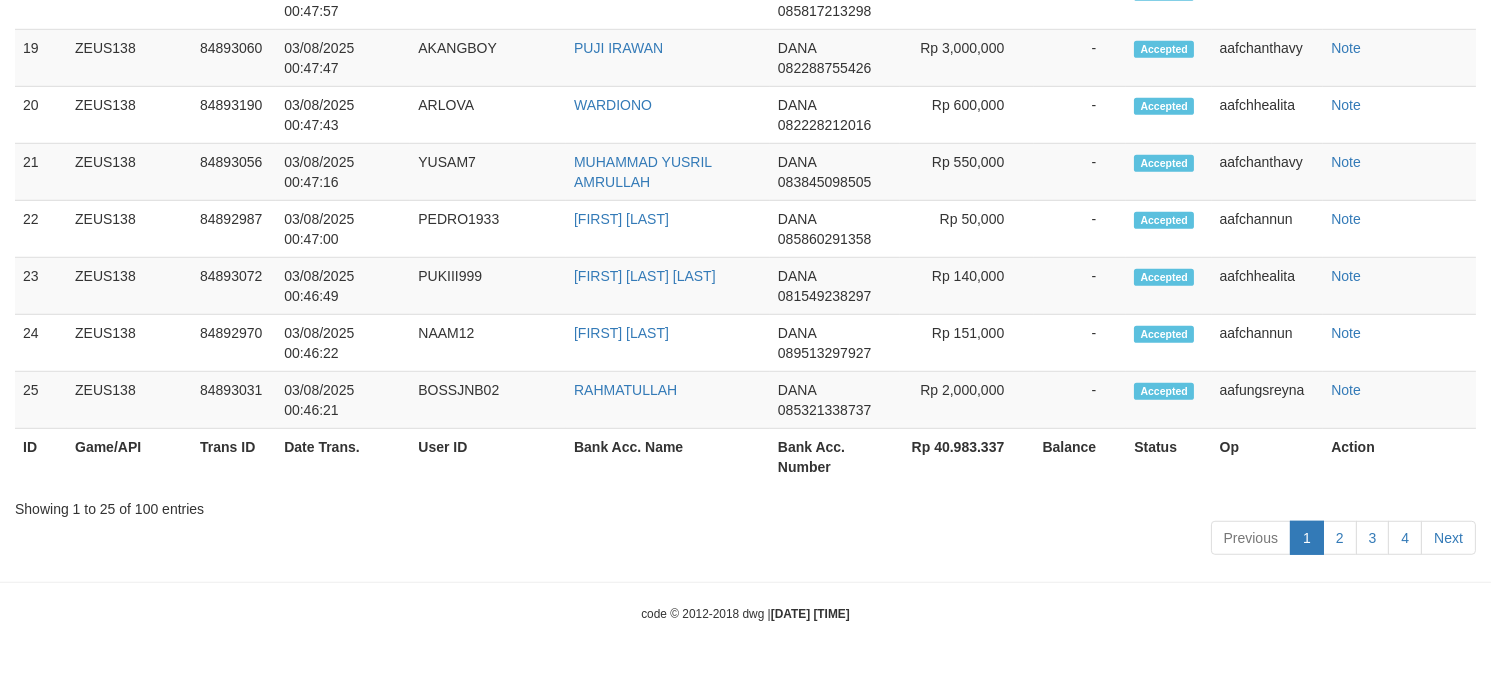 scroll, scrollTop: 2633, scrollLeft: 0, axis: vertical 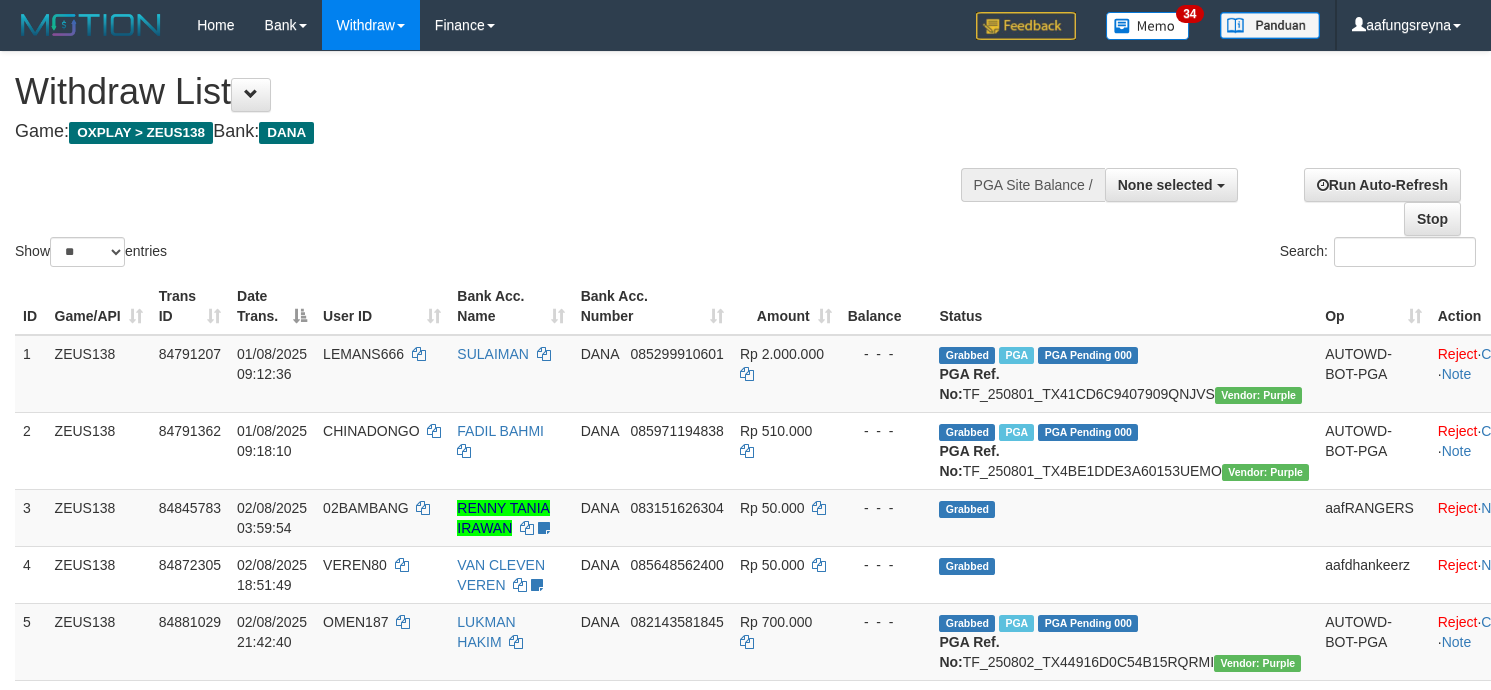 select 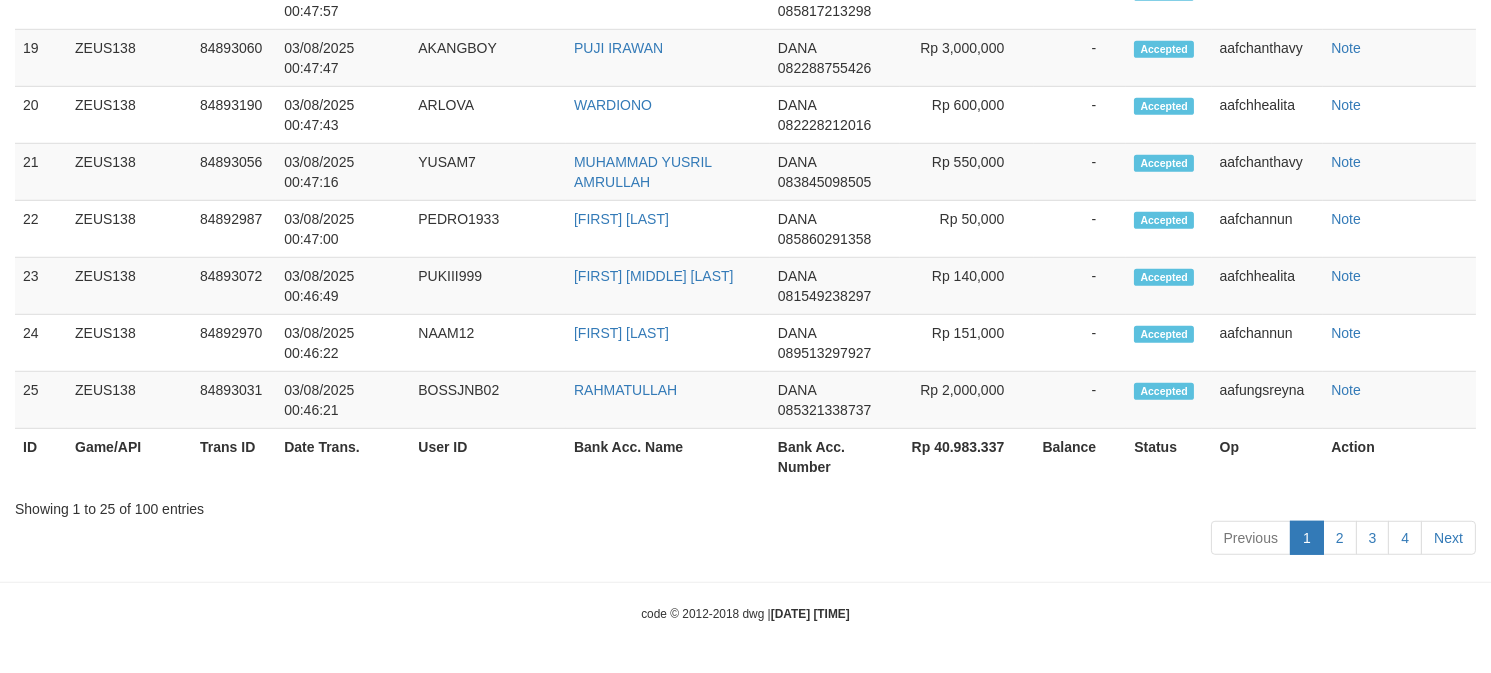 scroll, scrollTop: 2633, scrollLeft: 0, axis: vertical 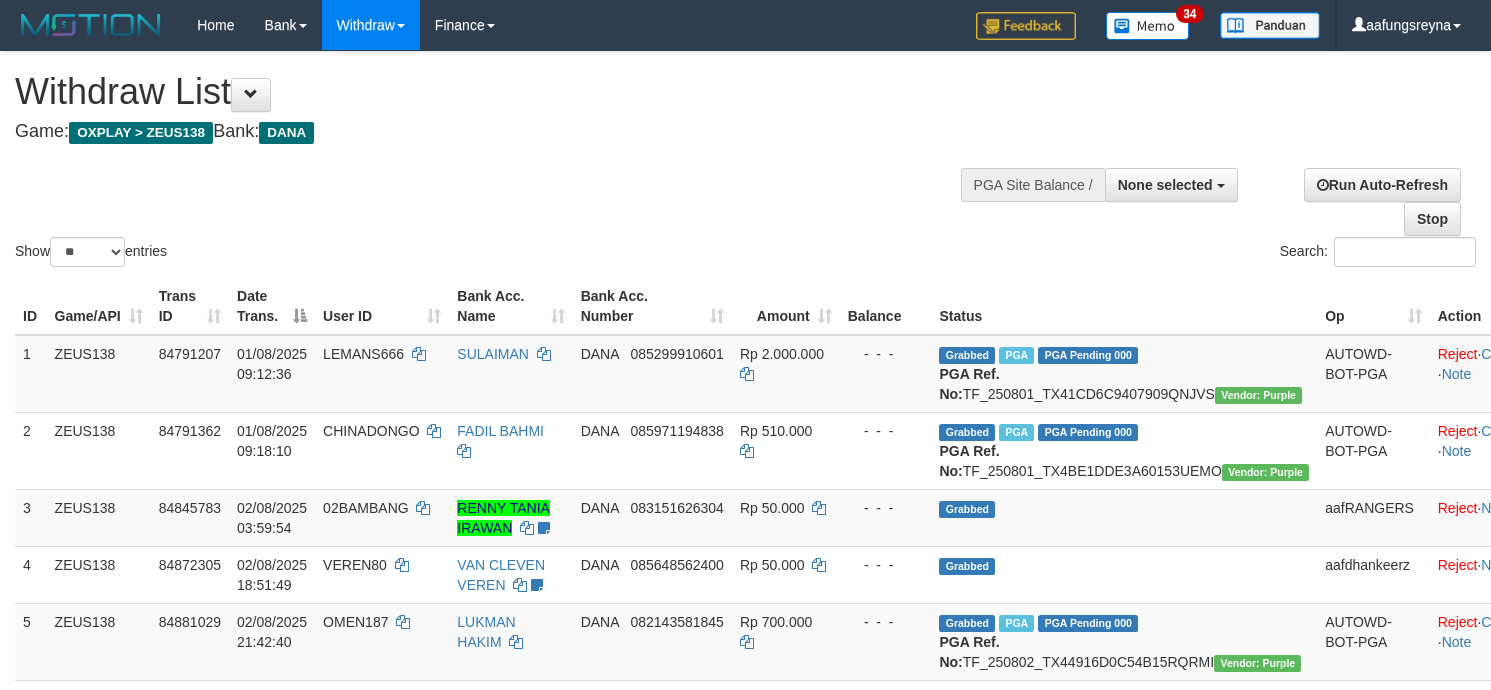 select 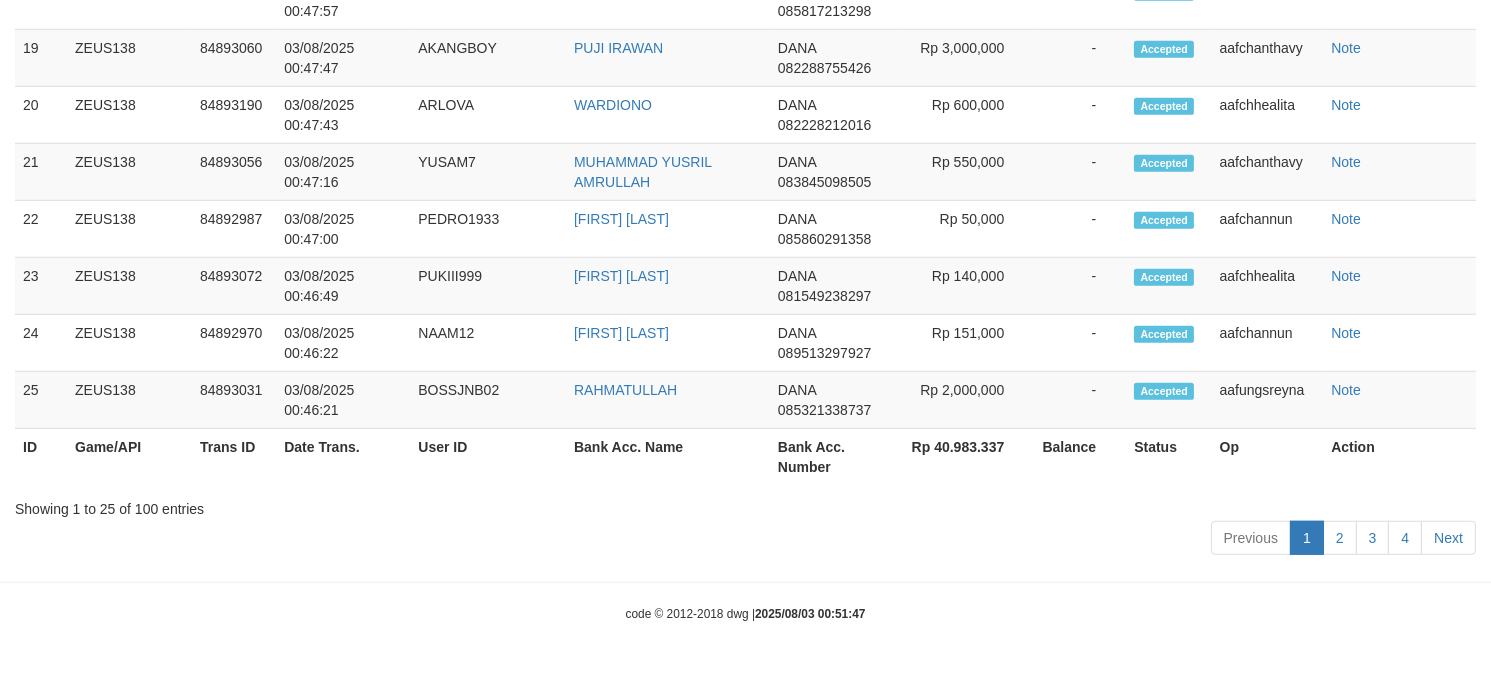 scroll, scrollTop: 2633, scrollLeft: 0, axis: vertical 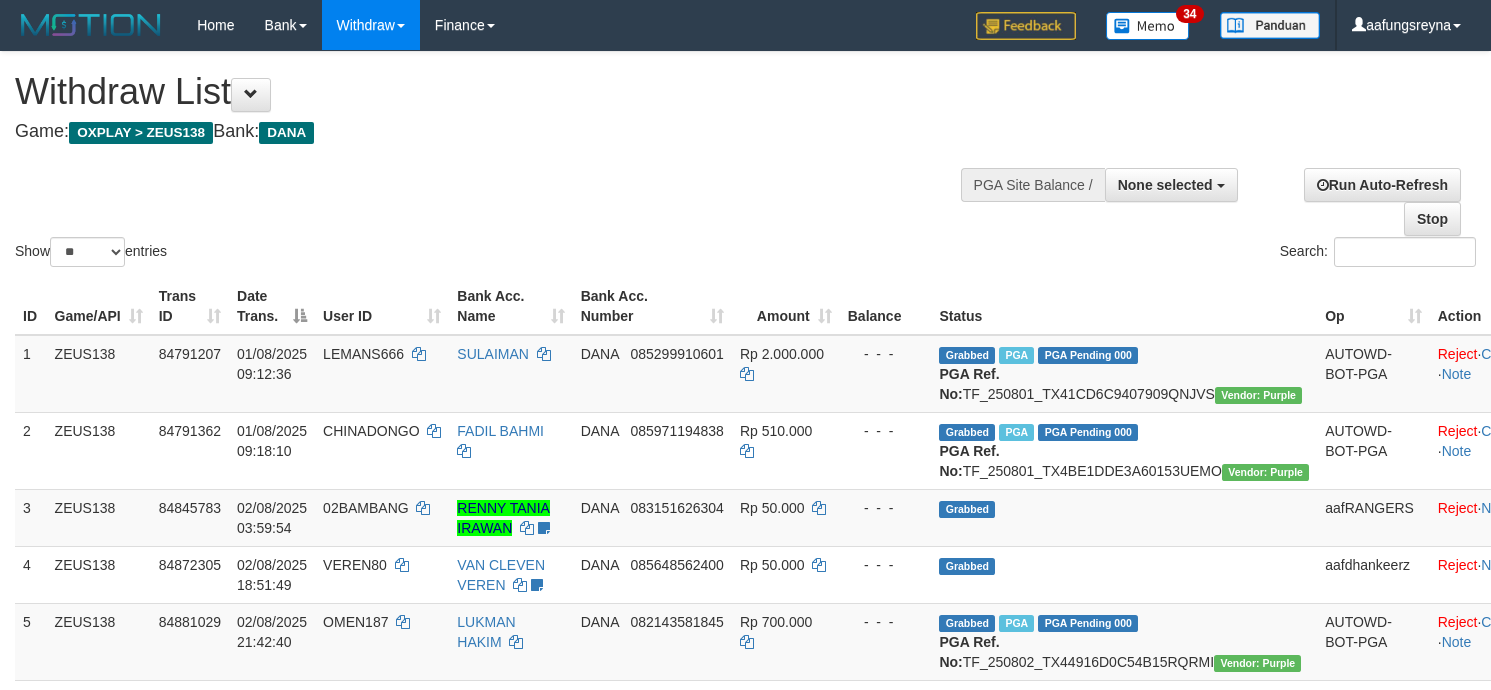 select 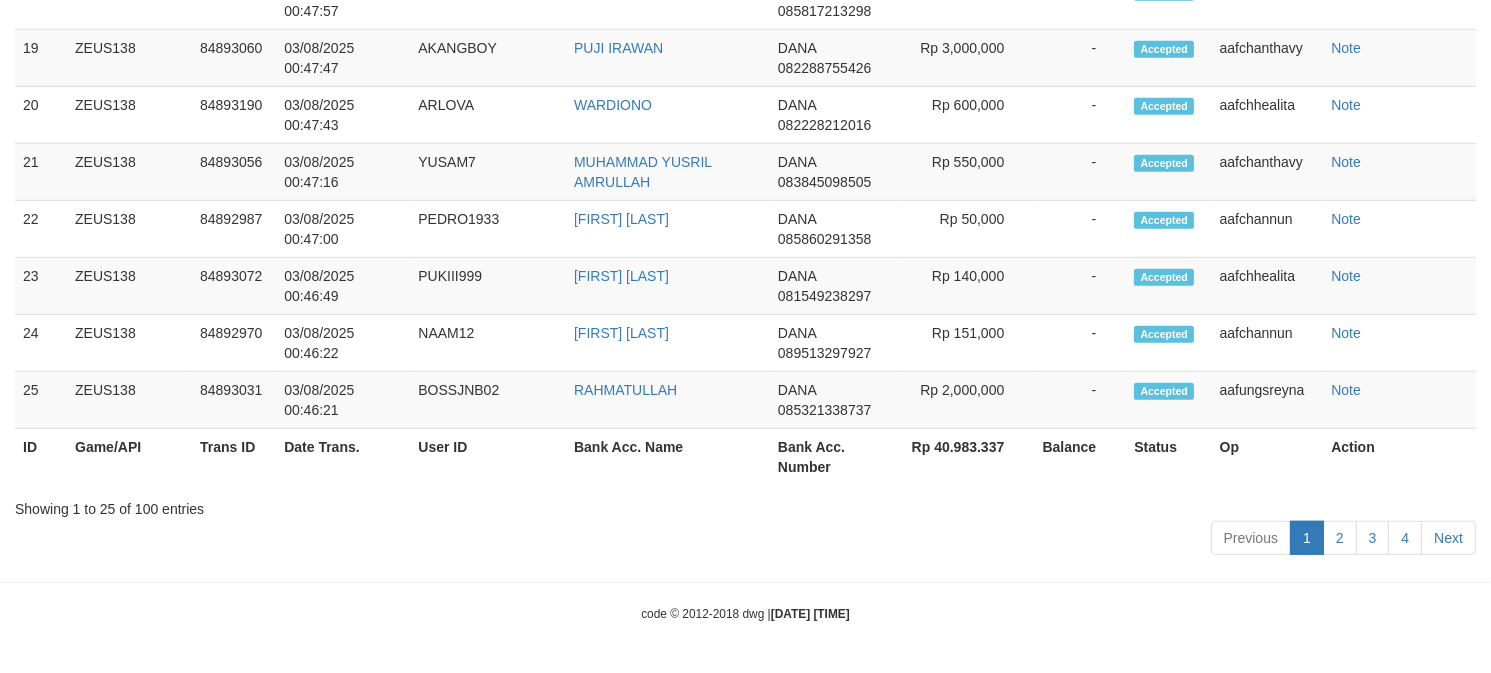 scroll, scrollTop: 2633, scrollLeft: 0, axis: vertical 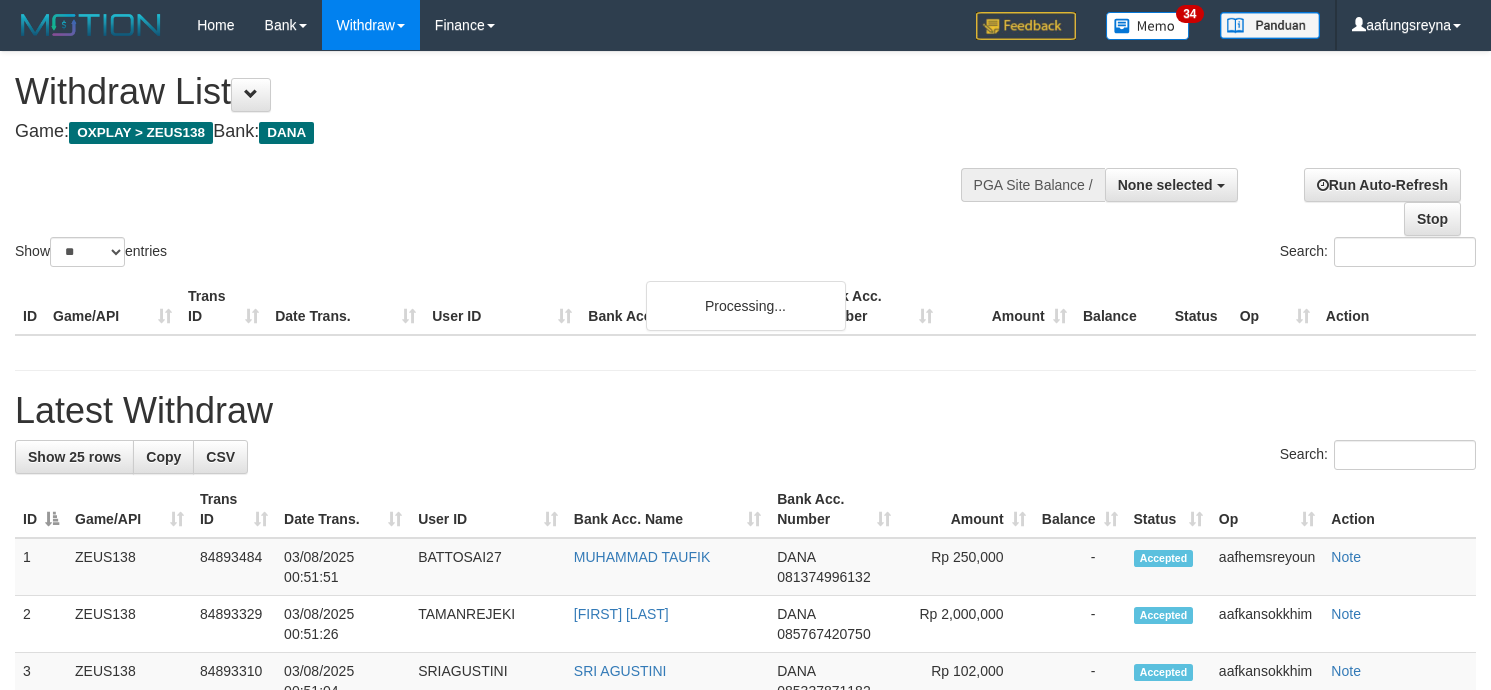 select 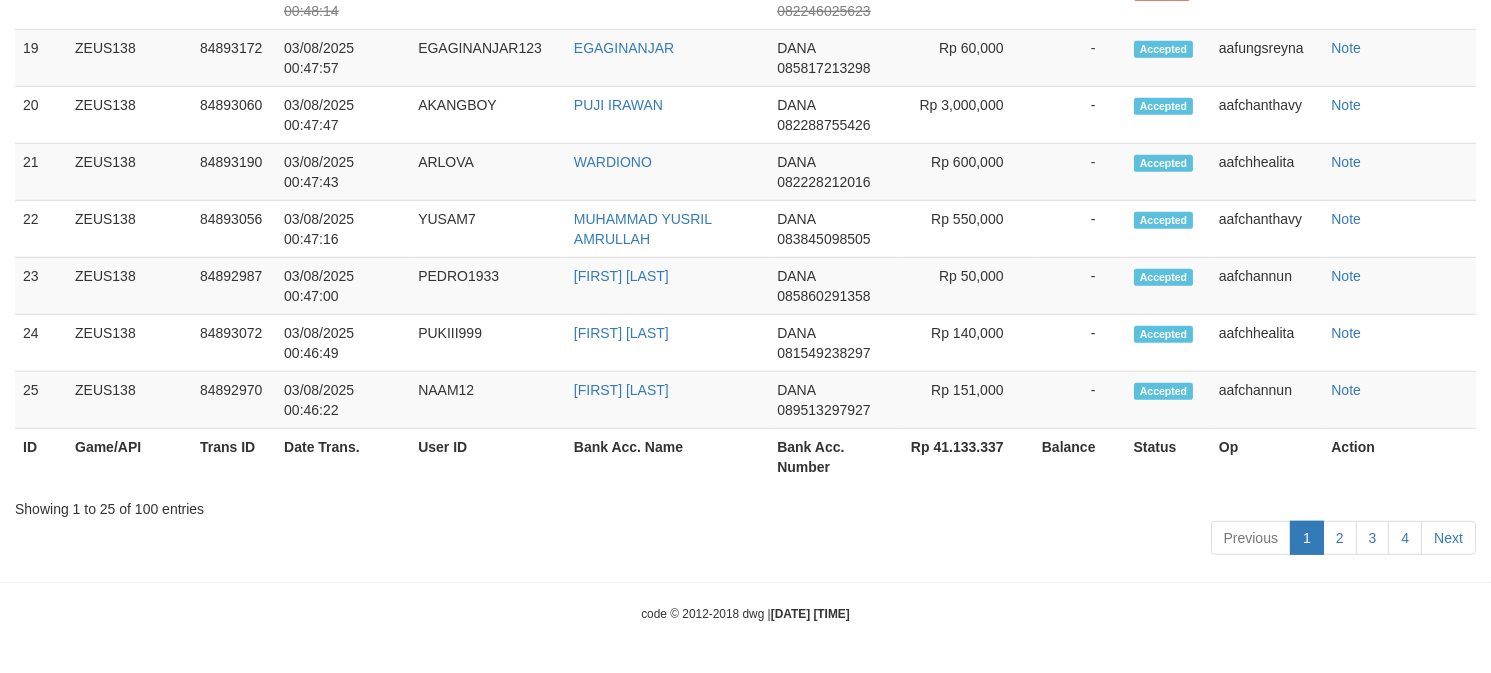scroll, scrollTop: 2633, scrollLeft: 0, axis: vertical 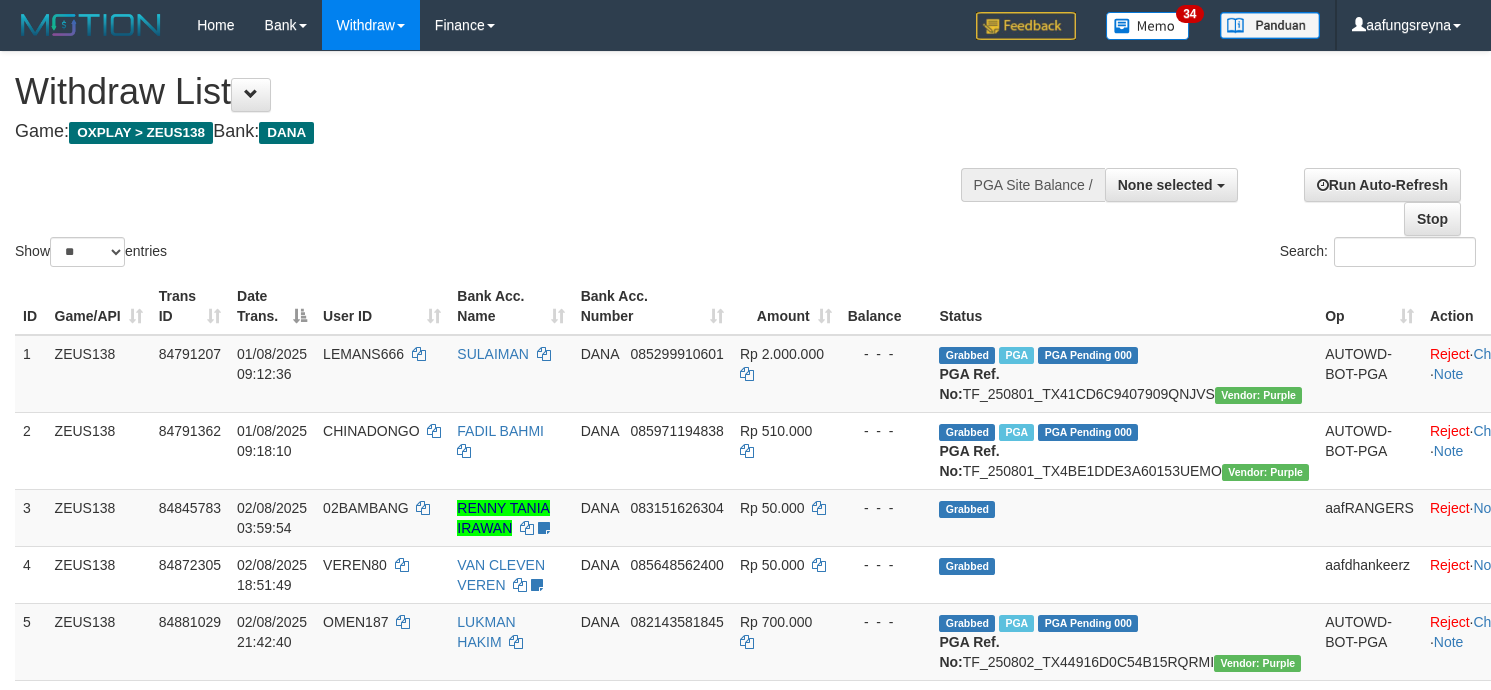 select 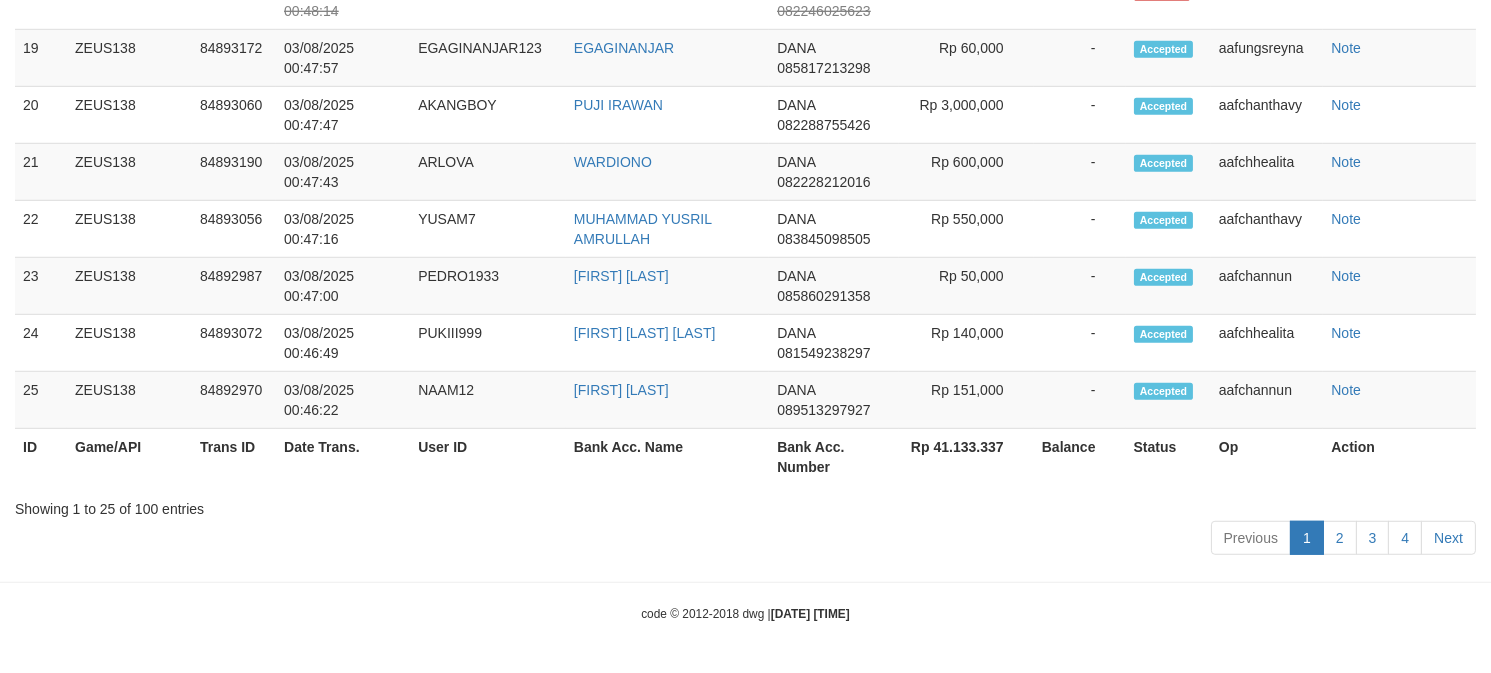 scroll, scrollTop: 2633, scrollLeft: 0, axis: vertical 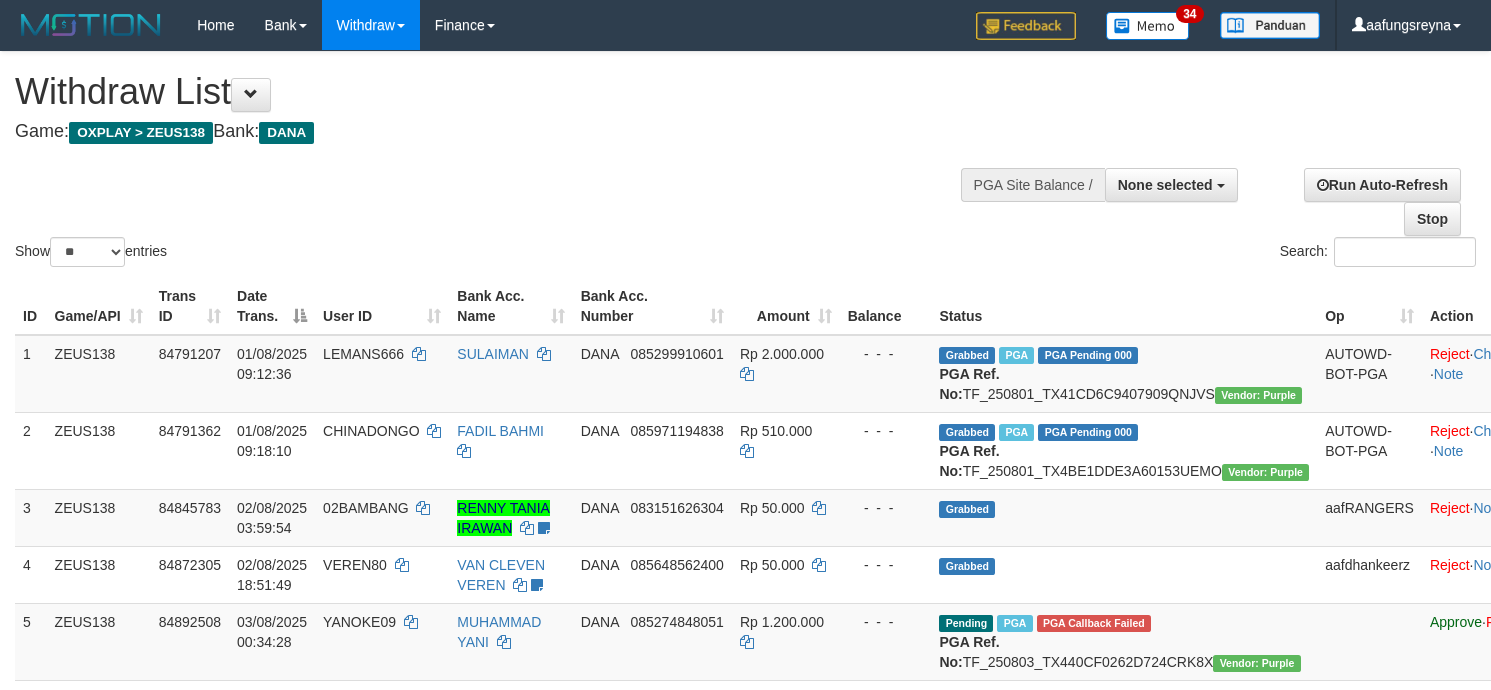 select 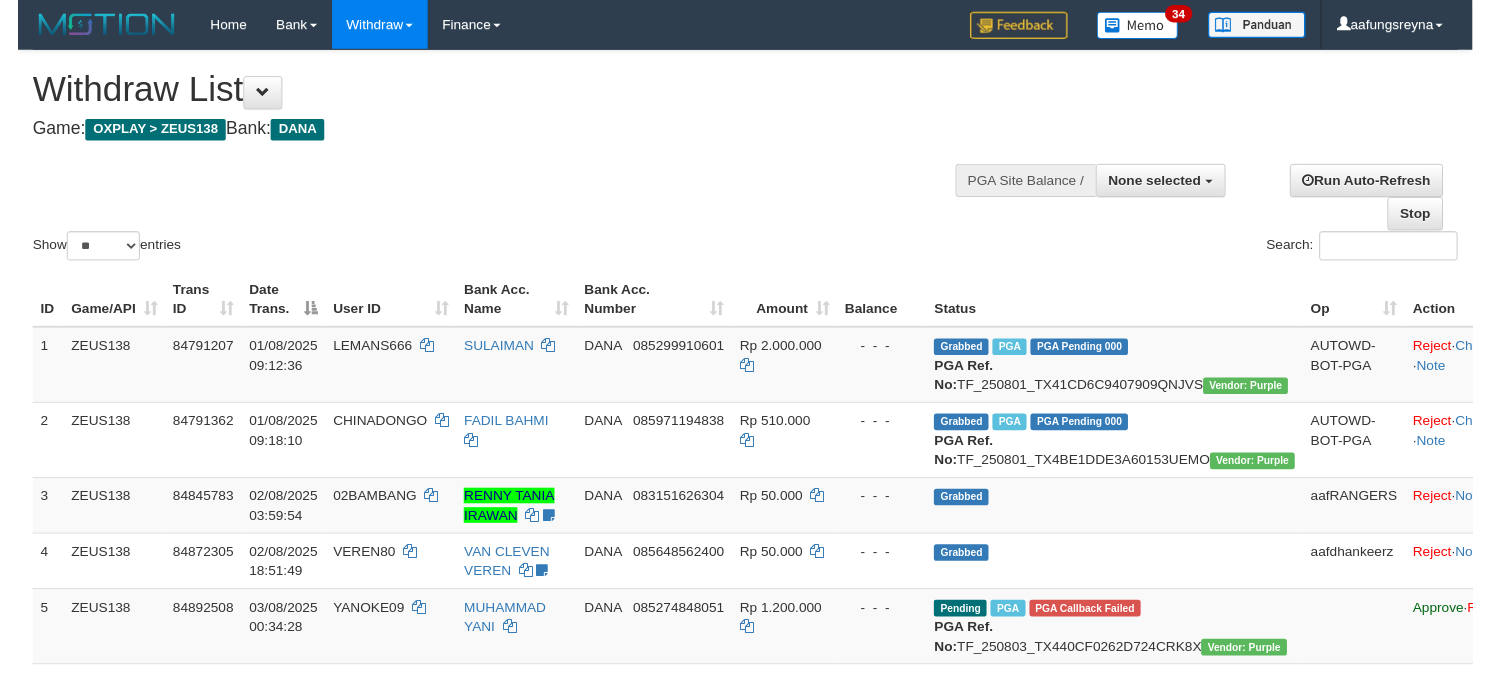 scroll, scrollTop: 2613, scrollLeft: 0, axis: vertical 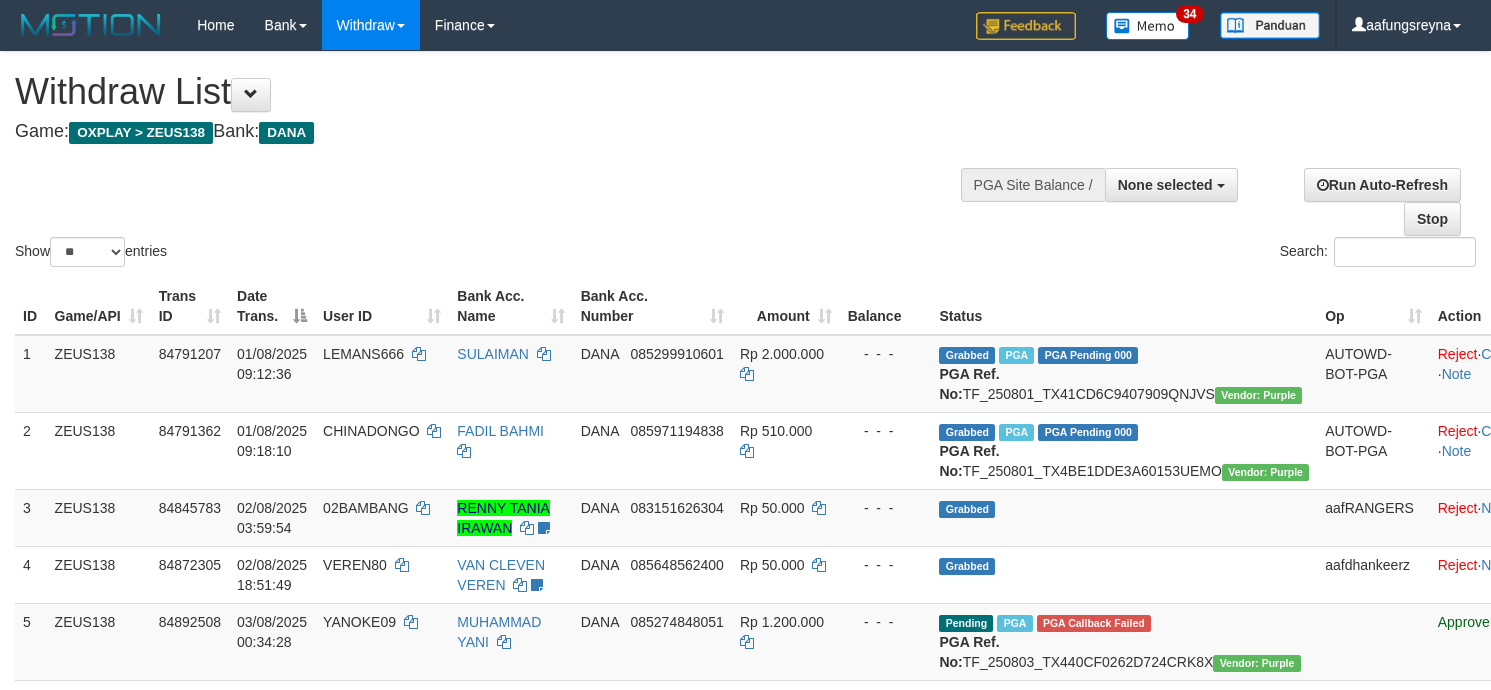 select 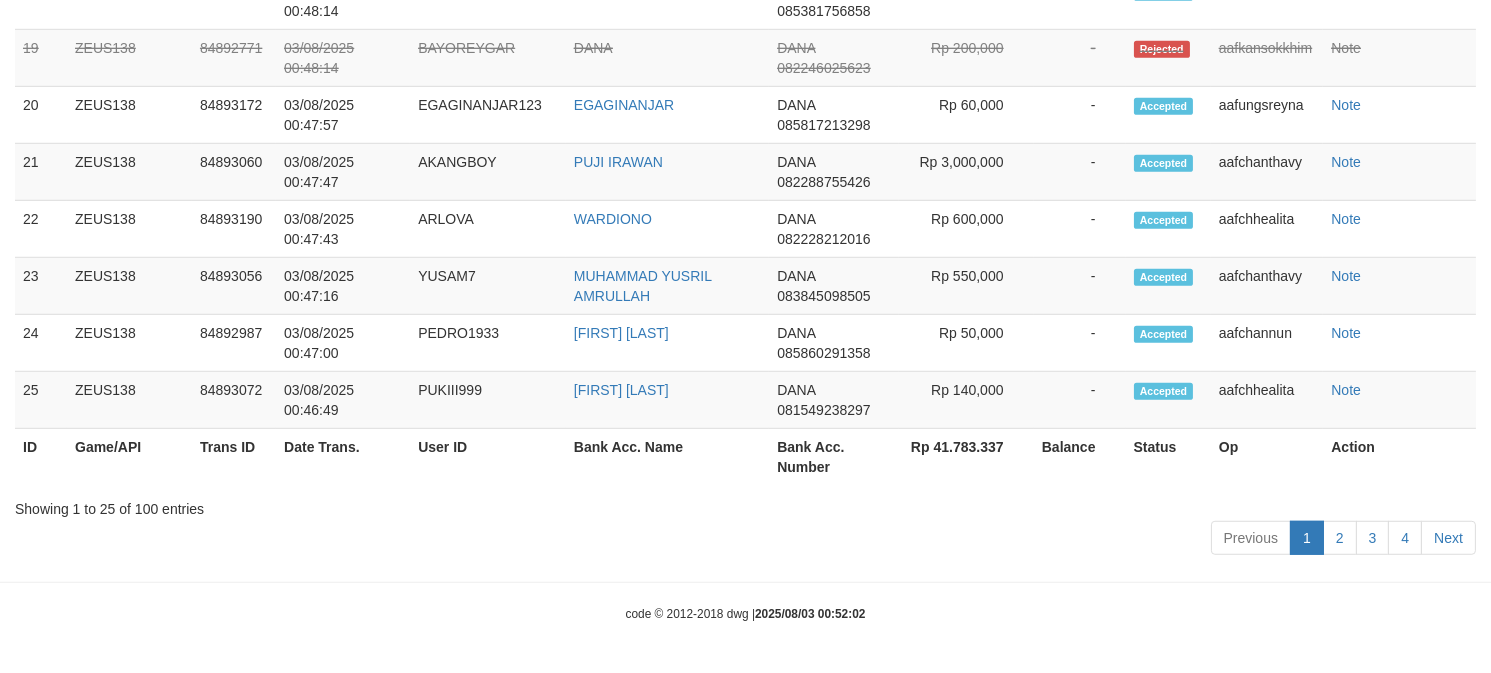 scroll, scrollTop: 2613, scrollLeft: 0, axis: vertical 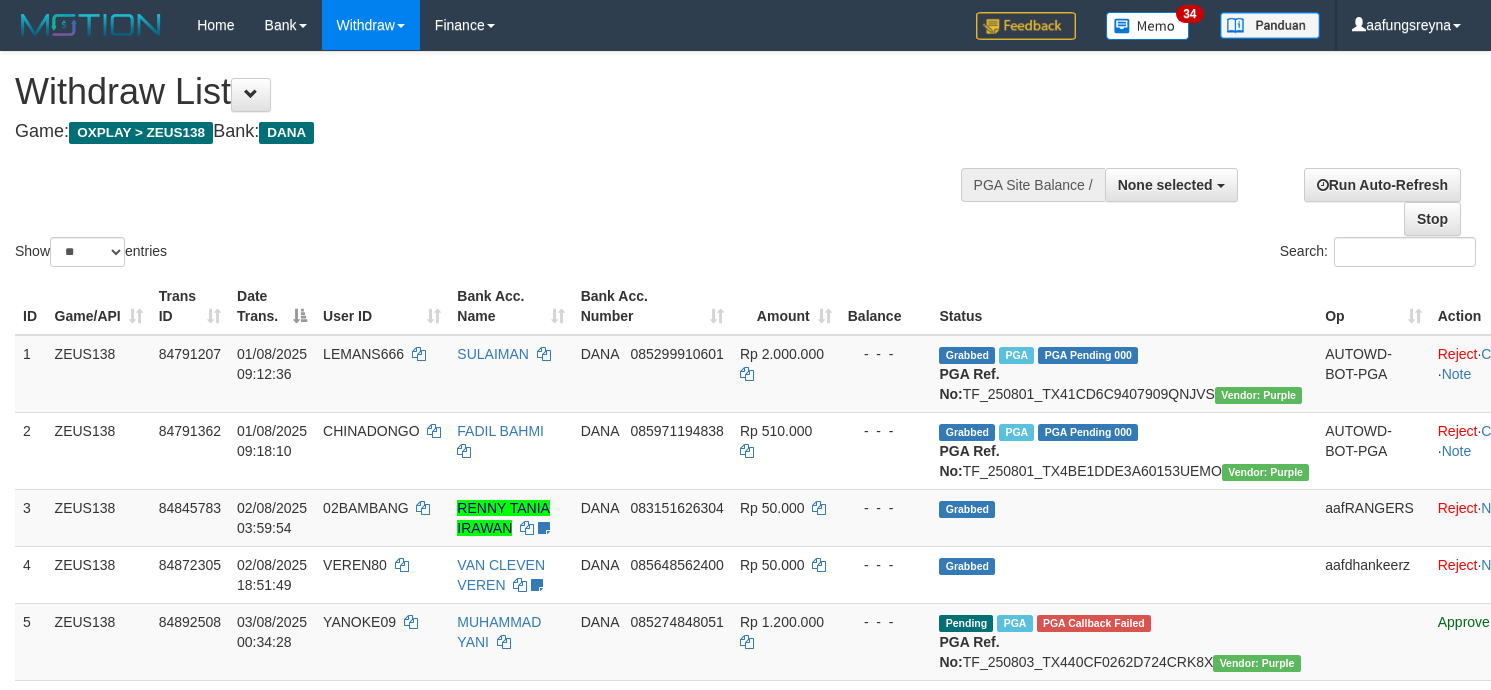 select 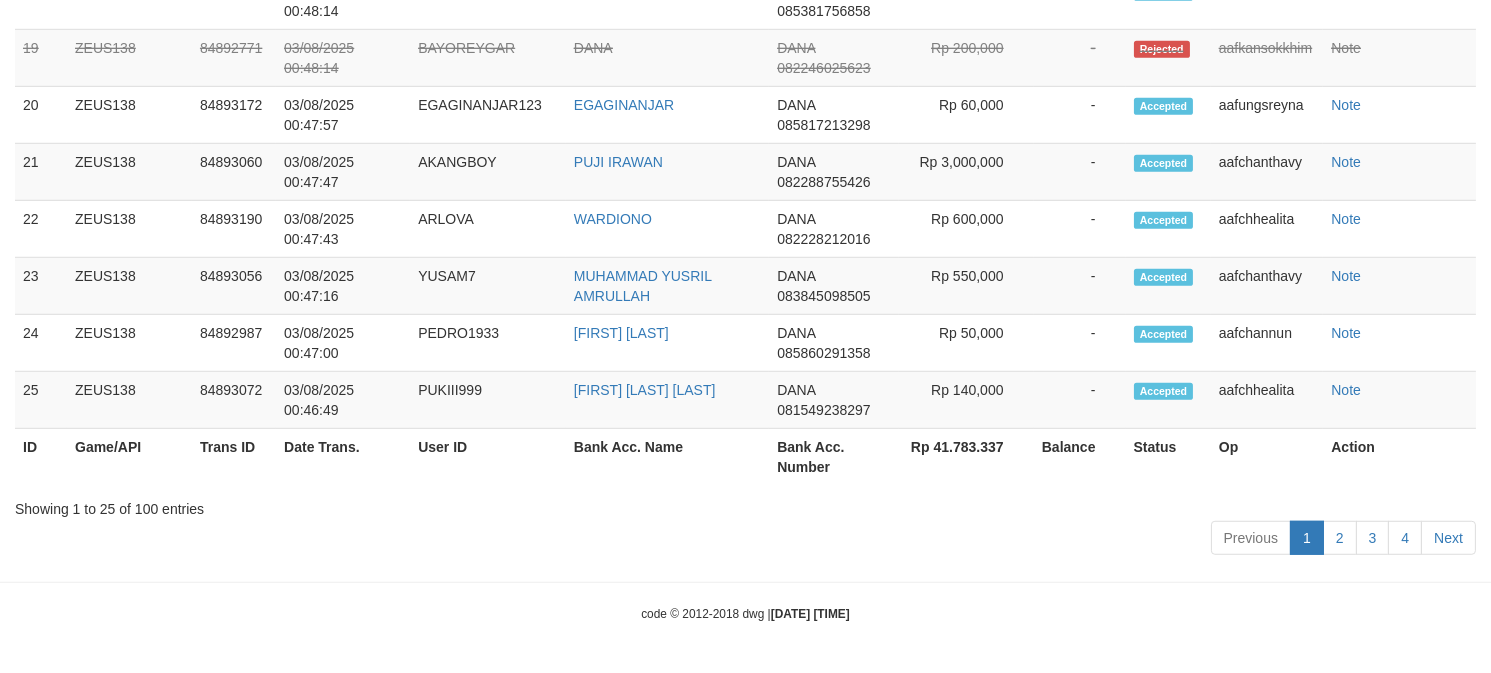 scroll, scrollTop: 2613, scrollLeft: 0, axis: vertical 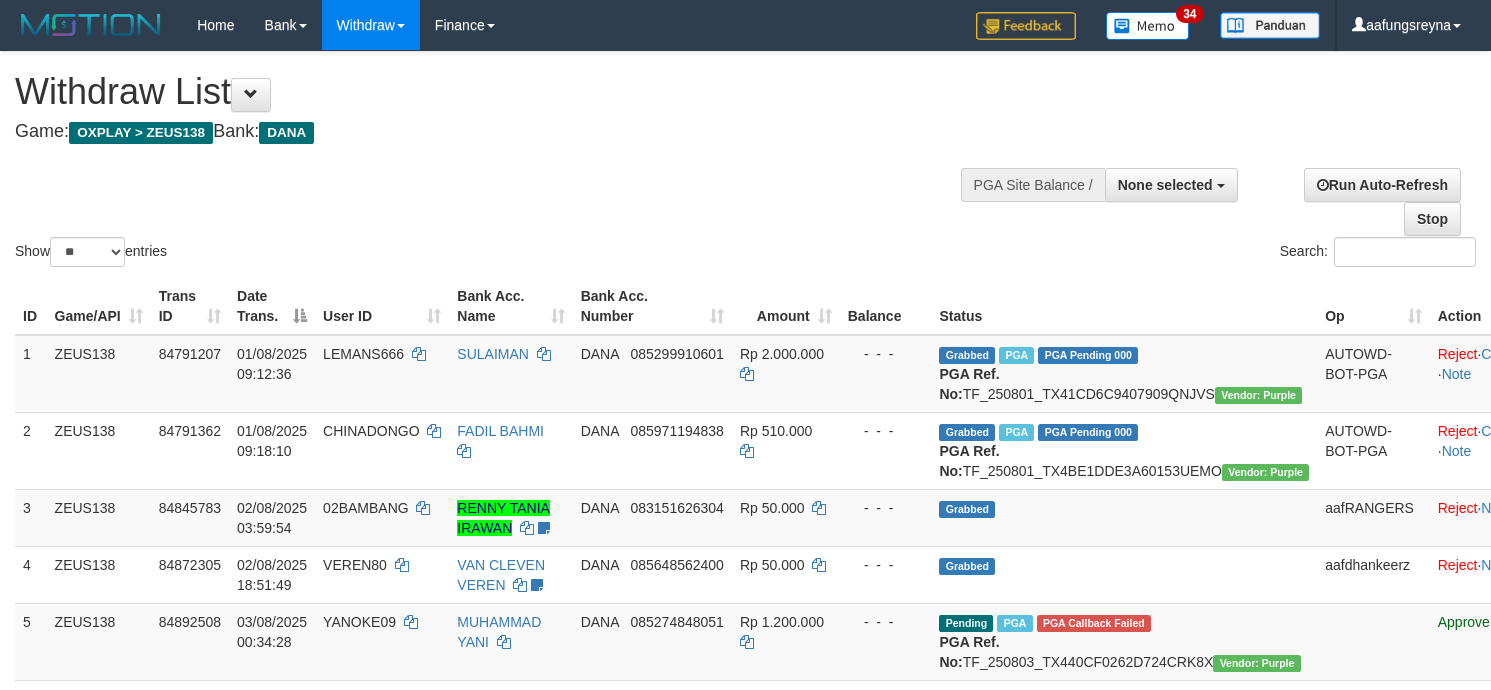select 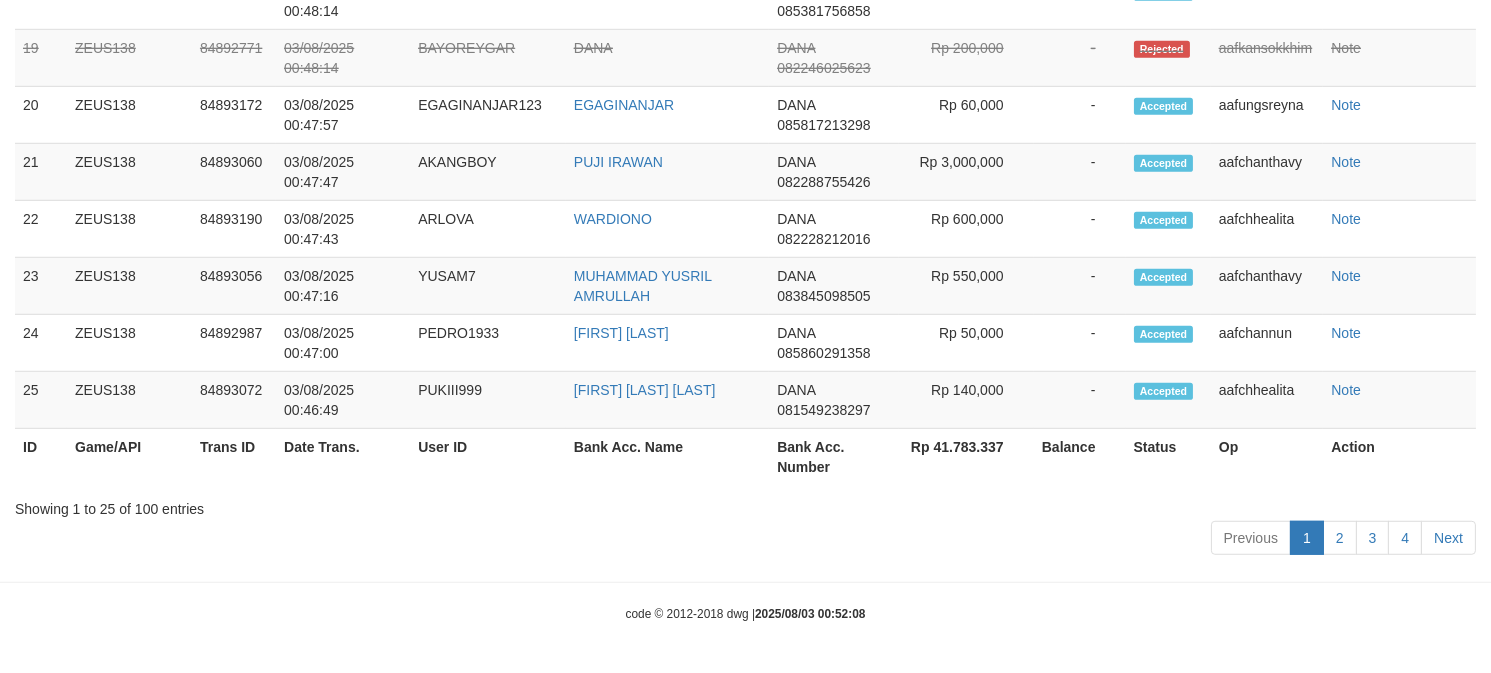 scroll, scrollTop: 2613, scrollLeft: 0, axis: vertical 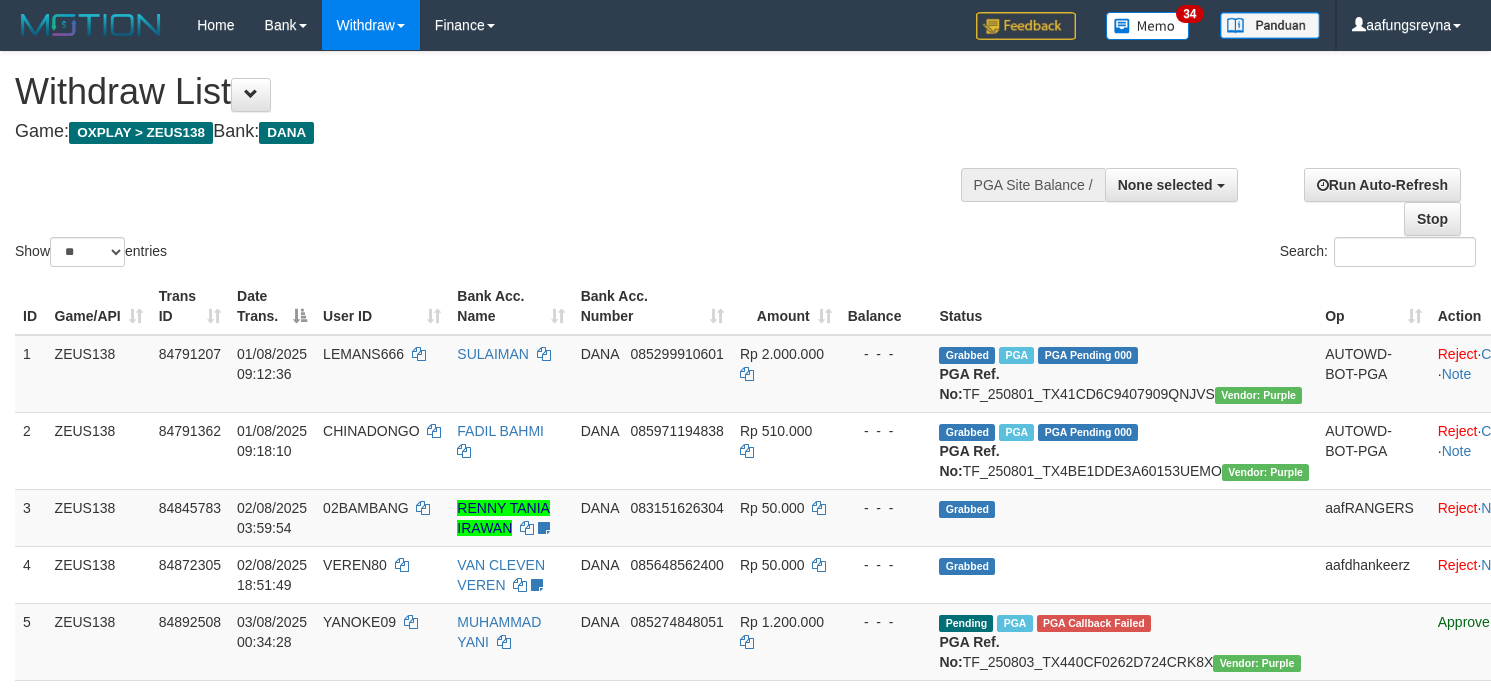 select 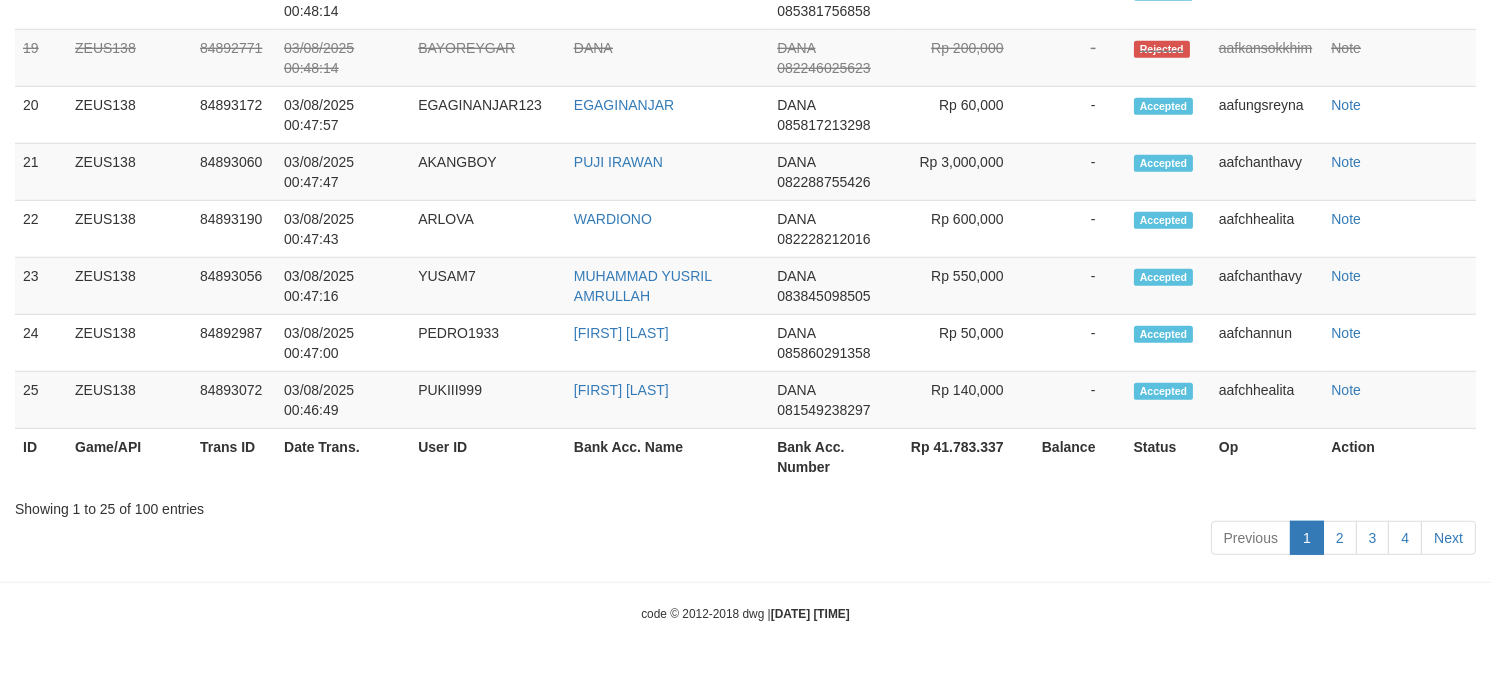 scroll, scrollTop: 2613, scrollLeft: 0, axis: vertical 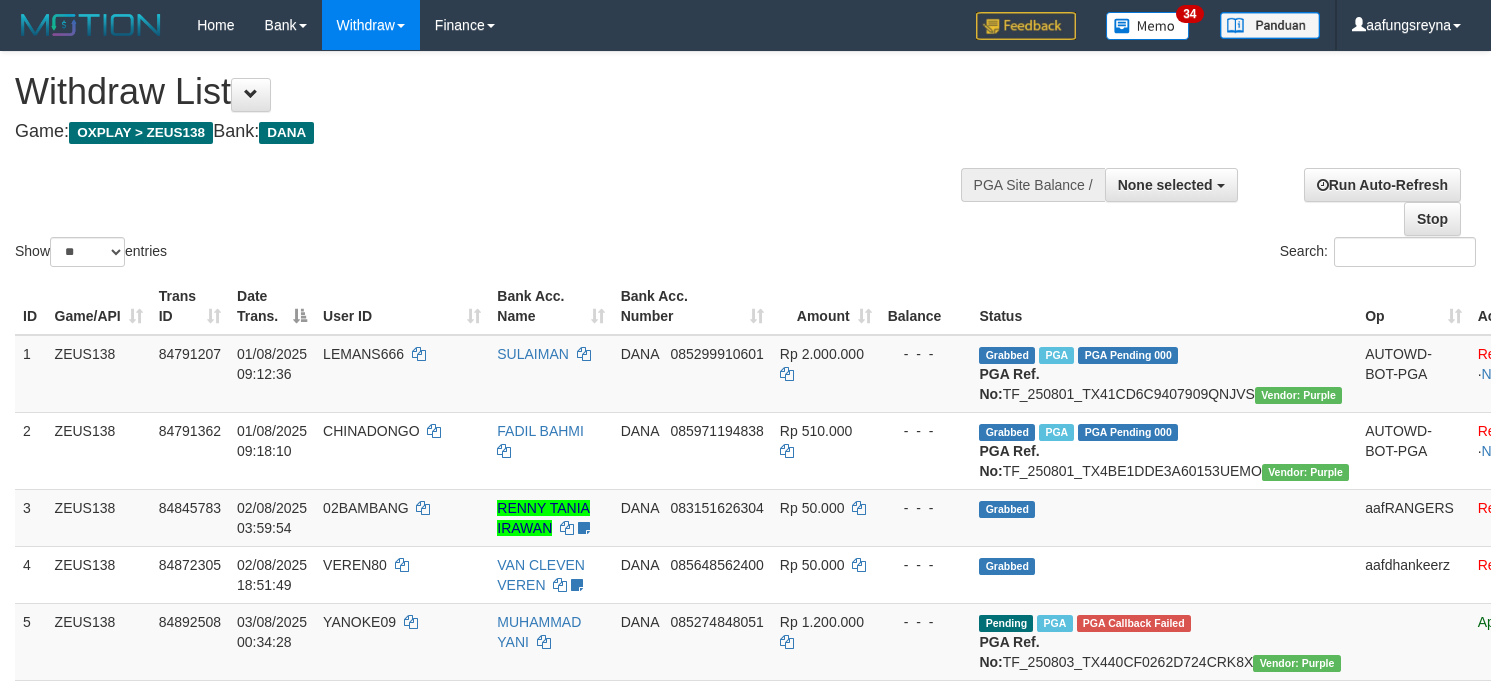 select 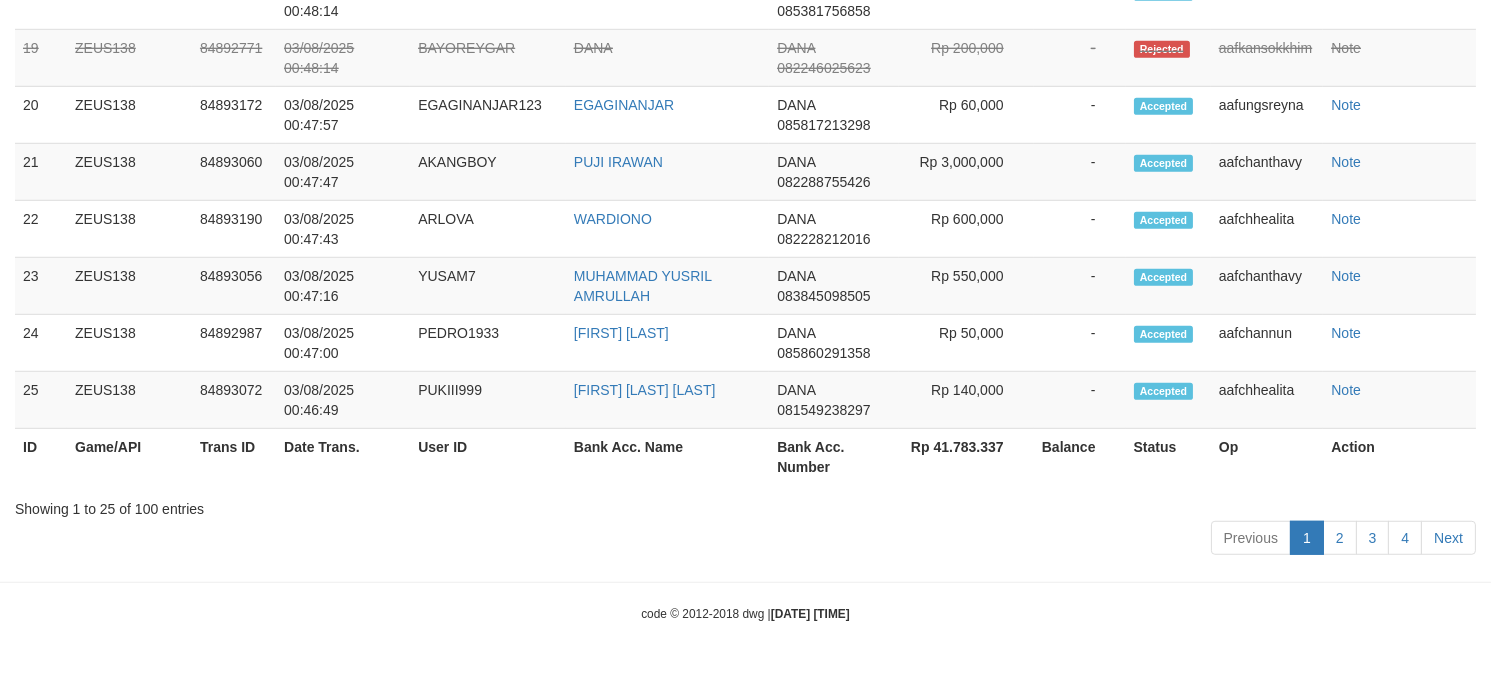 scroll, scrollTop: 2613, scrollLeft: 0, axis: vertical 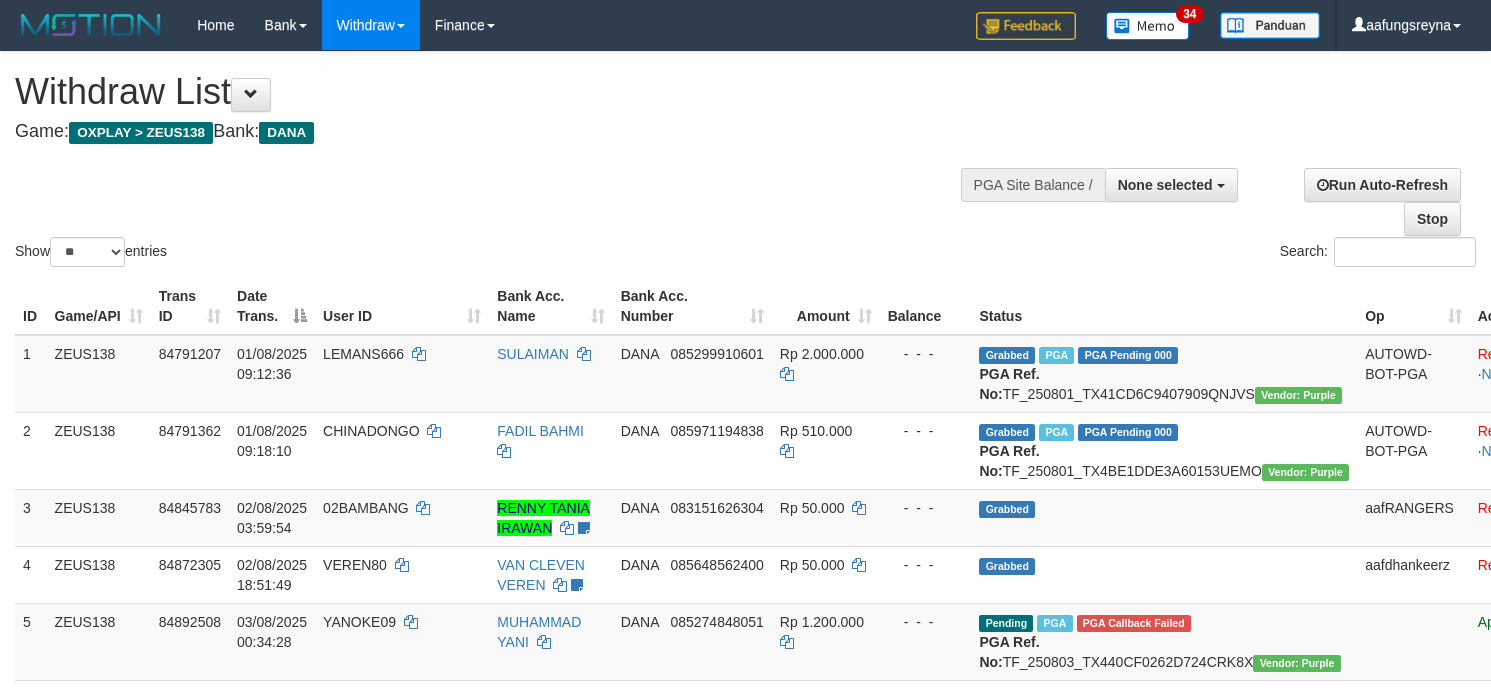 select 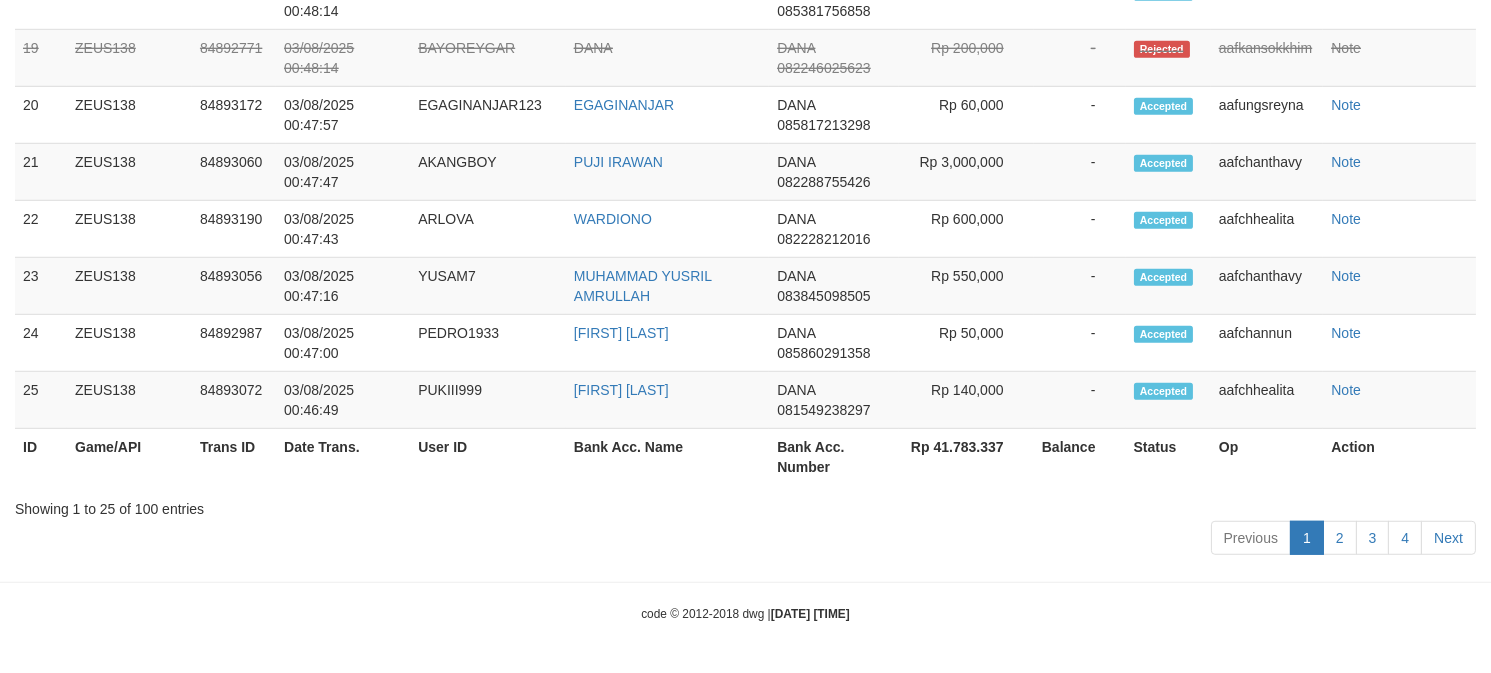 scroll, scrollTop: 2613, scrollLeft: 0, axis: vertical 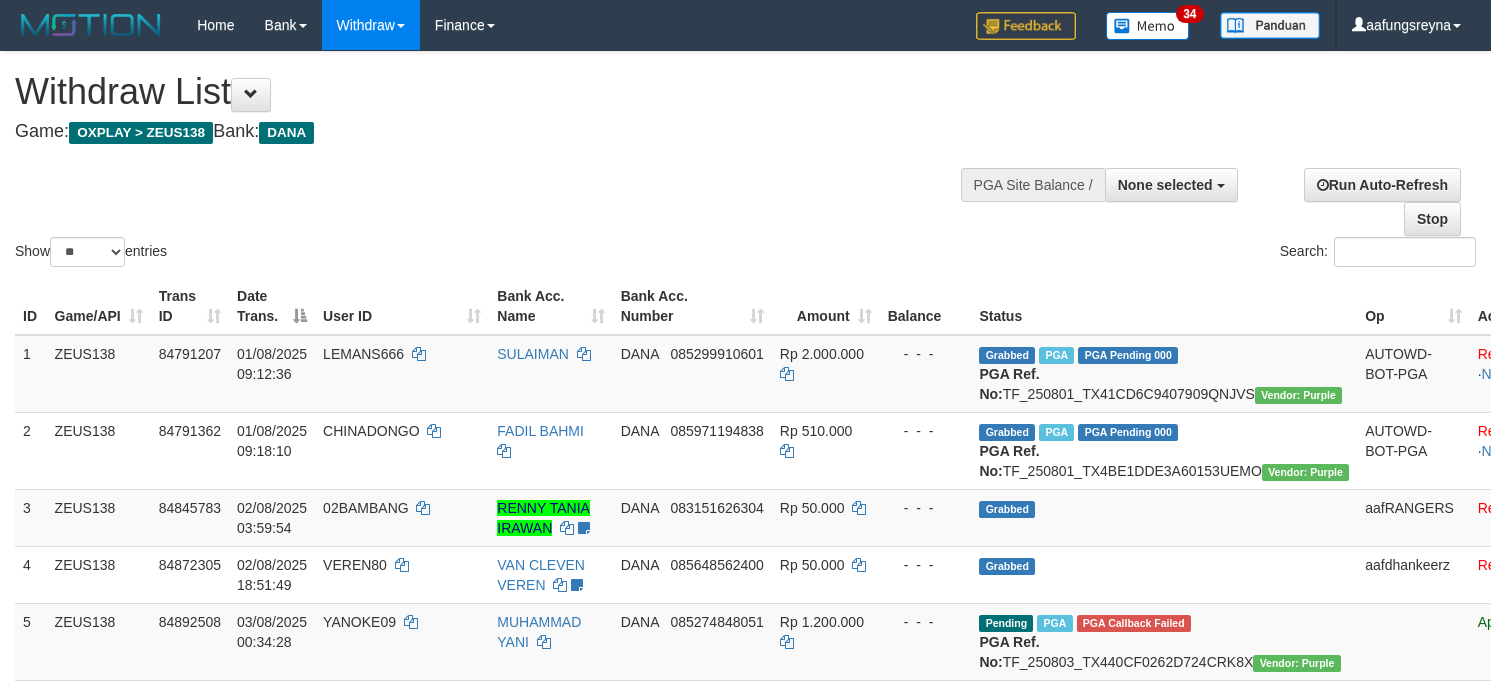 select 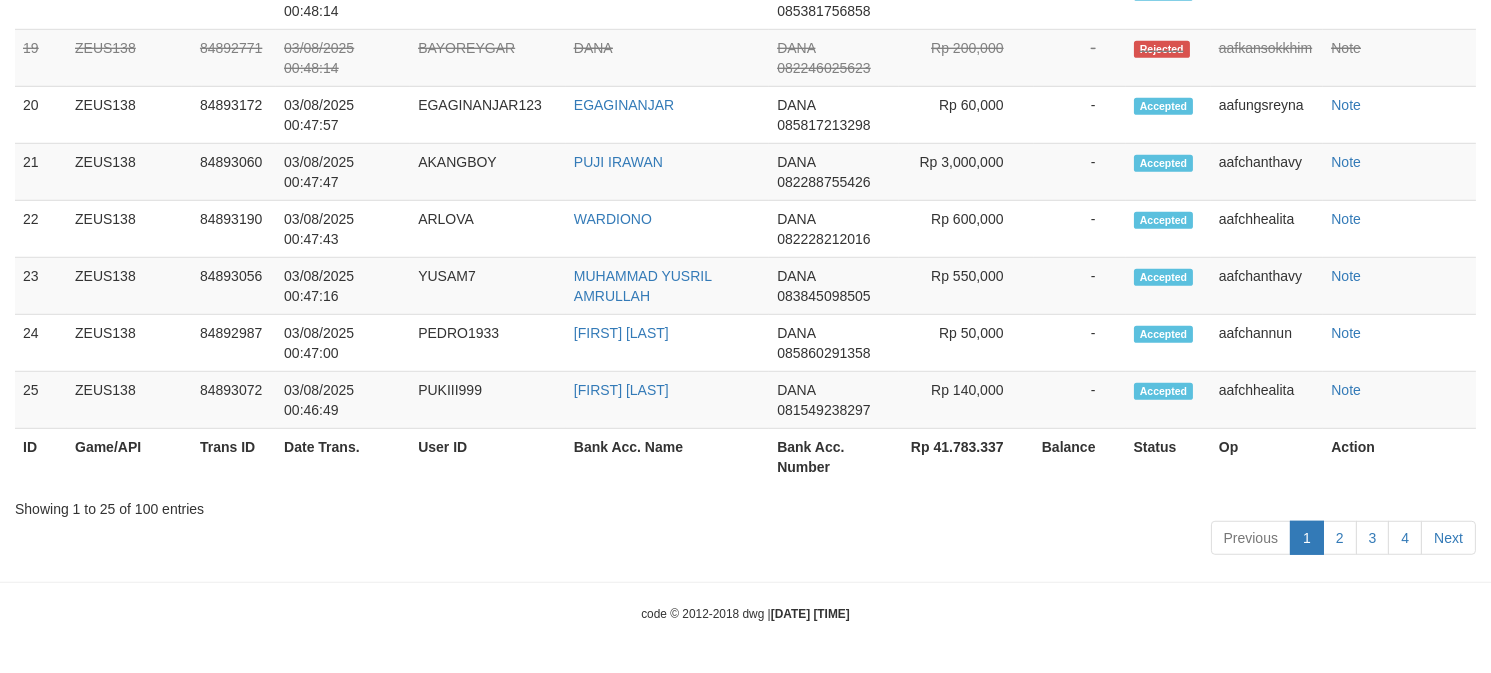 scroll, scrollTop: 2613, scrollLeft: 0, axis: vertical 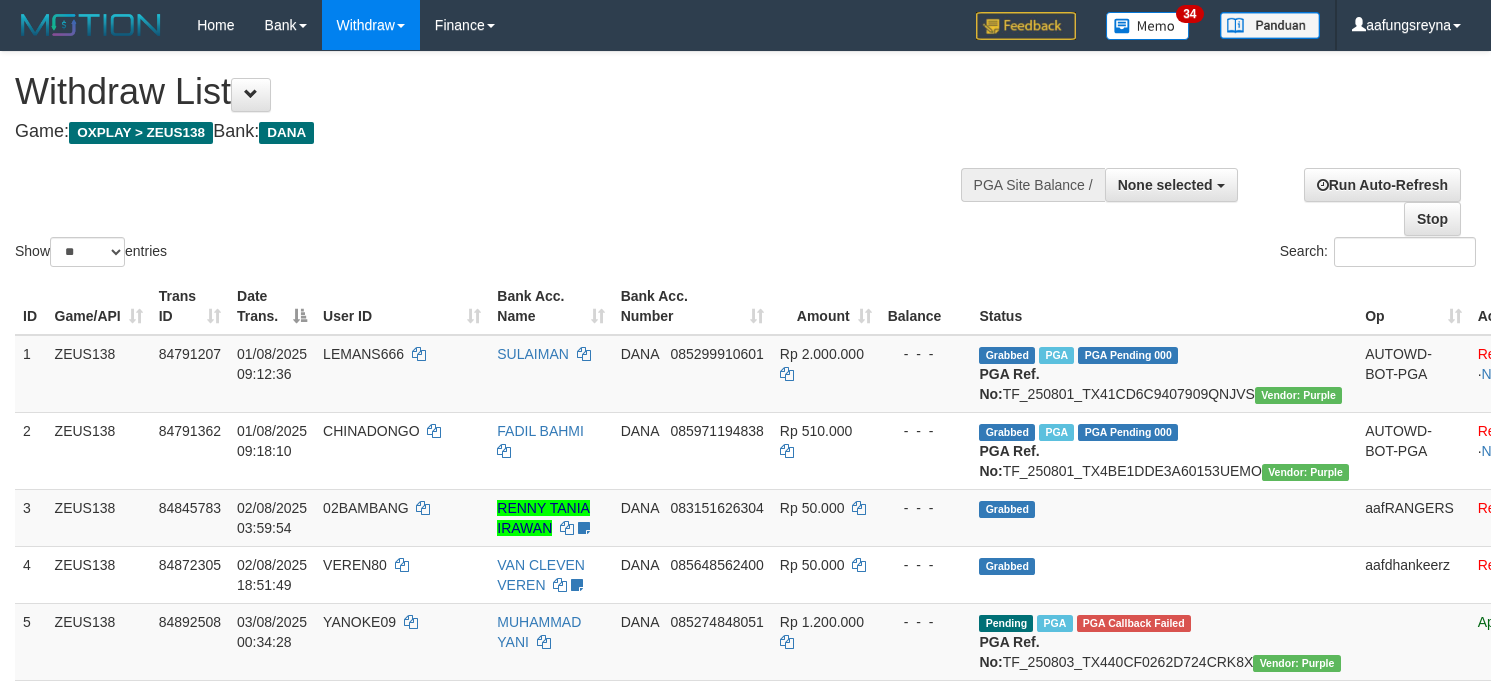 select 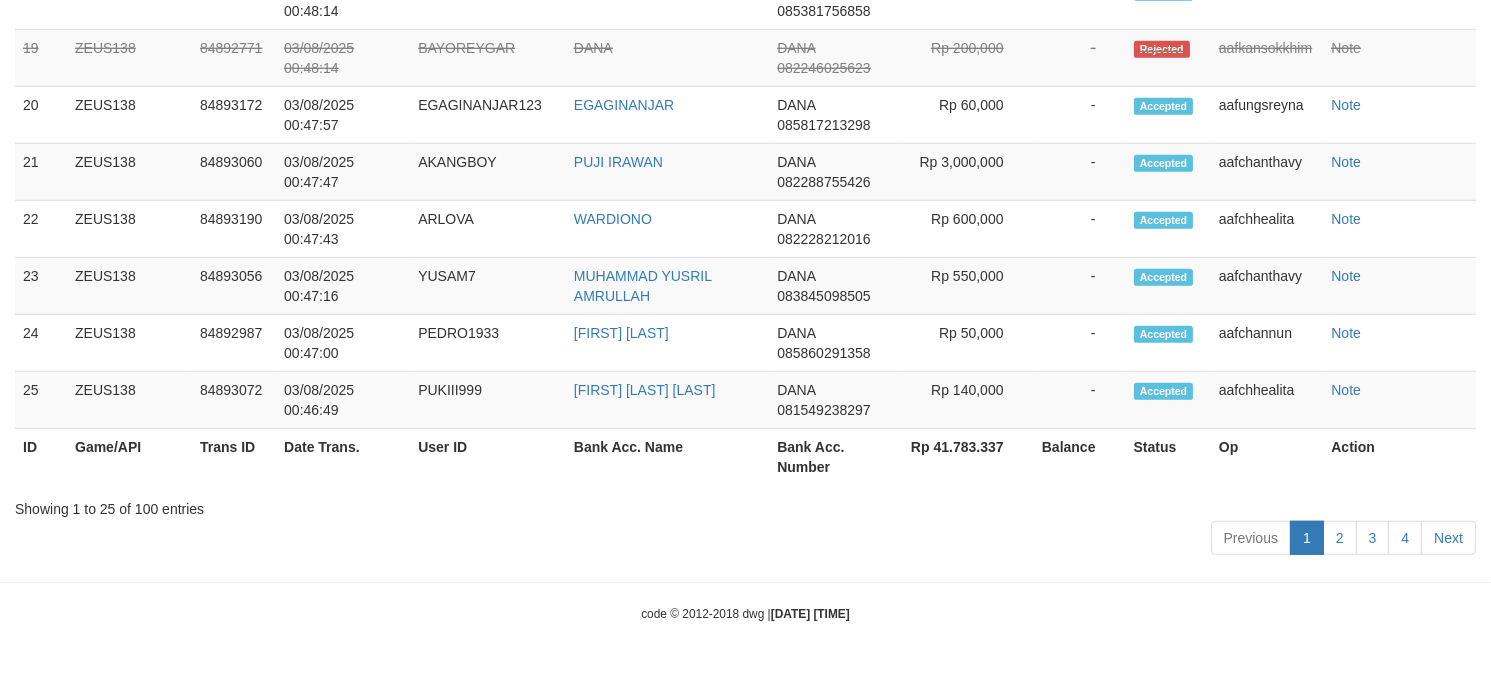 scroll, scrollTop: 2613, scrollLeft: 0, axis: vertical 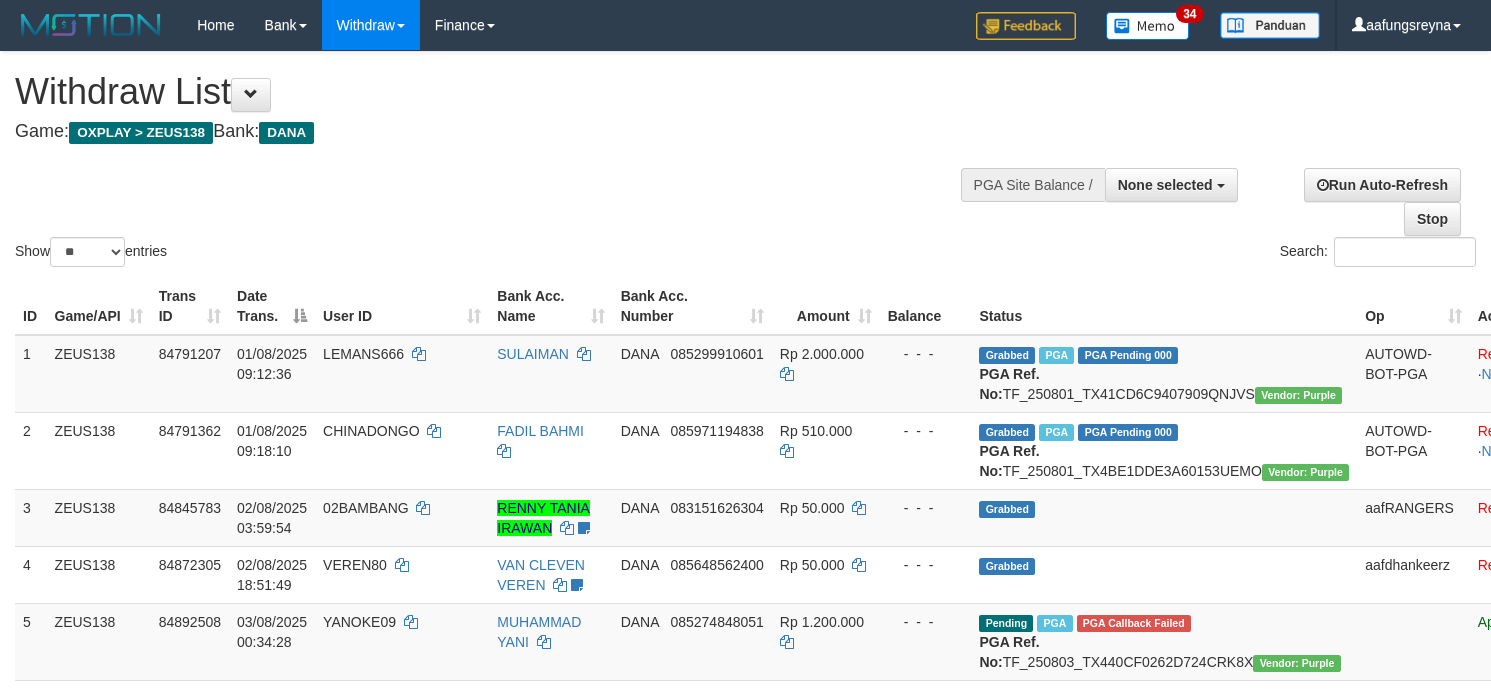 select 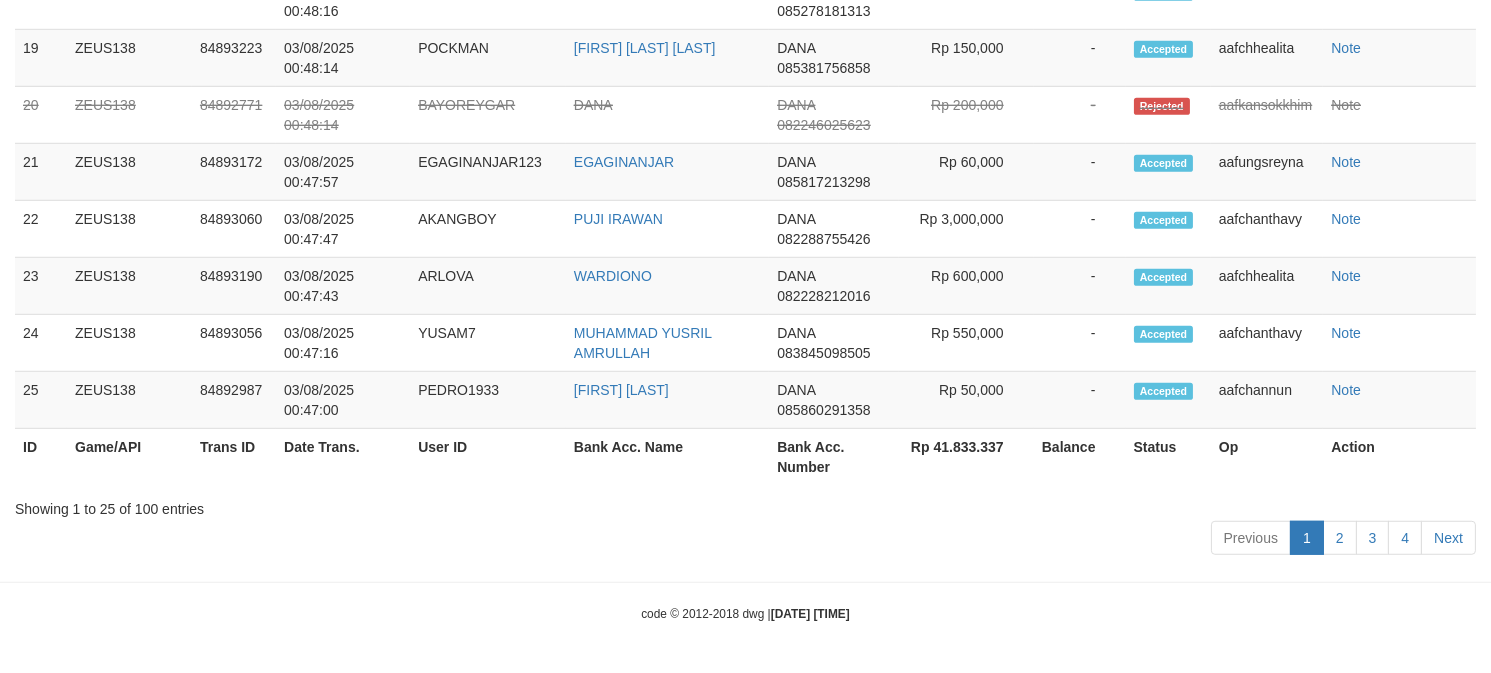 scroll, scrollTop: 2613, scrollLeft: 0, axis: vertical 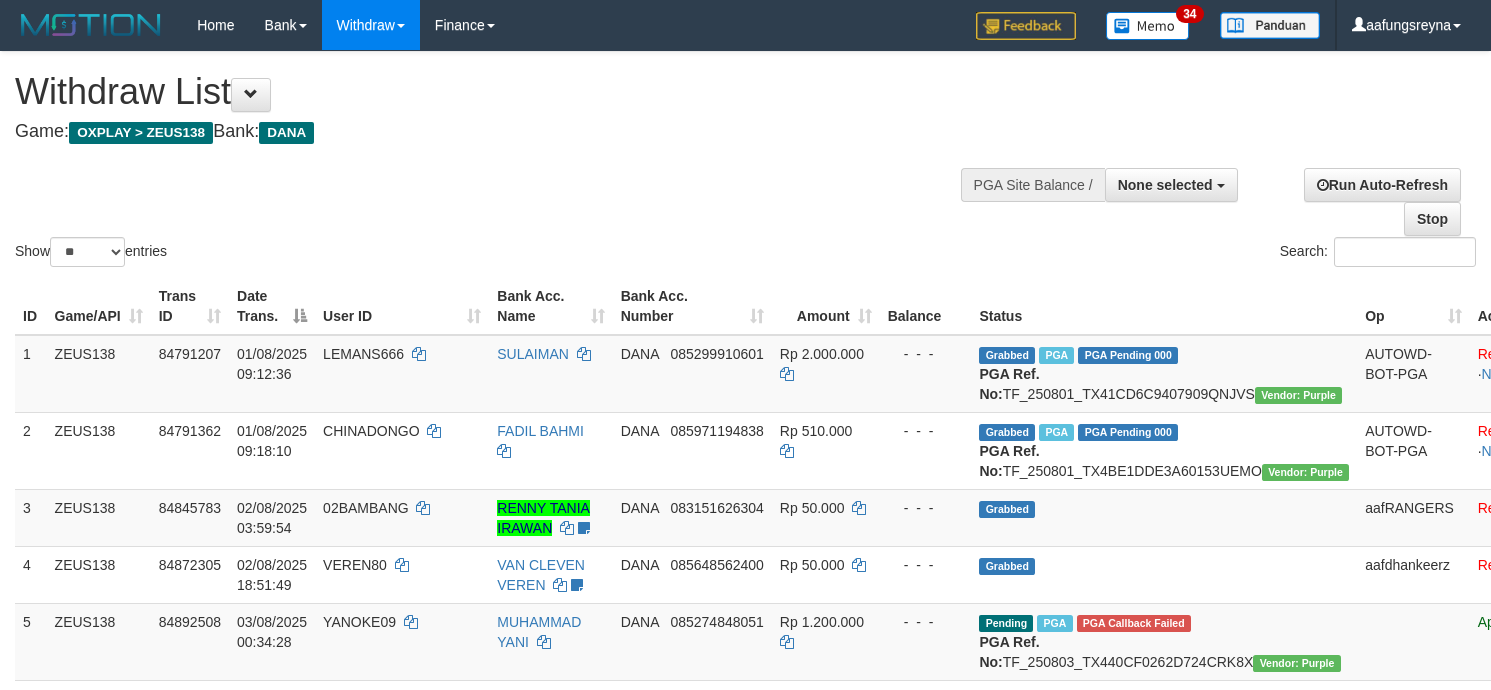 select 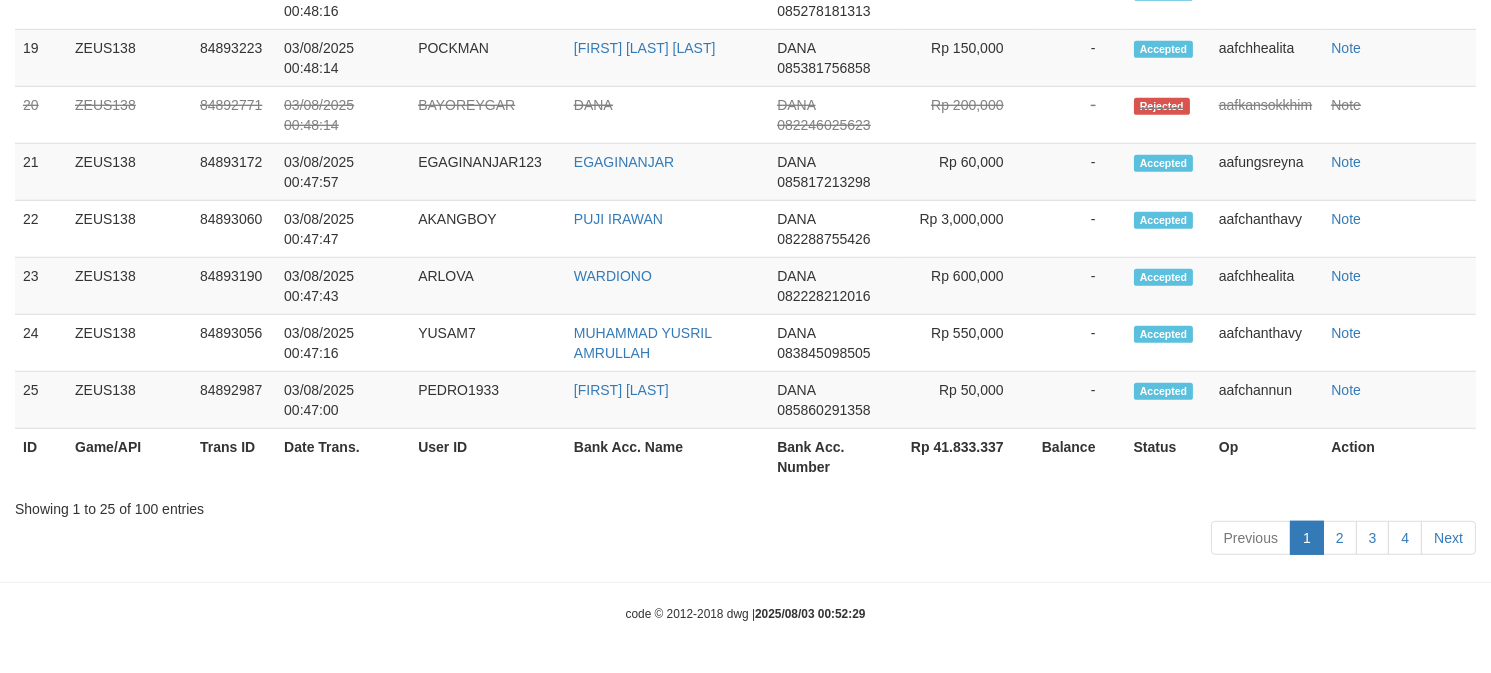 scroll, scrollTop: 2613, scrollLeft: 0, axis: vertical 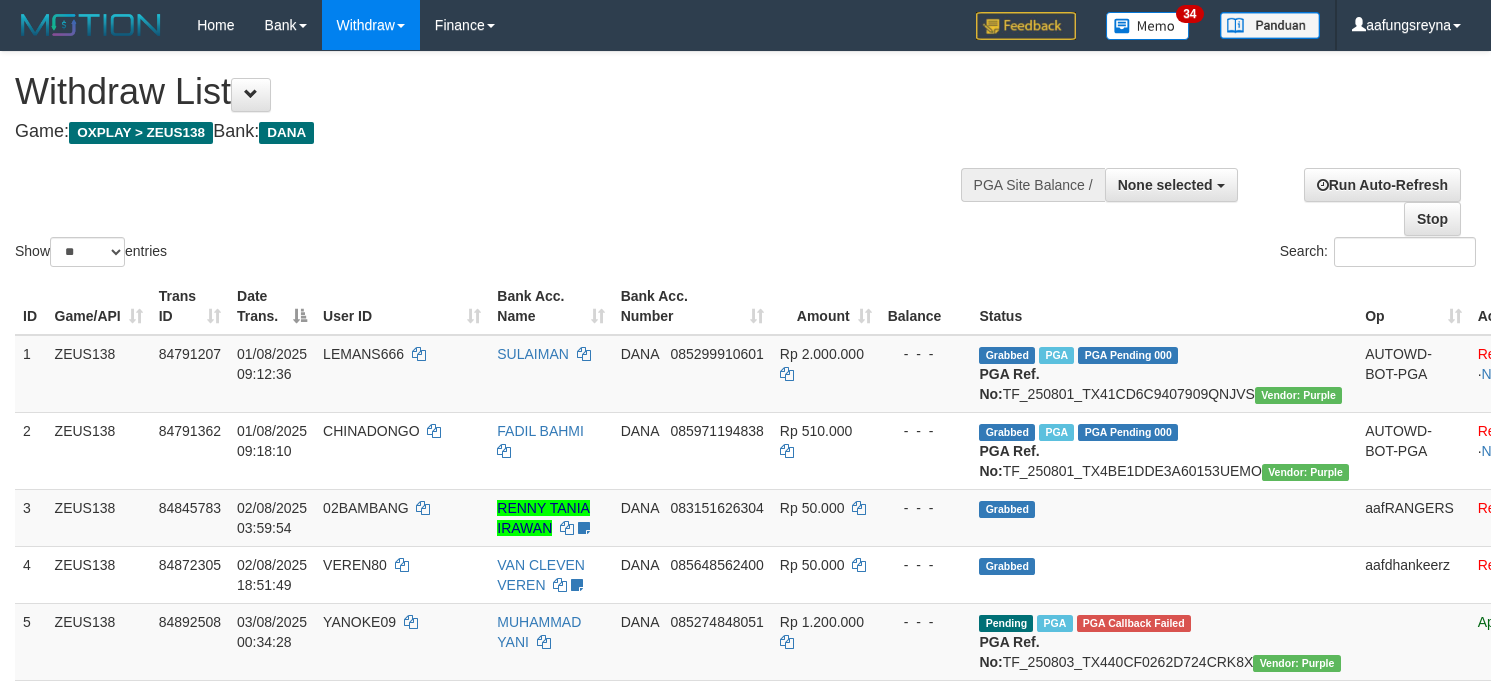 select 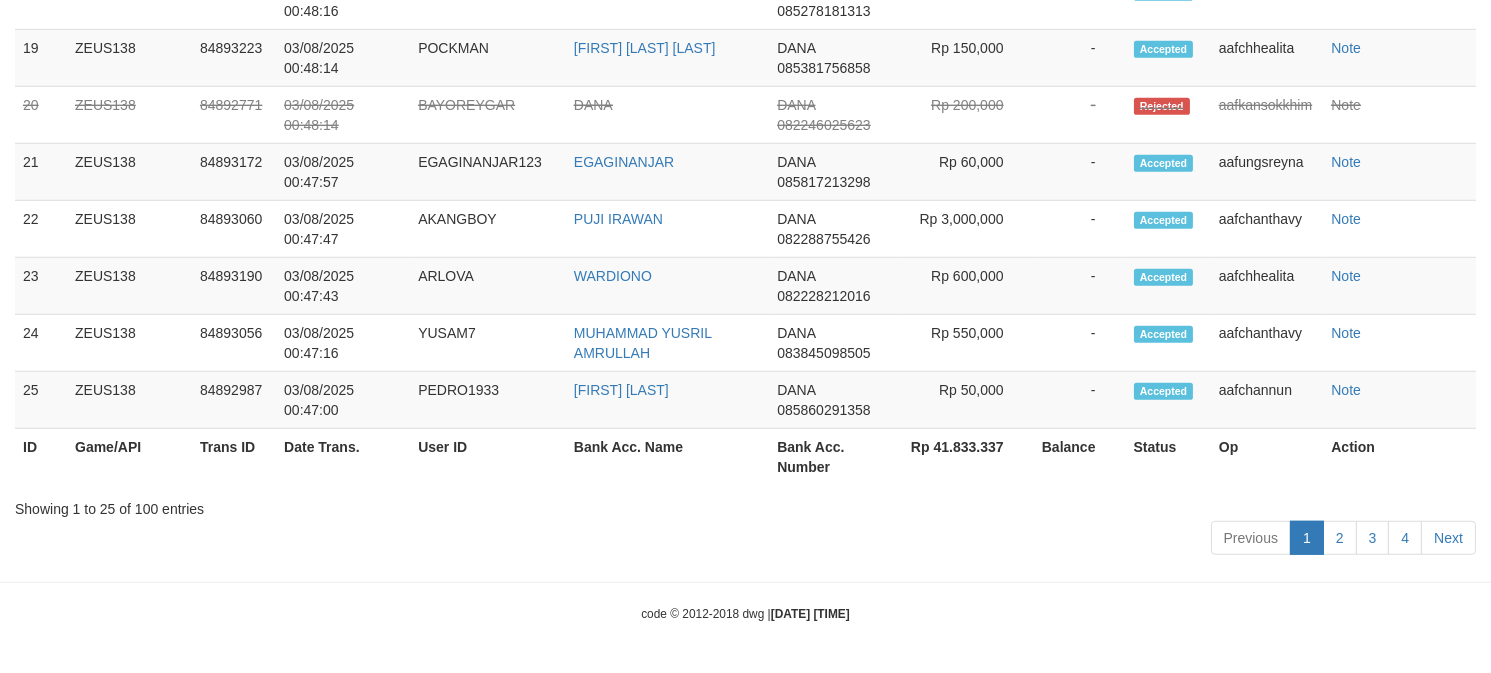 scroll, scrollTop: 2613, scrollLeft: 0, axis: vertical 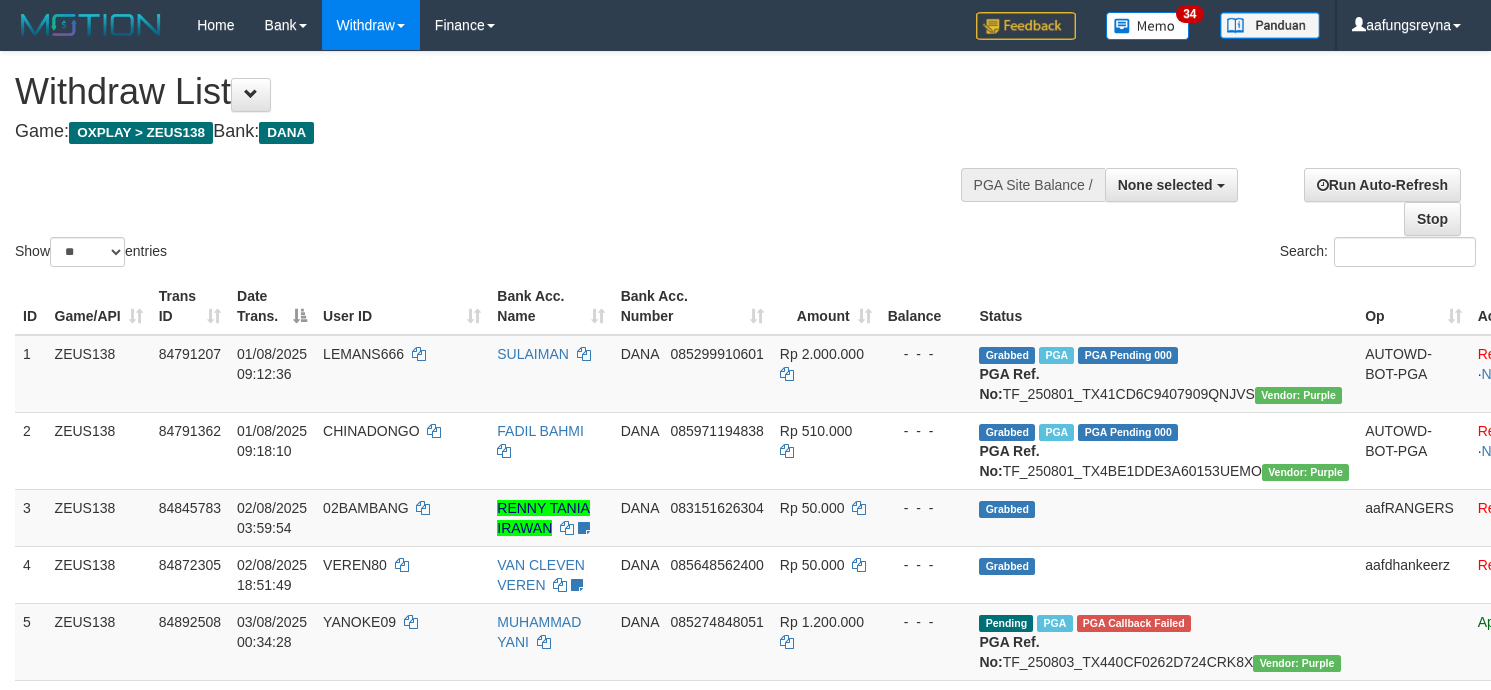 select 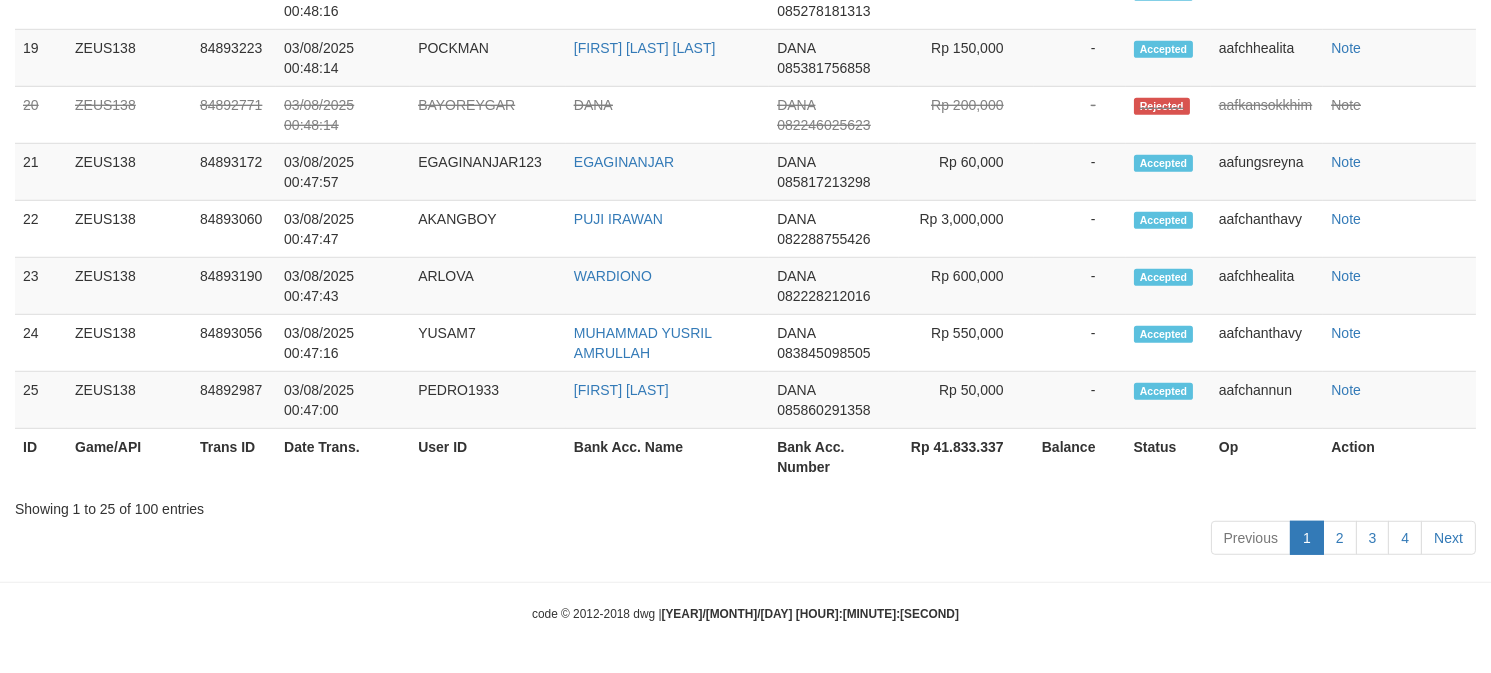 scroll, scrollTop: 2613, scrollLeft: 0, axis: vertical 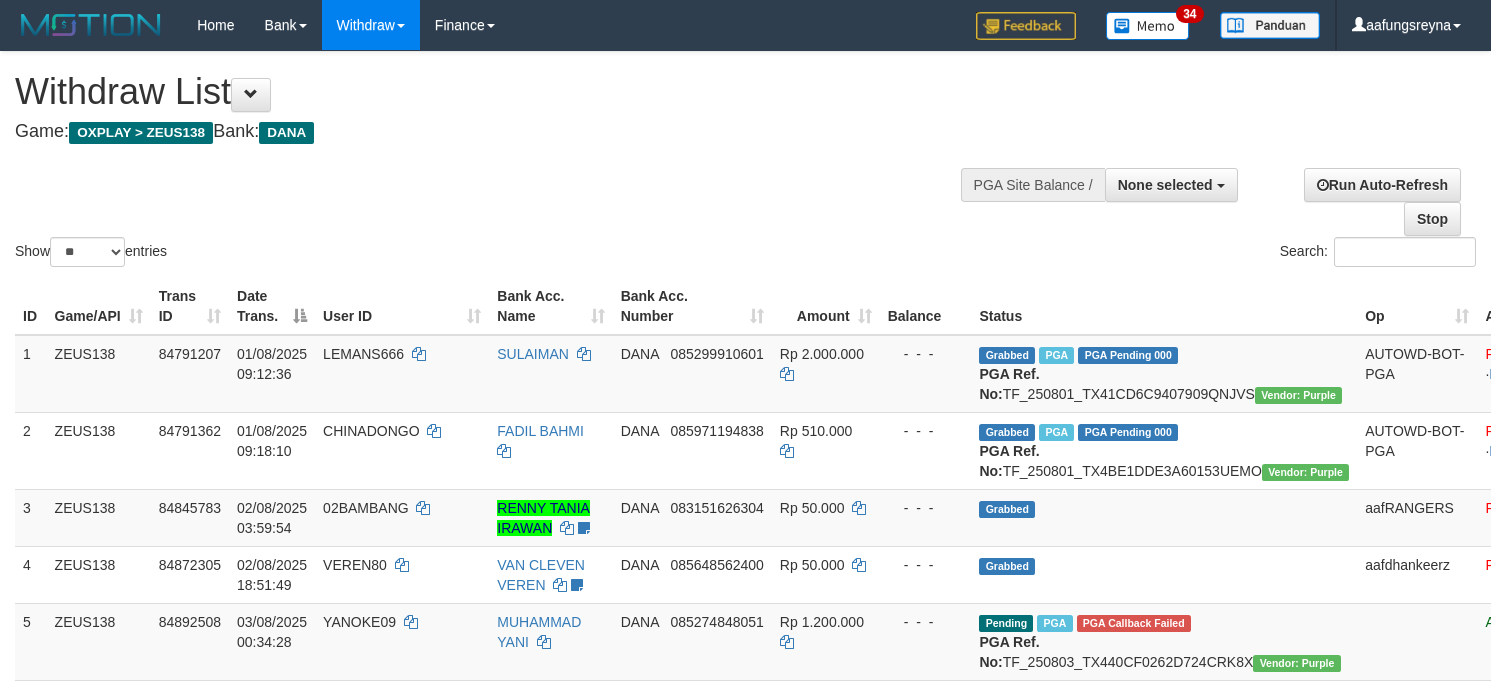 select 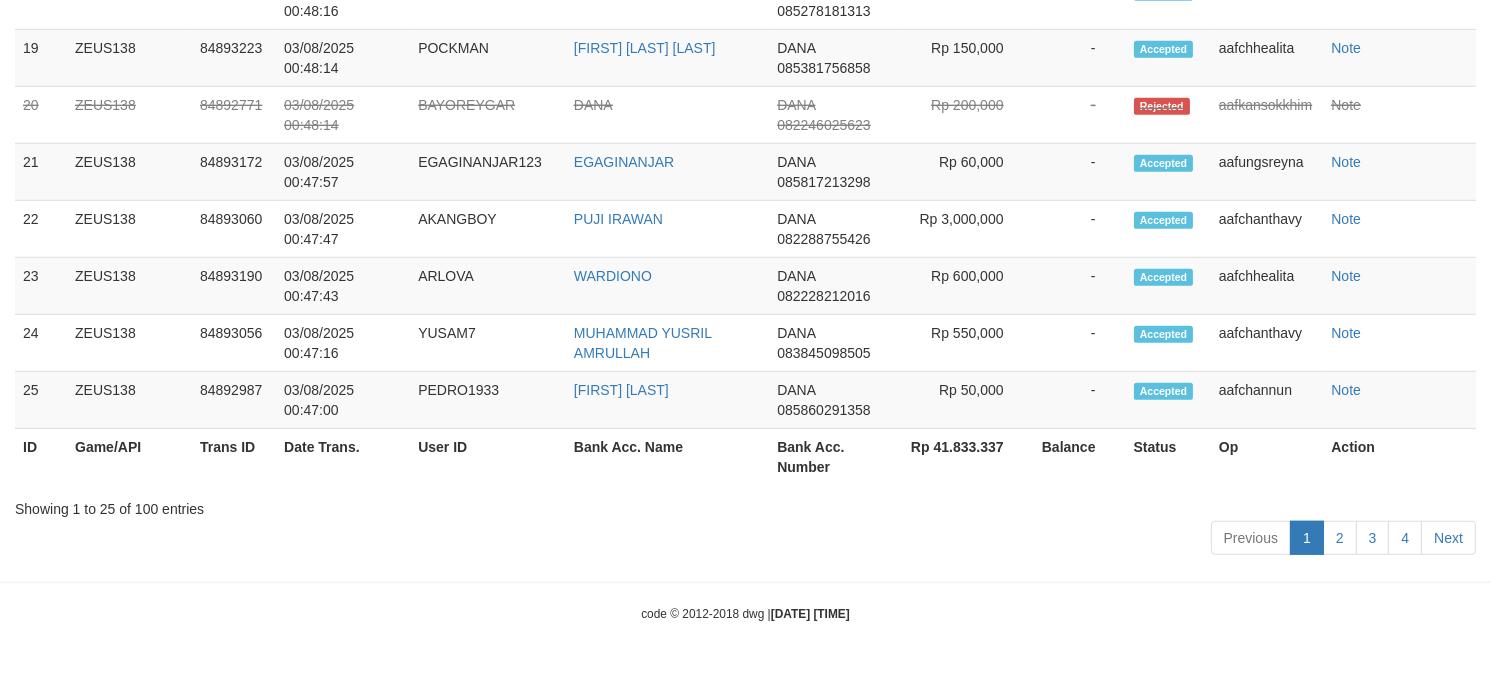 scroll, scrollTop: 2613, scrollLeft: 0, axis: vertical 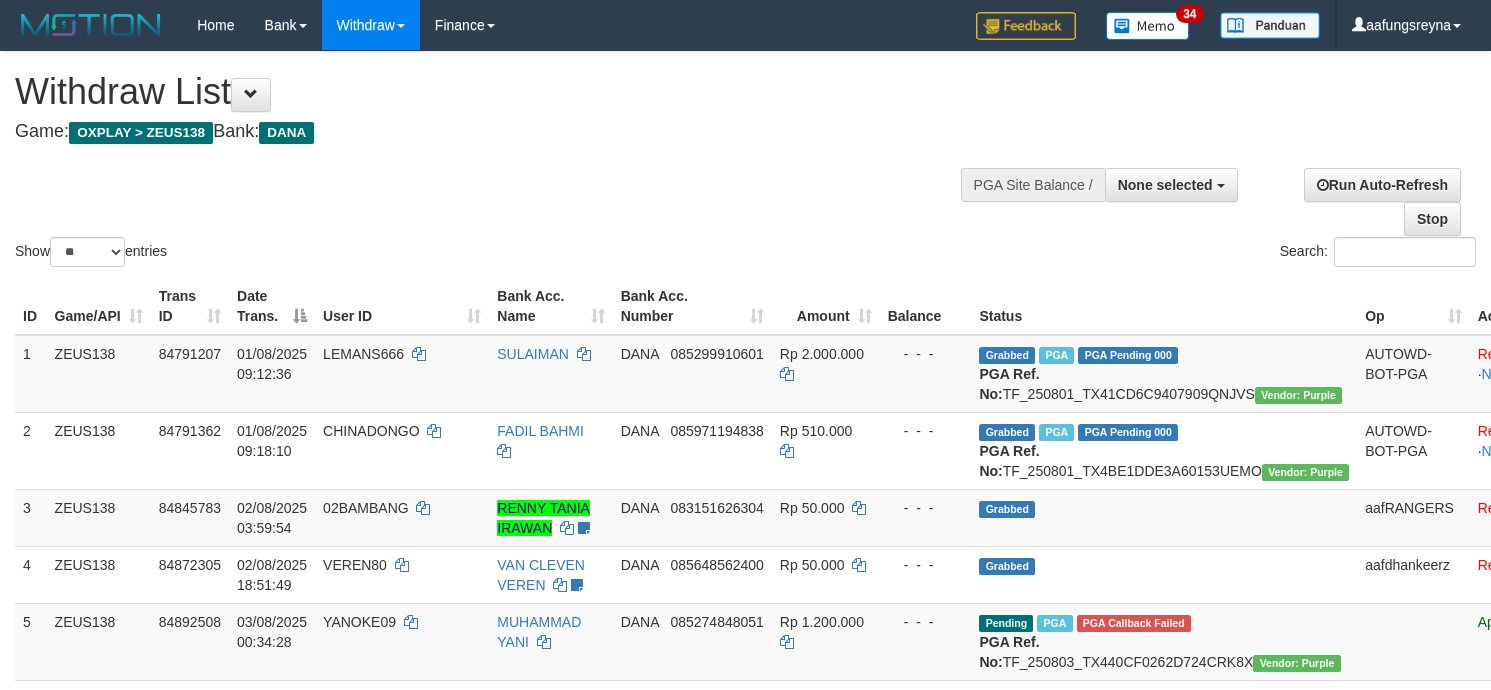 select 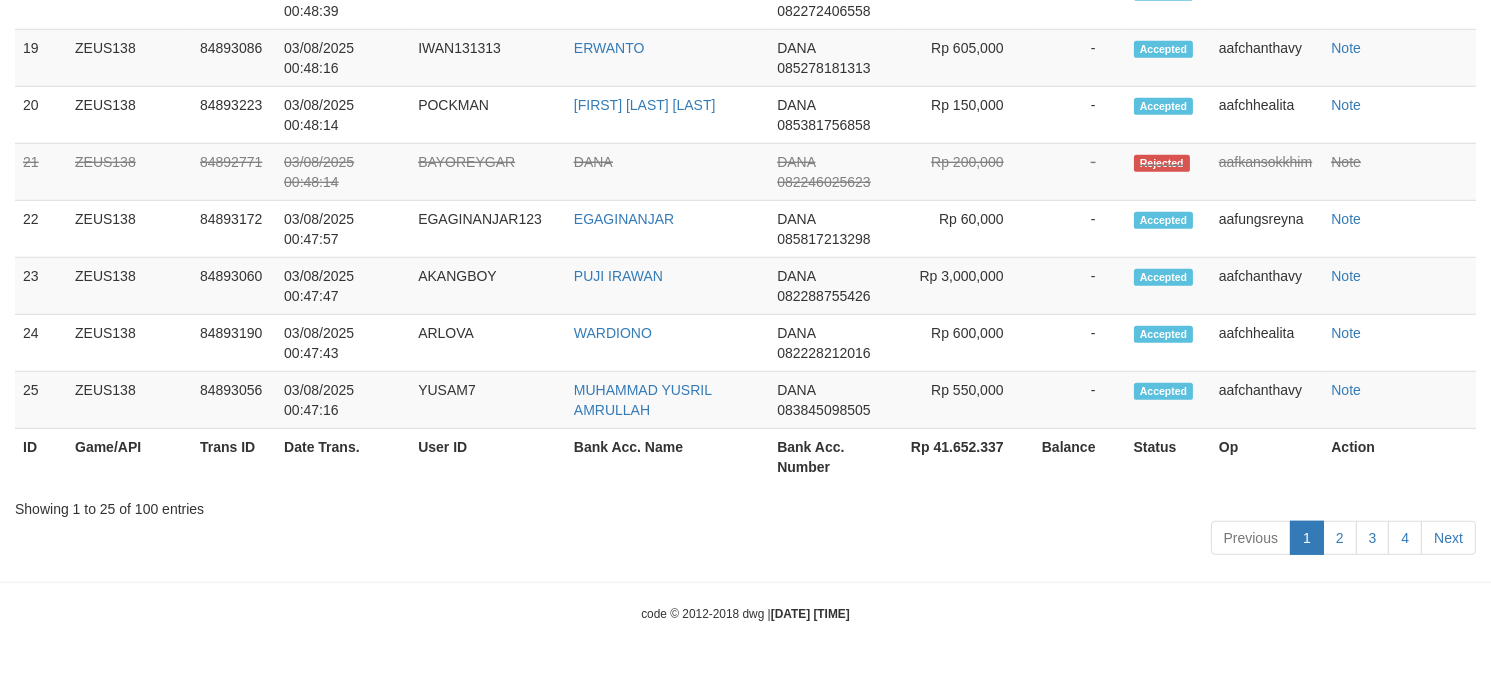 scroll, scrollTop: 2613, scrollLeft: 0, axis: vertical 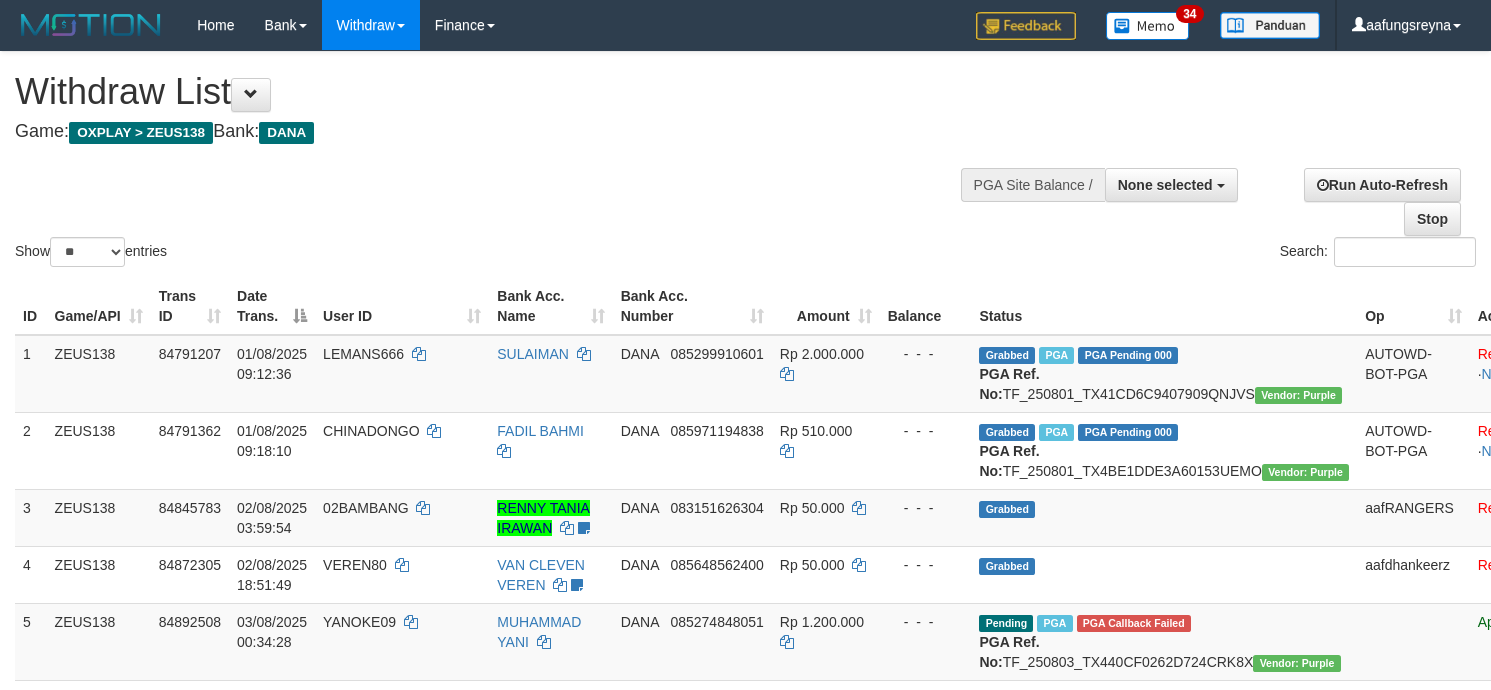 select 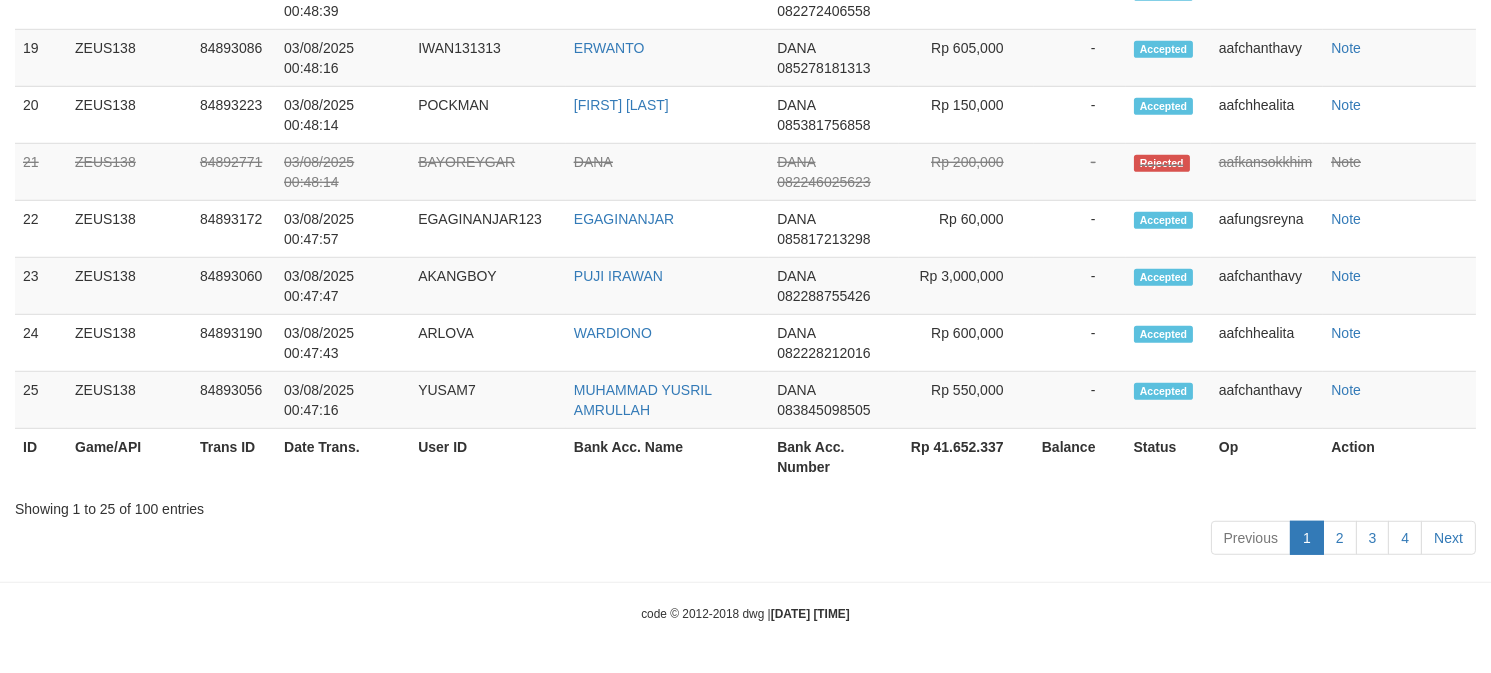 scroll, scrollTop: 2613, scrollLeft: 0, axis: vertical 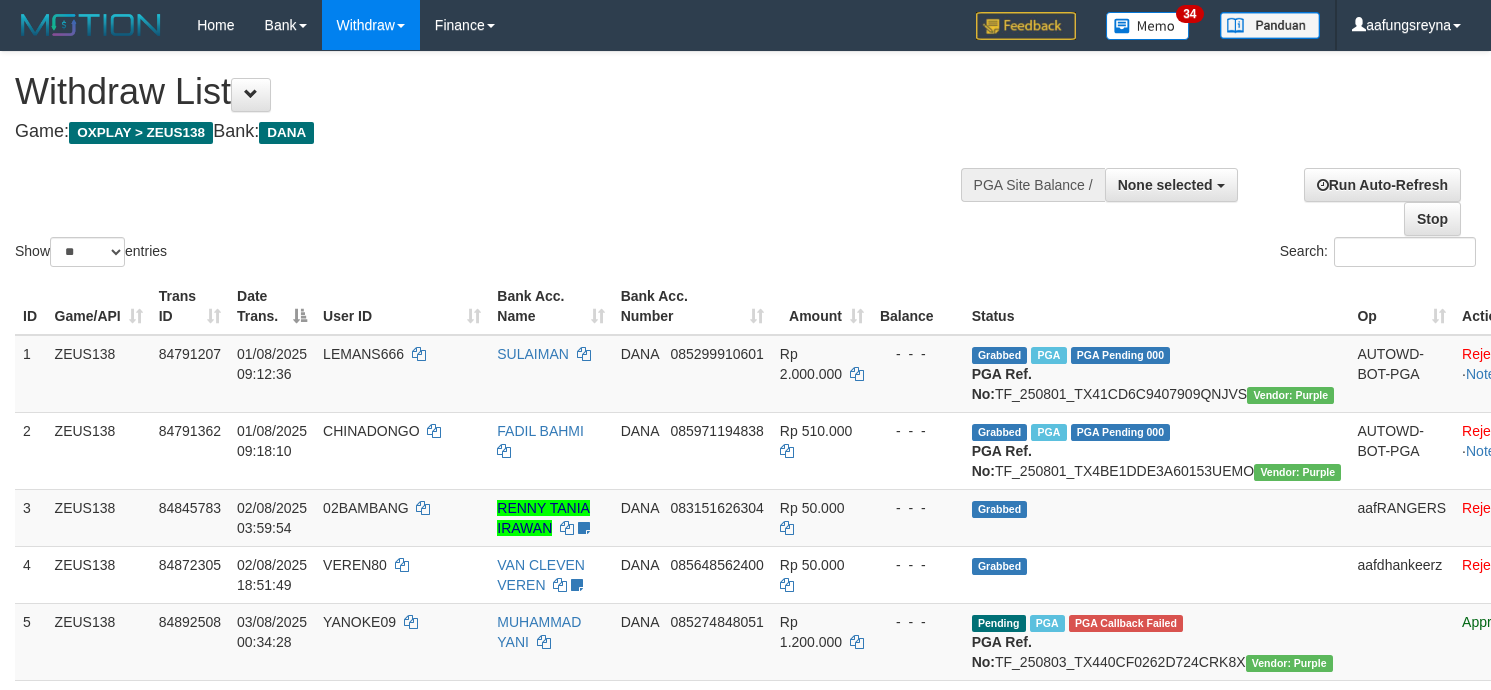 select 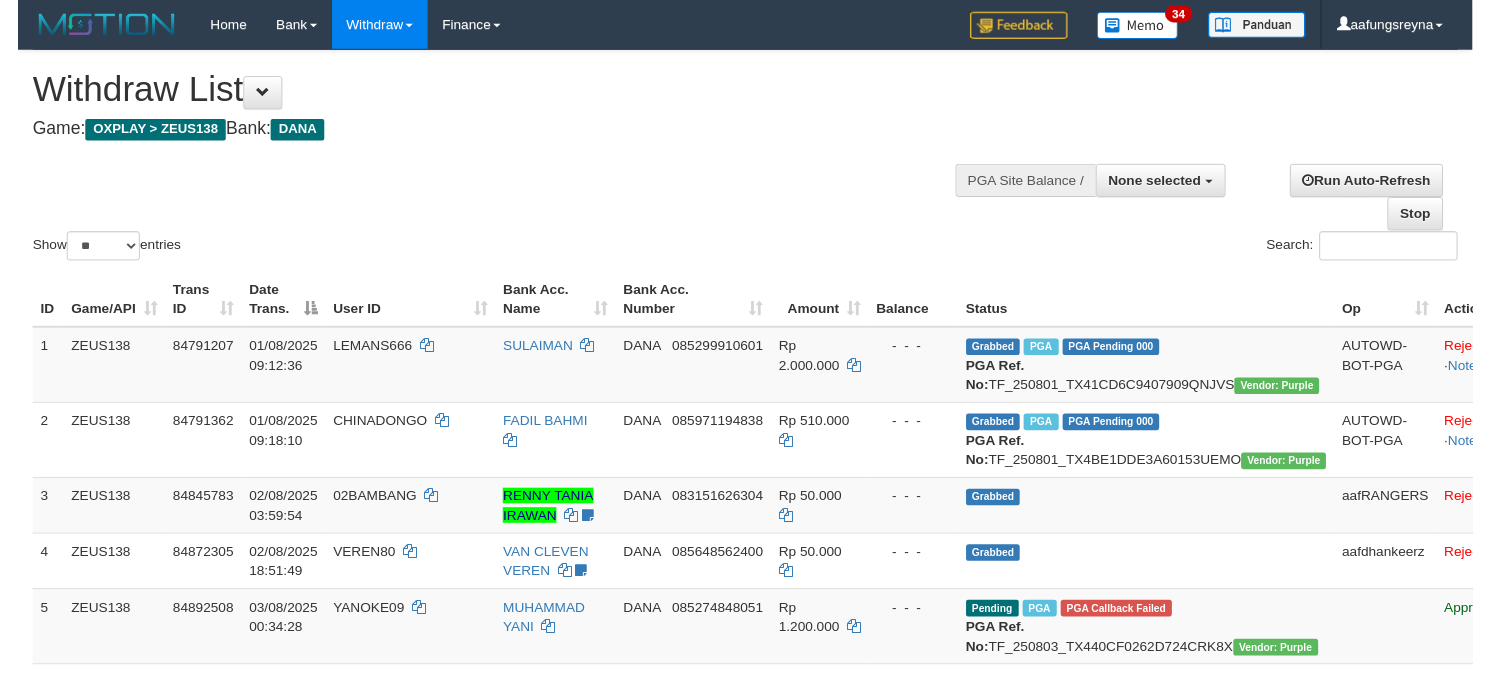 scroll, scrollTop: 2593, scrollLeft: 0, axis: vertical 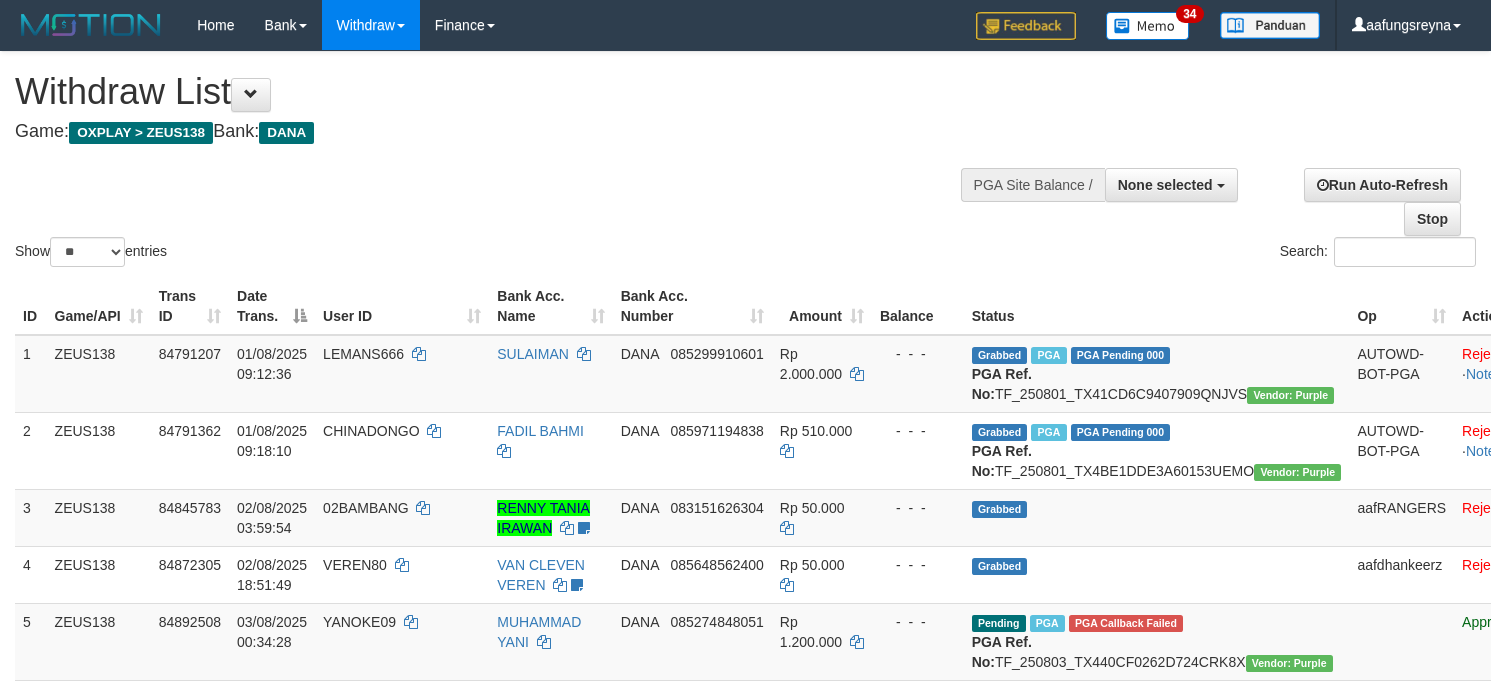 select 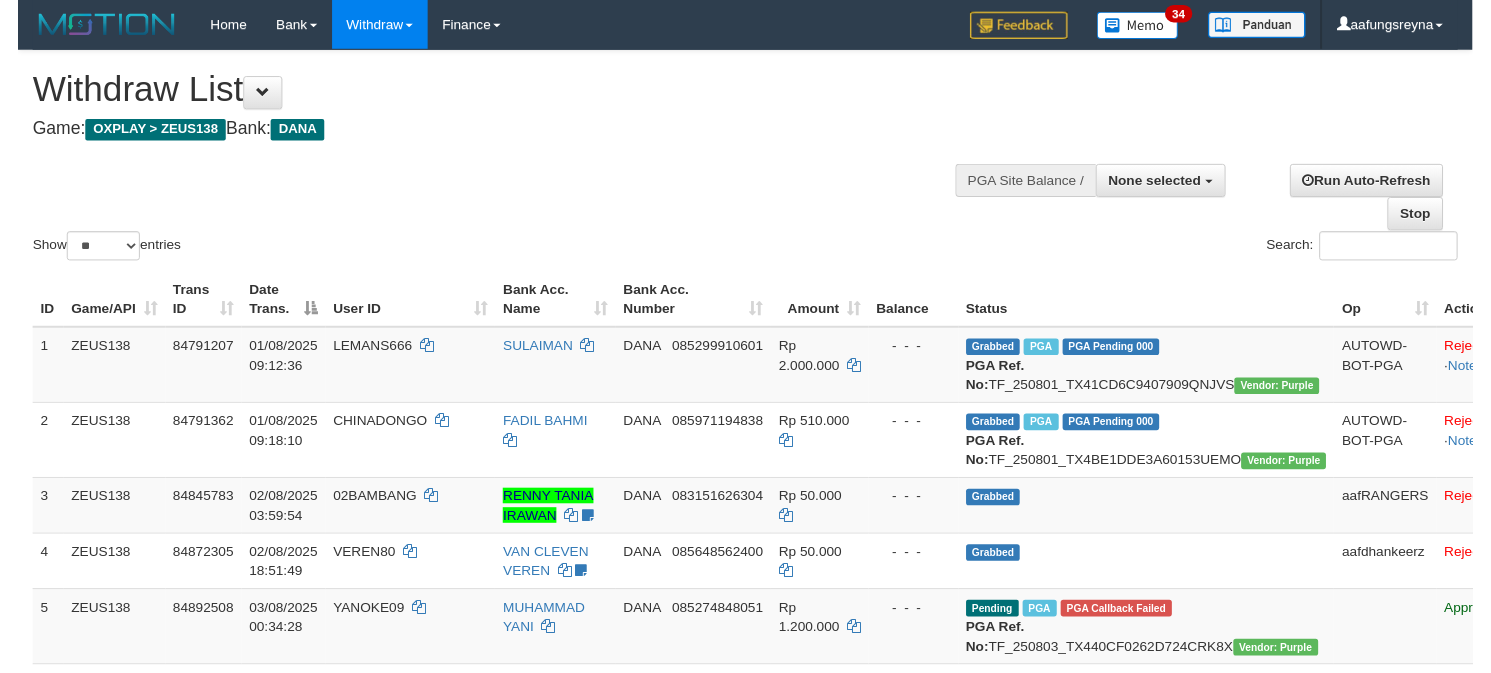 scroll, scrollTop: 2593, scrollLeft: 0, axis: vertical 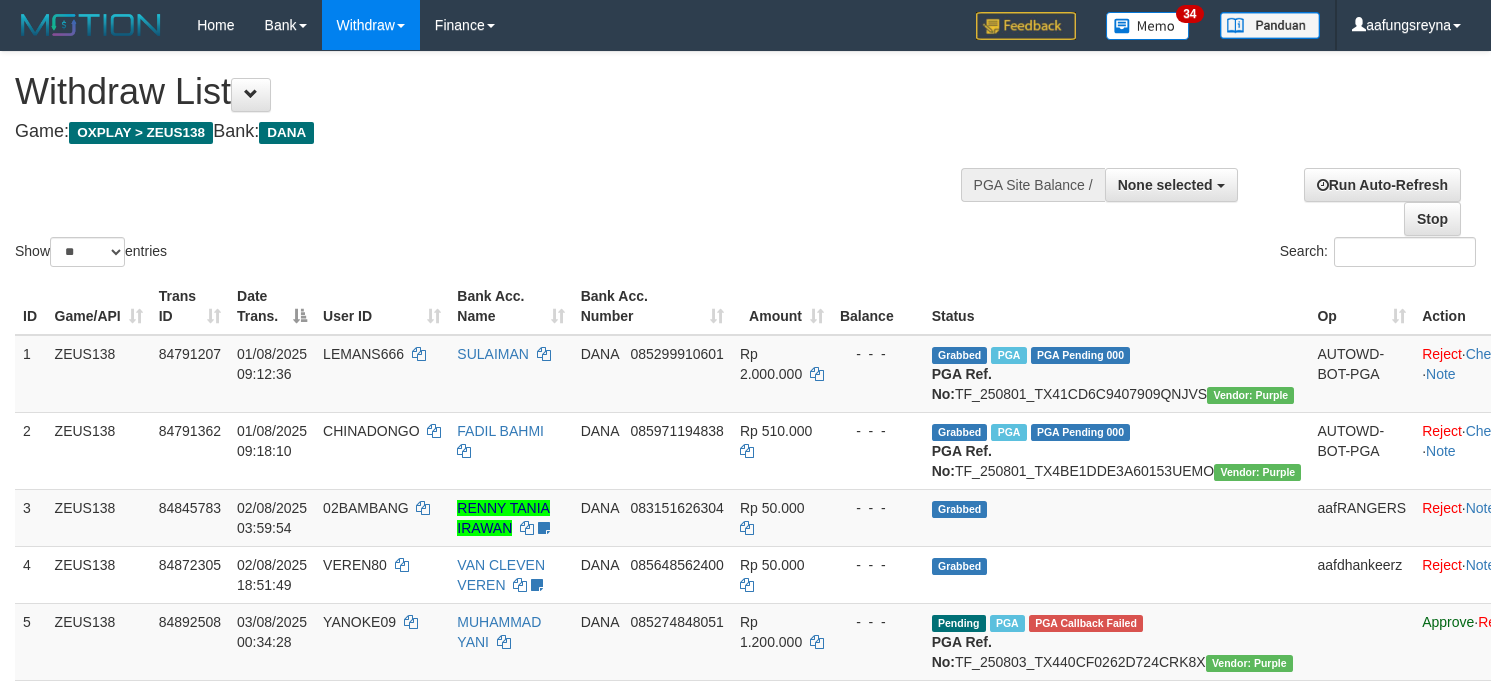 select 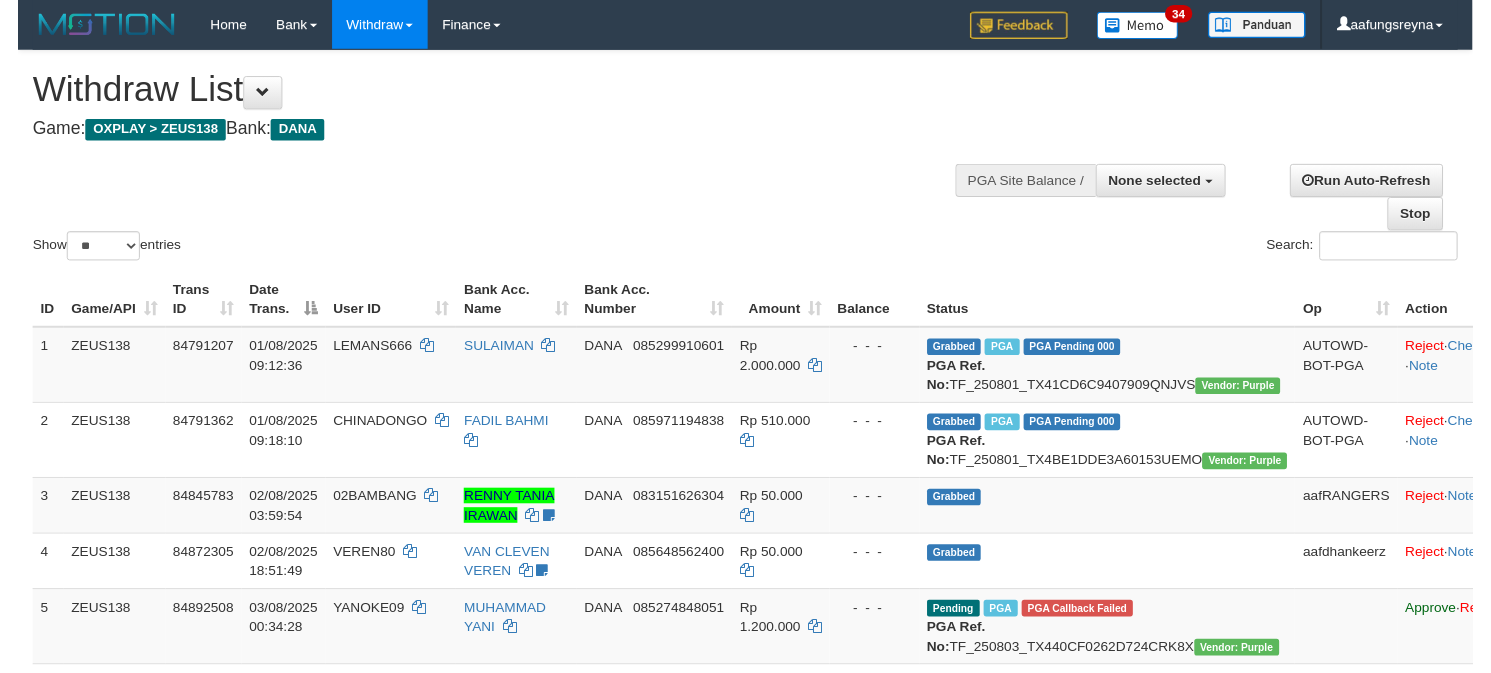 scroll, scrollTop: 2536, scrollLeft: 0, axis: vertical 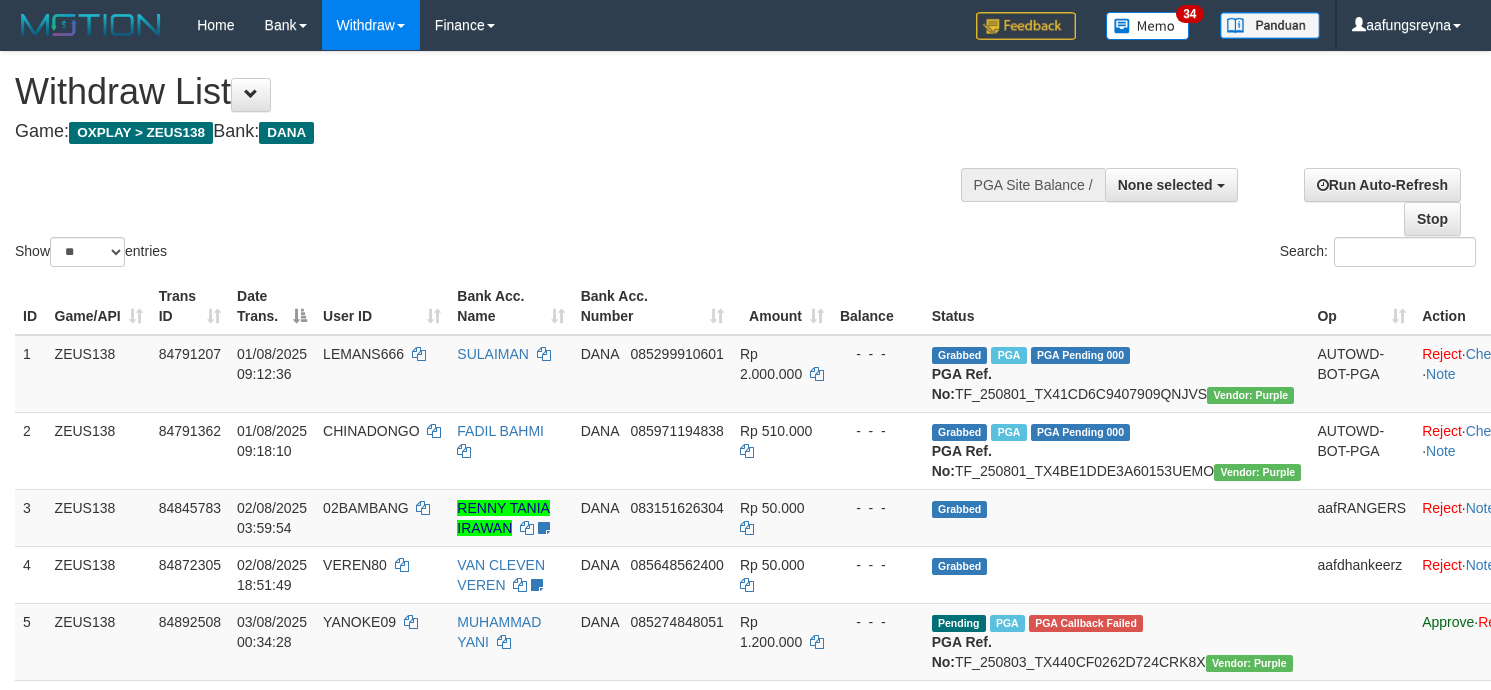 select 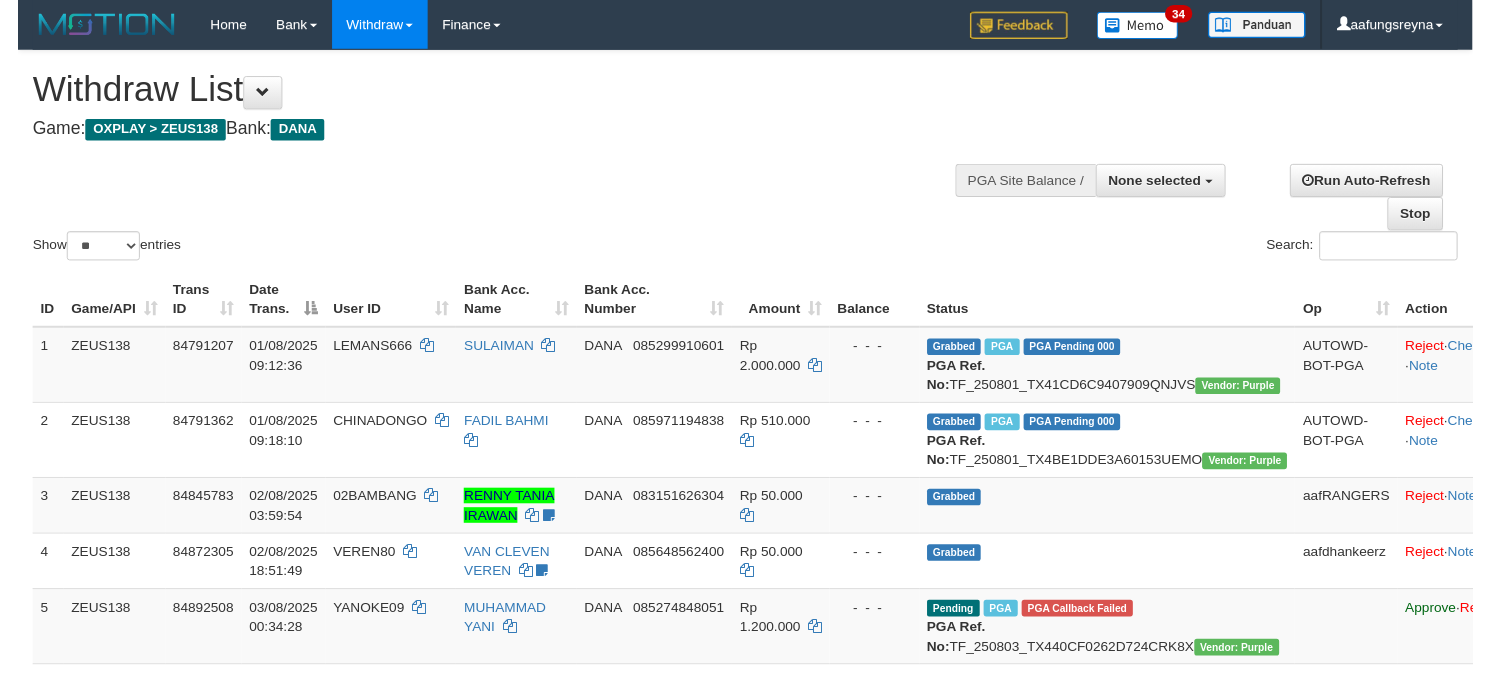 scroll, scrollTop: 2536, scrollLeft: 0, axis: vertical 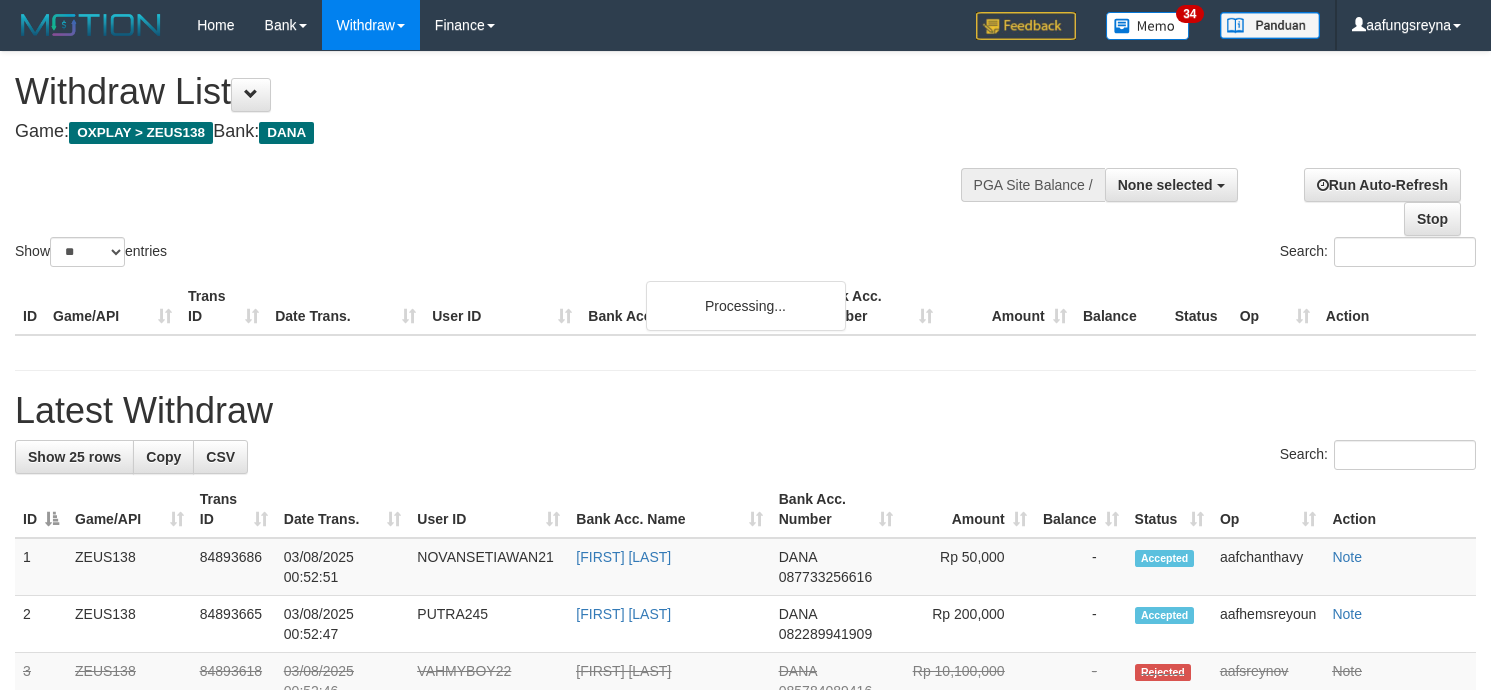 select 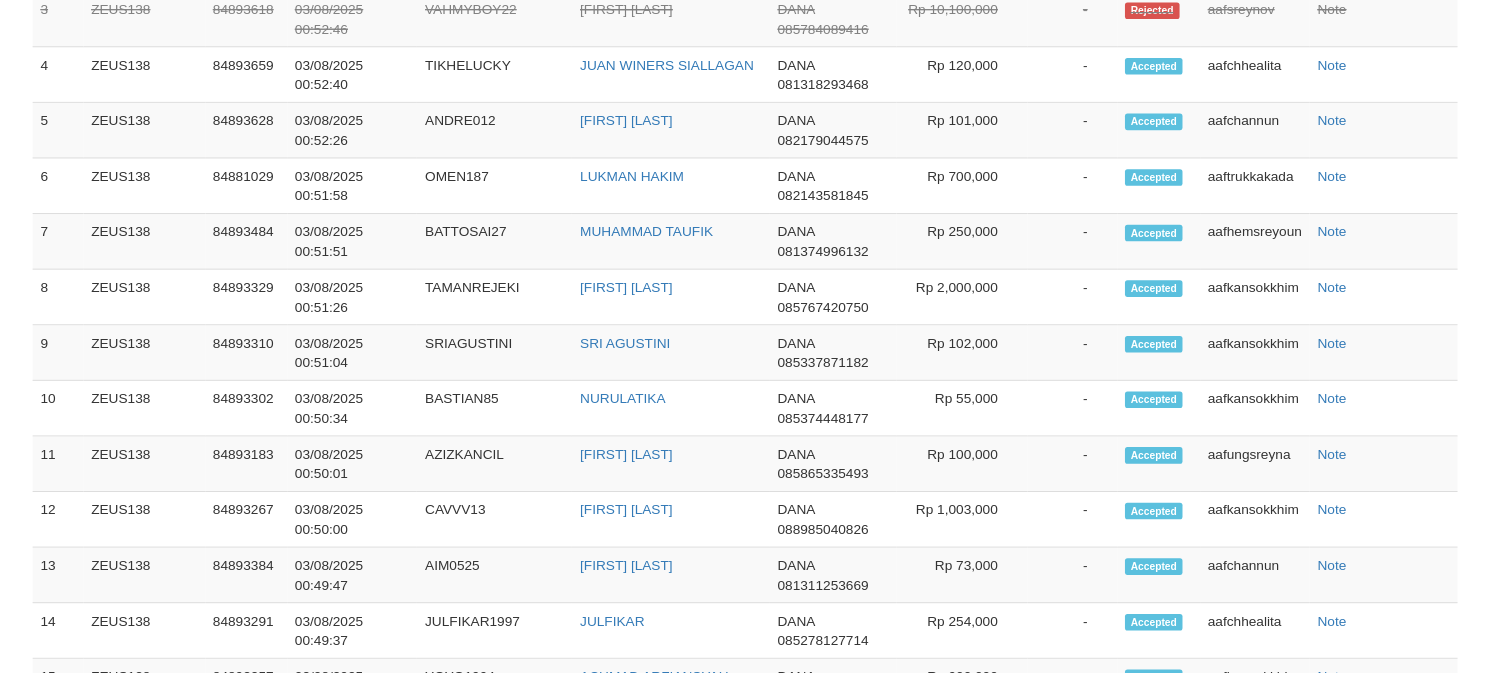 scroll, scrollTop: 2536, scrollLeft: 0, axis: vertical 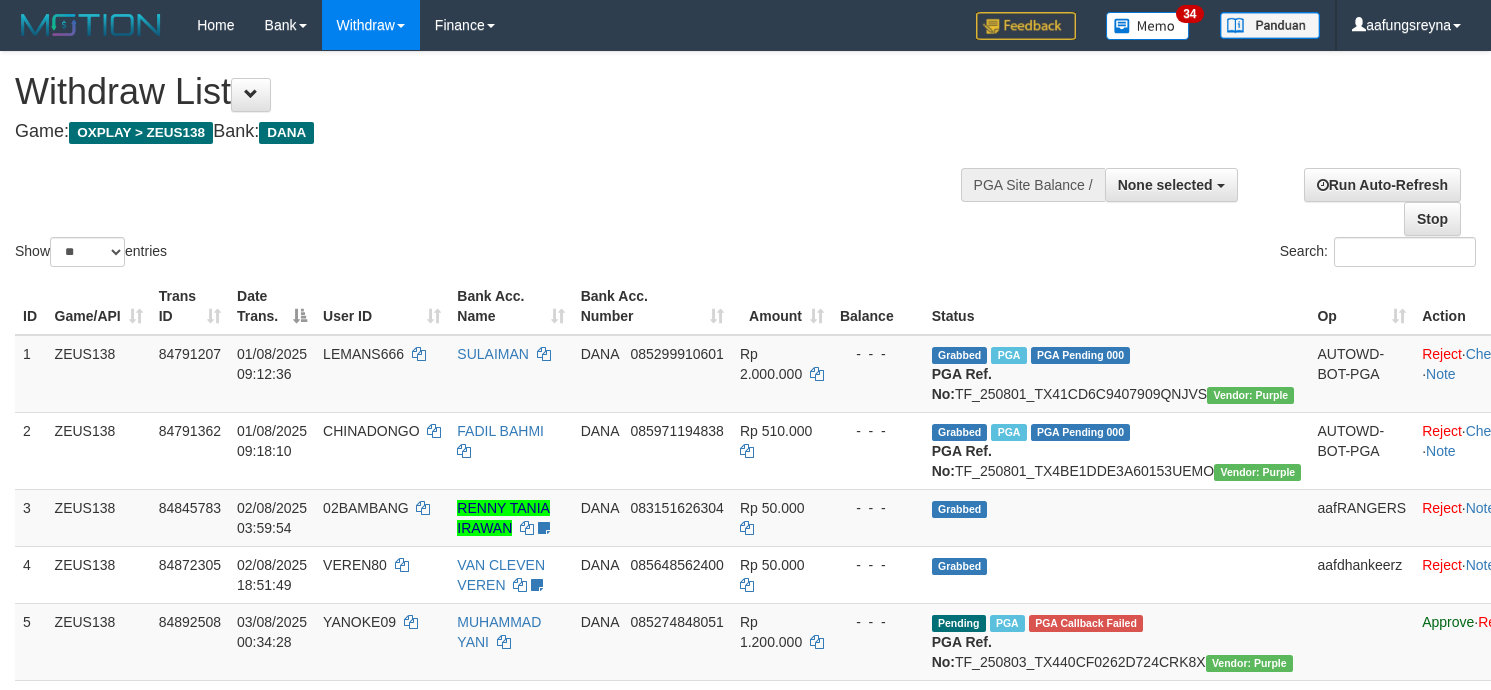 select 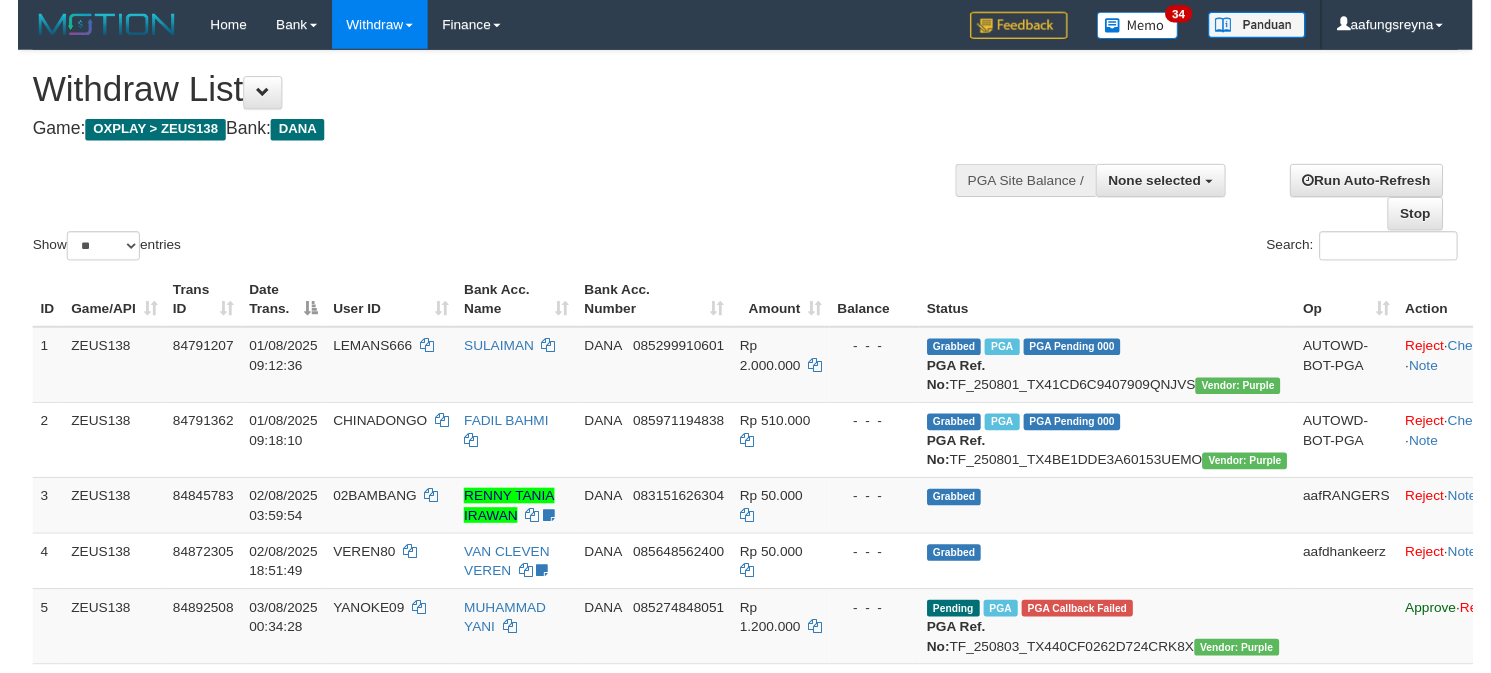 scroll, scrollTop: 2536, scrollLeft: 0, axis: vertical 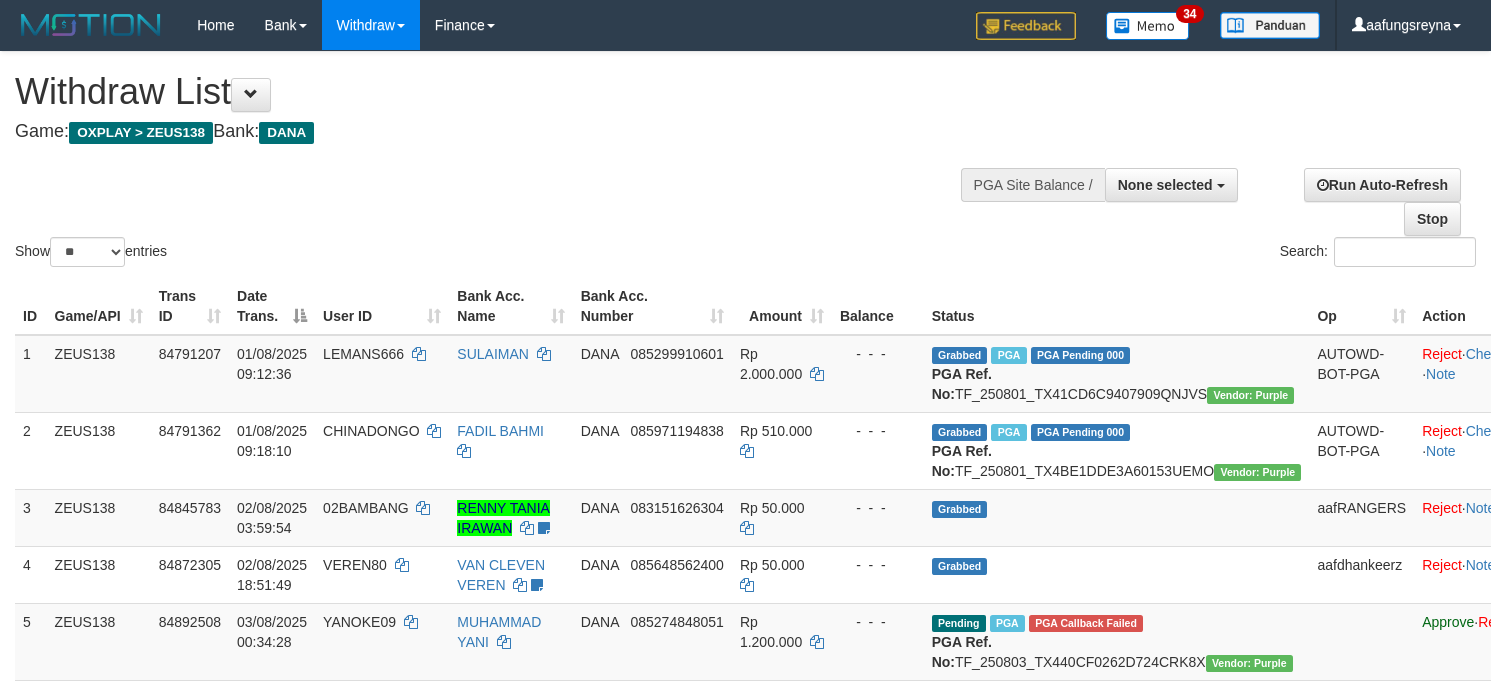 select 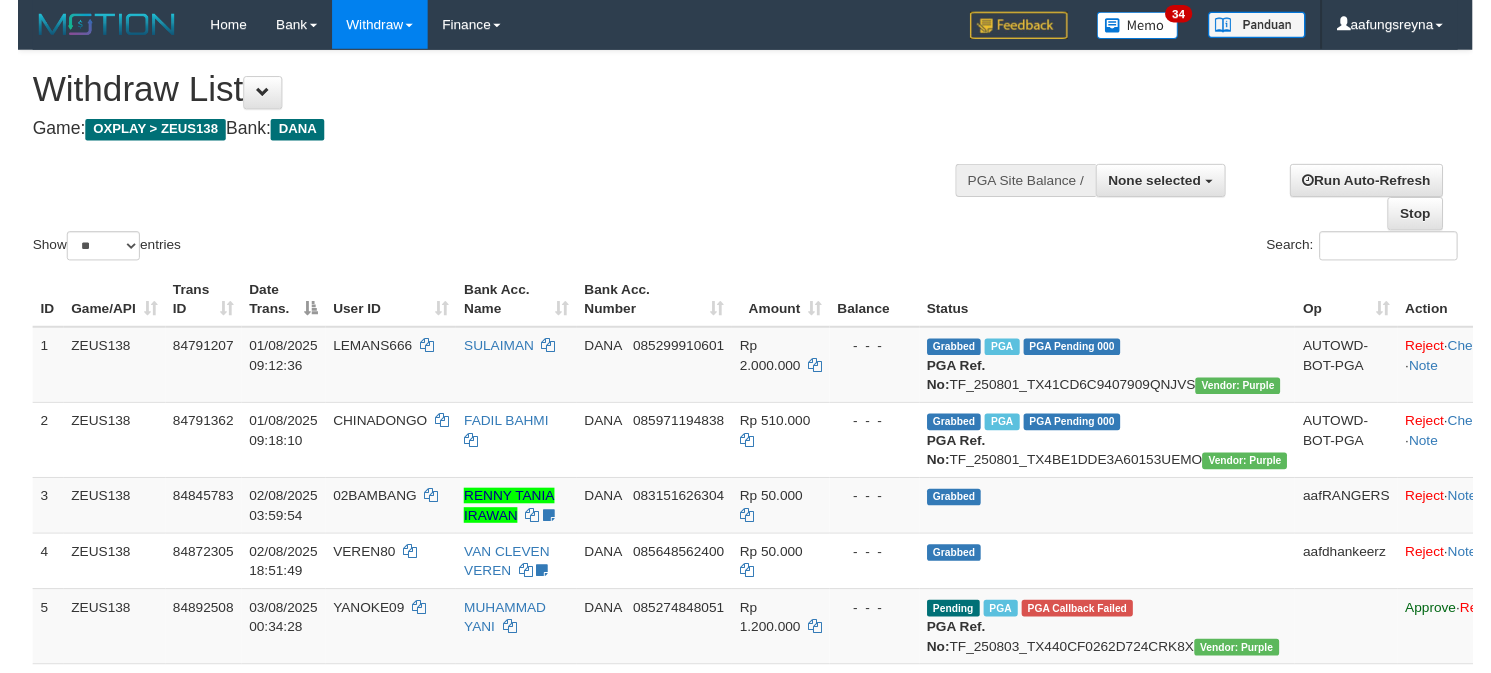scroll, scrollTop: 2536, scrollLeft: 0, axis: vertical 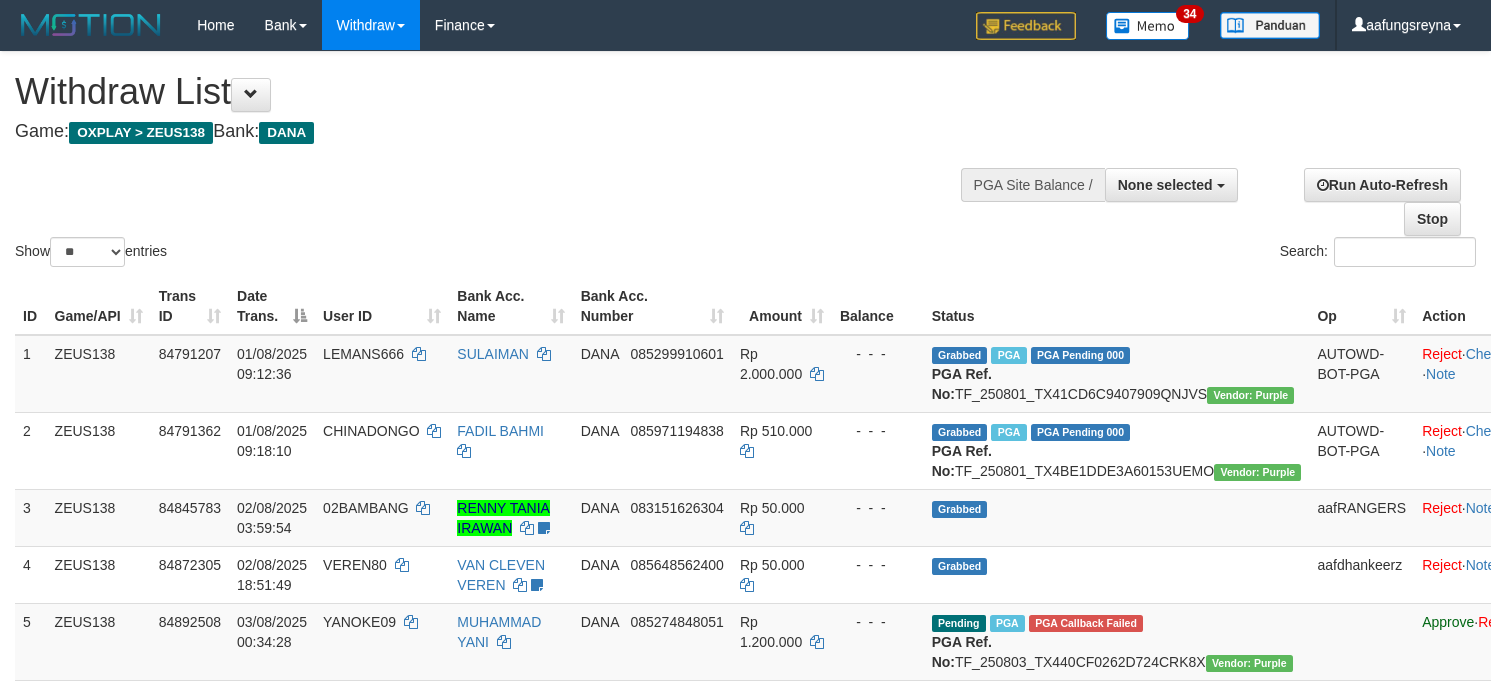 select 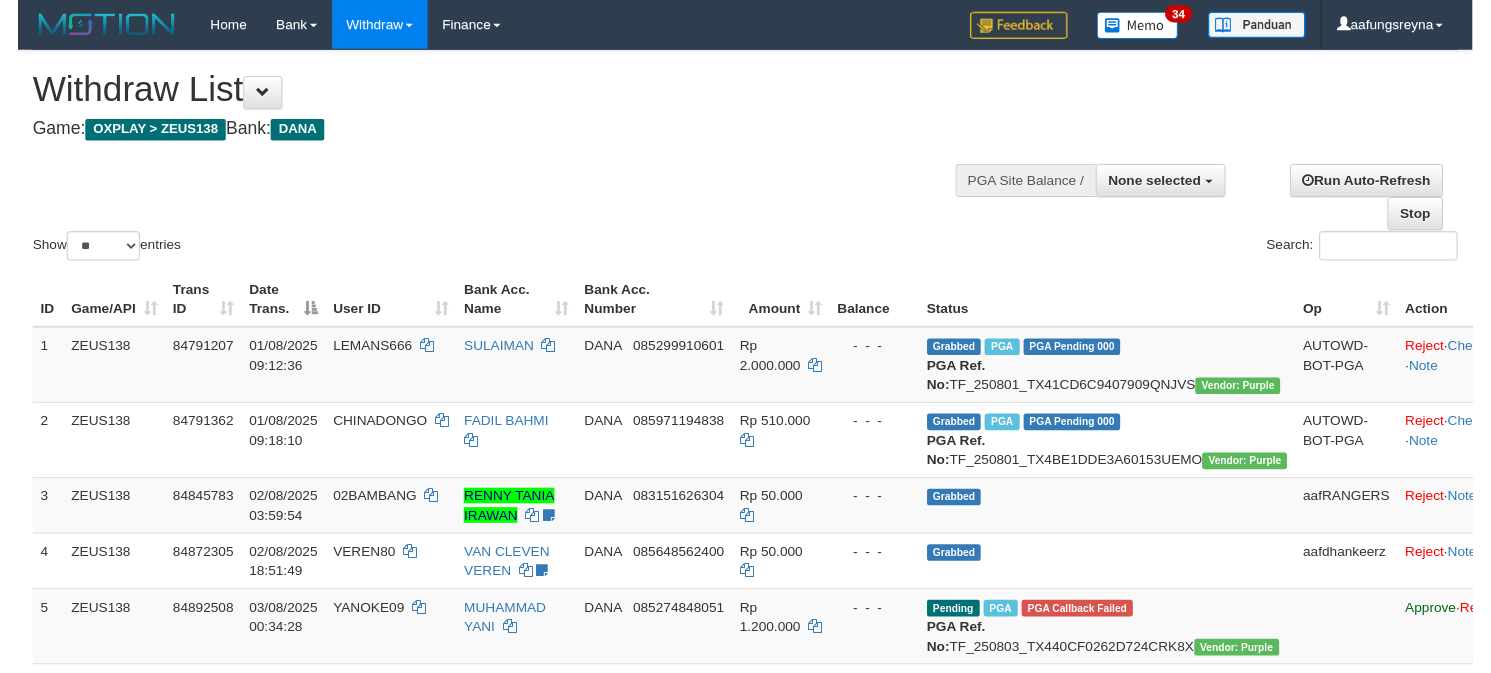 scroll, scrollTop: 2536, scrollLeft: 0, axis: vertical 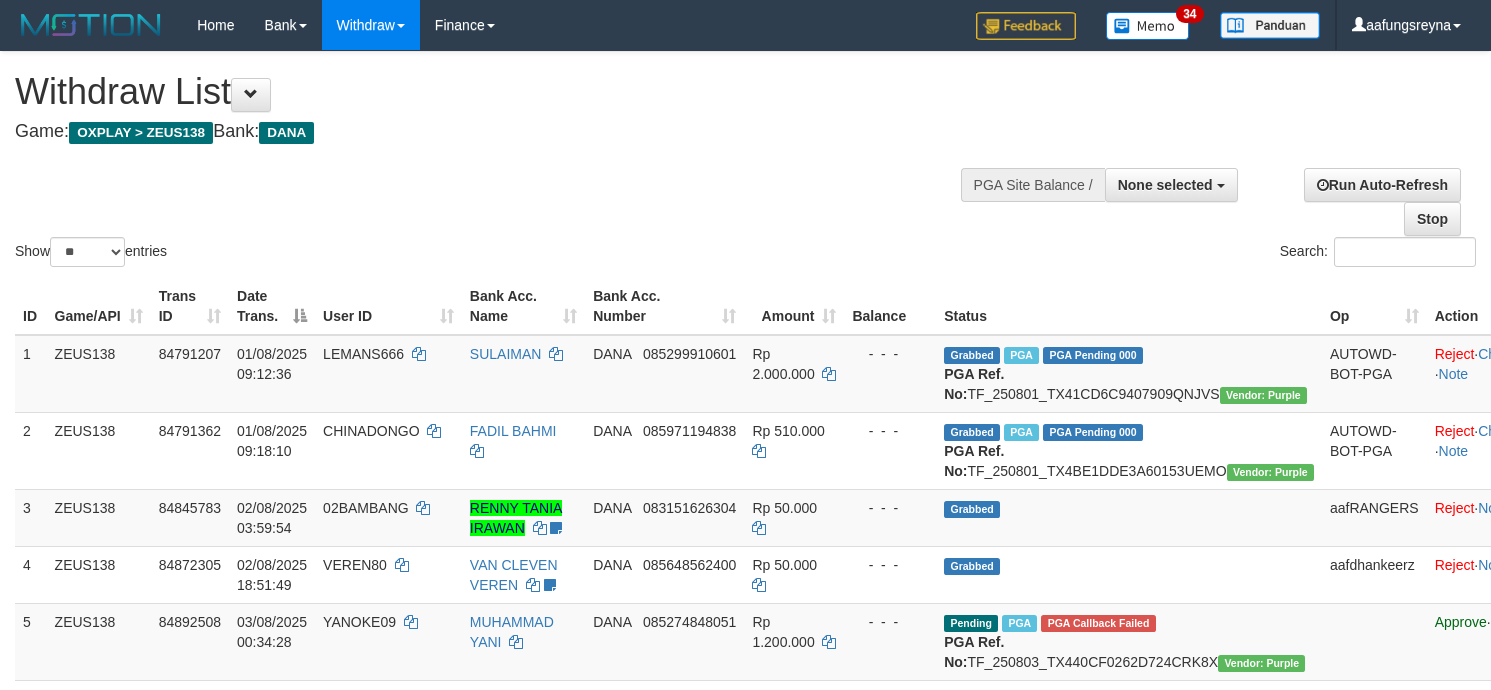 select 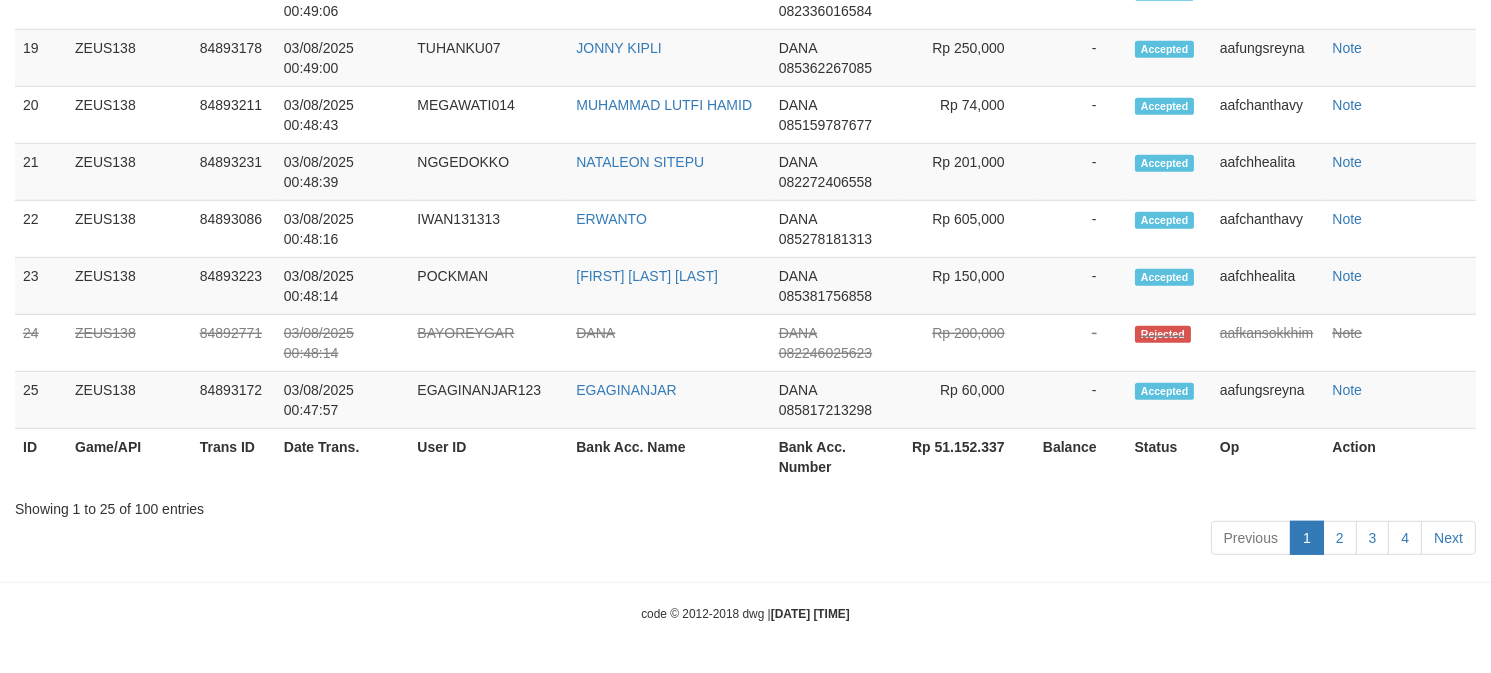 scroll, scrollTop: 2536, scrollLeft: 0, axis: vertical 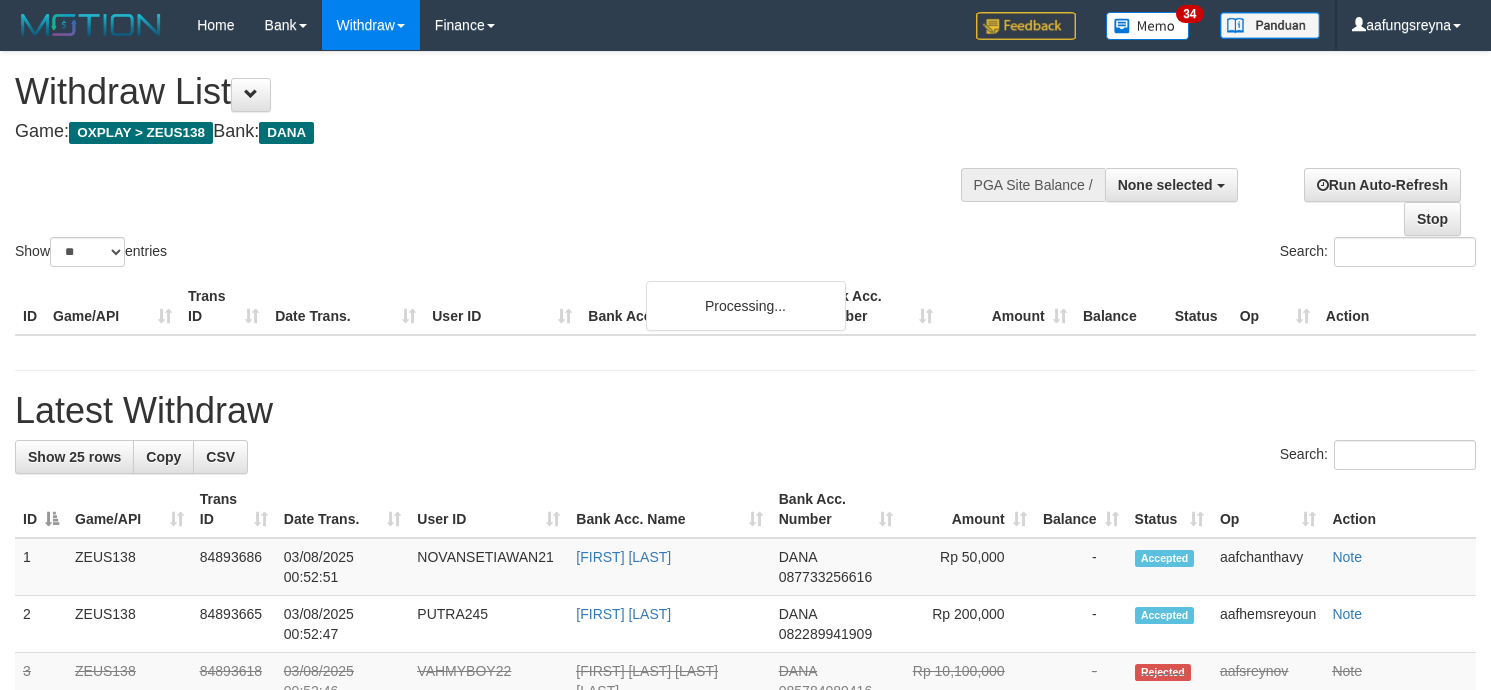 select 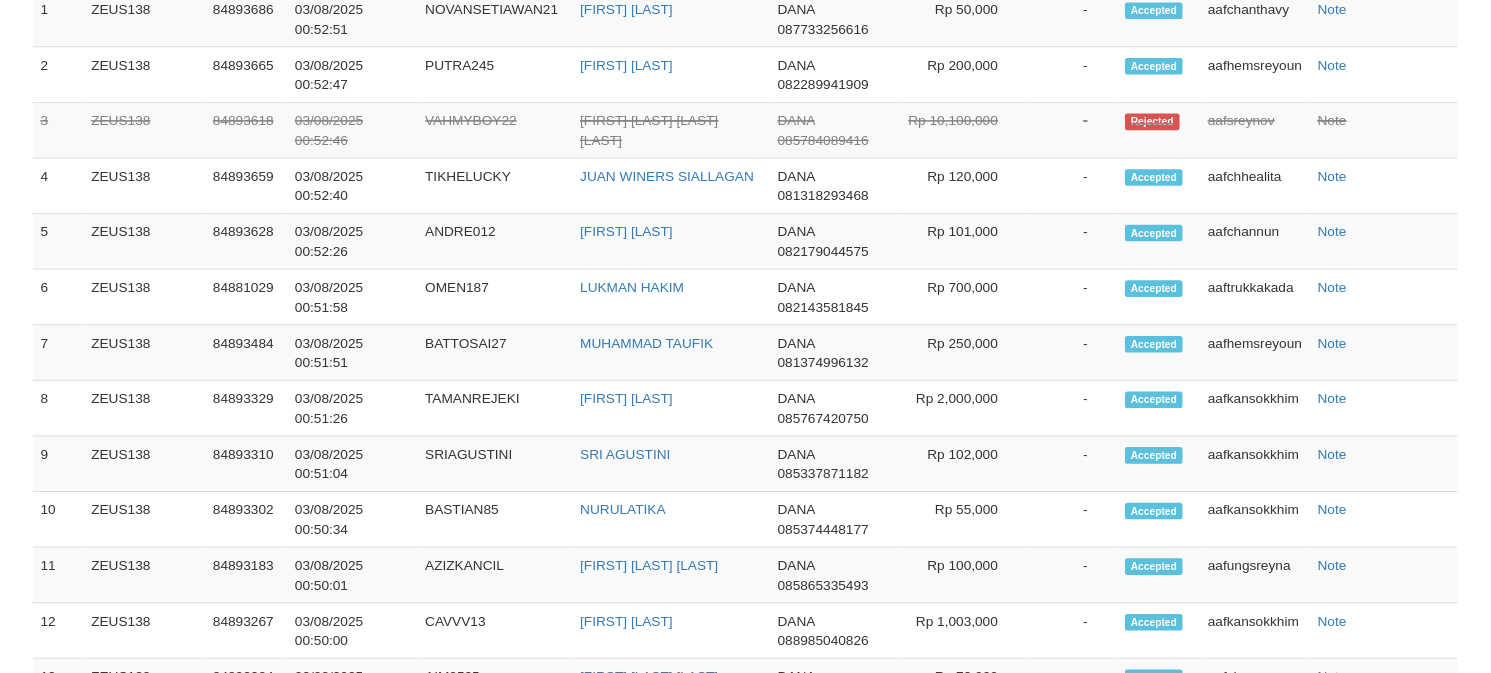 scroll, scrollTop: 2591, scrollLeft: 0, axis: vertical 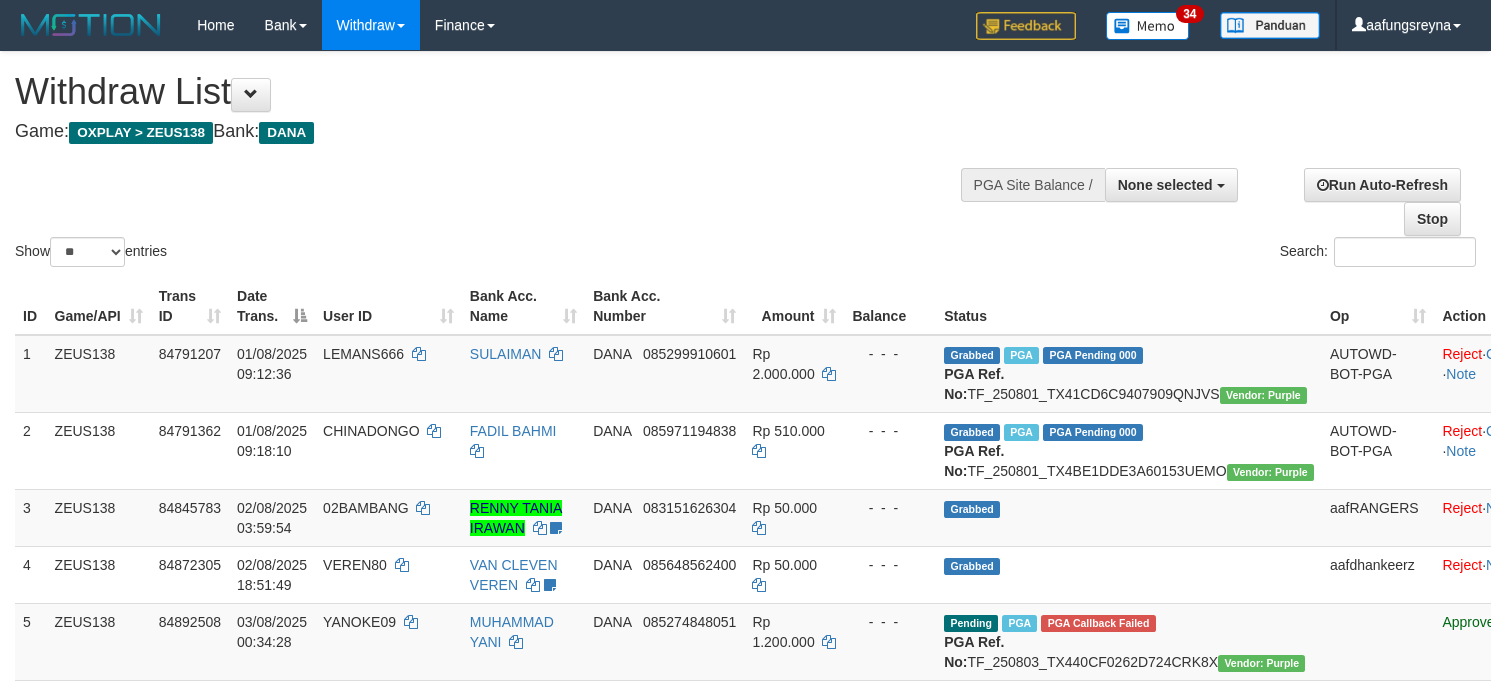 select 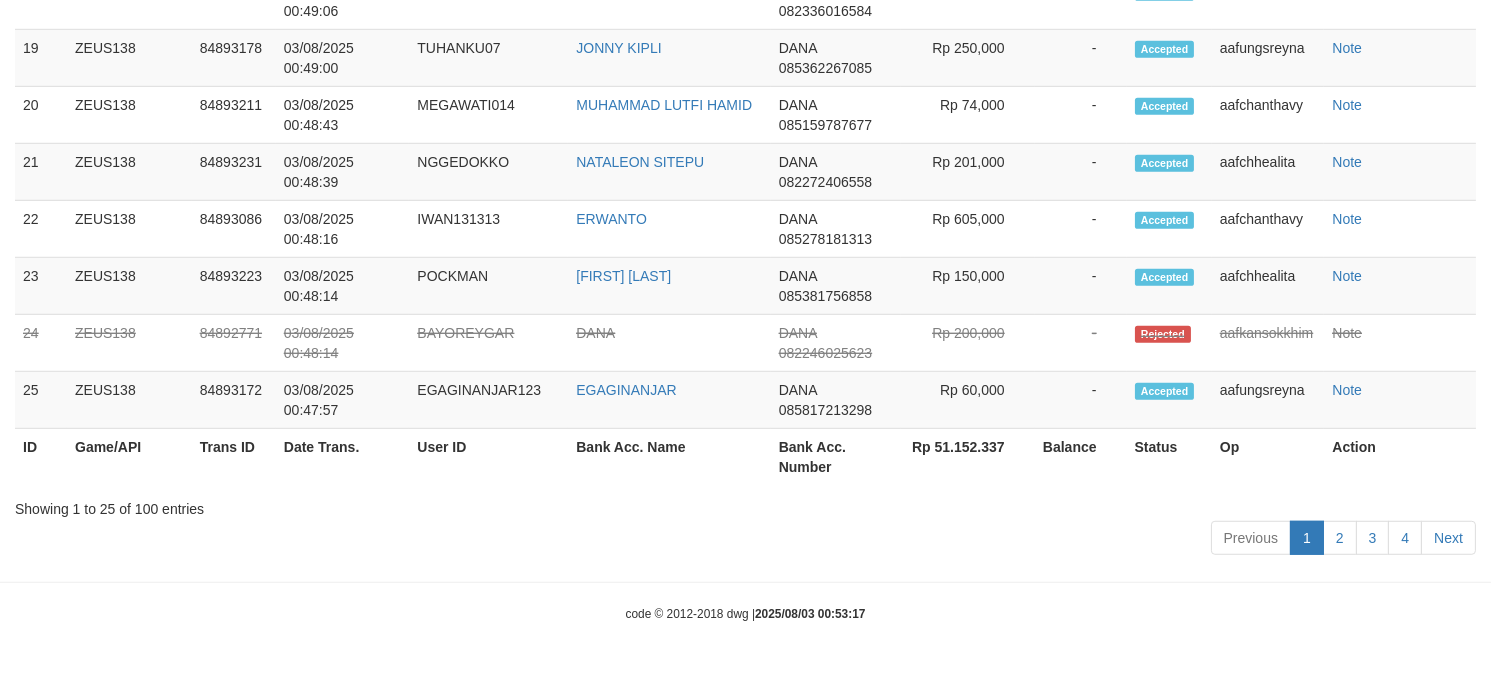 scroll, scrollTop: 2591, scrollLeft: 0, axis: vertical 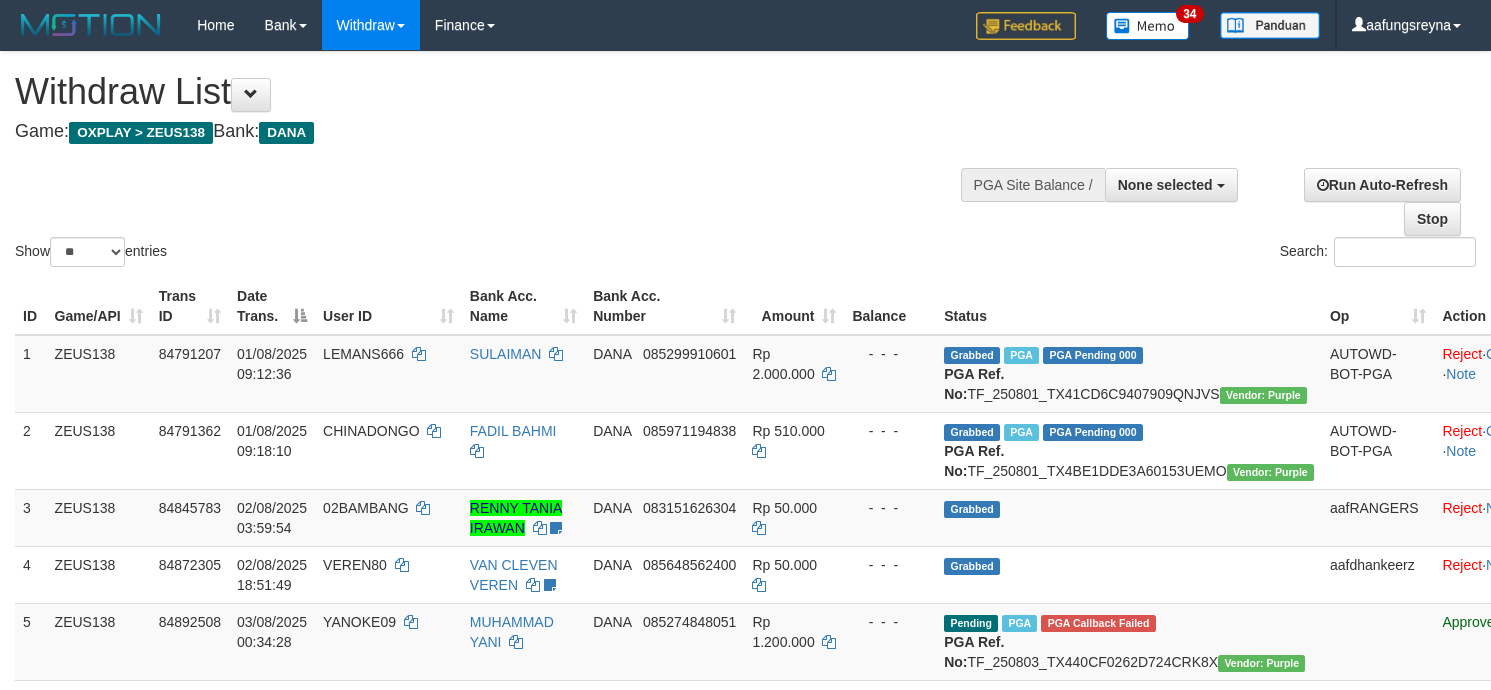 select 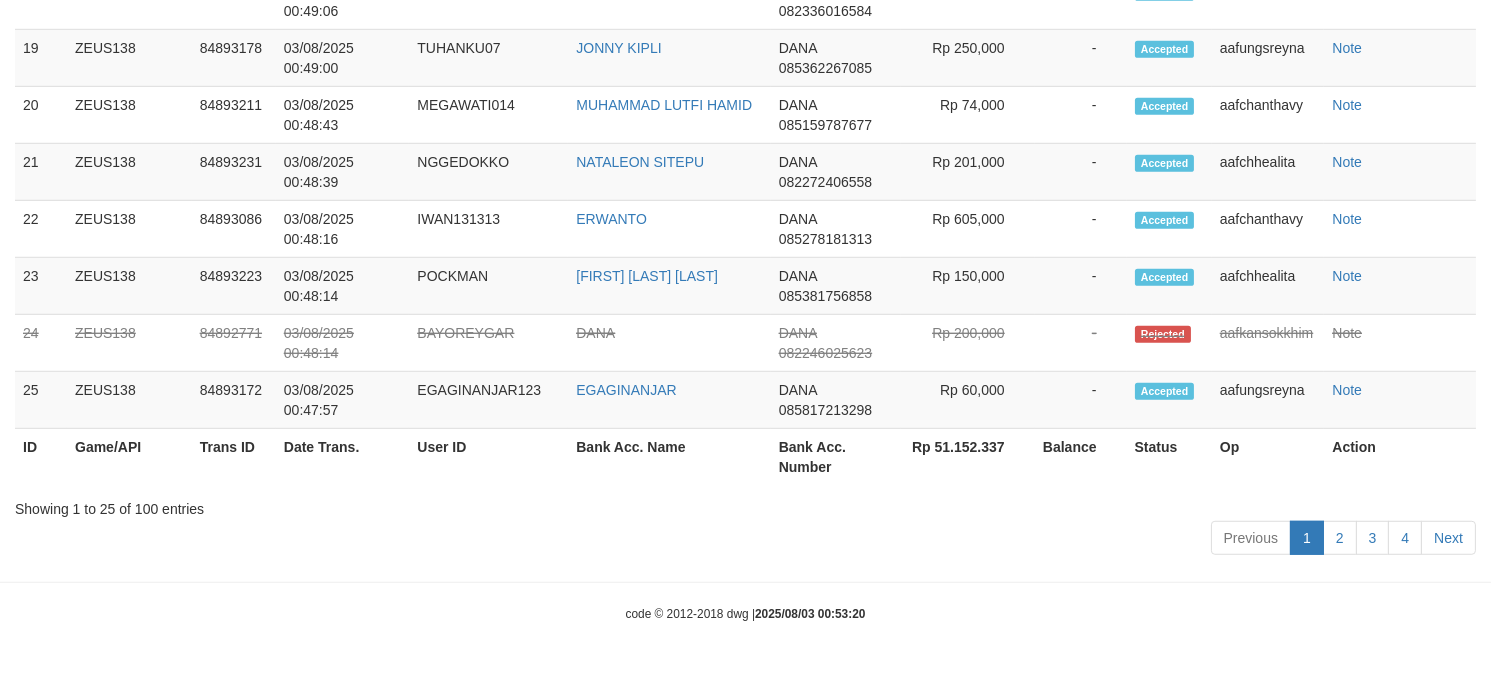 scroll, scrollTop: 2591, scrollLeft: 0, axis: vertical 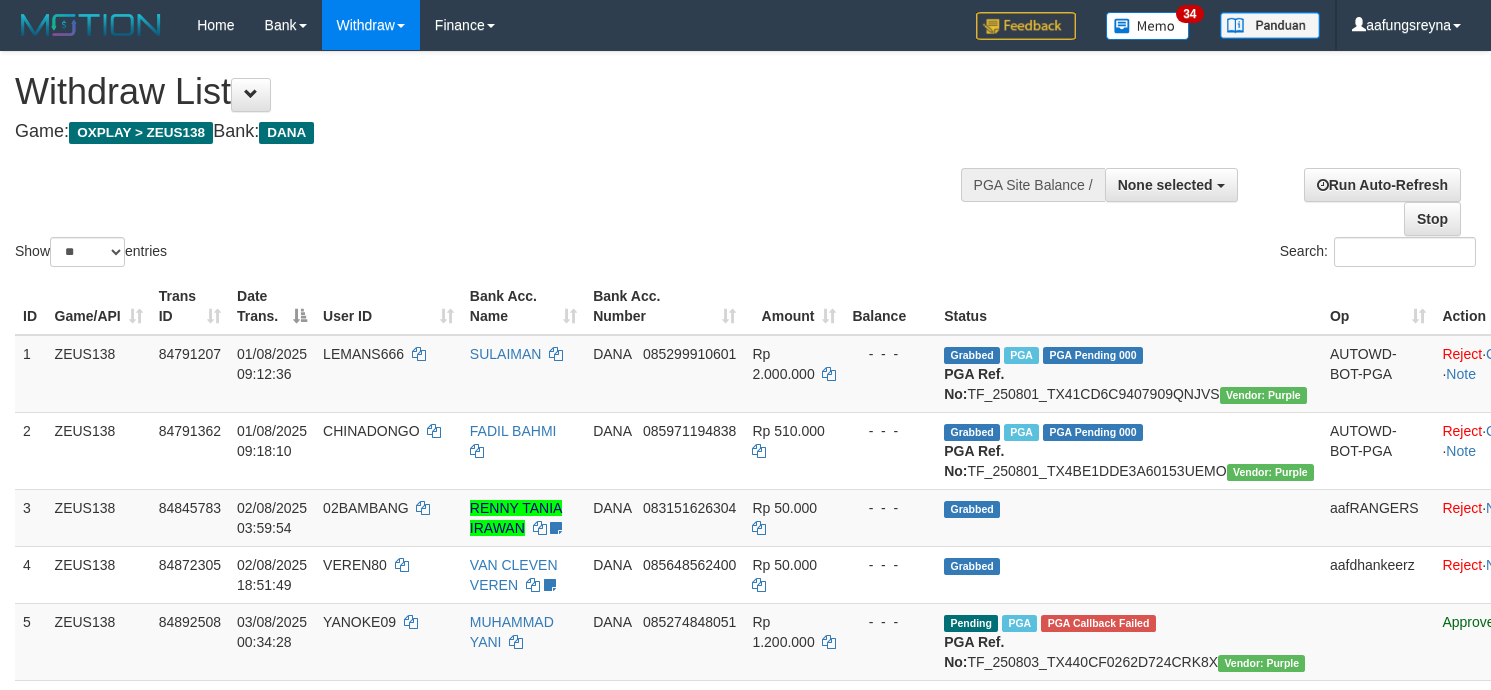 select 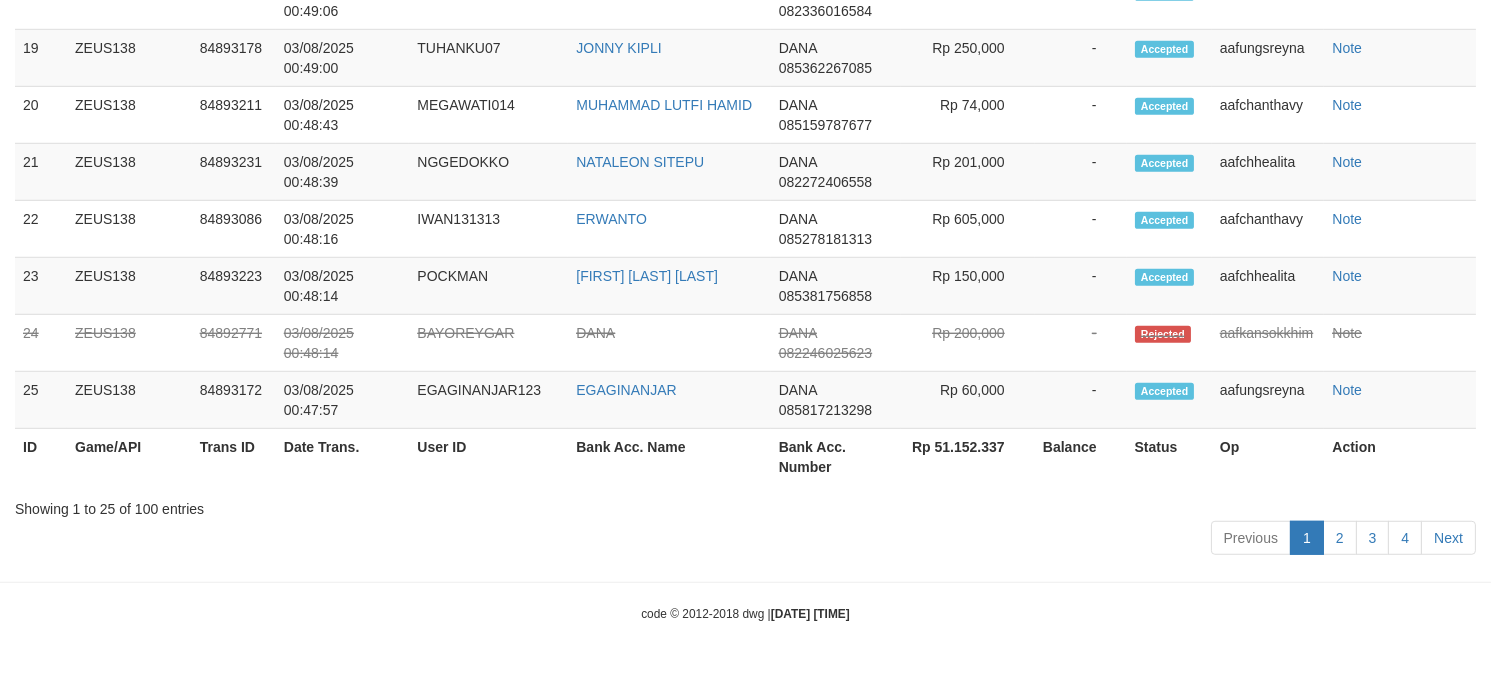 scroll, scrollTop: 2591, scrollLeft: 0, axis: vertical 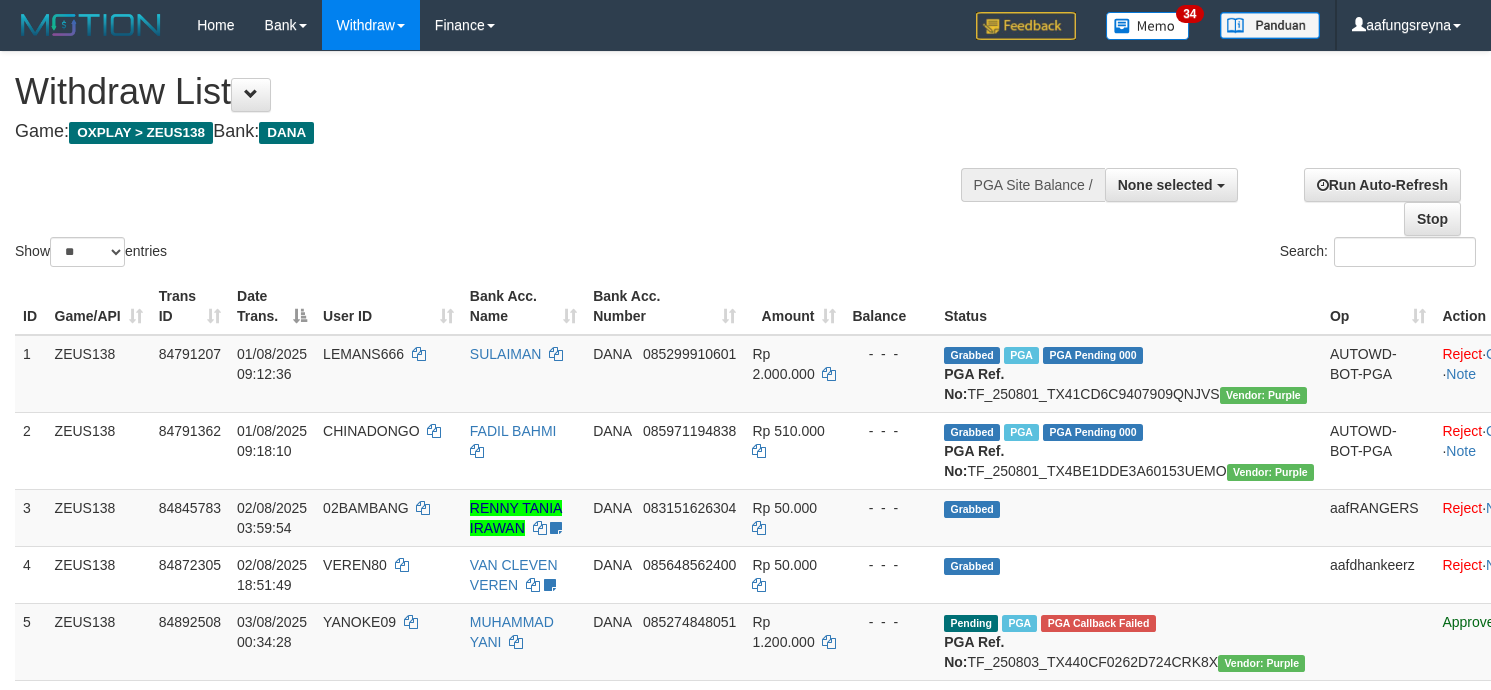 select 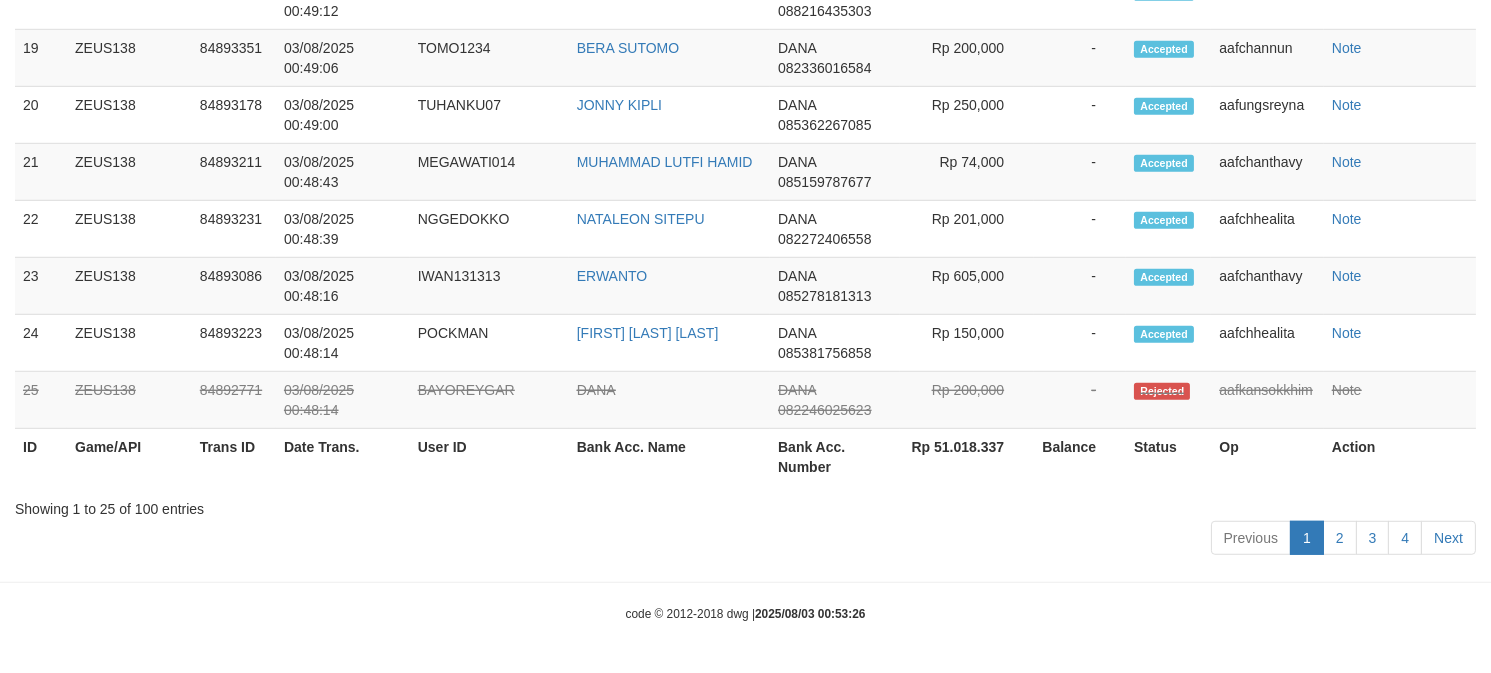 scroll, scrollTop: 2591, scrollLeft: 0, axis: vertical 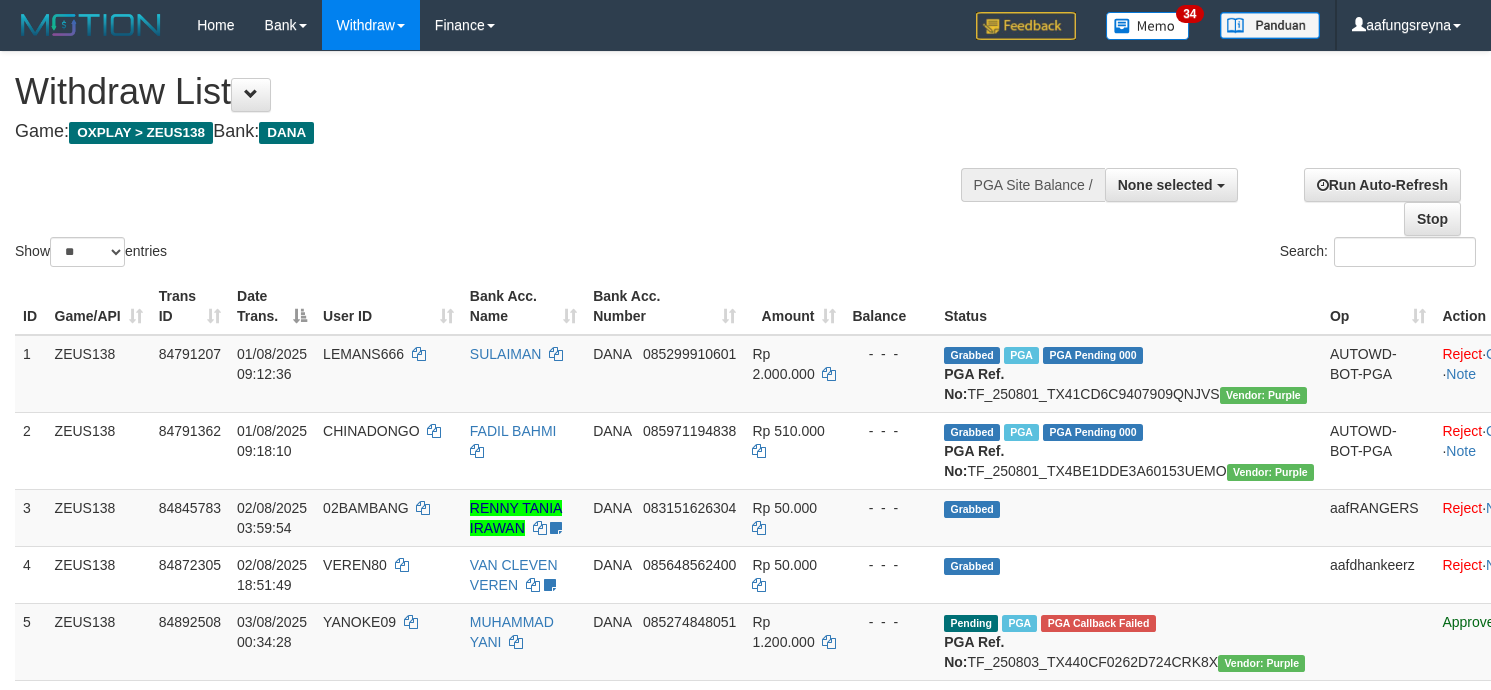 select 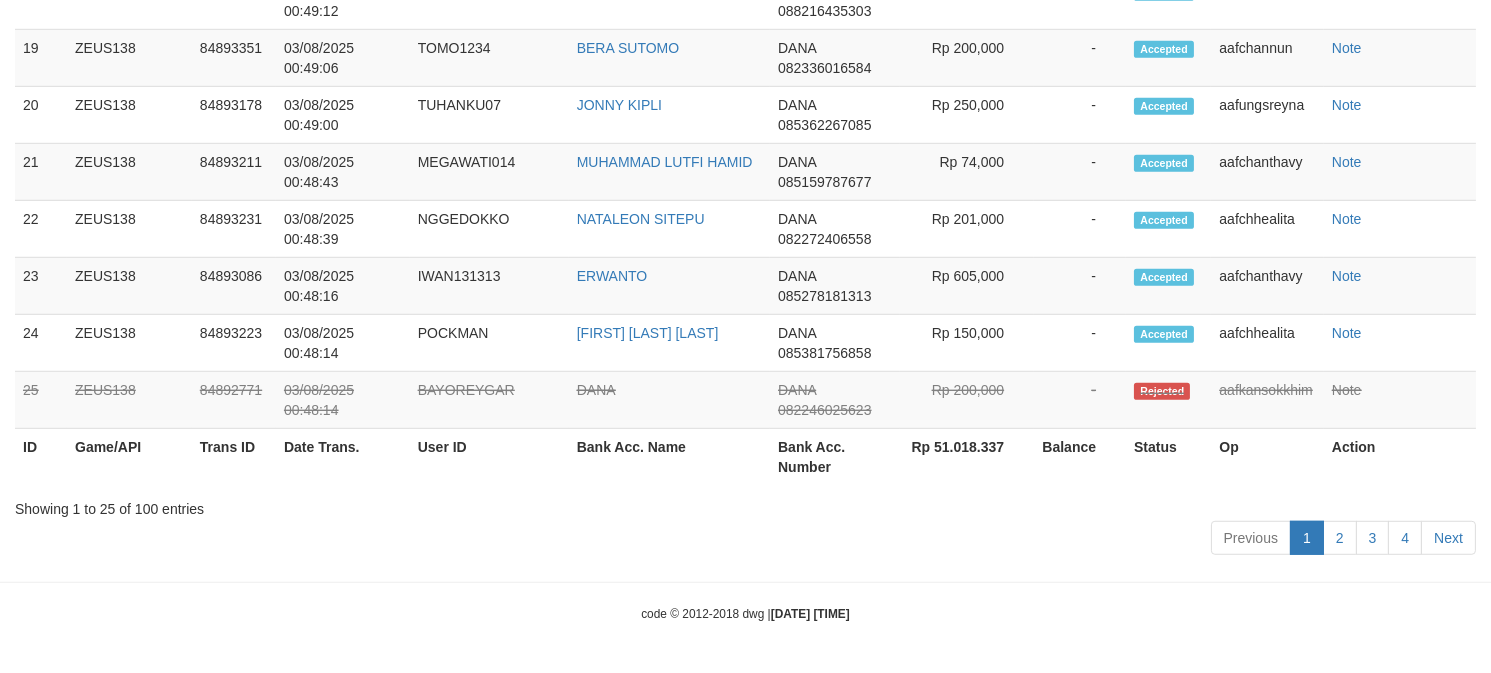 scroll, scrollTop: 2591, scrollLeft: 0, axis: vertical 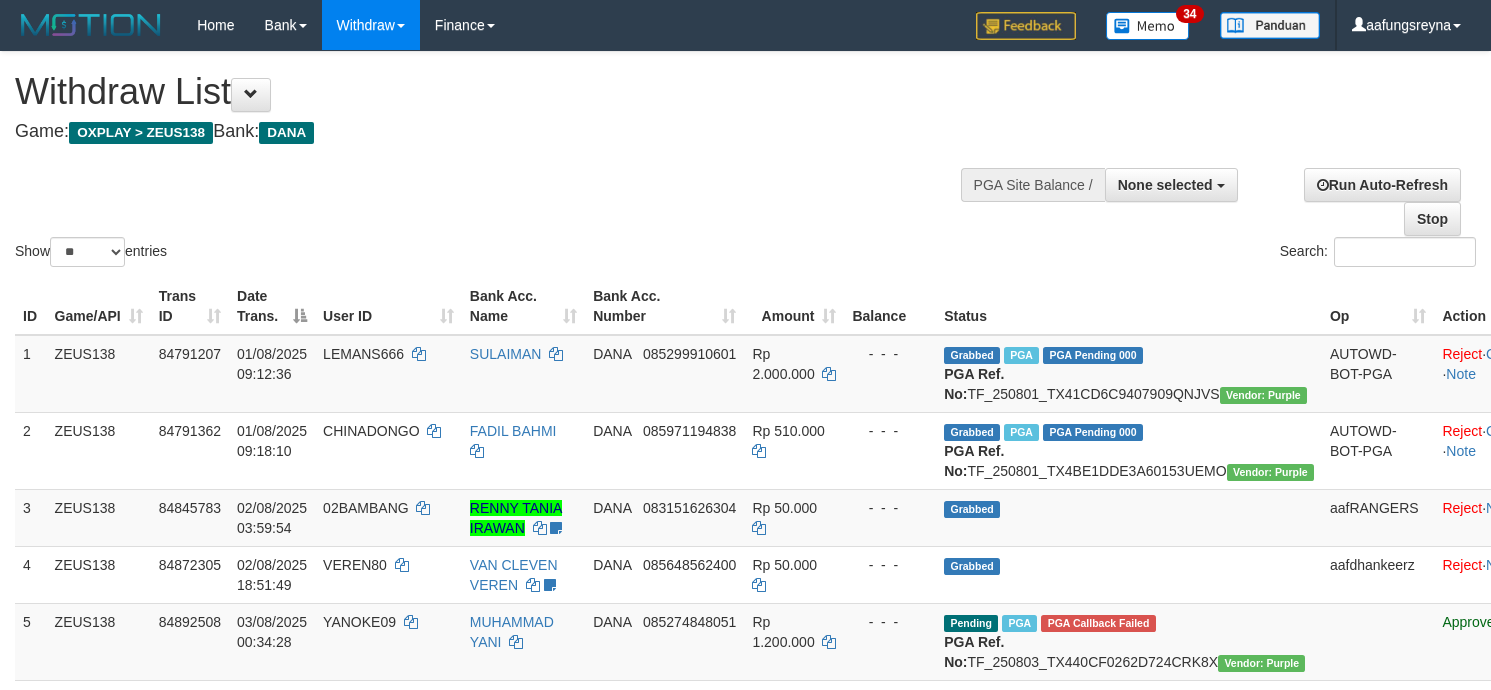 select 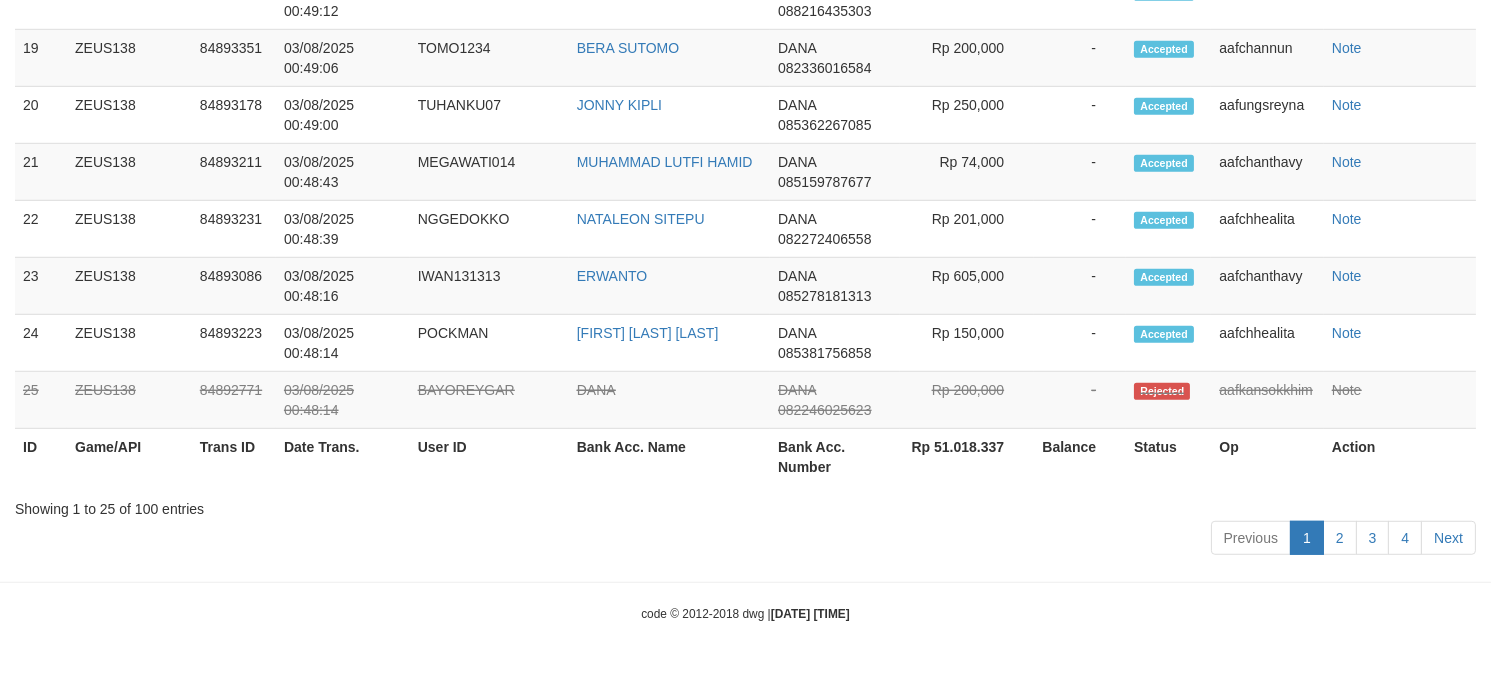 scroll, scrollTop: 2591, scrollLeft: 0, axis: vertical 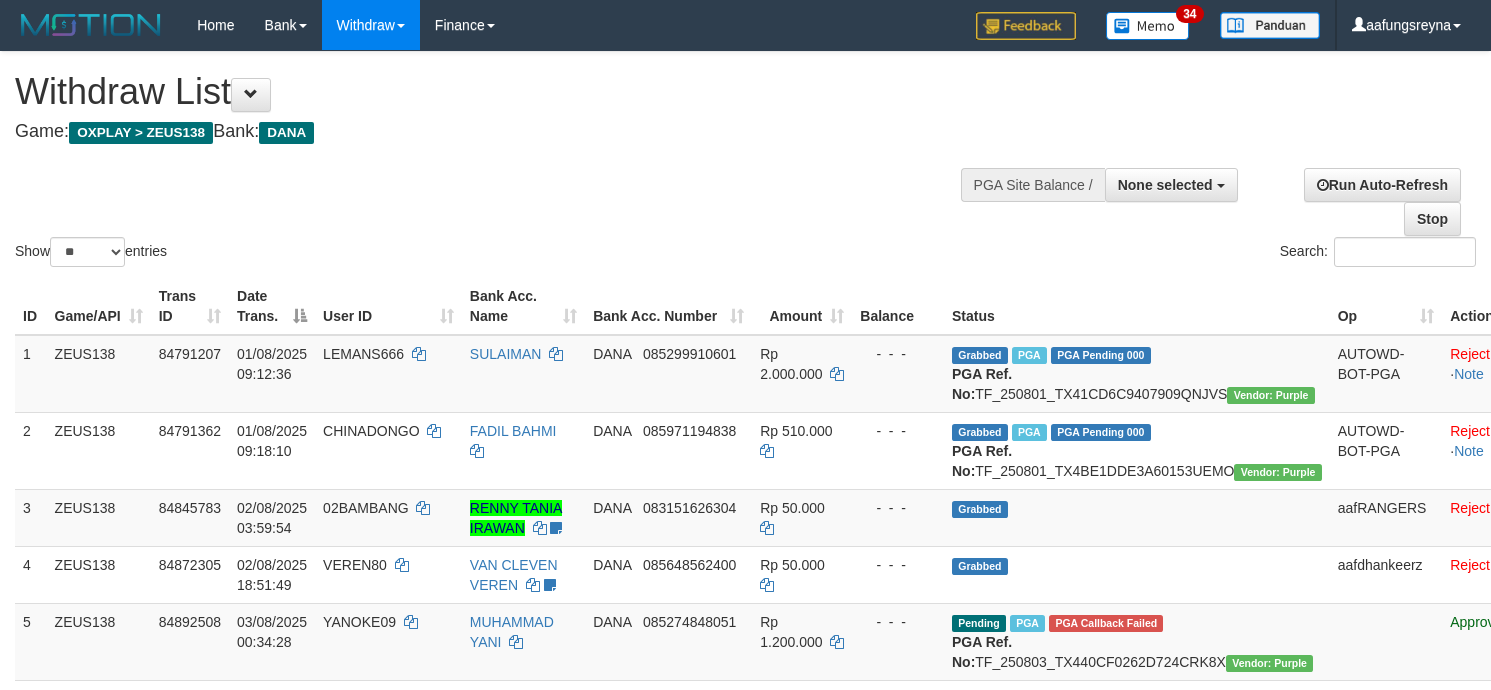 select 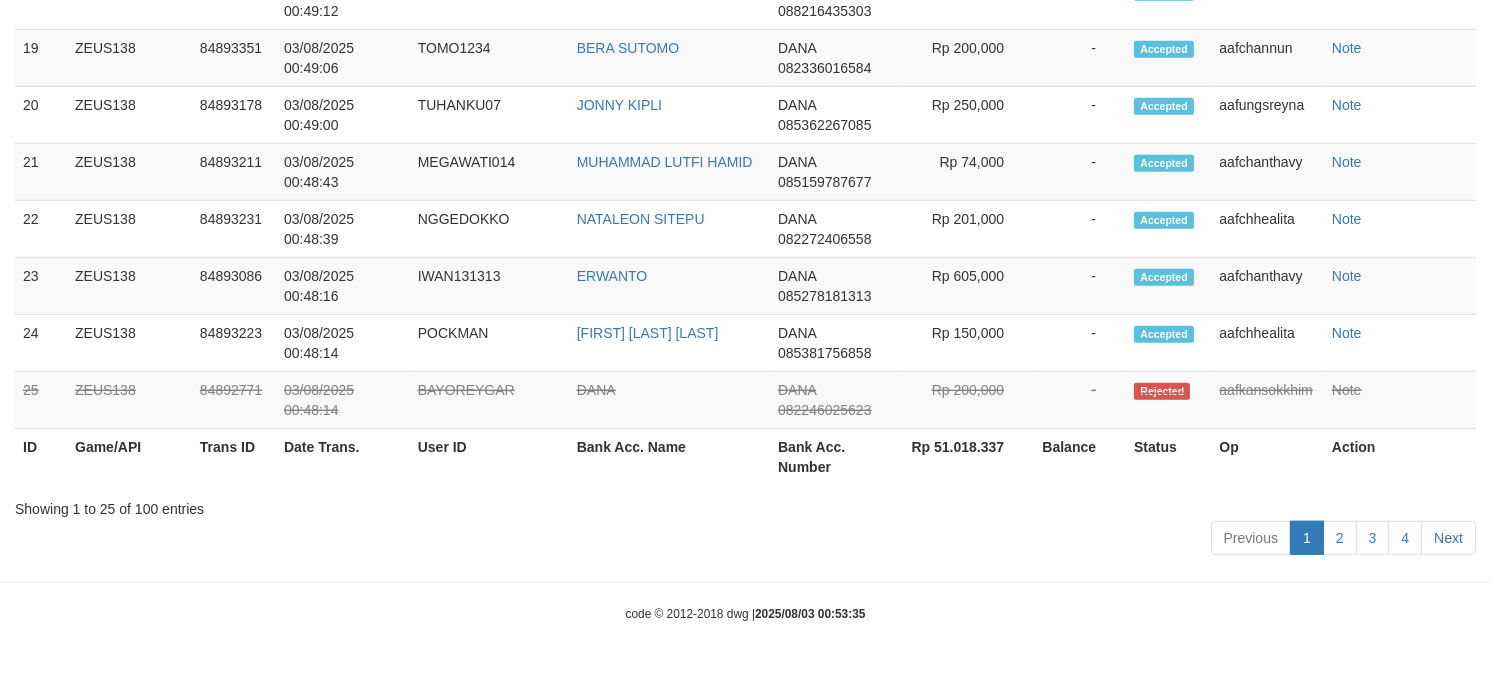 scroll, scrollTop: 2591, scrollLeft: 0, axis: vertical 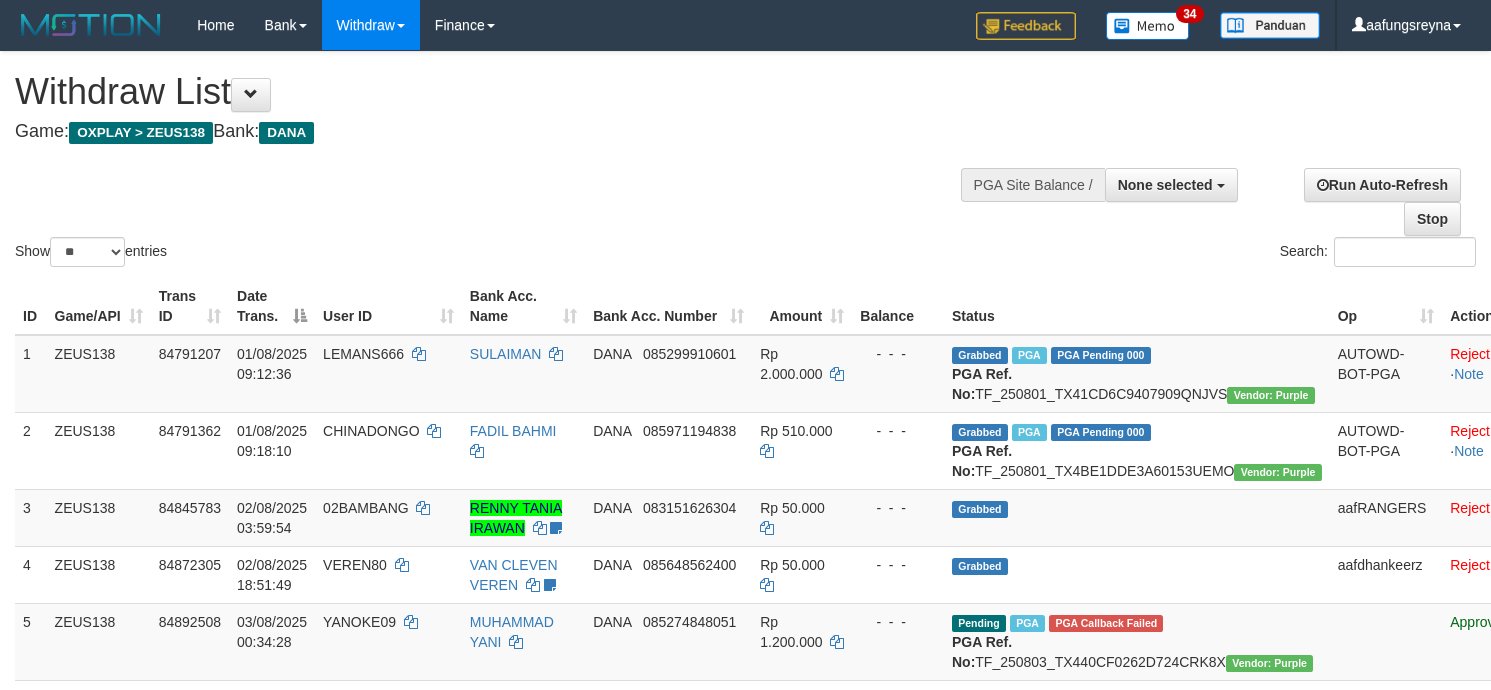 select 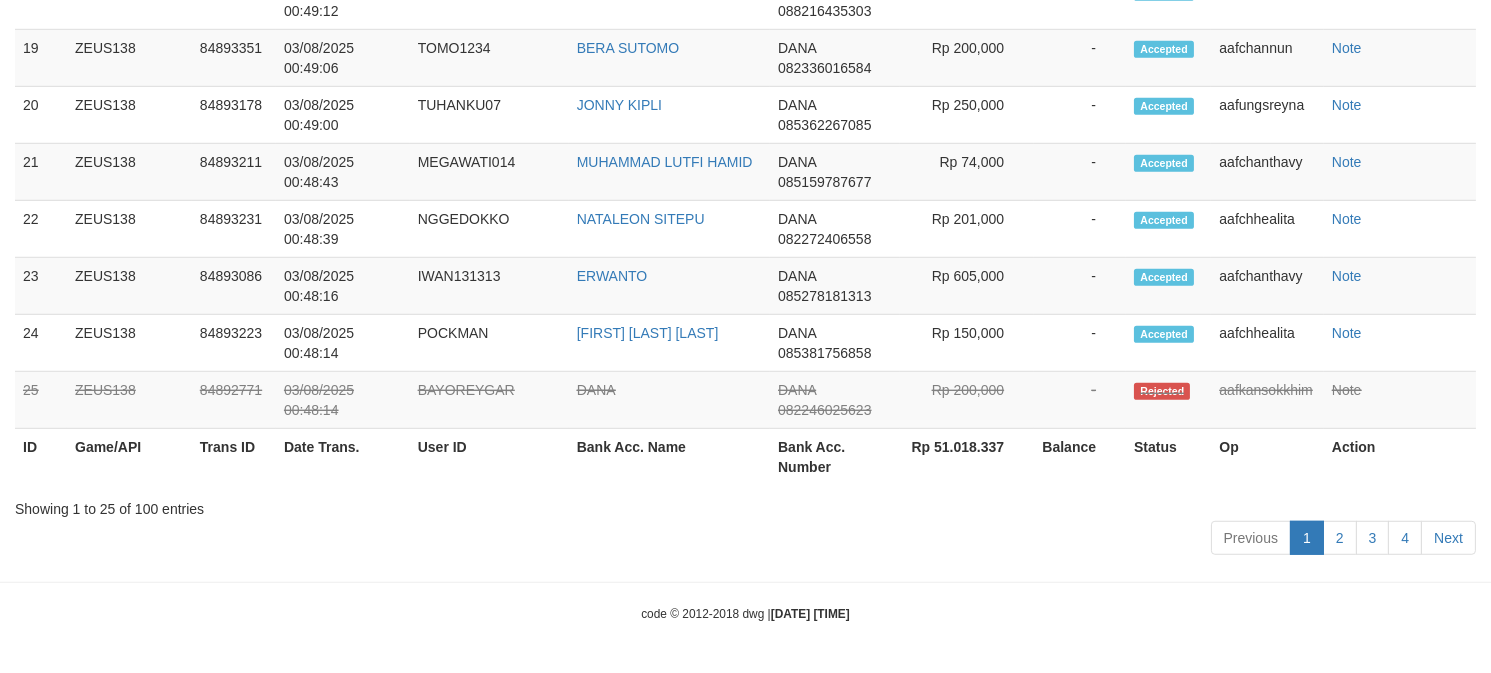 scroll, scrollTop: 2591, scrollLeft: 0, axis: vertical 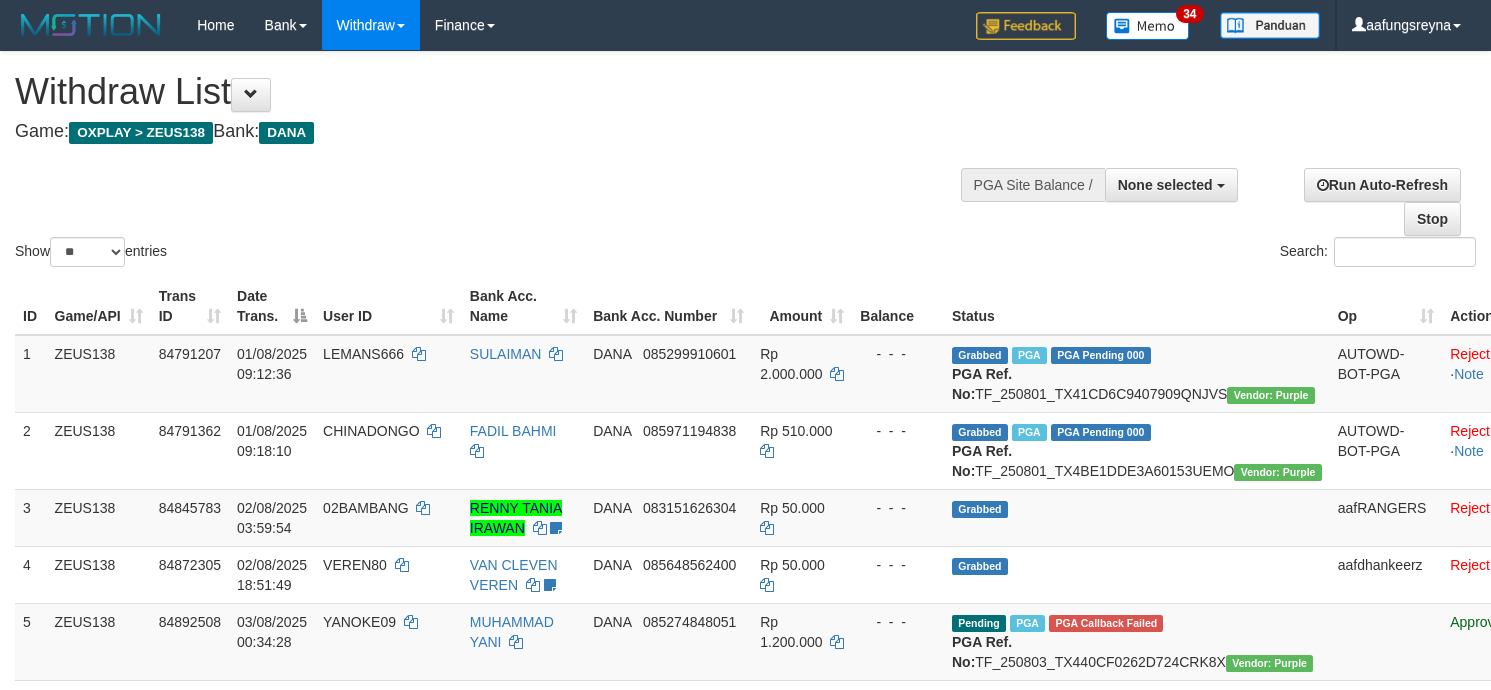 select 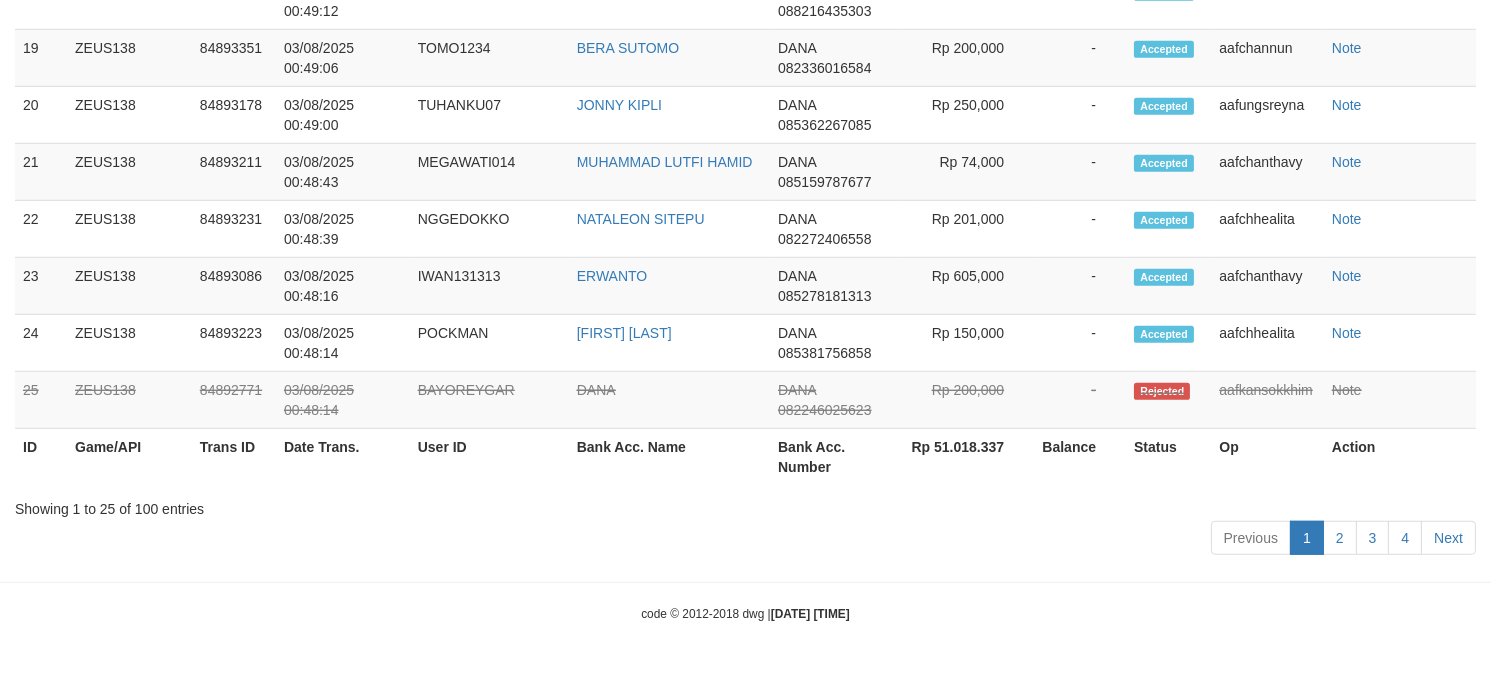 scroll, scrollTop: 2591, scrollLeft: 0, axis: vertical 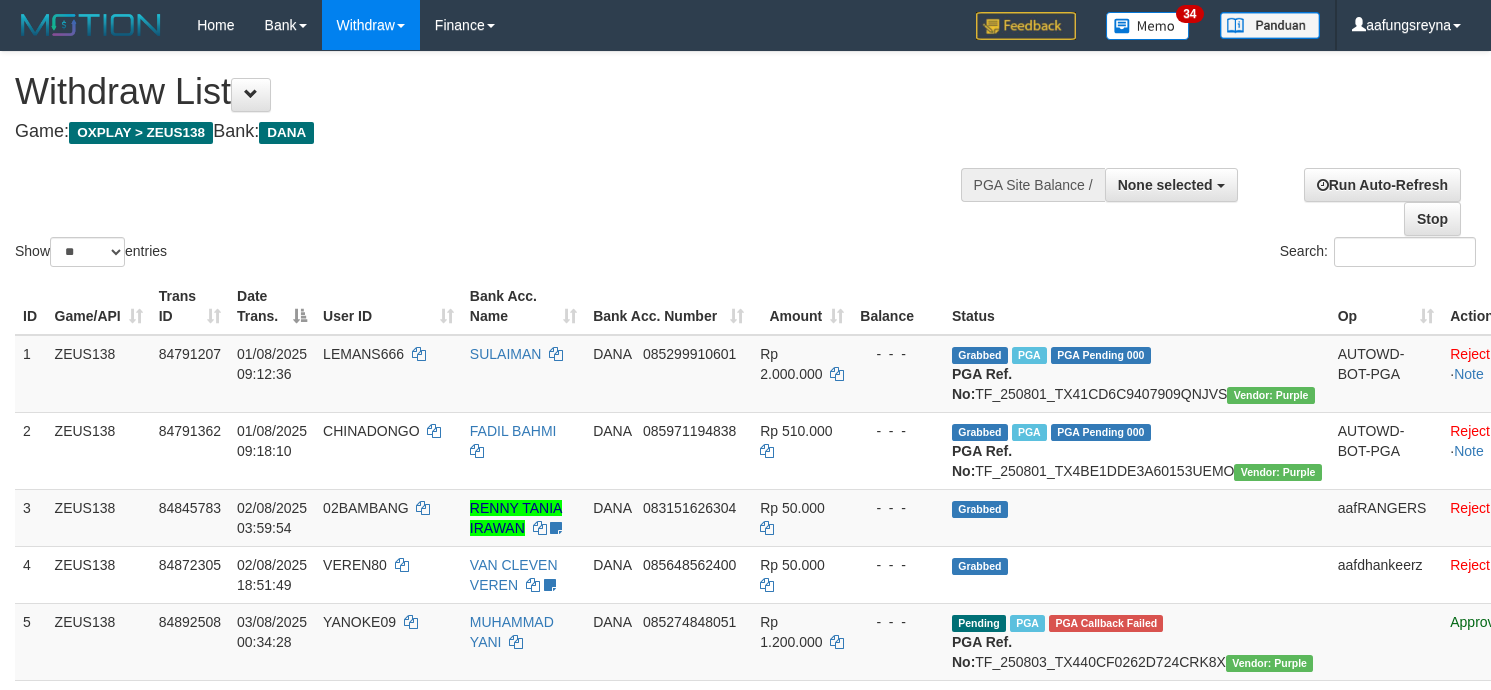 select 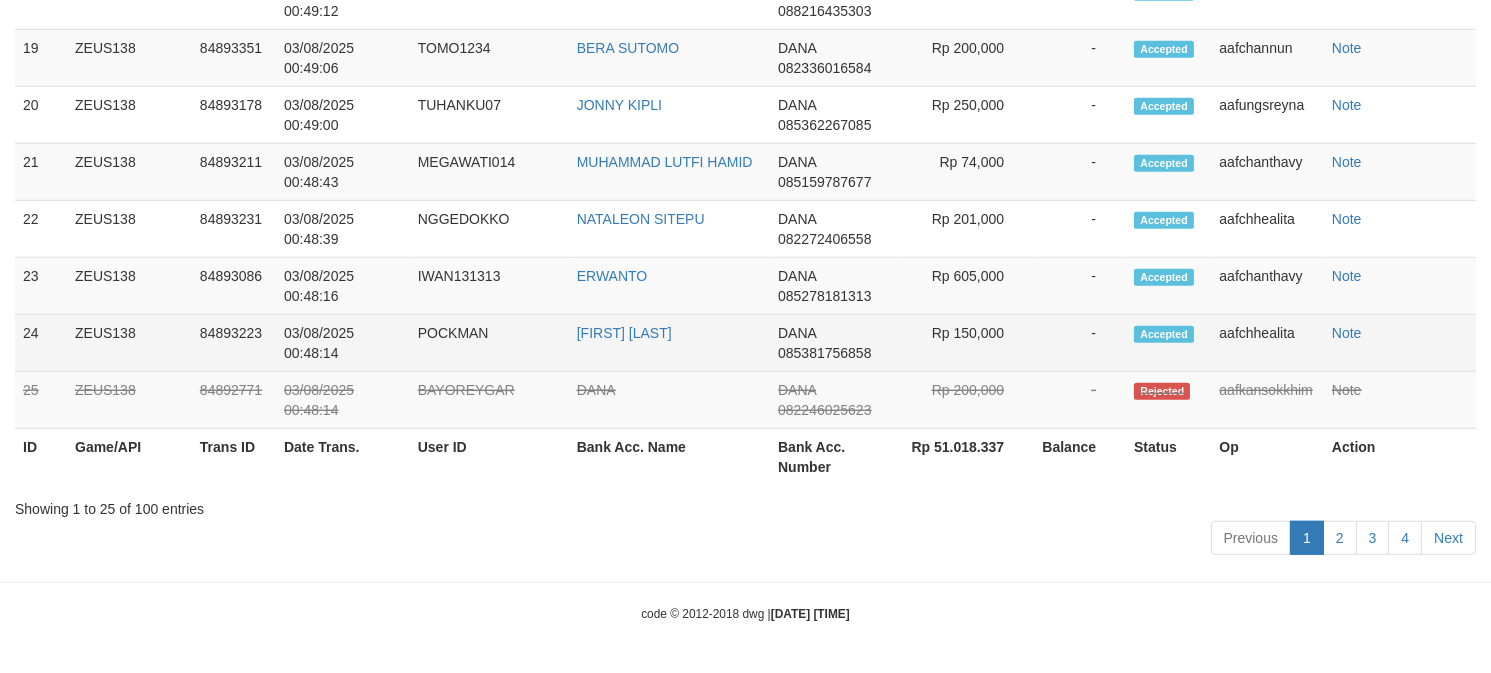 scroll, scrollTop: 2591, scrollLeft: 0, axis: vertical 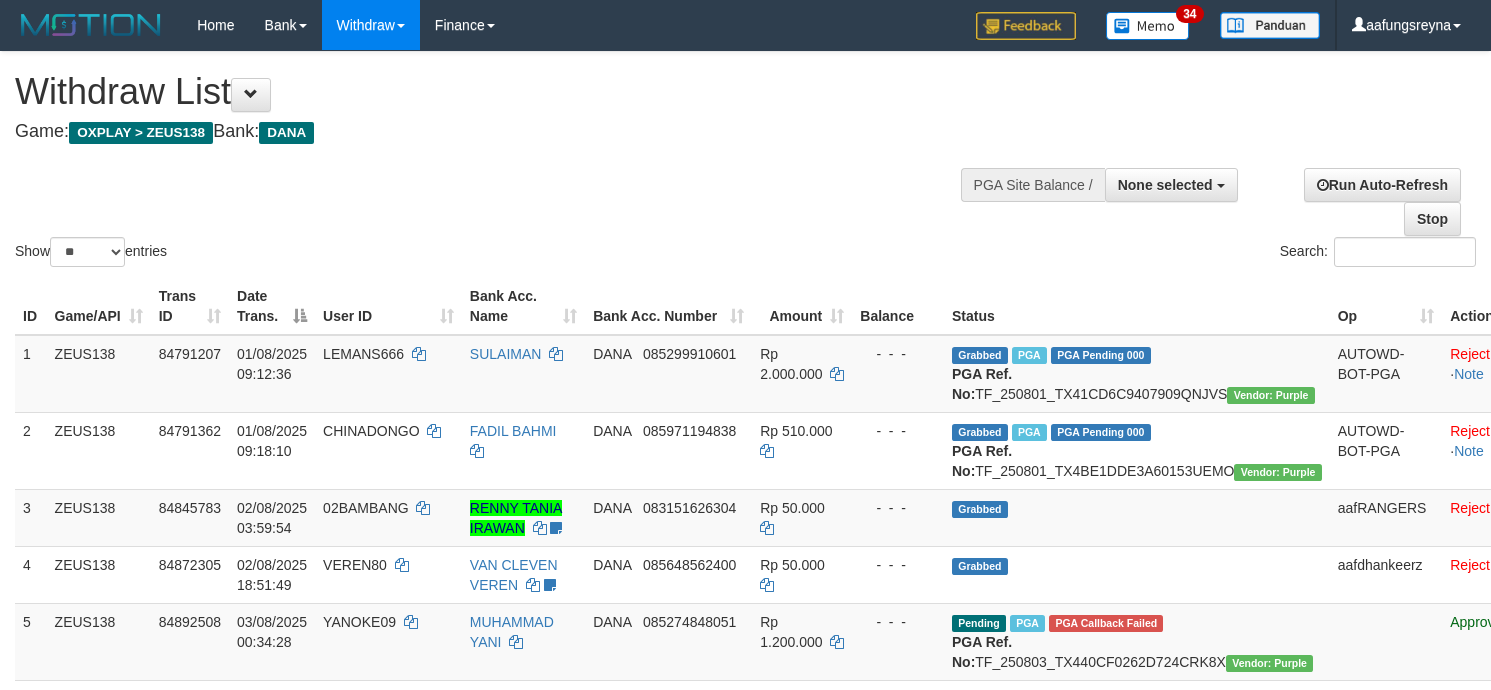 select 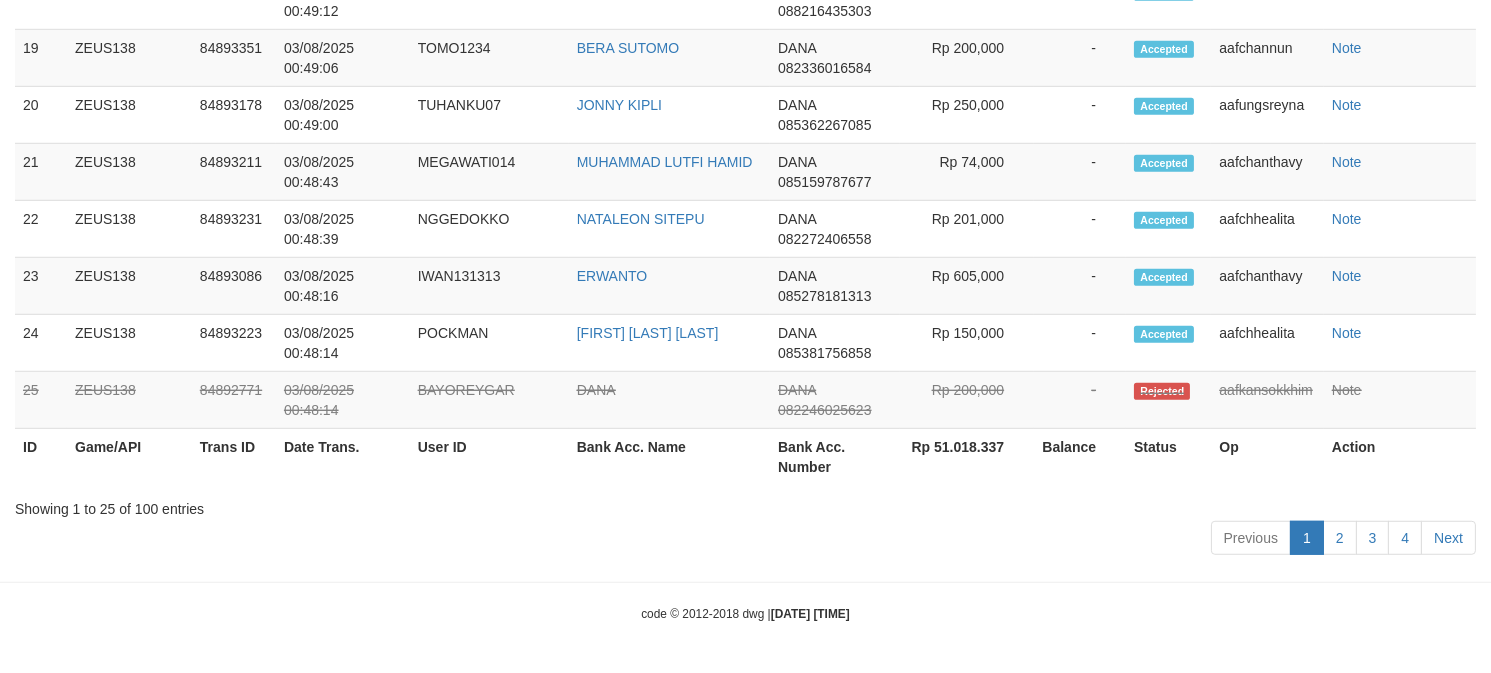 scroll, scrollTop: 2591, scrollLeft: 0, axis: vertical 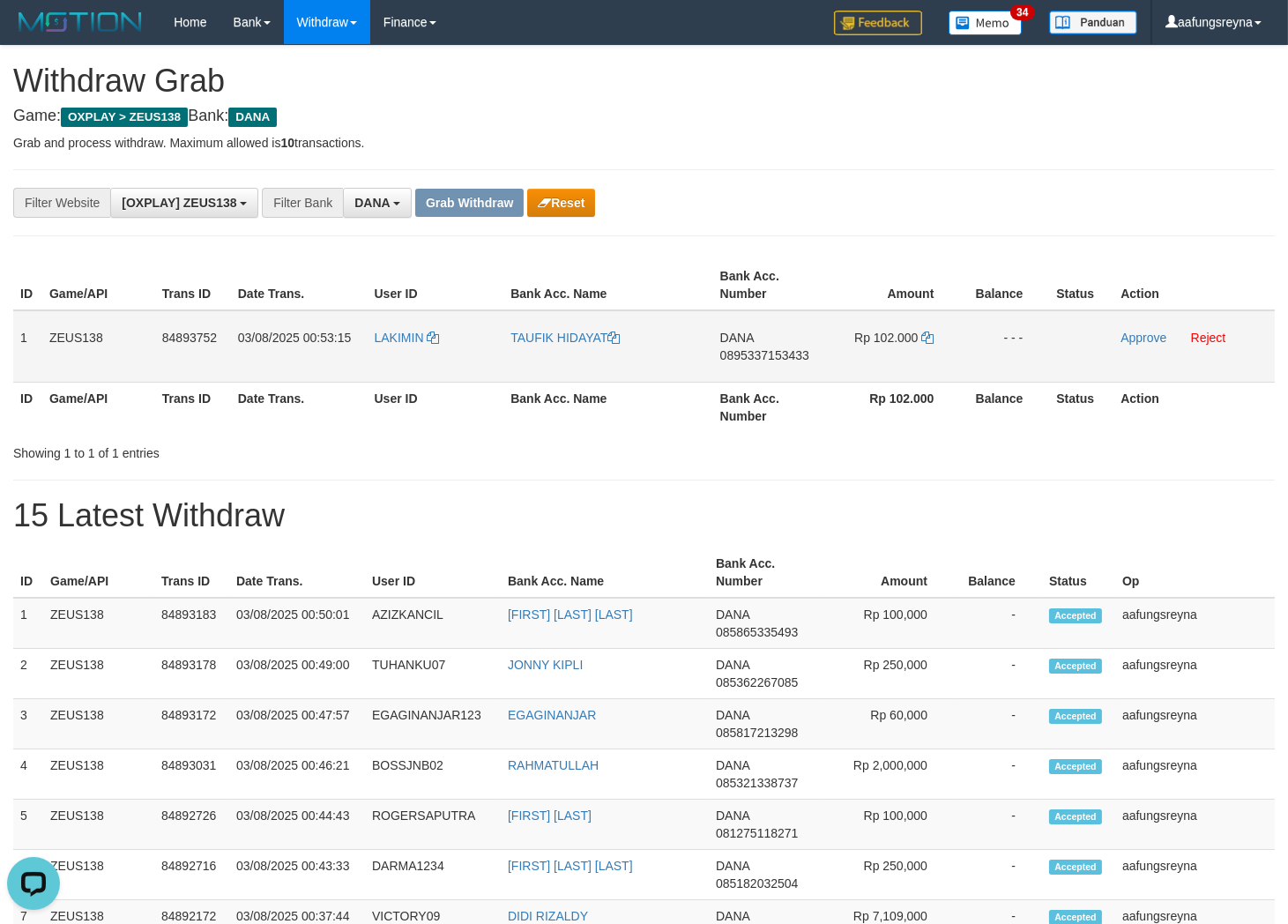 click on "LAKIMIN" at bounding box center [436, 346] 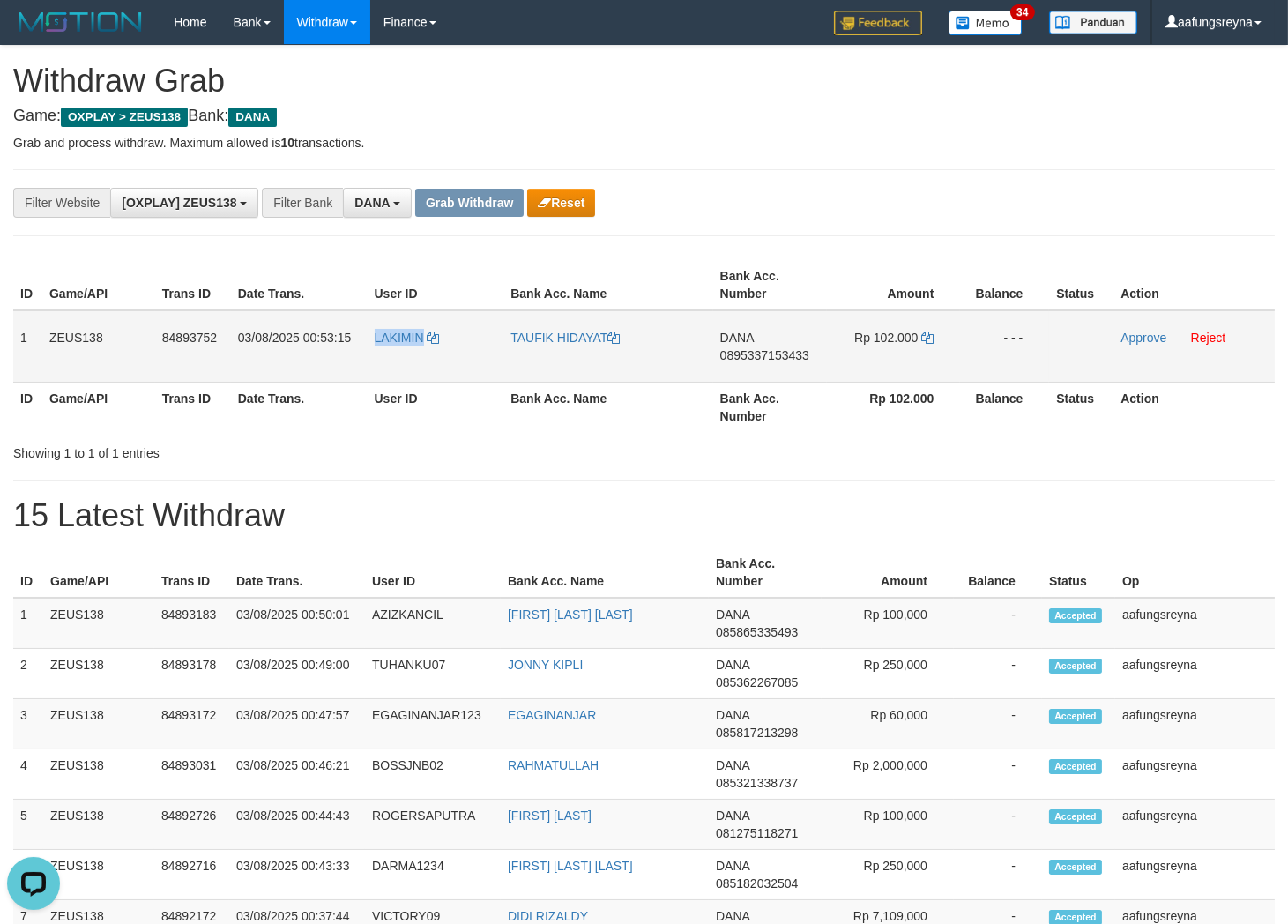 click on "LAKIMIN" at bounding box center [436, 346] 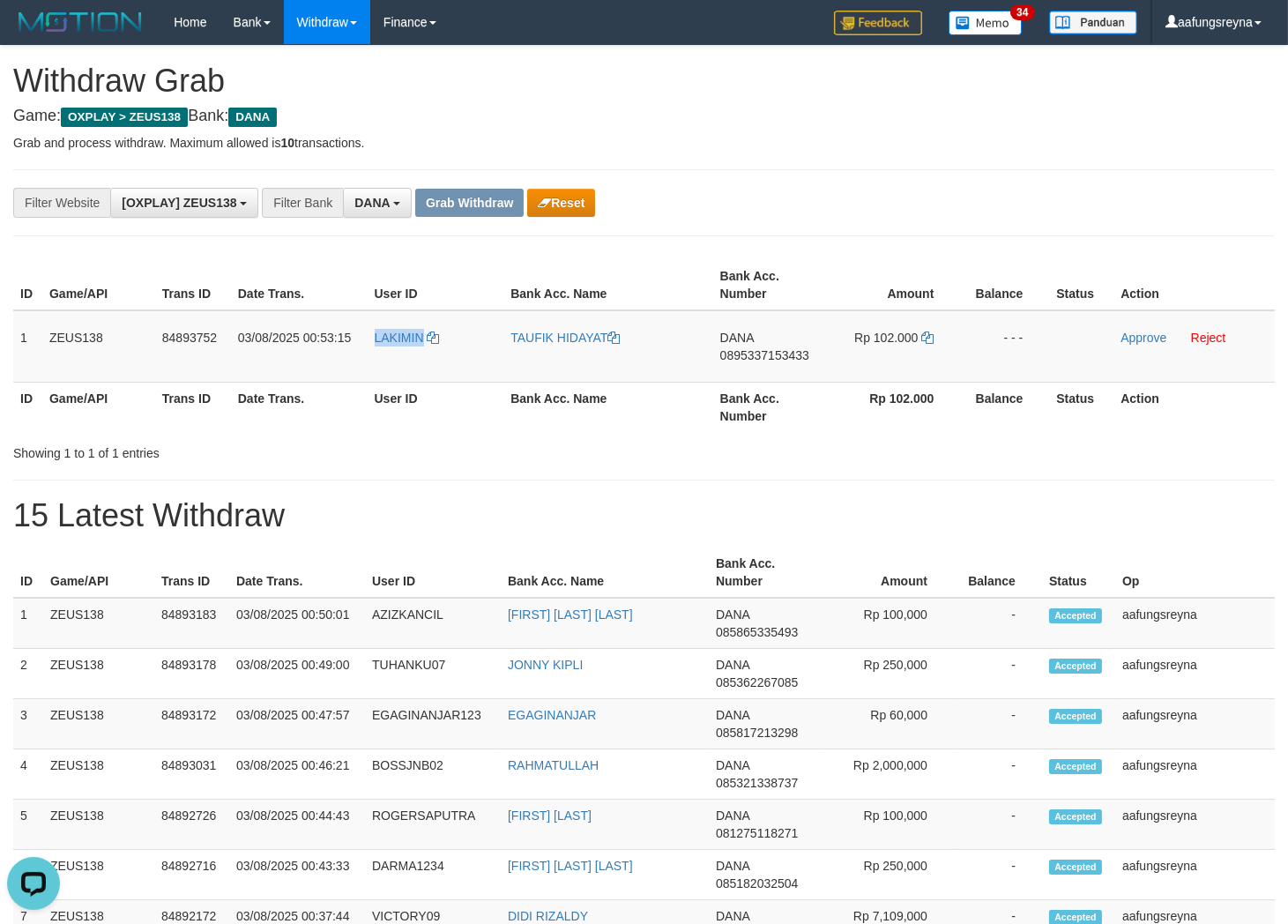 copy on "LAKIMIN" 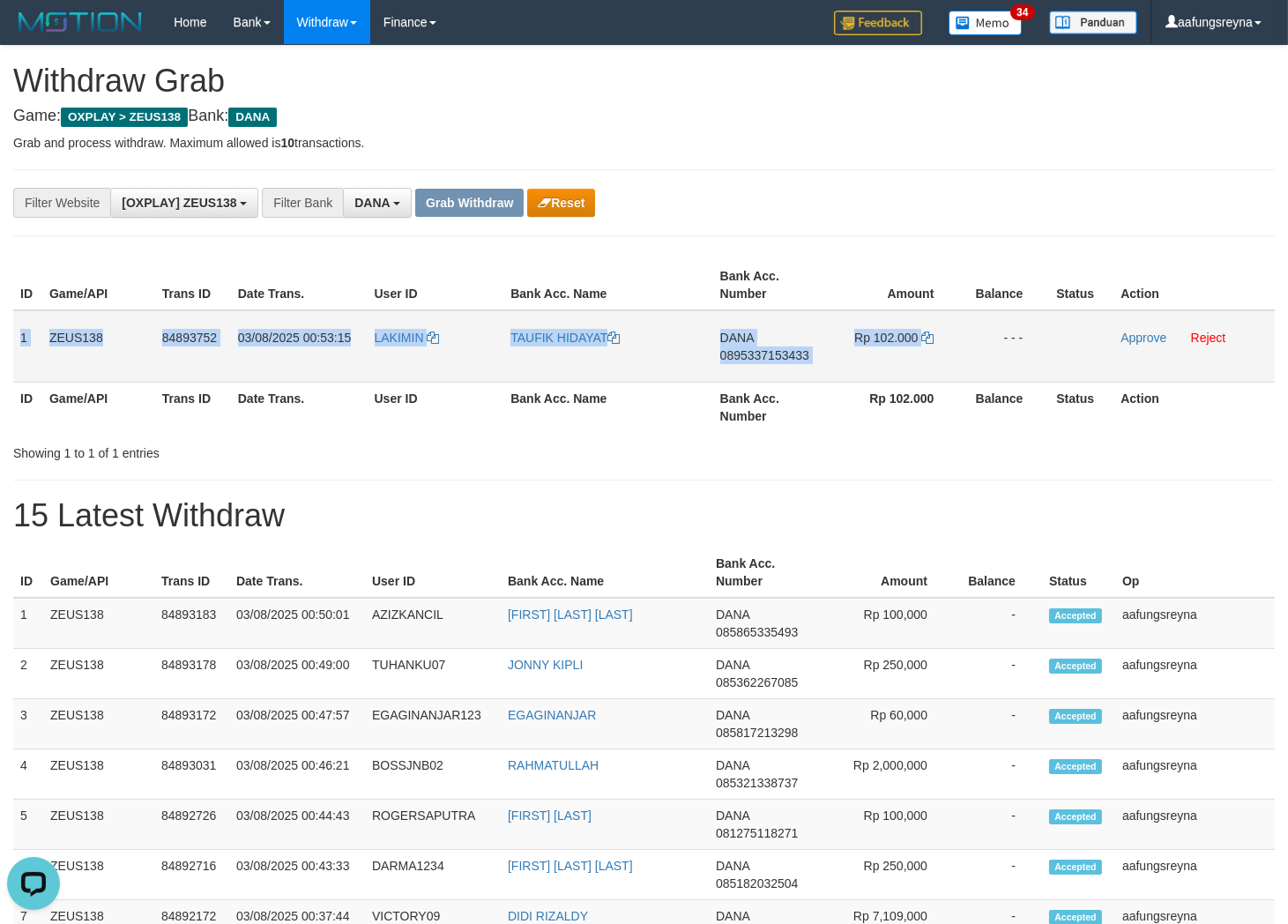 drag, startPoint x: 19, startPoint y: 333, endPoint x: 984, endPoint y: 339, distance: 965.0187 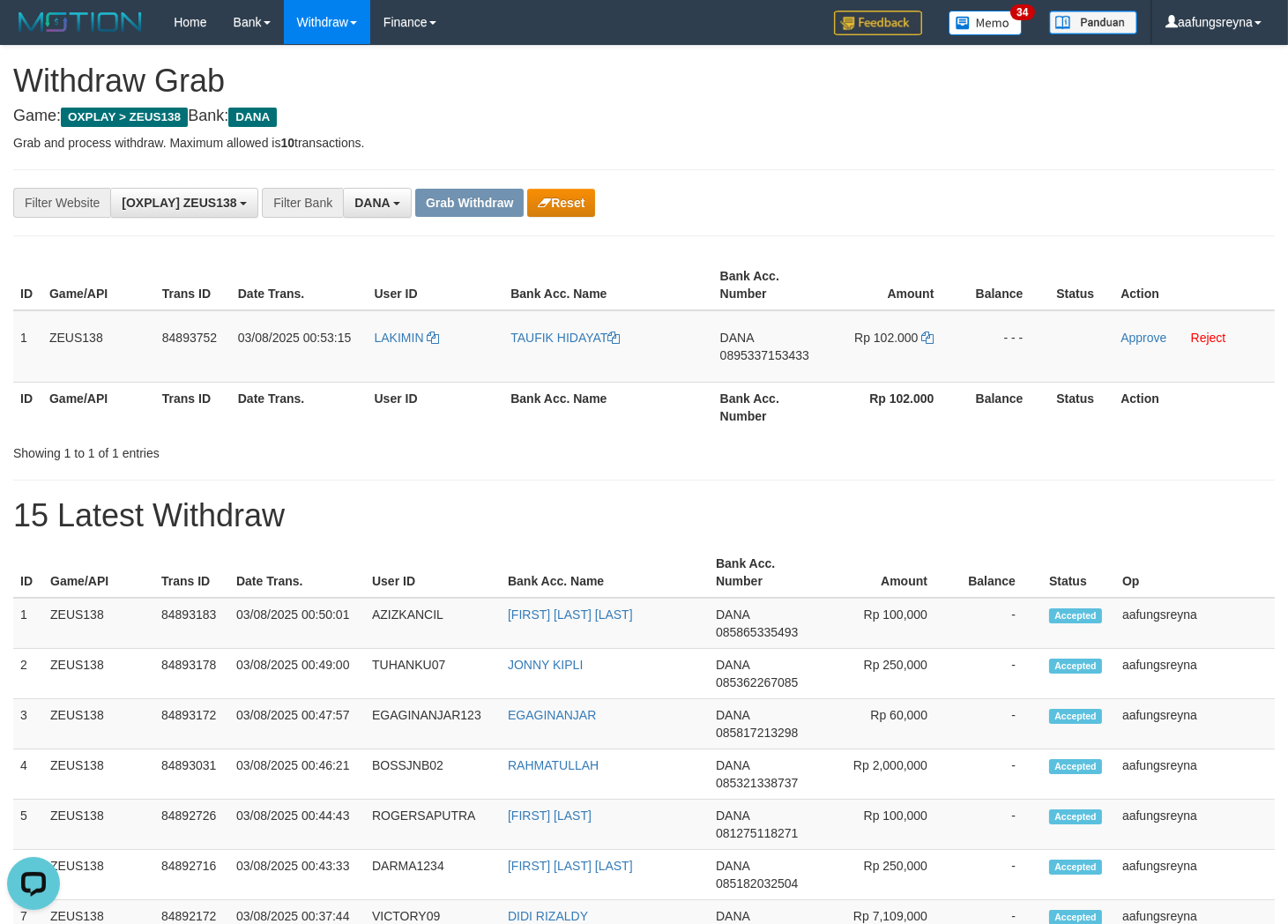 drag, startPoint x: 727, startPoint y: 436, endPoint x: 743, endPoint y: 401, distance: 38.483763 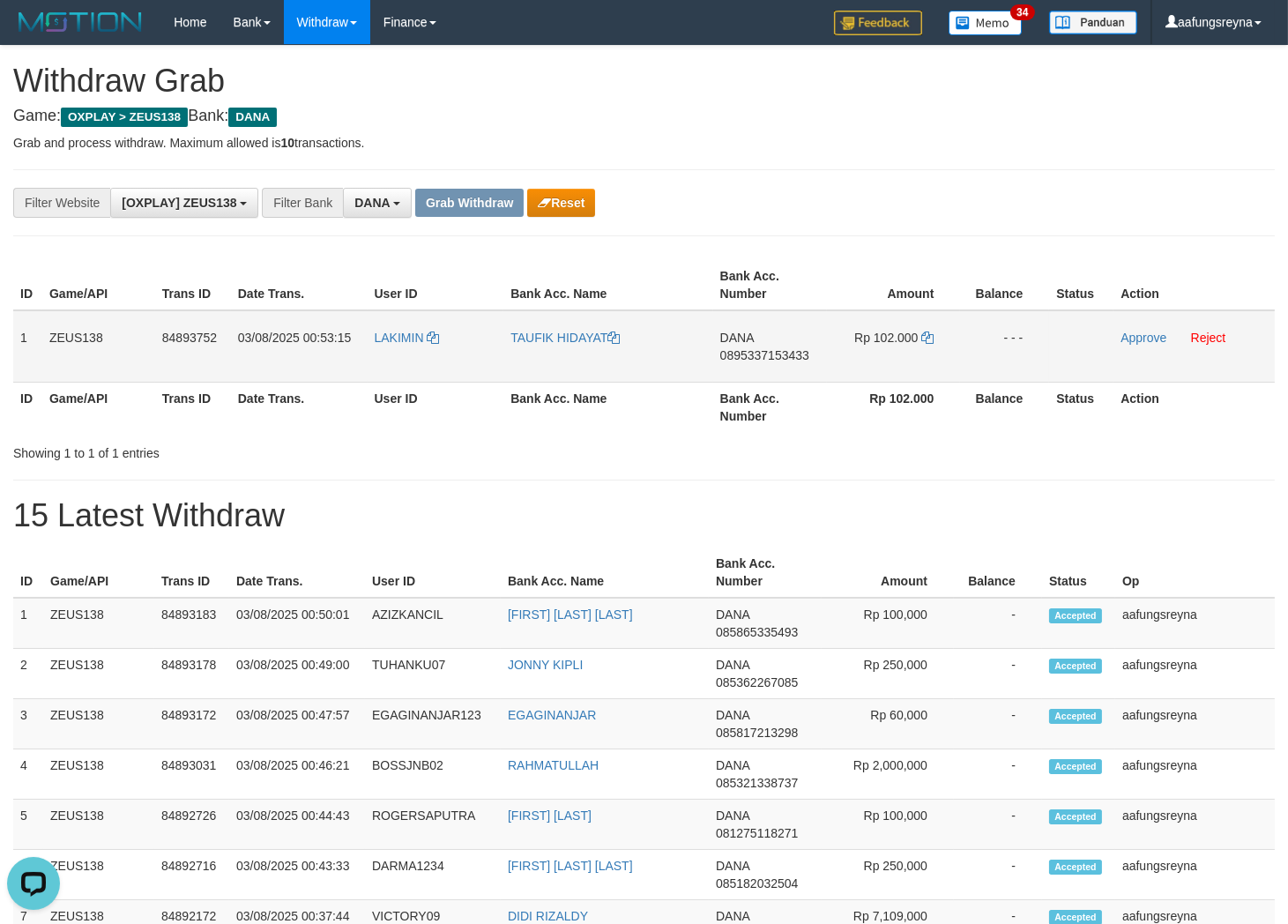 click on "0895337153433" at bounding box center (764, 355) 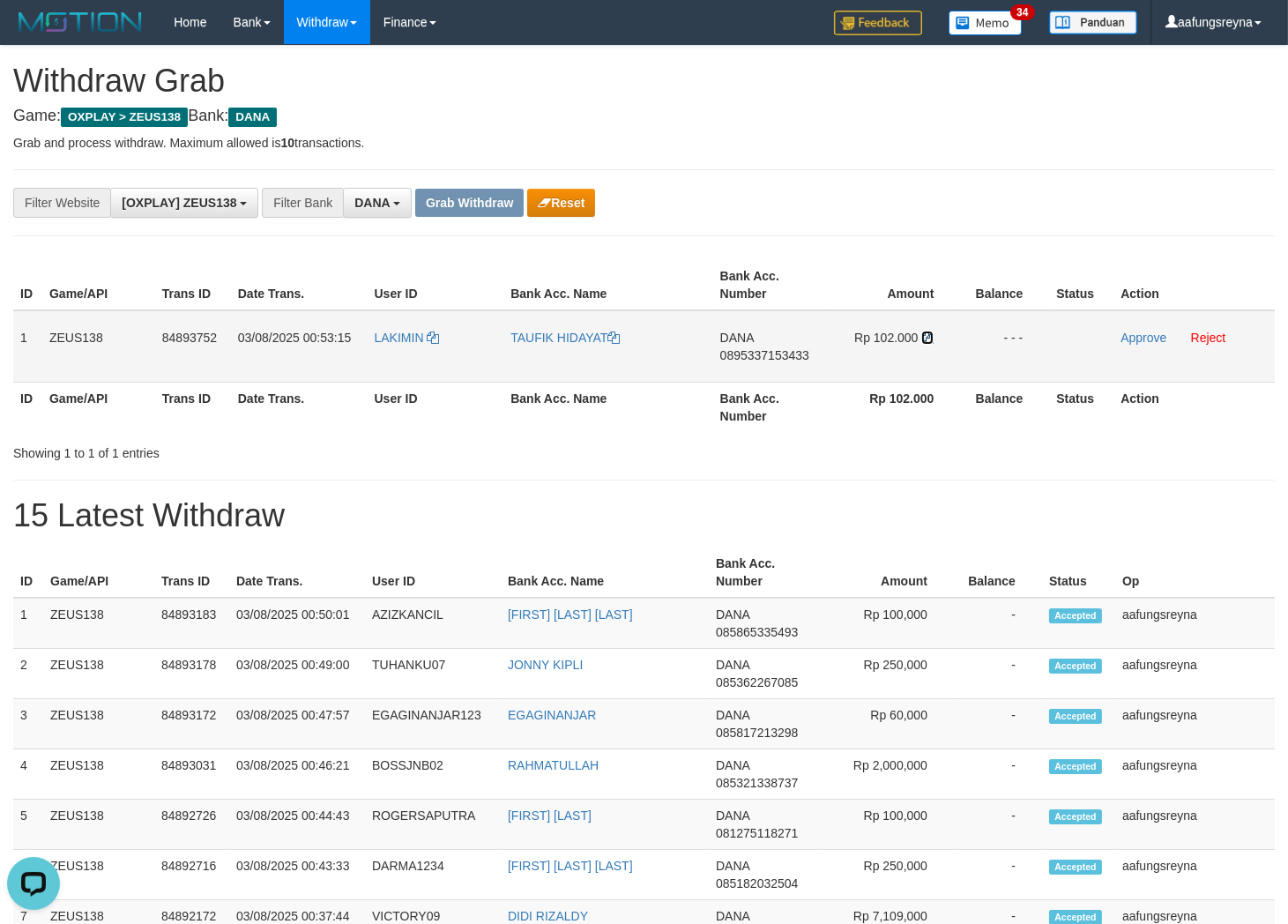 click at bounding box center (927, 338) 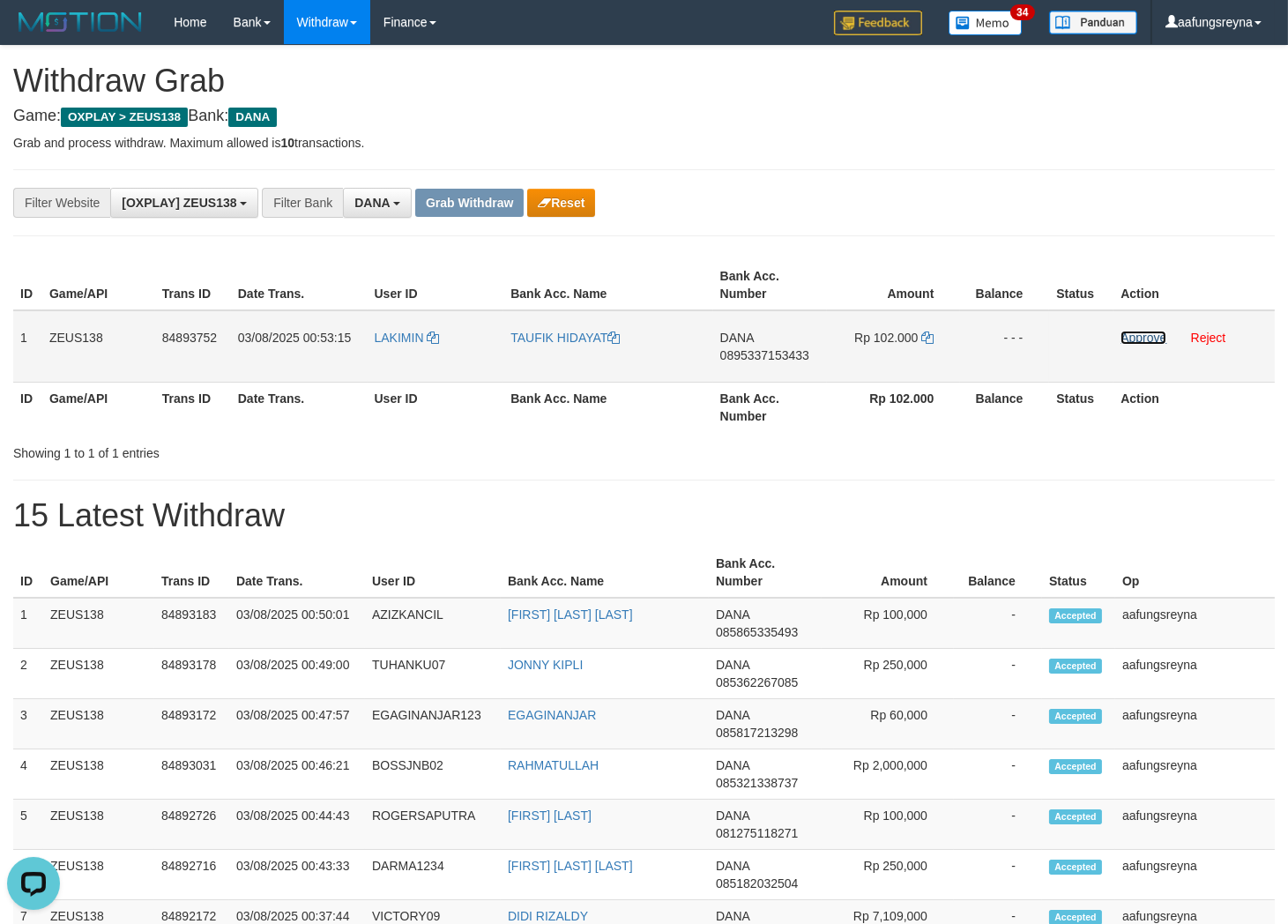 click on "Approve" at bounding box center (1143, 338) 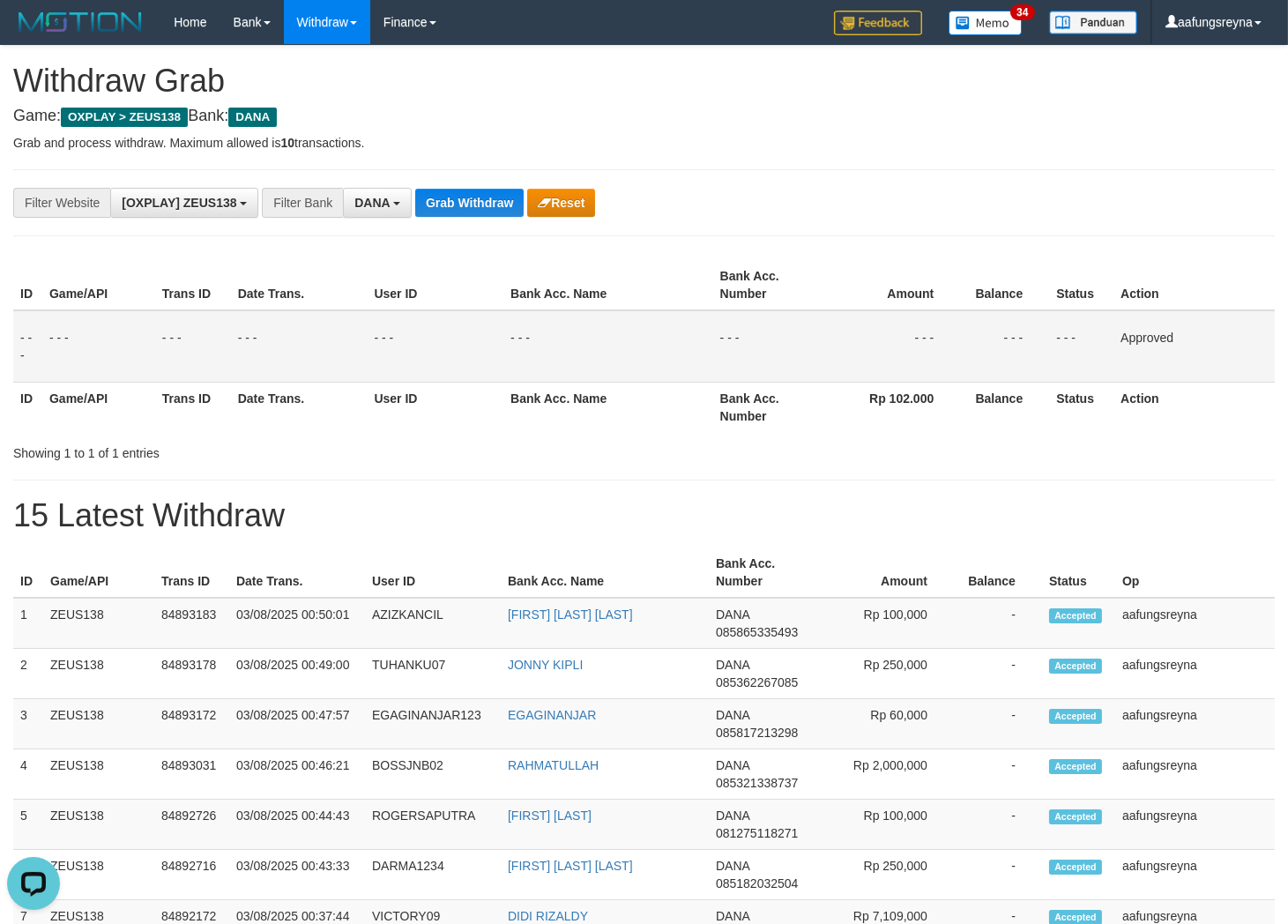 click on "**********" at bounding box center (537, 203) 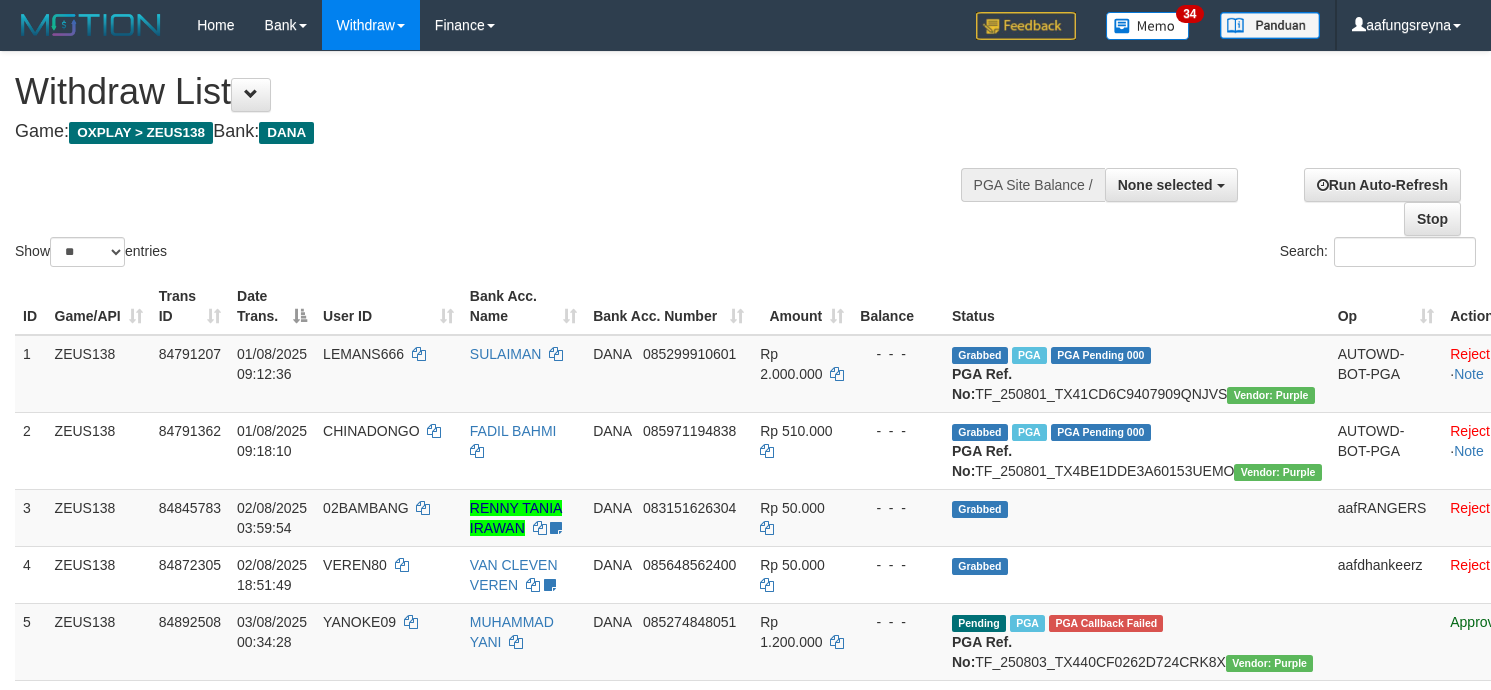 select 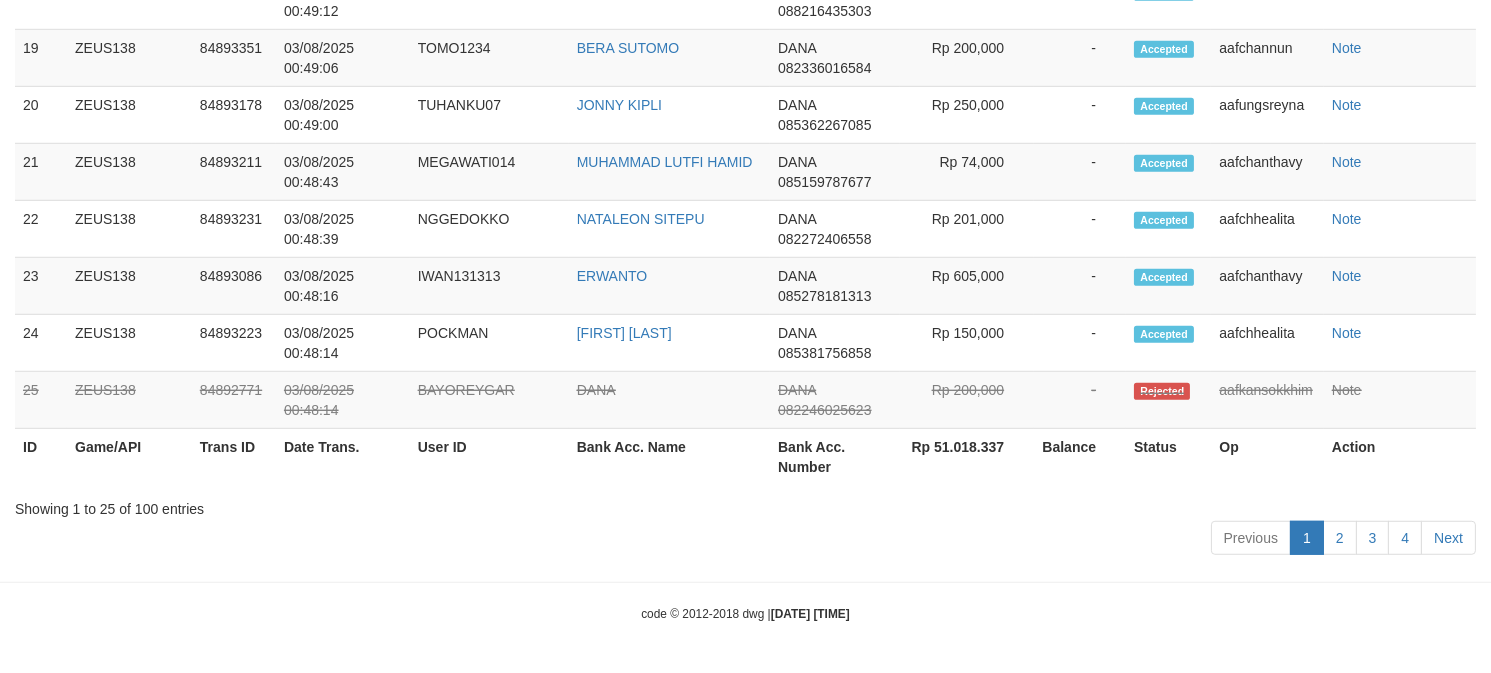 scroll, scrollTop: 2591, scrollLeft: 0, axis: vertical 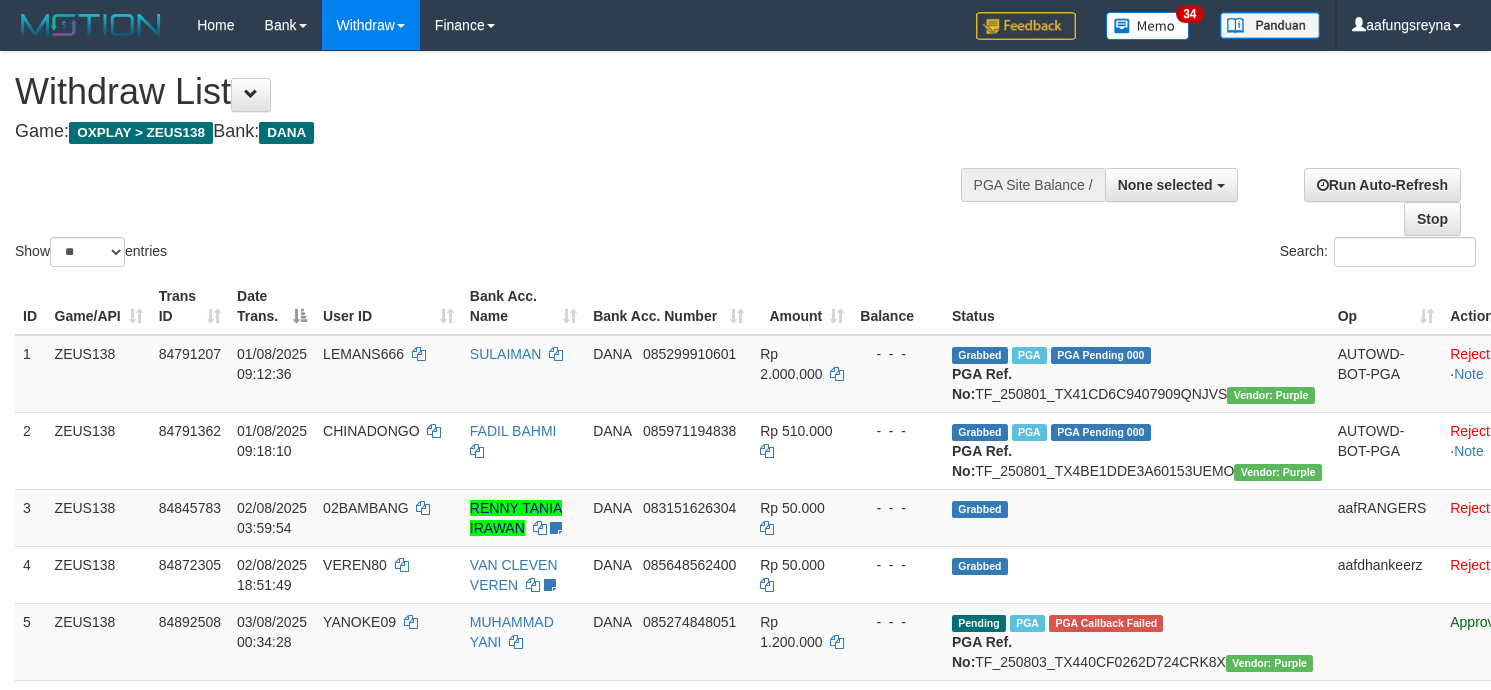 select 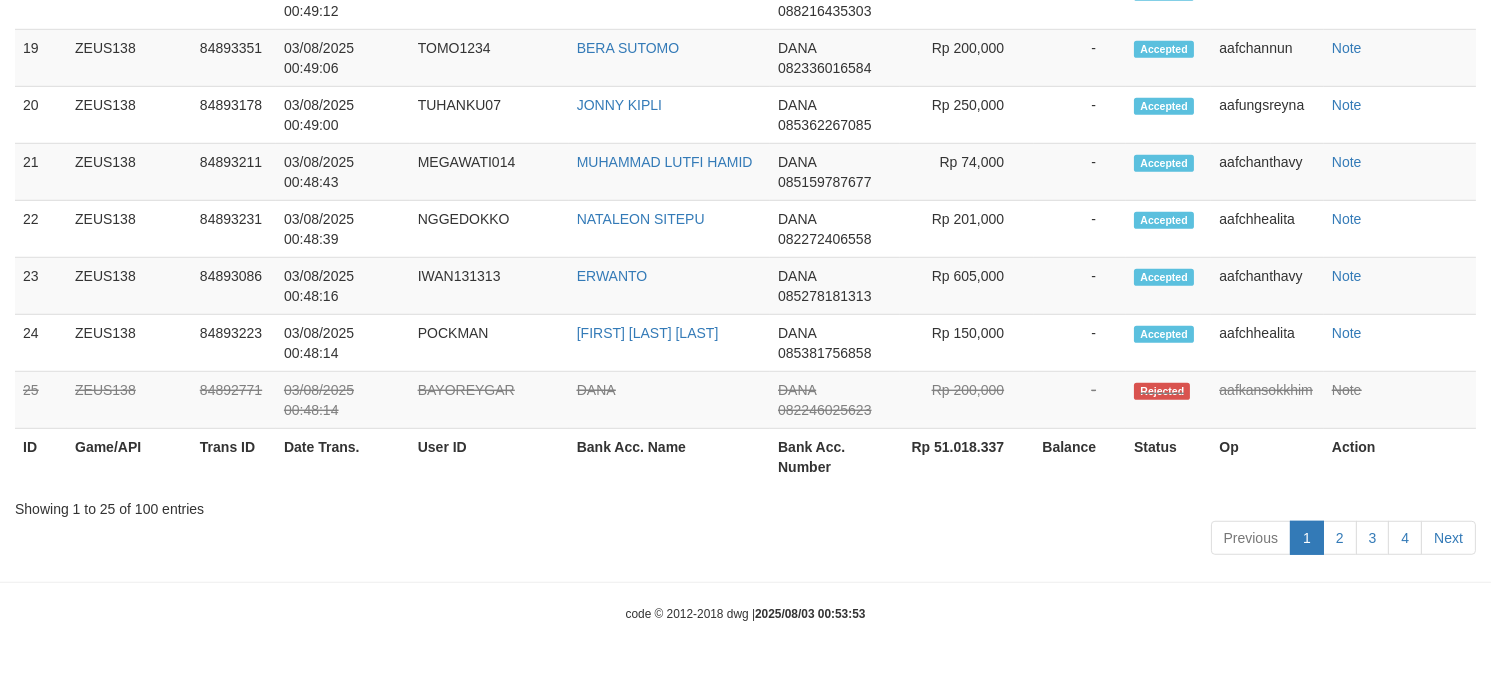 scroll, scrollTop: 2591, scrollLeft: 0, axis: vertical 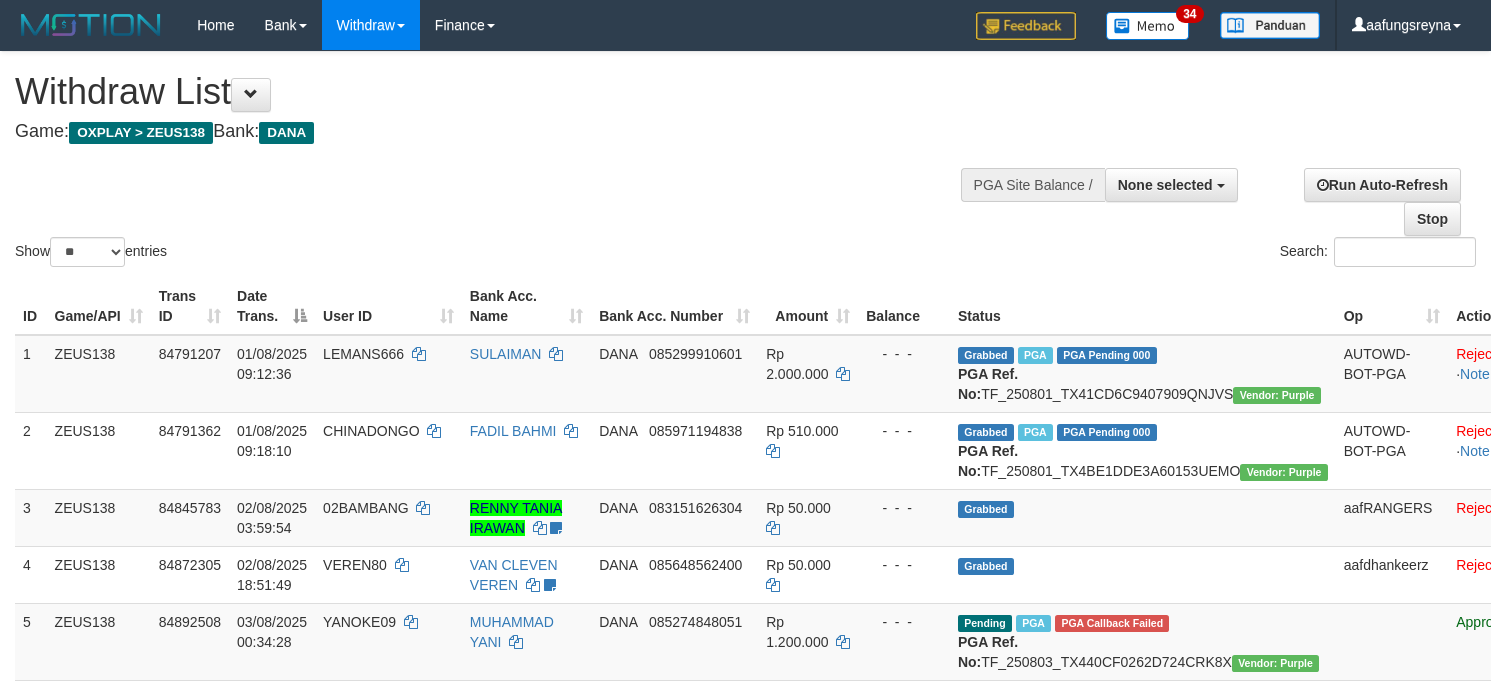 select 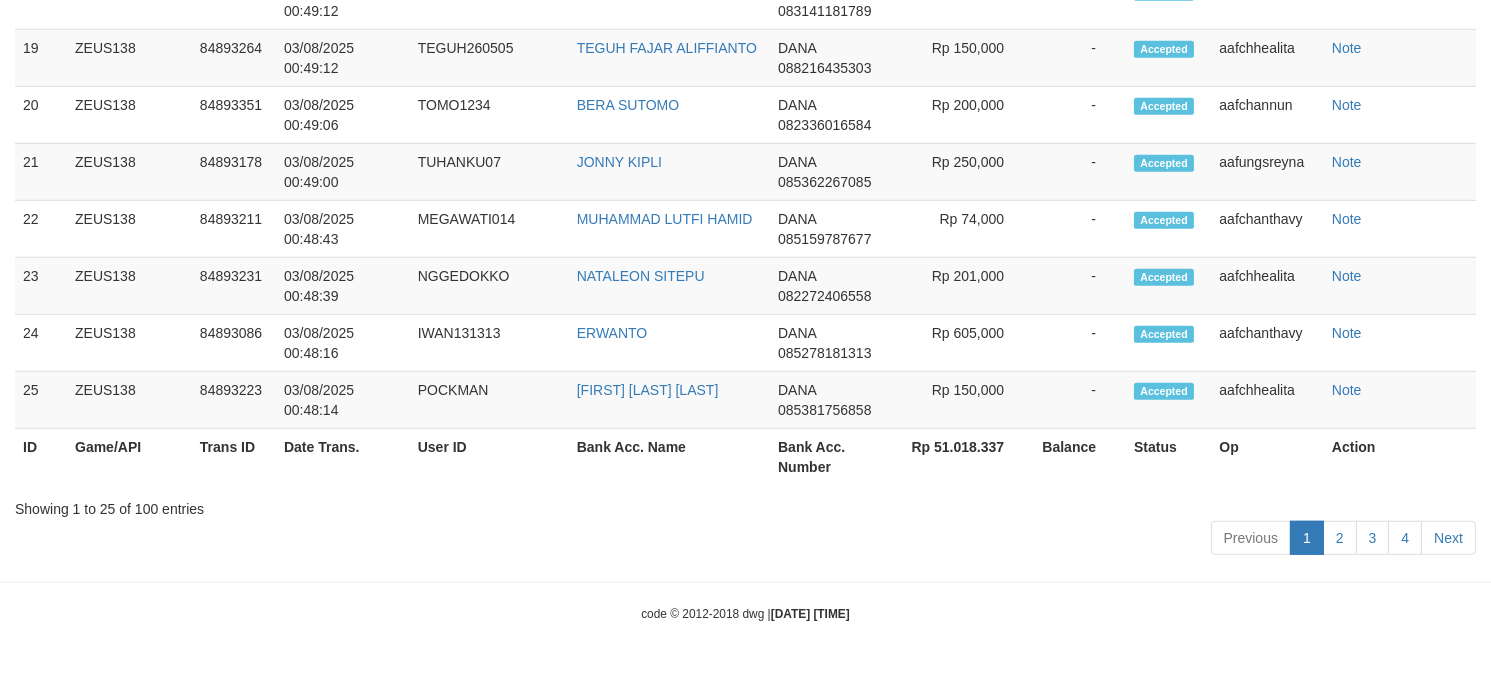 scroll, scrollTop: 2591, scrollLeft: 0, axis: vertical 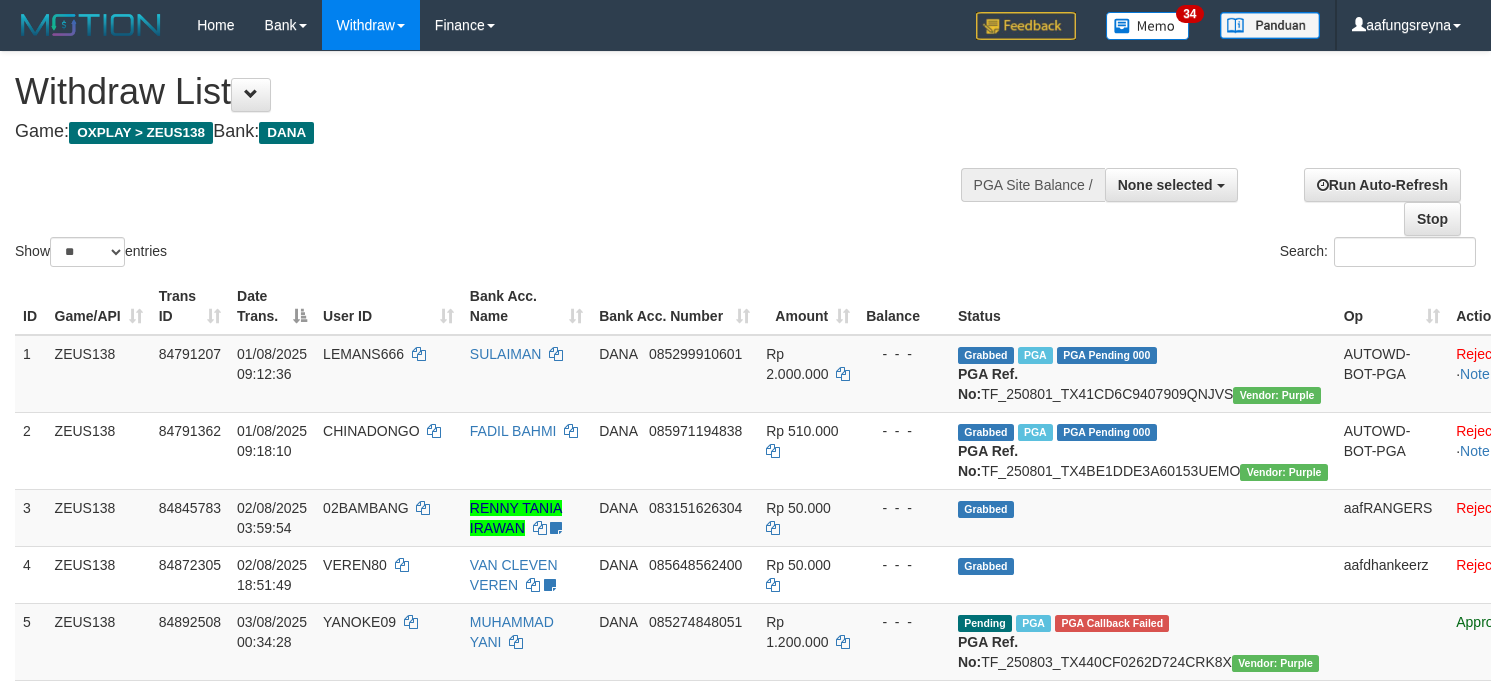 select 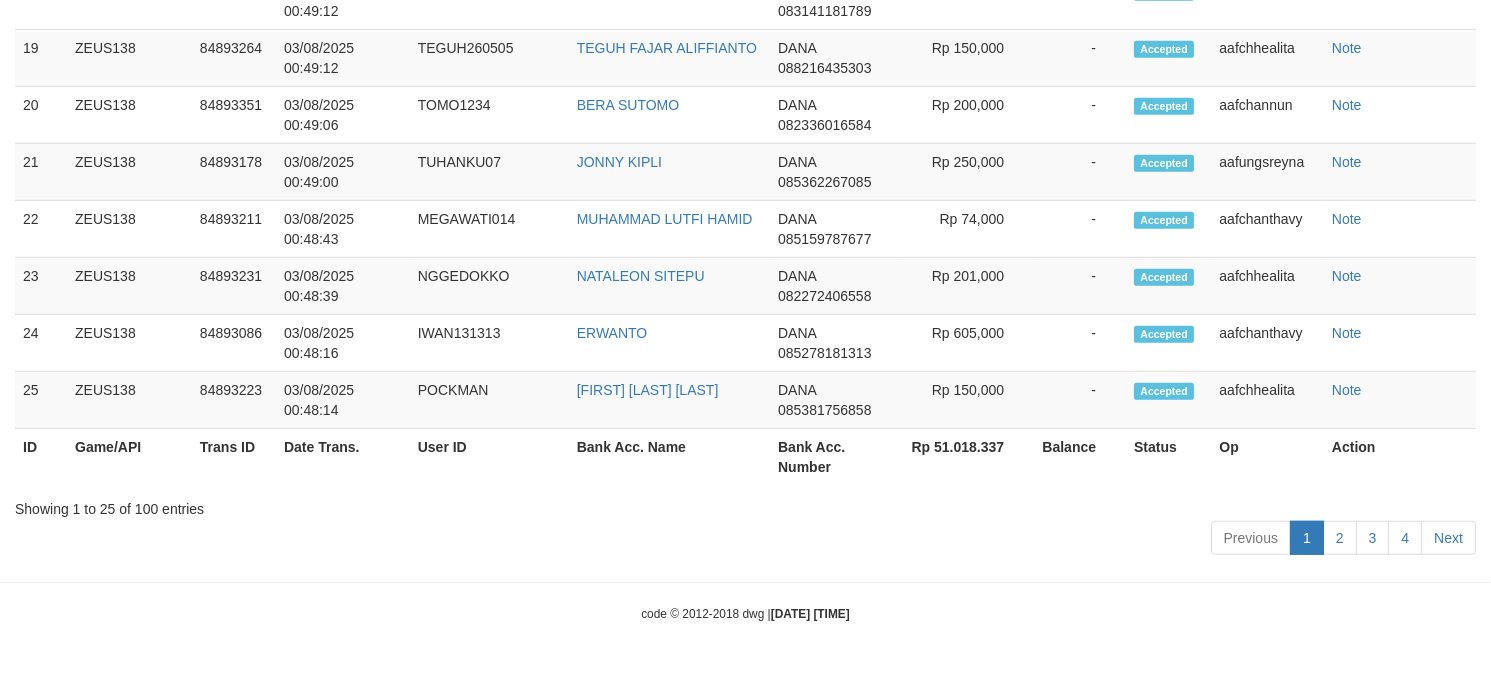 scroll, scrollTop: 2591, scrollLeft: 0, axis: vertical 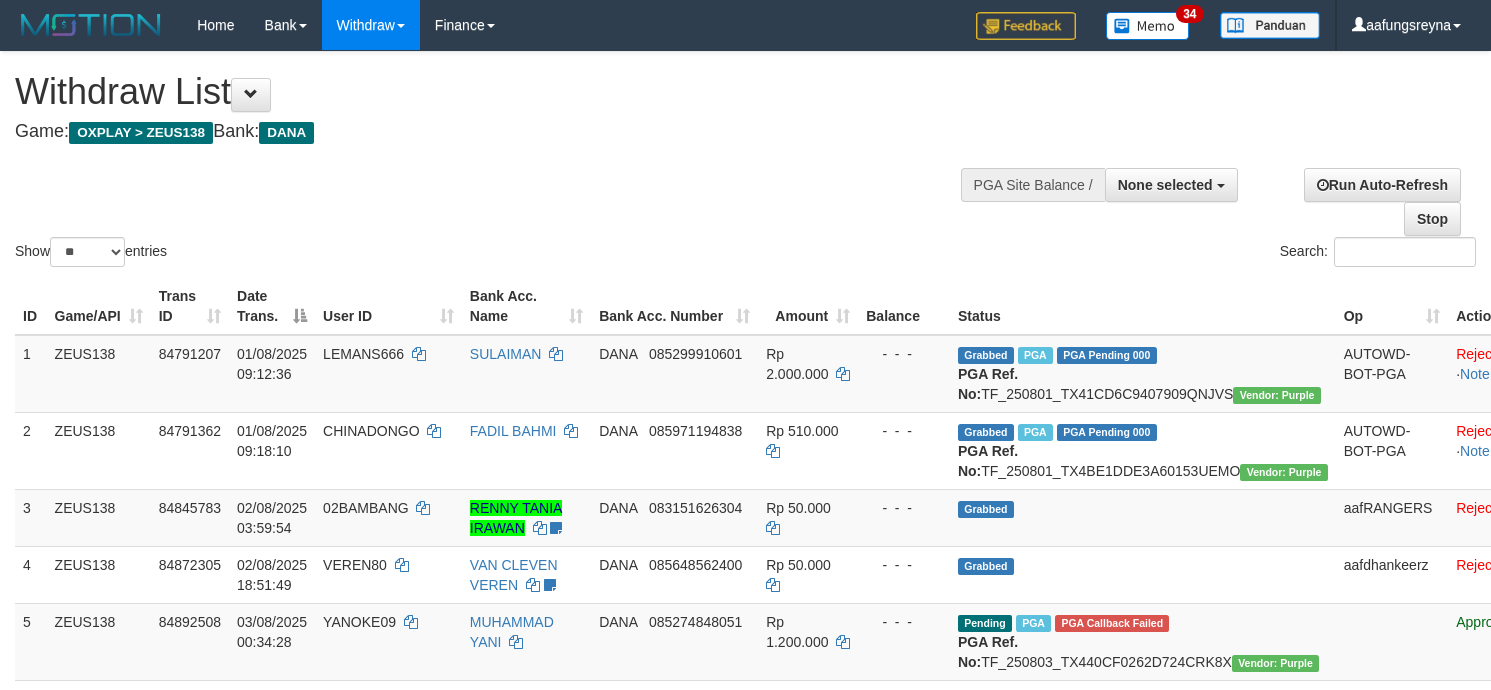 select 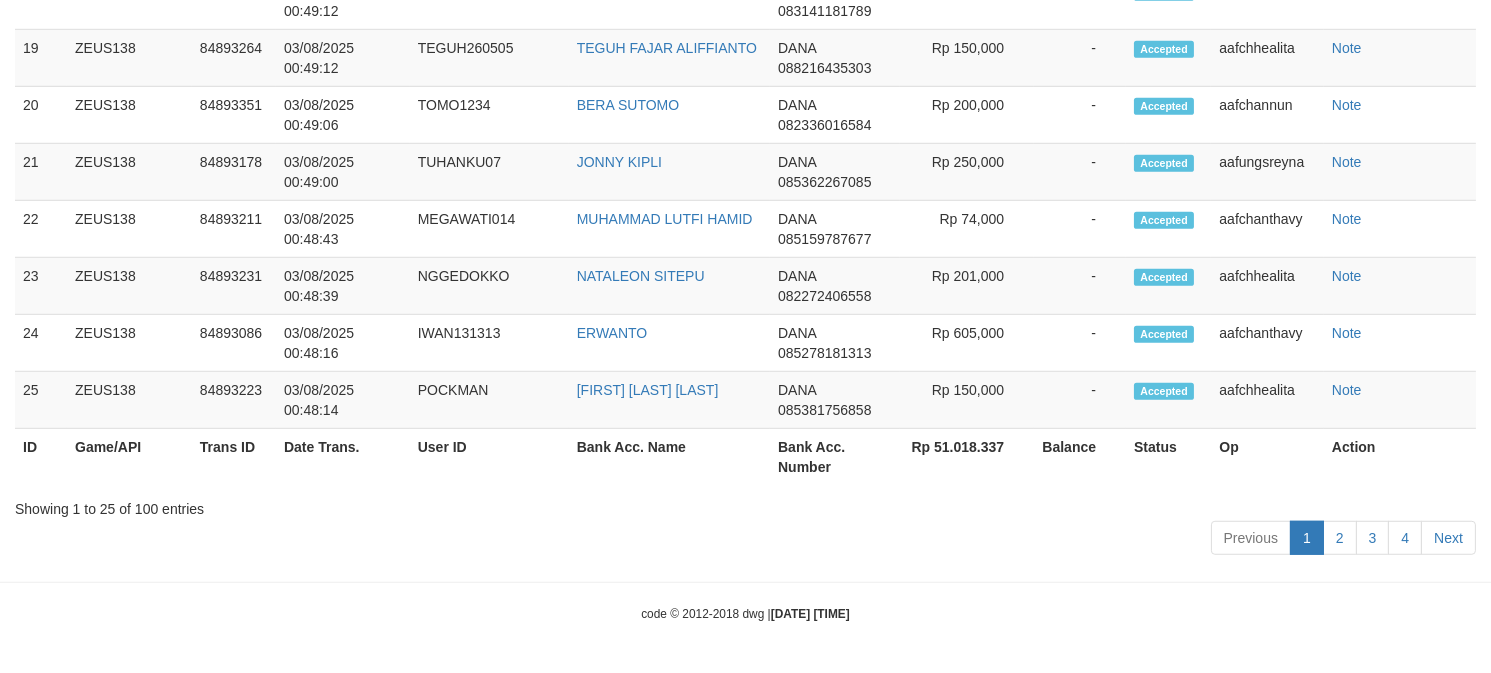 scroll, scrollTop: 2591, scrollLeft: 0, axis: vertical 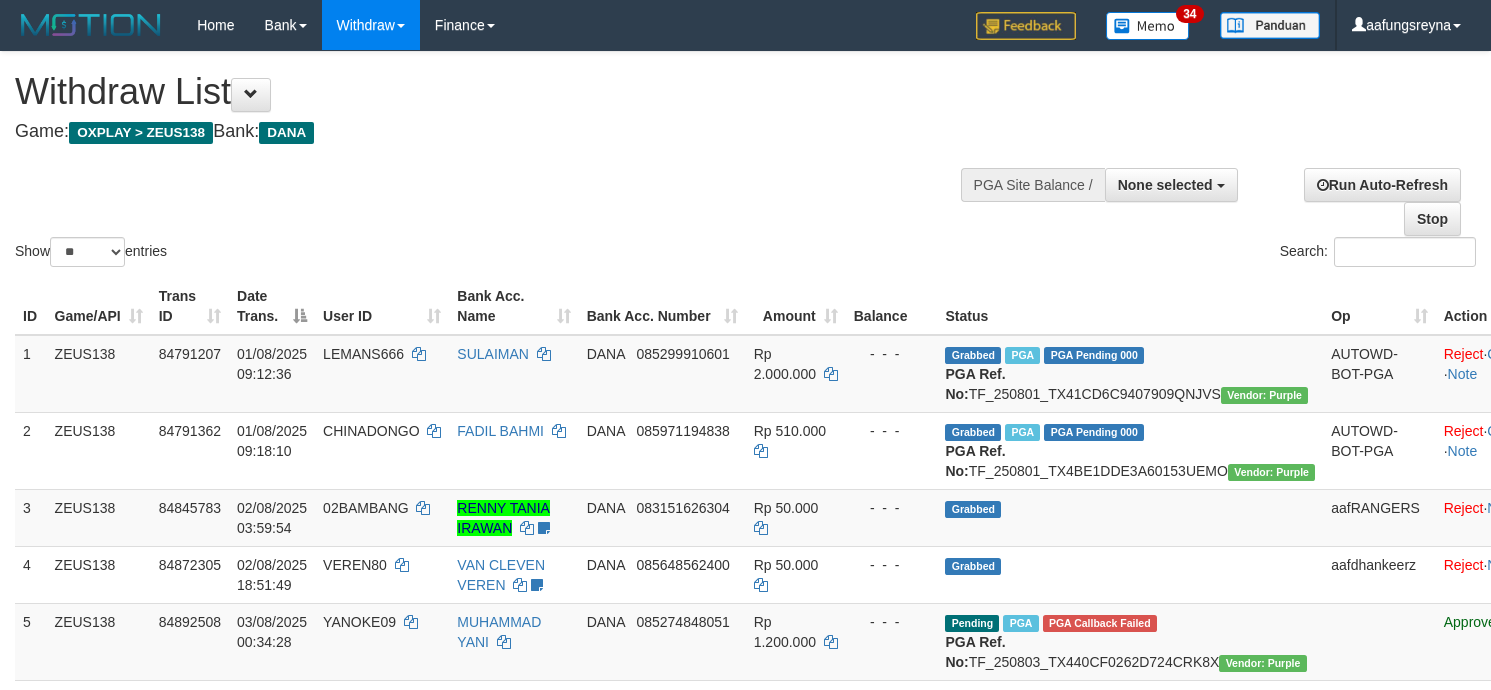 select 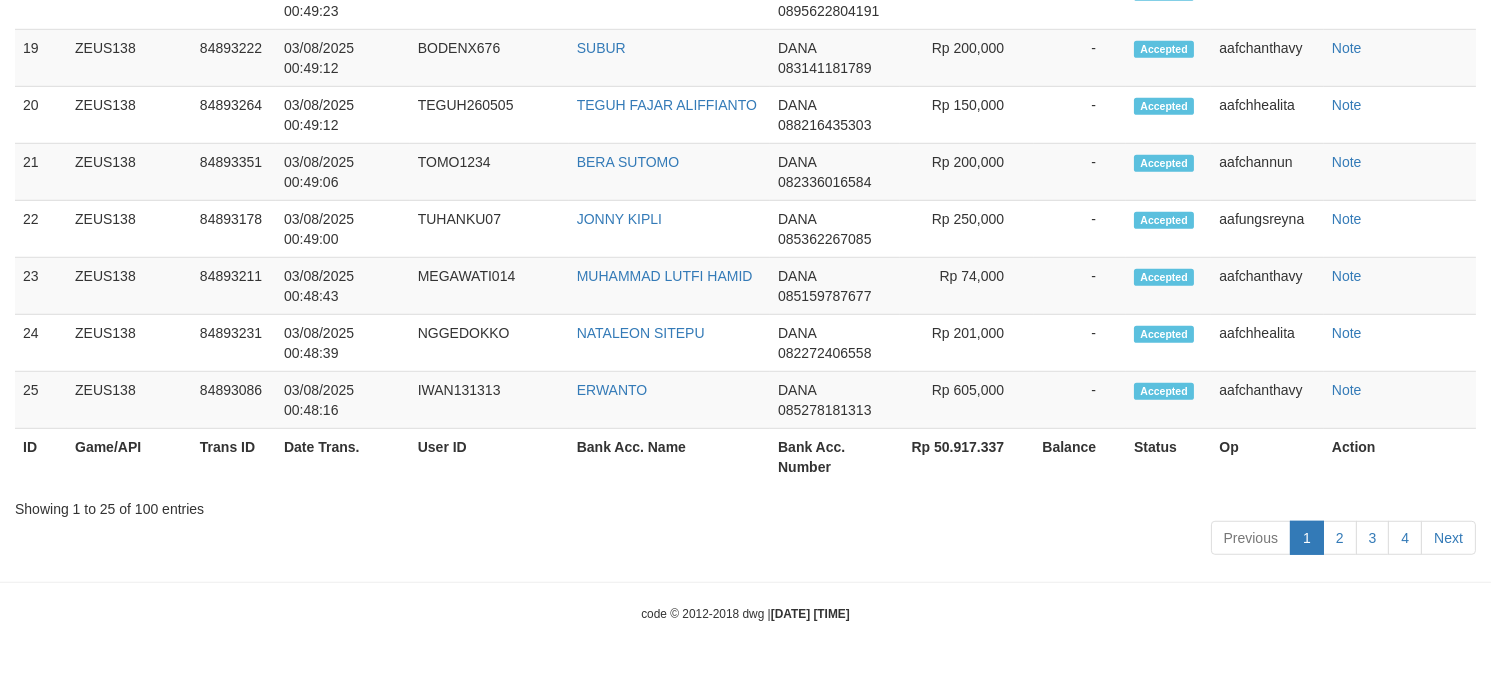 scroll, scrollTop: 2591, scrollLeft: 0, axis: vertical 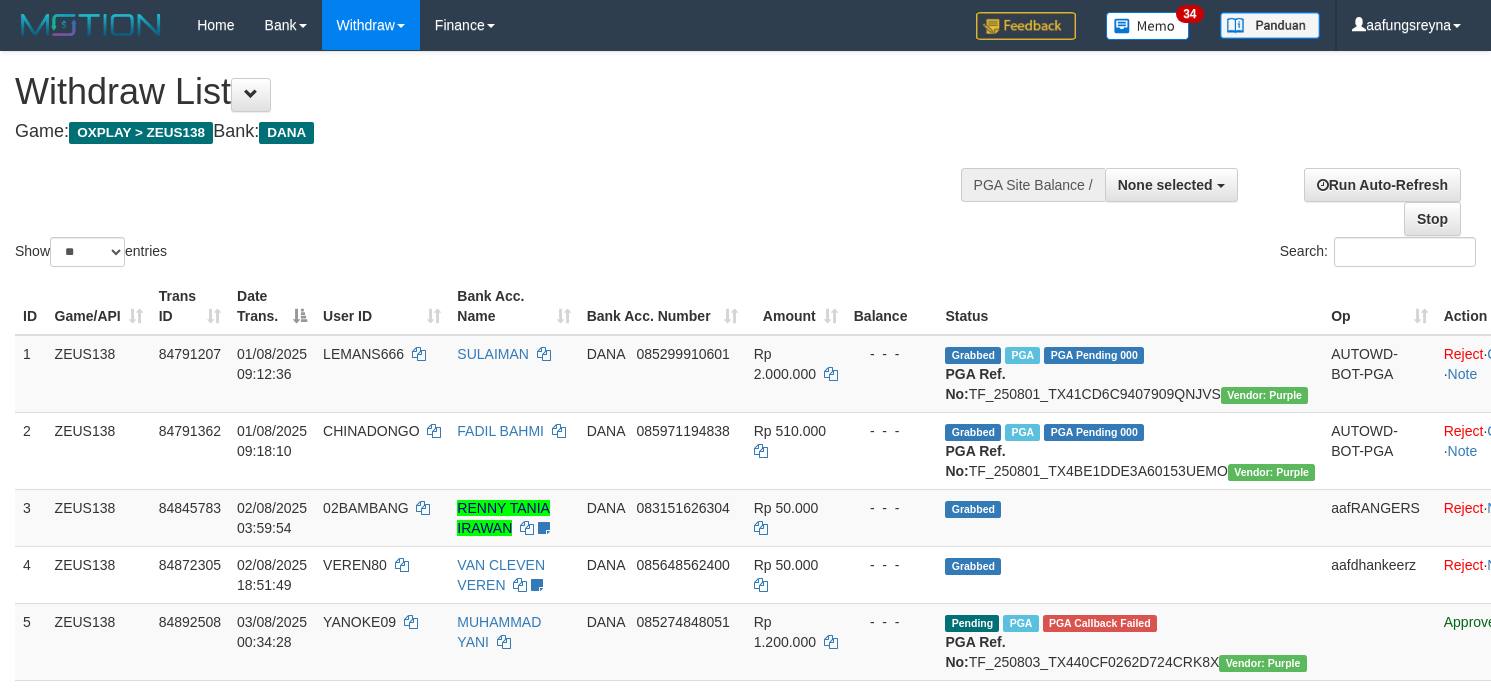 select 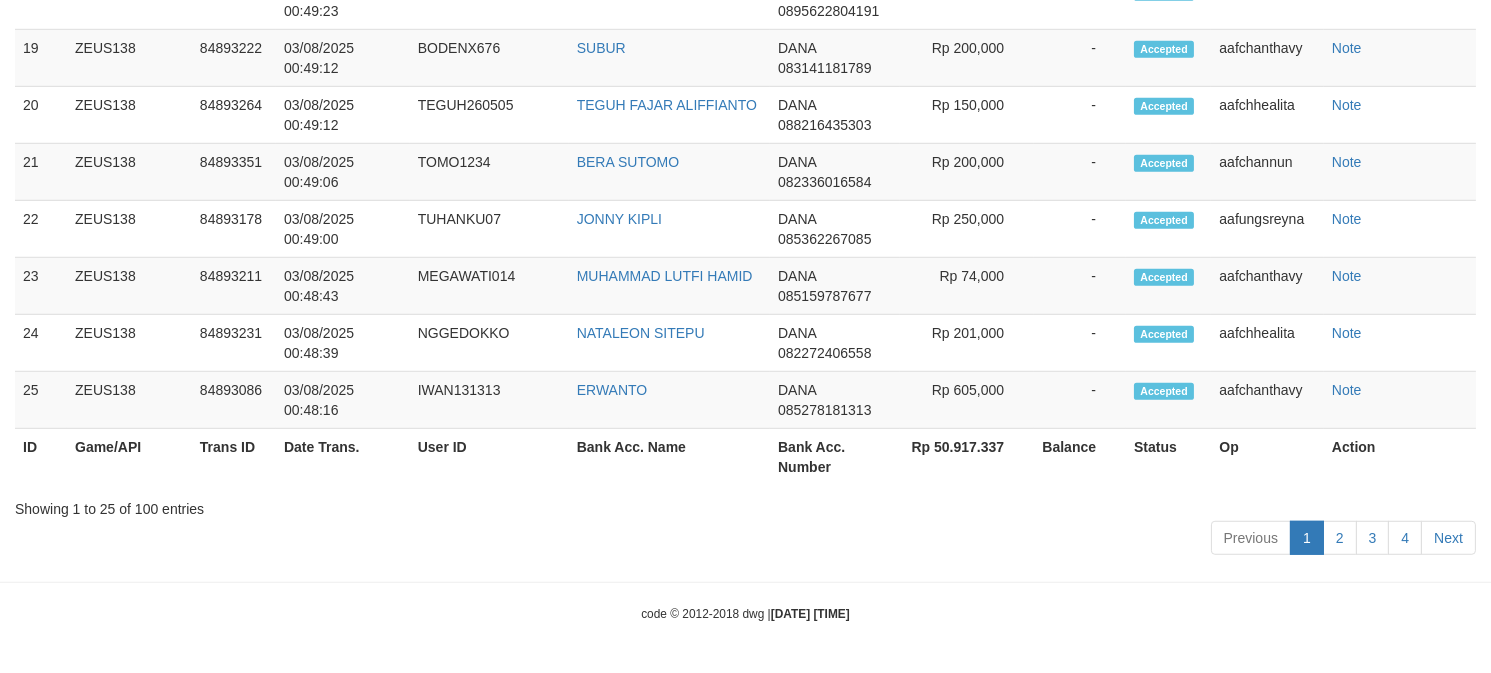 scroll, scrollTop: 2591, scrollLeft: 0, axis: vertical 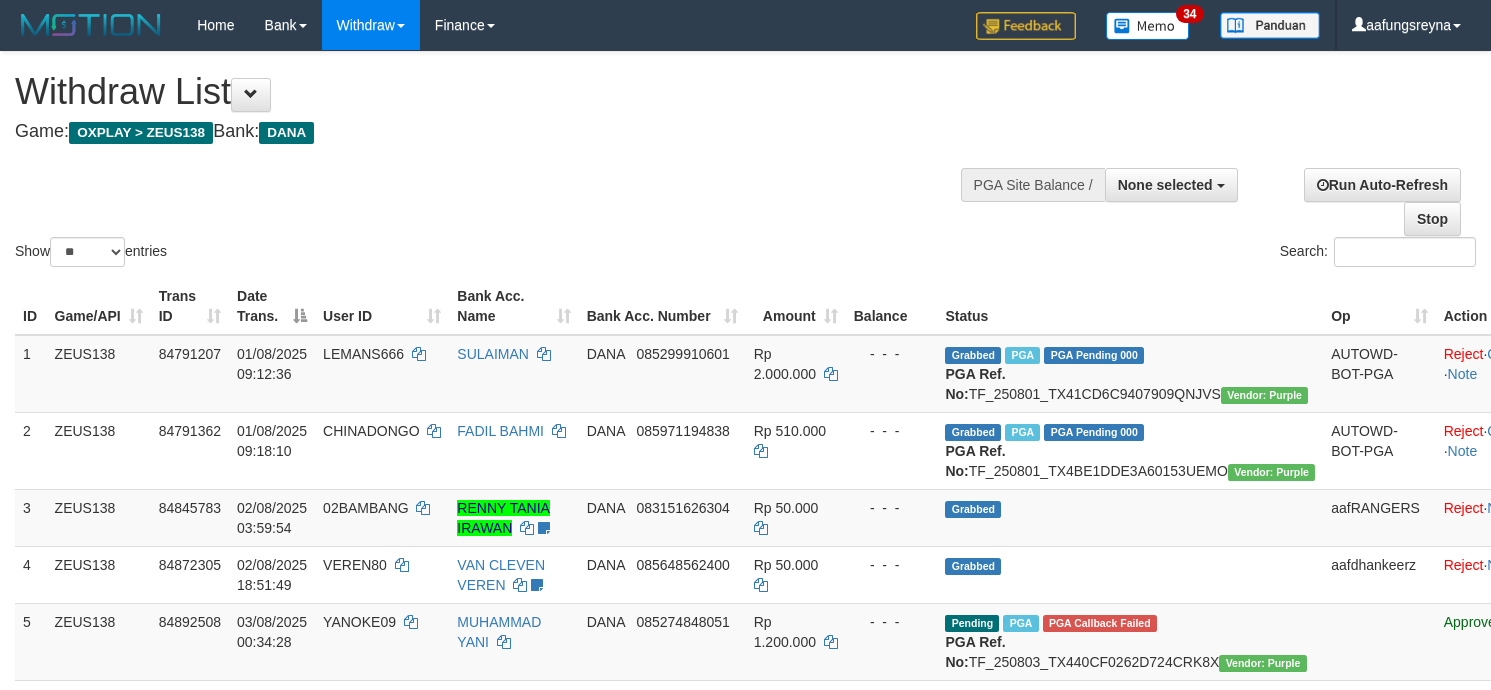 select 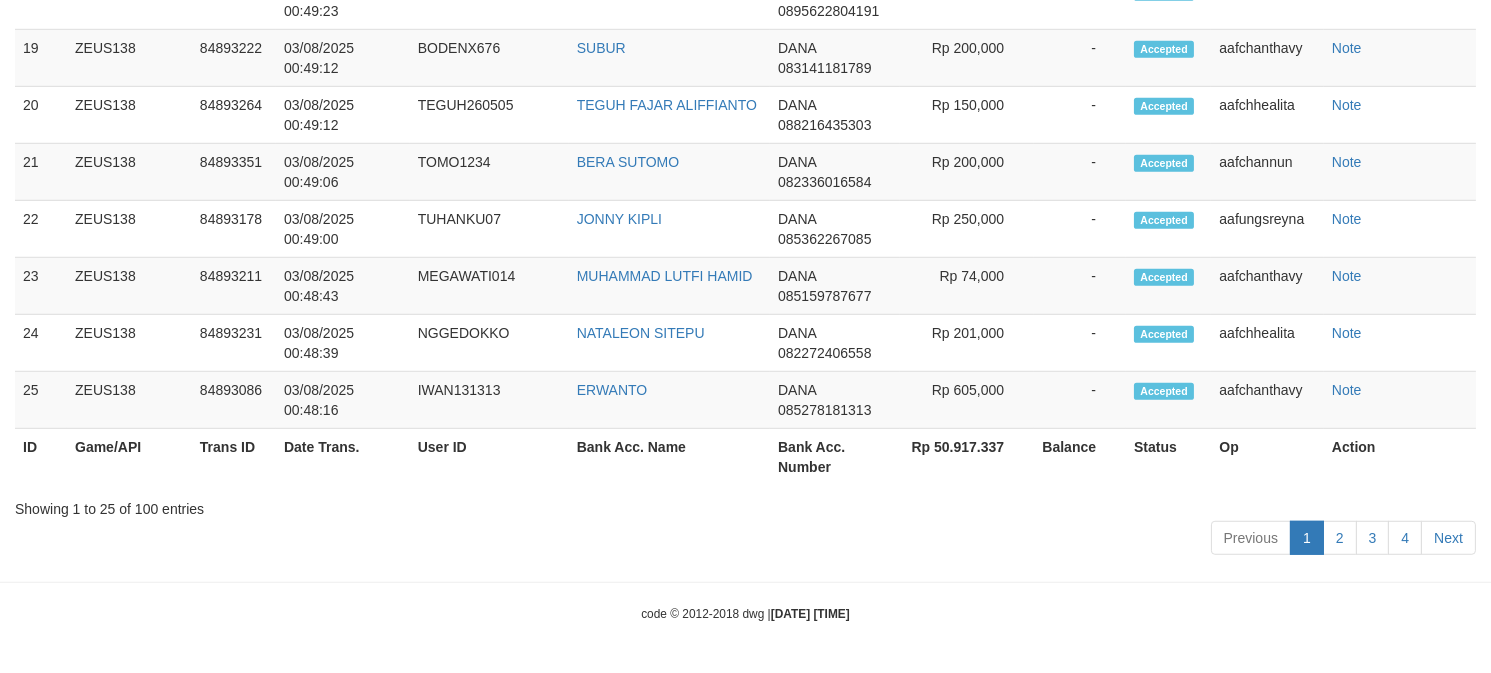 scroll, scrollTop: 2591, scrollLeft: 0, axis: vertical 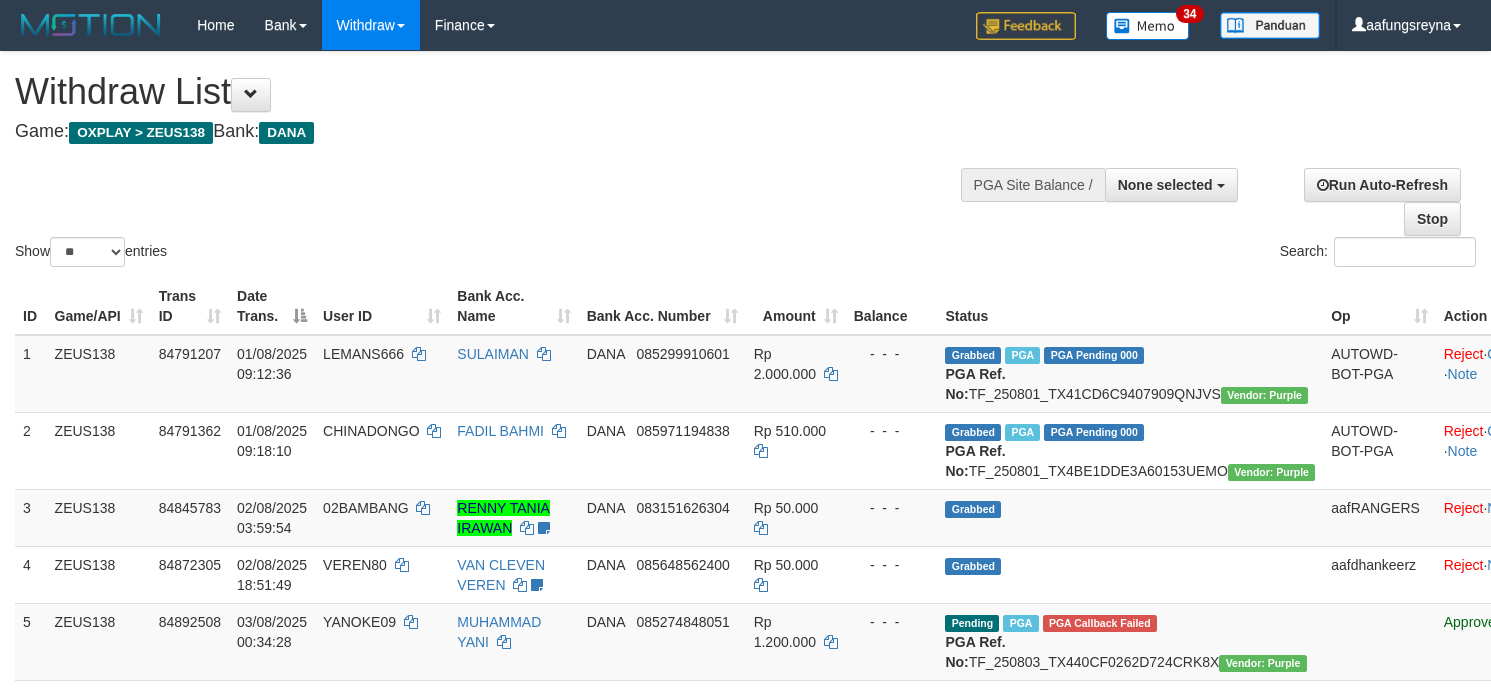select 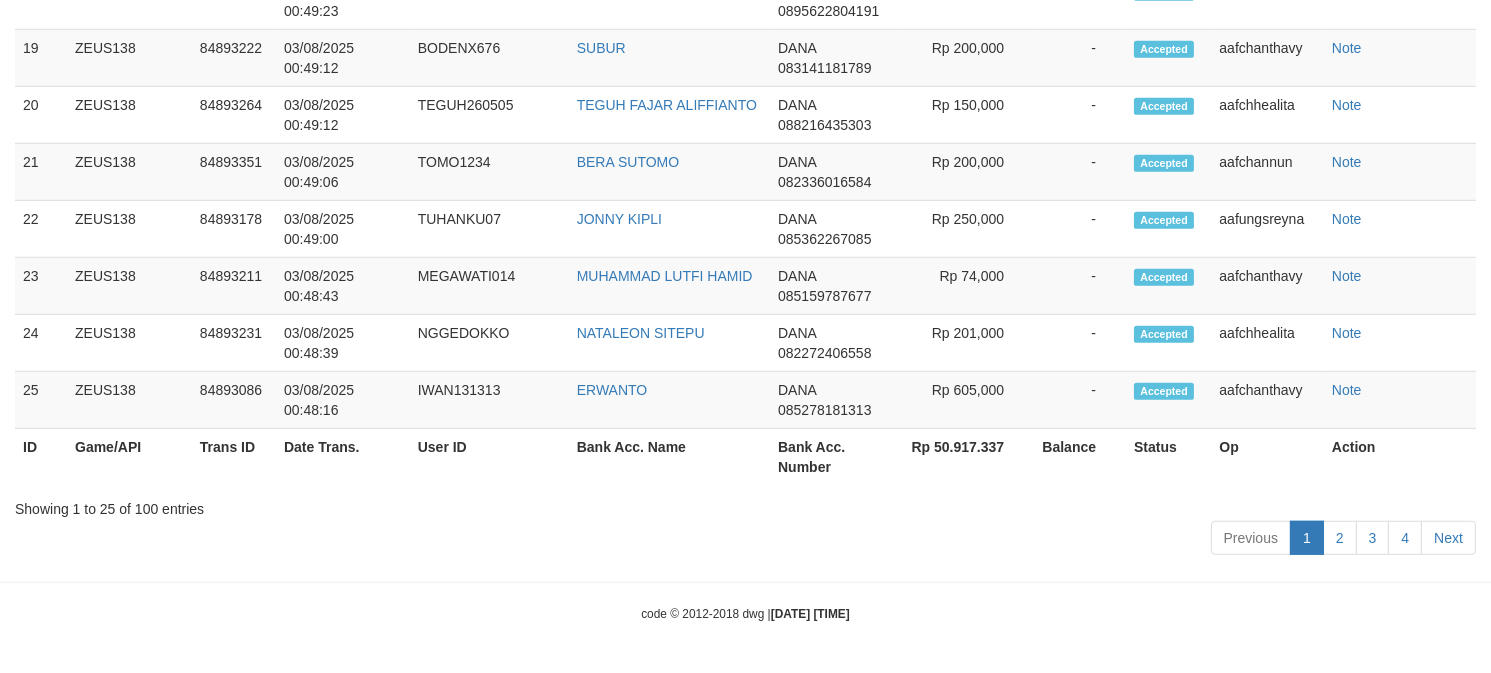 scroll, scrollTop: 2591, scrollLeft: 0, axis: vertical 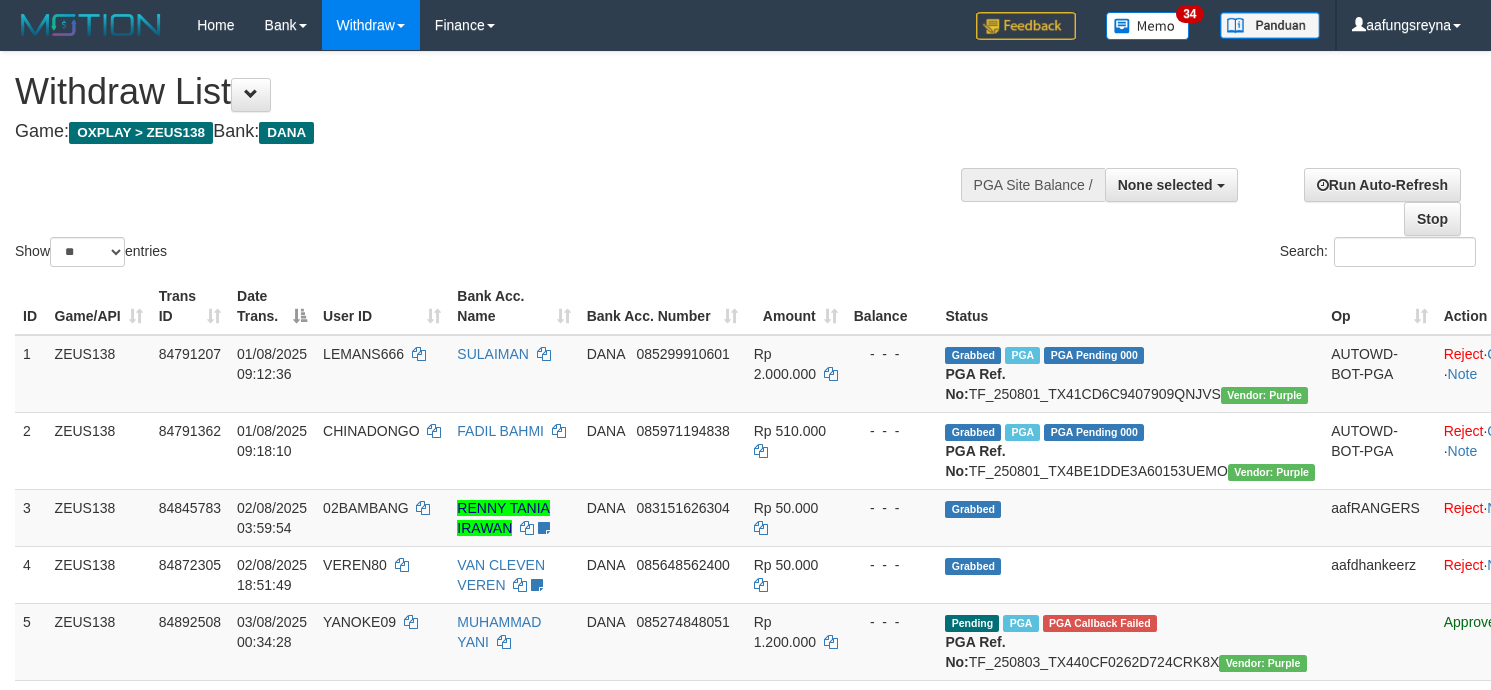 select 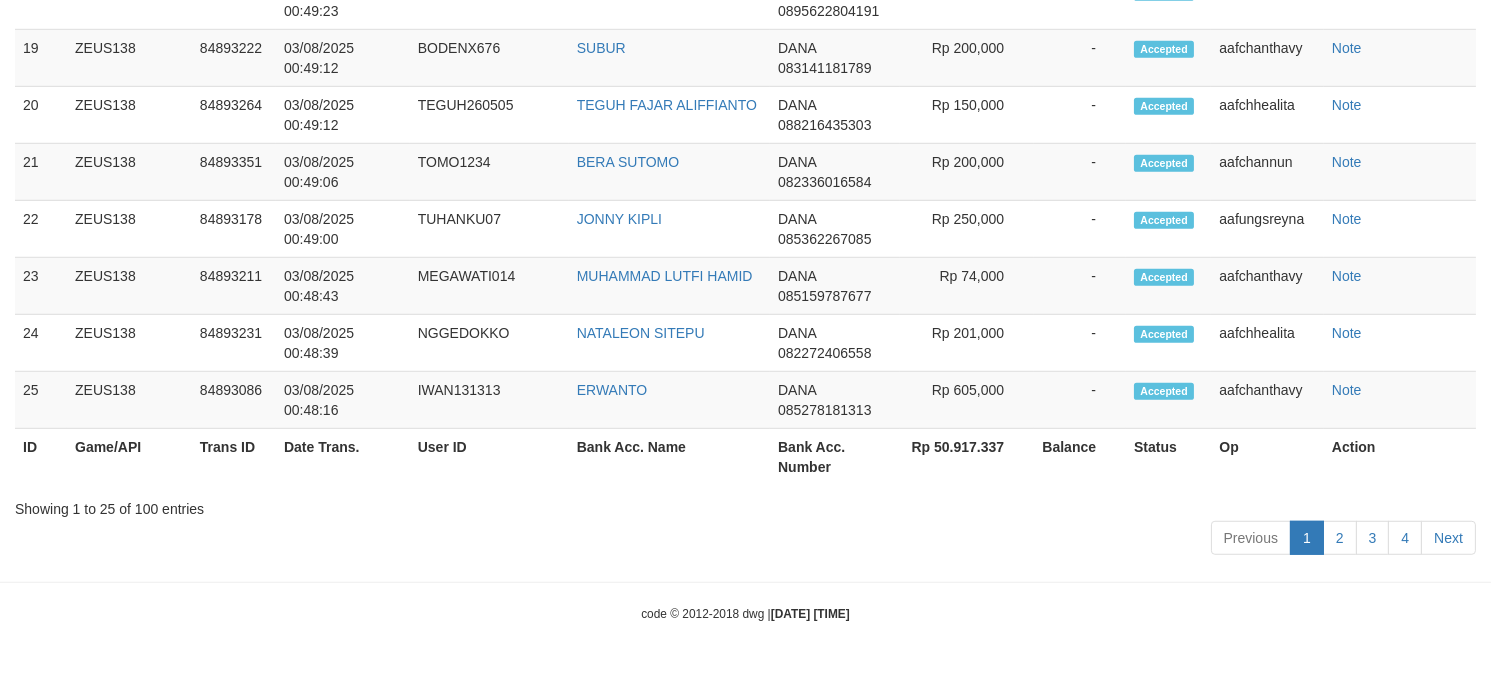 scroll, scrollTop: 2591, scrollLeft: 0, axis: vertical 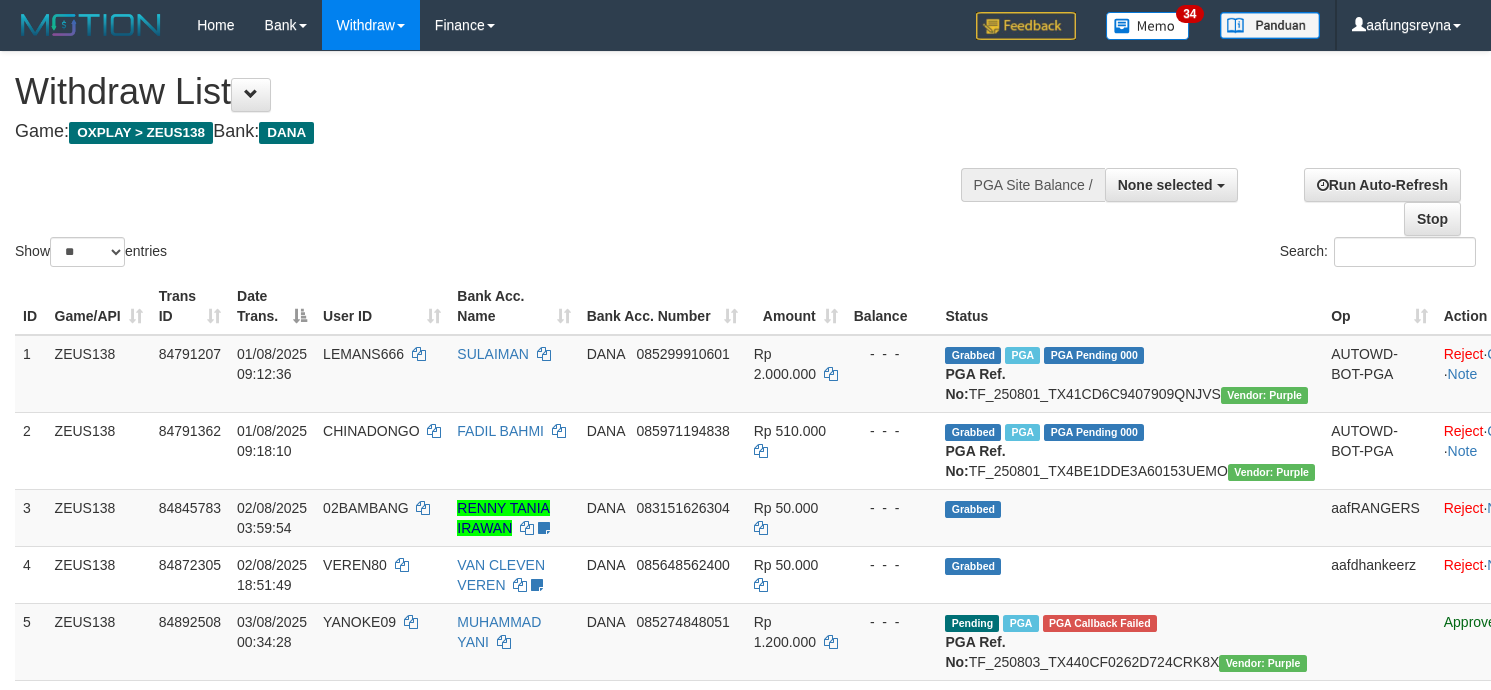 select 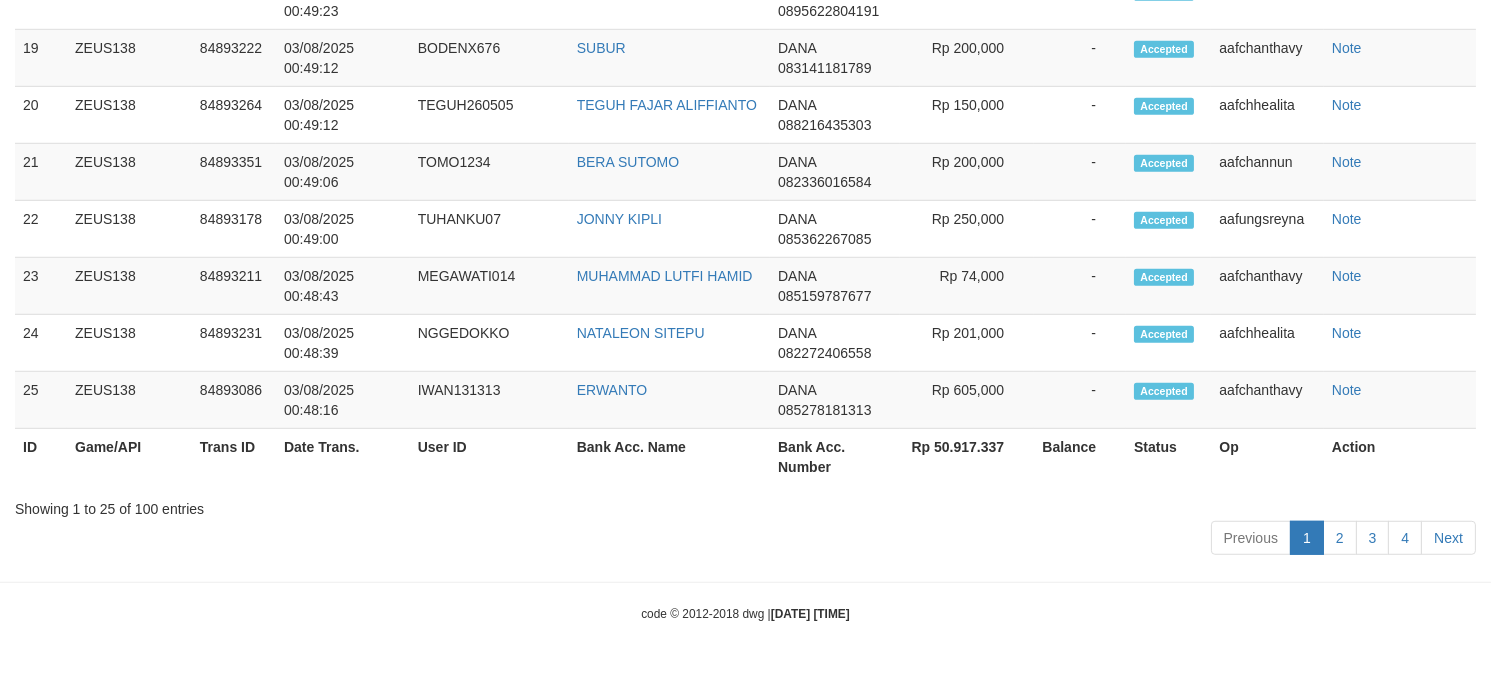 scroll, scrollTop: 2591, scrollLeft: 0, axis: vertical 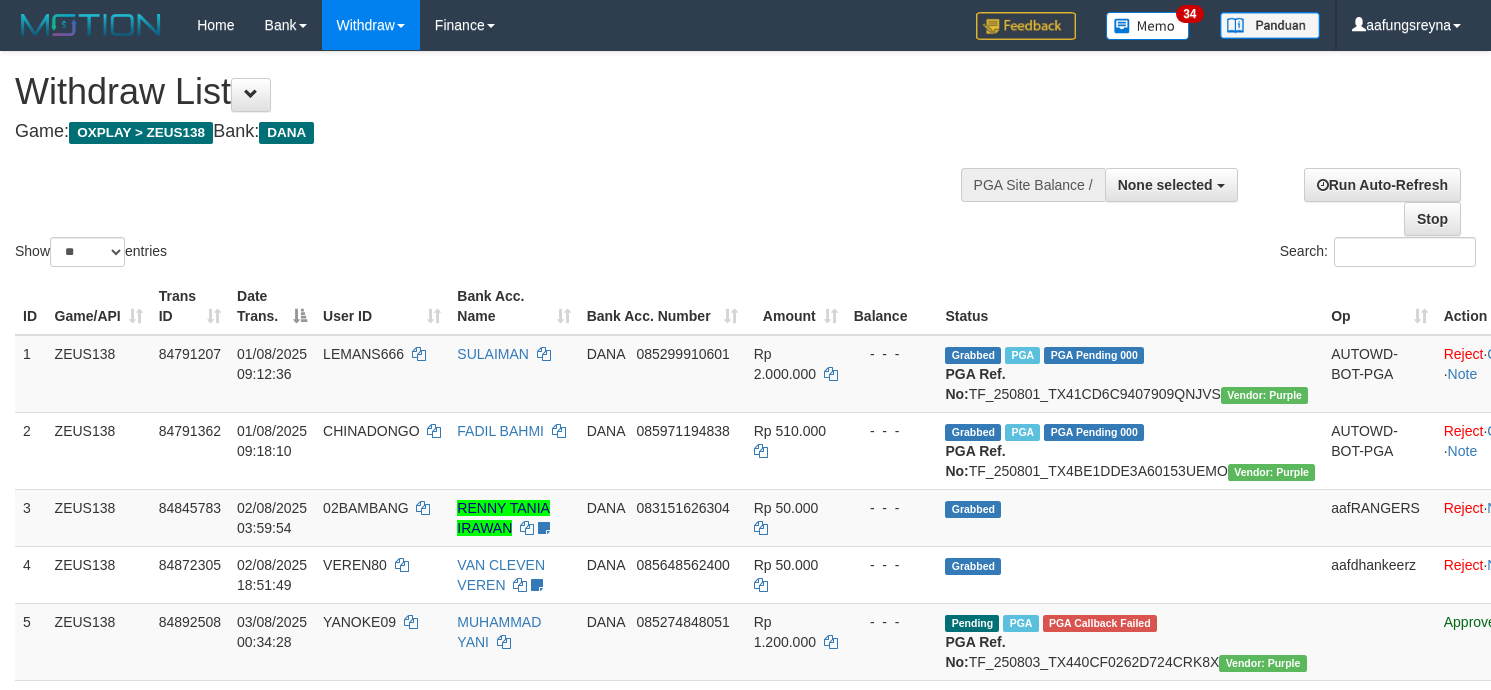 select 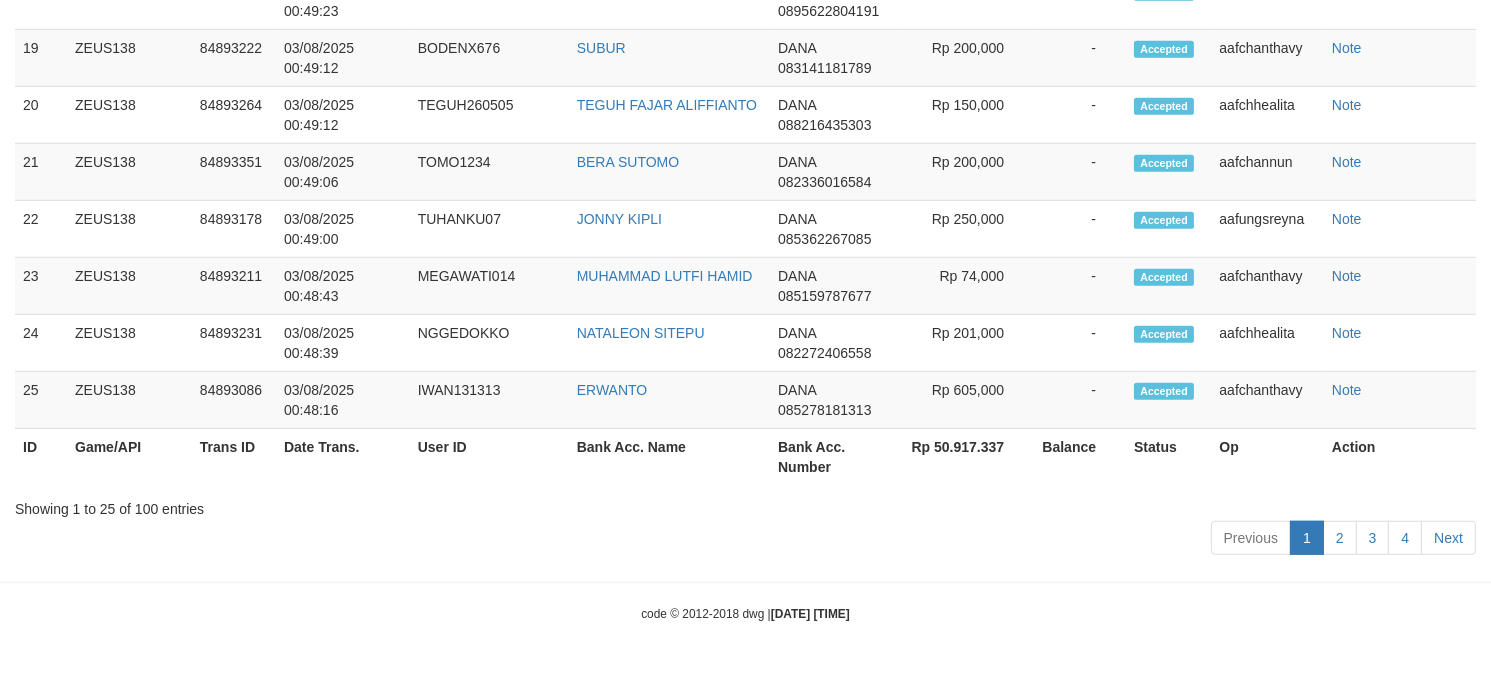 scroll, scrollTop: 2591, scrollLeft: 0, axis: vertical 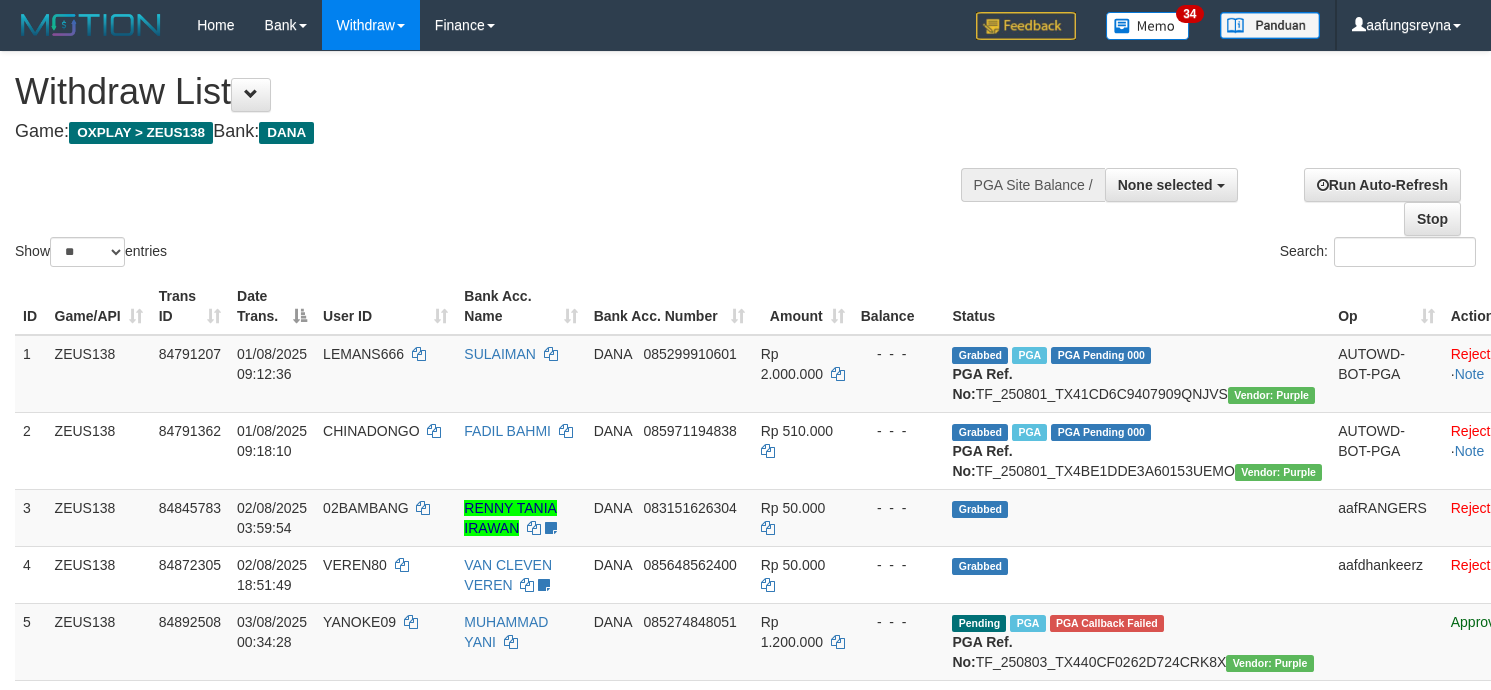 select 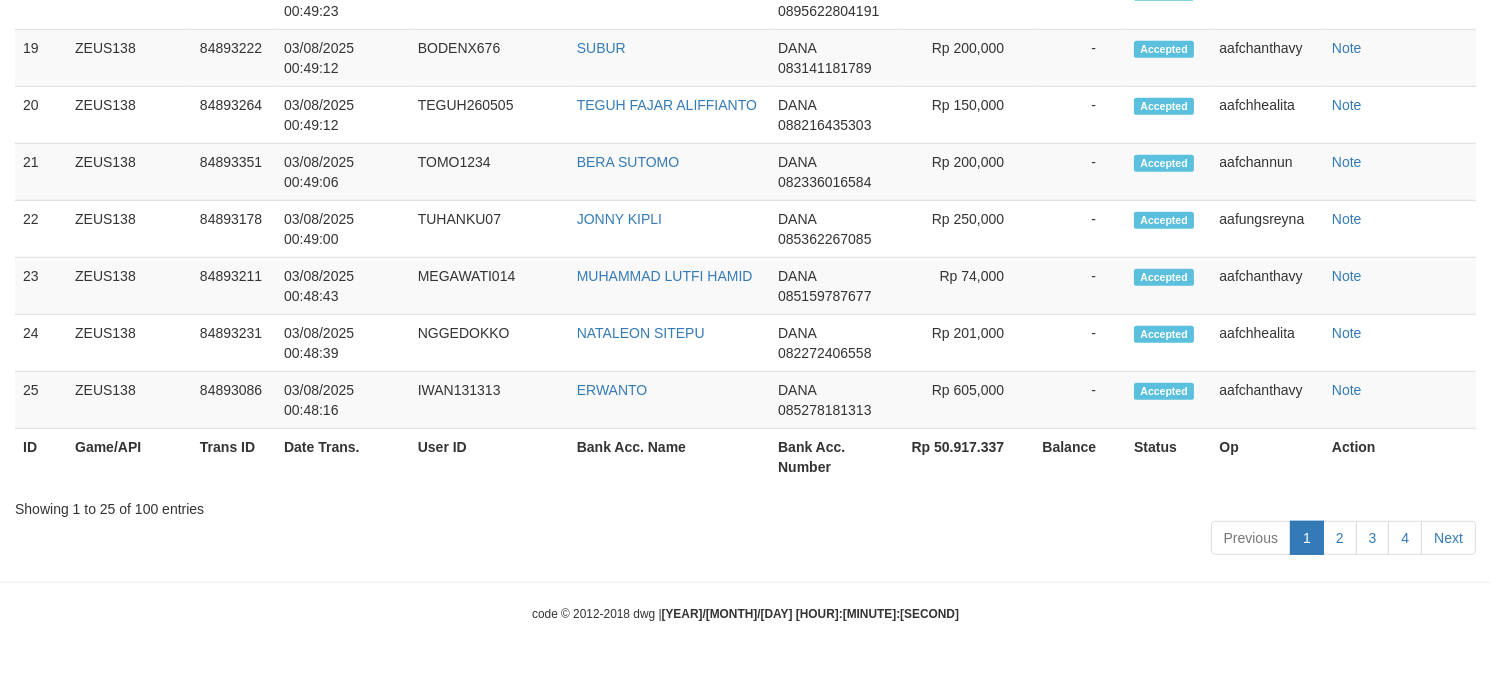 scroll, scrollTop: 2591, scrollLeft: 0, axis: vertical 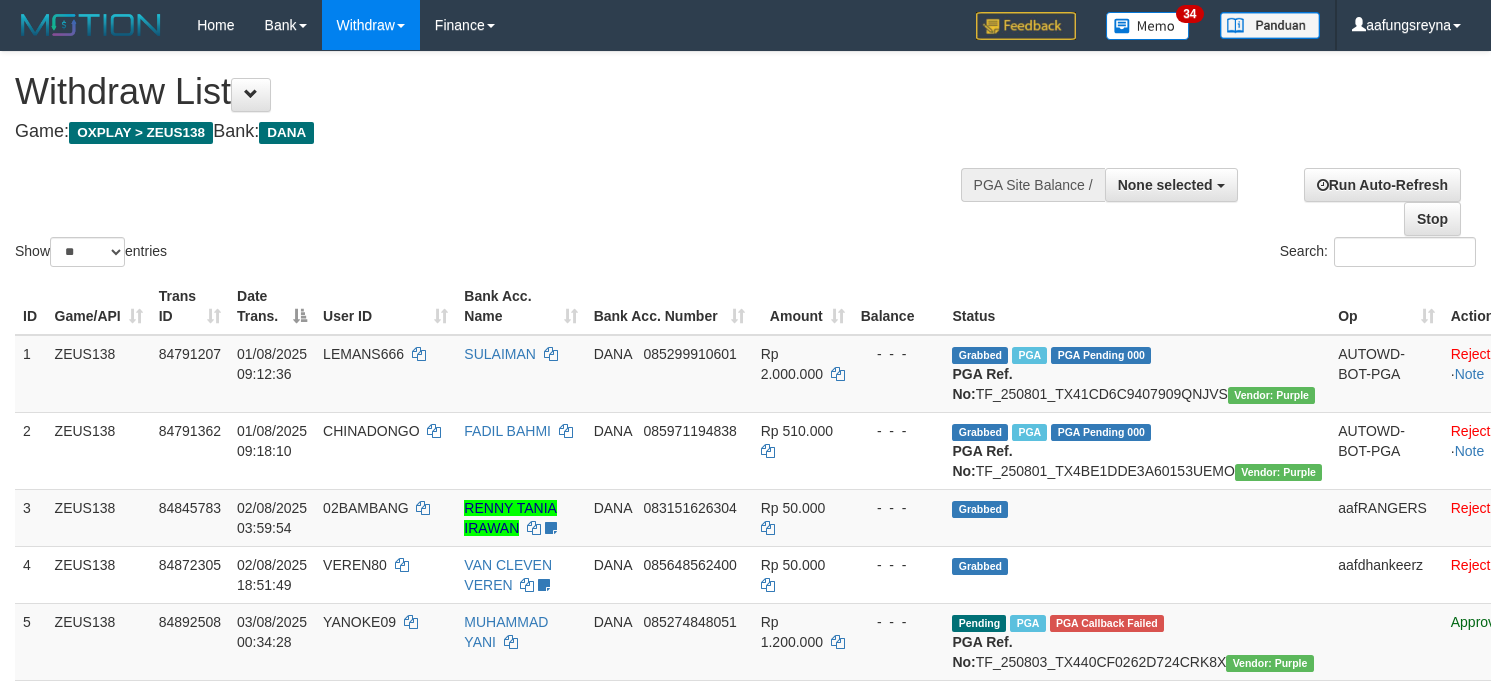 select 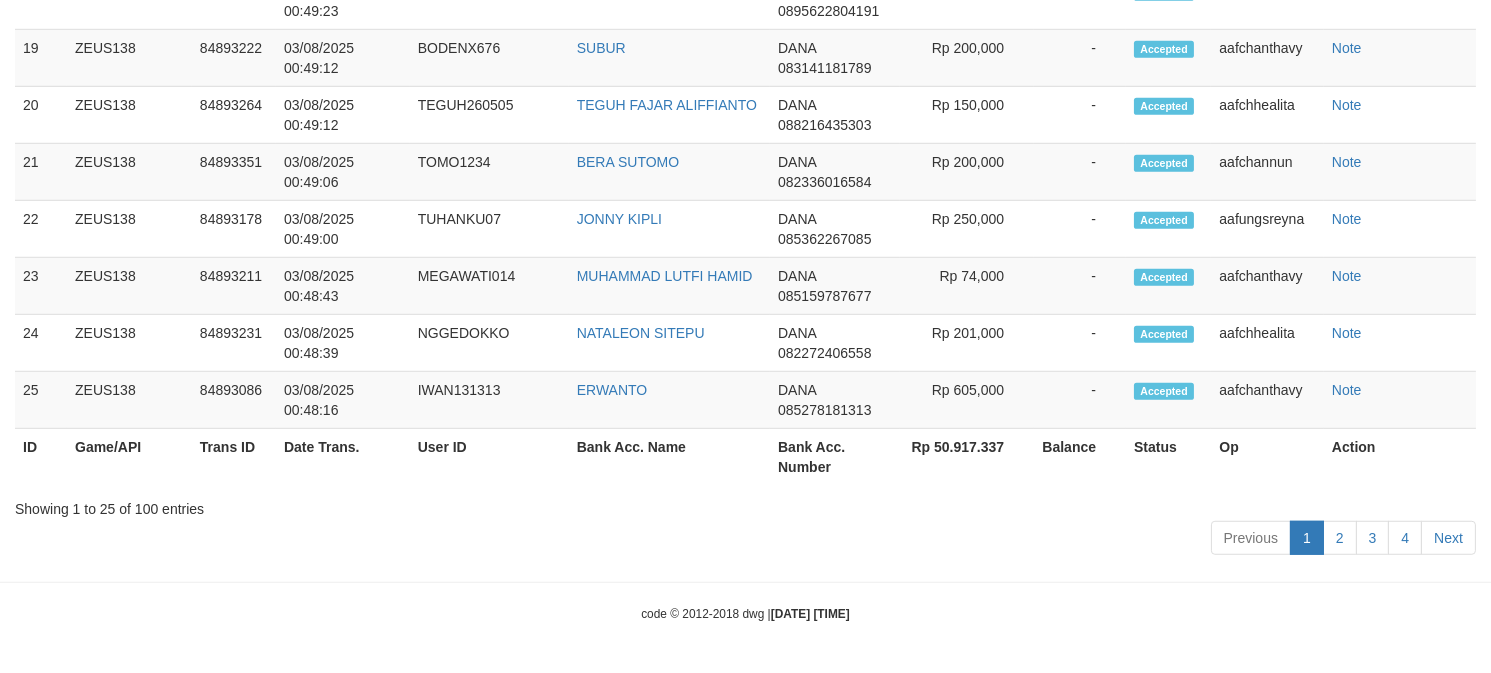 scroll, scrollTop: 2591, scrollLeft: 0, axis: vertical 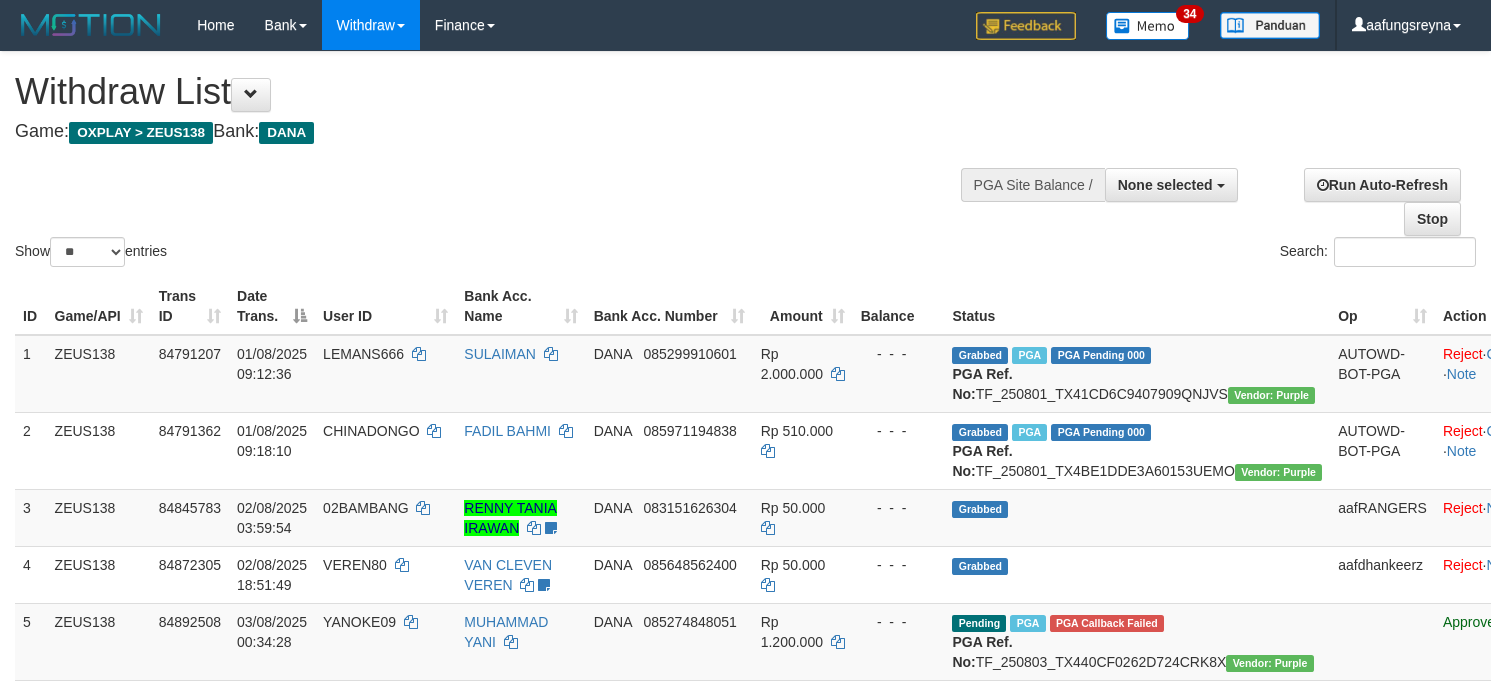 select 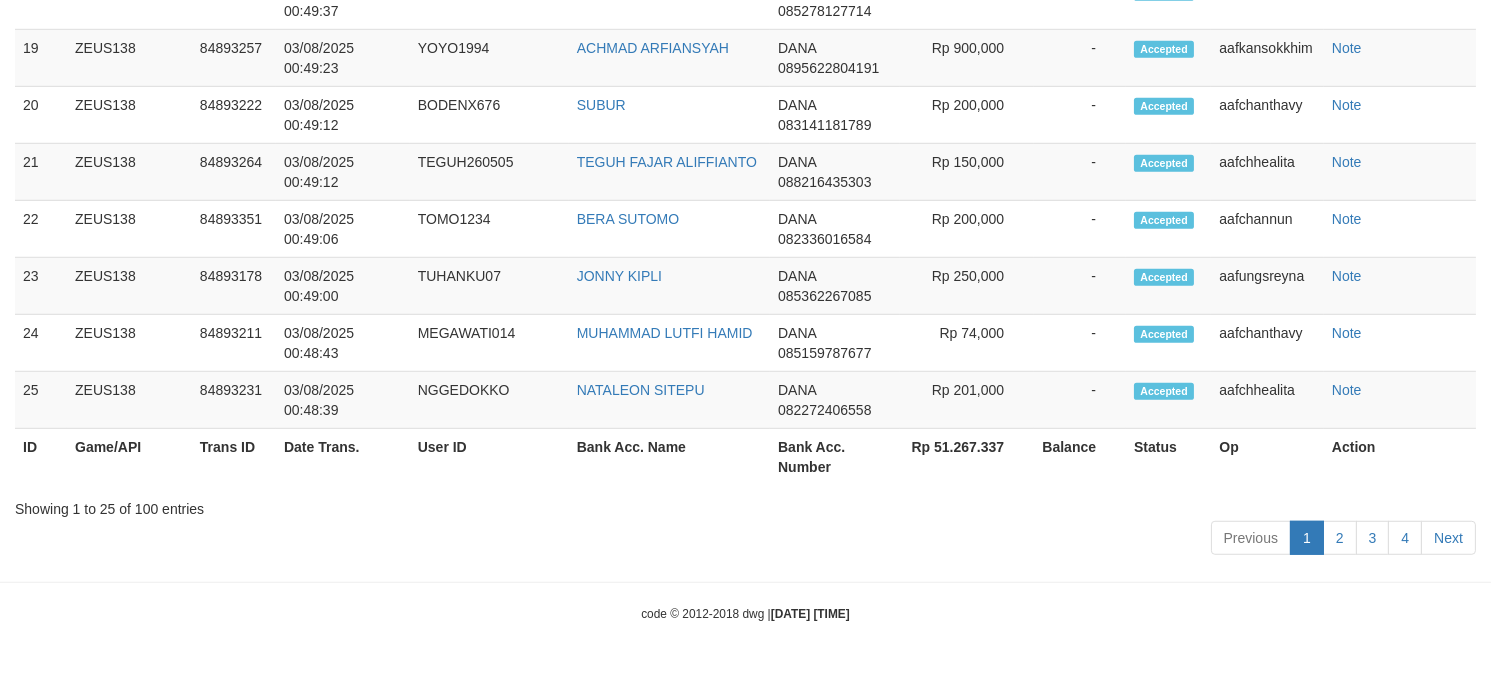 scroll, scrollTop: 2591, scrollLeft: 0, axis: vertical 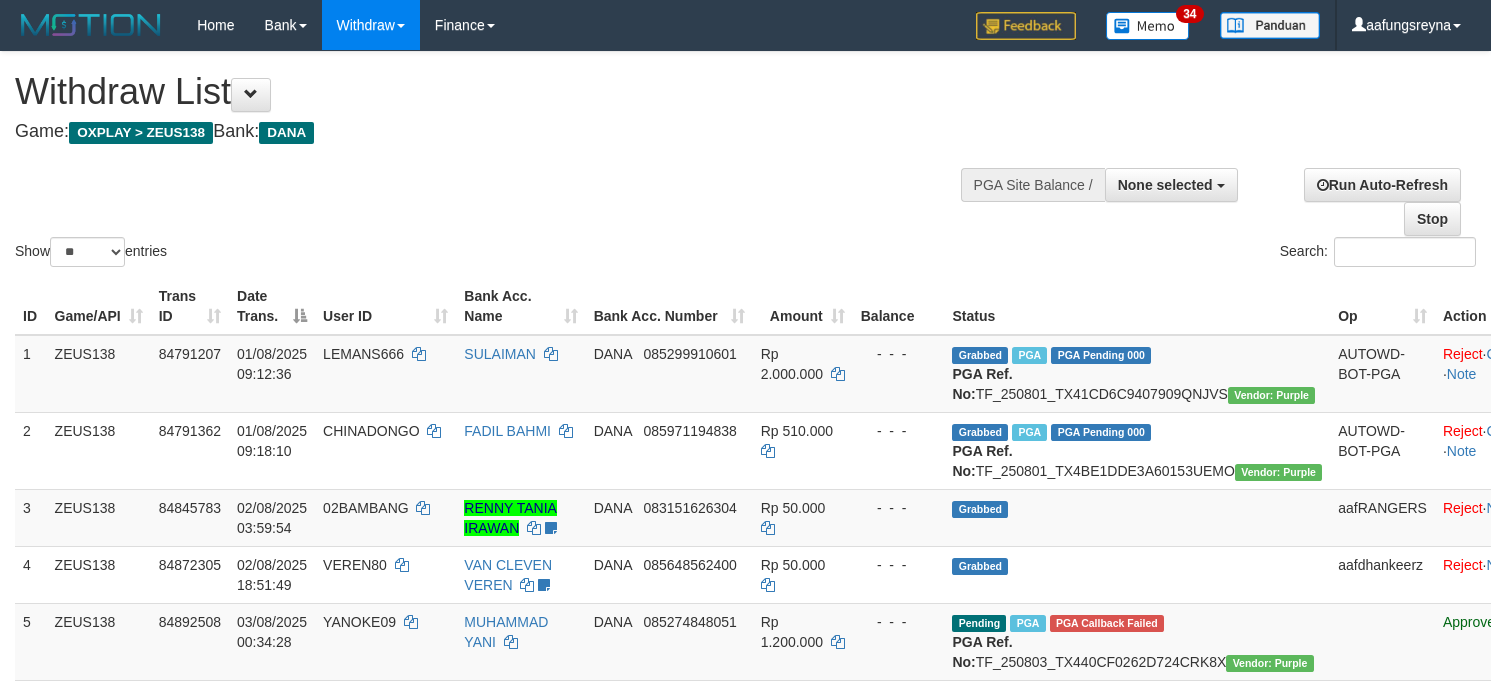 select 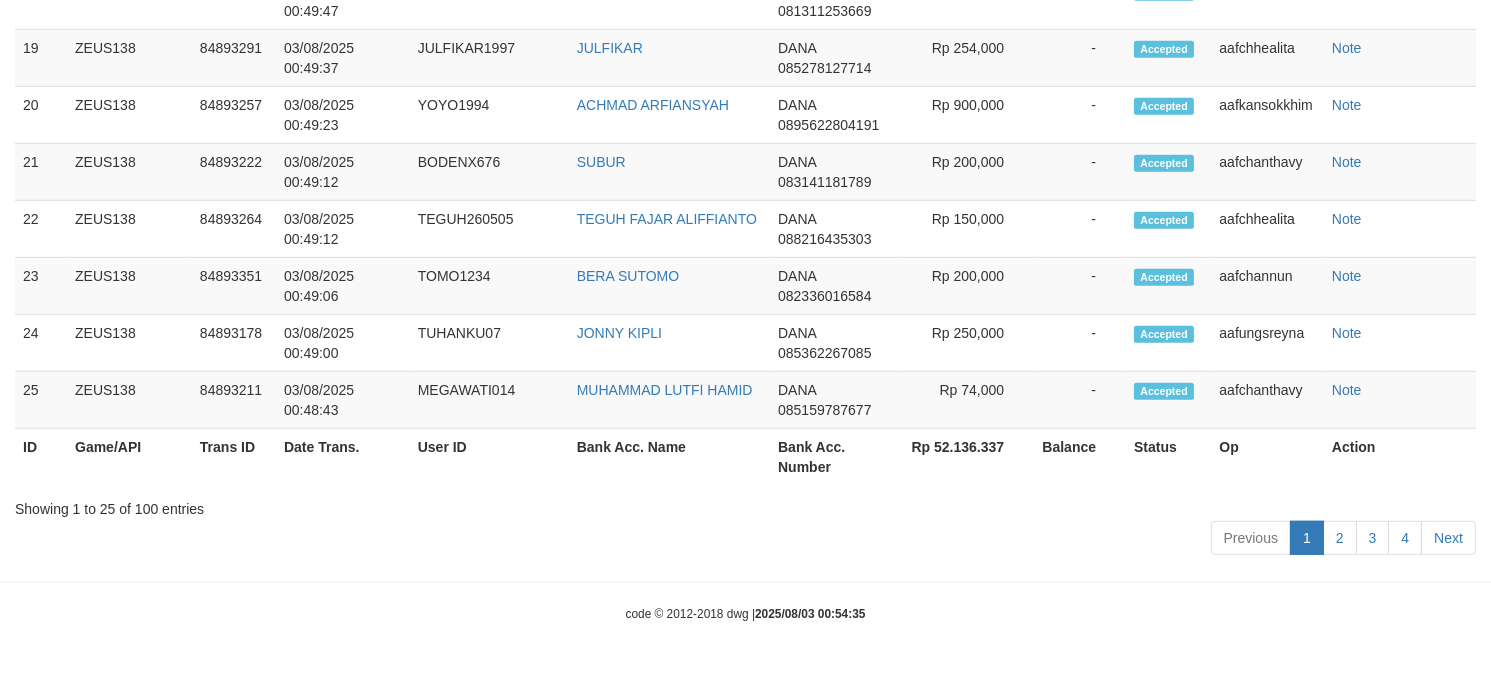 scroll, scrollTop: 2591, scrollLeft: 0, axis: vertical 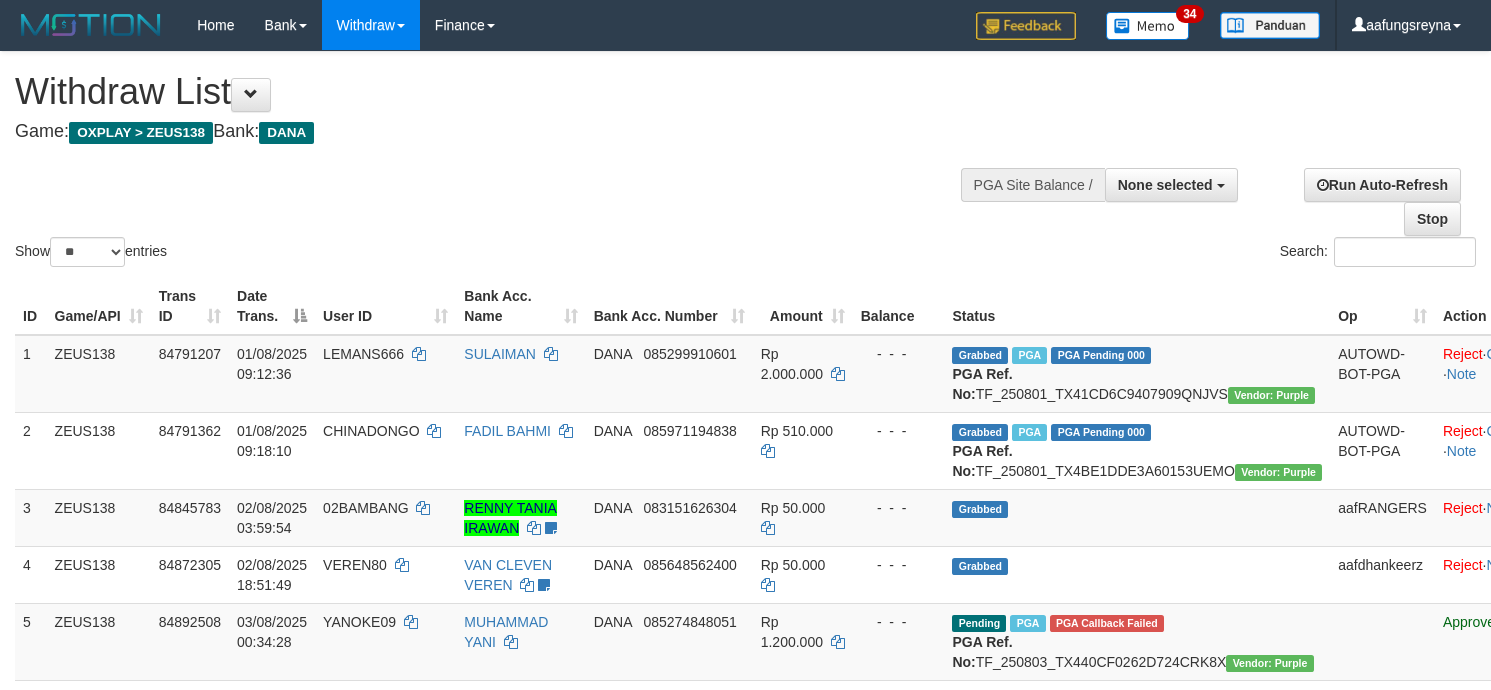 select 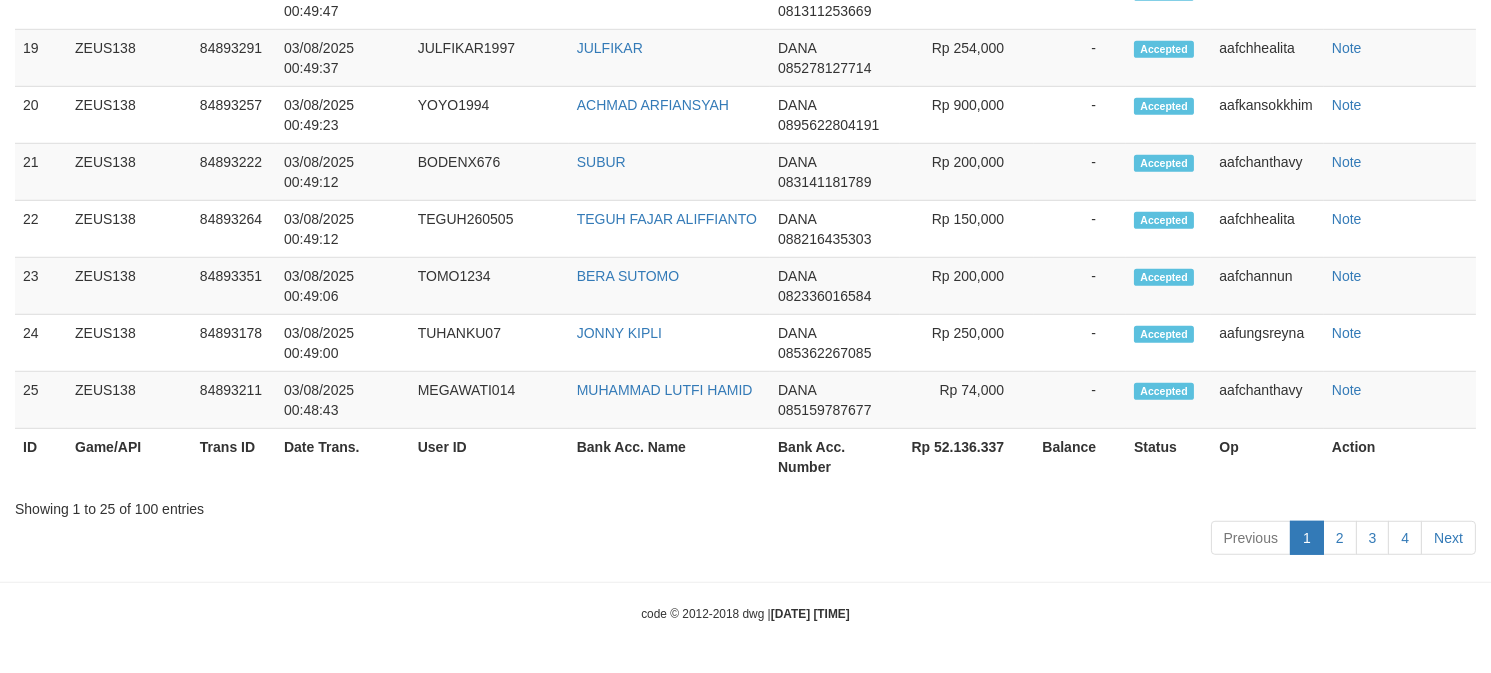scroll, scrollTop: 2591, scrollLeft: 0, axis: vertical 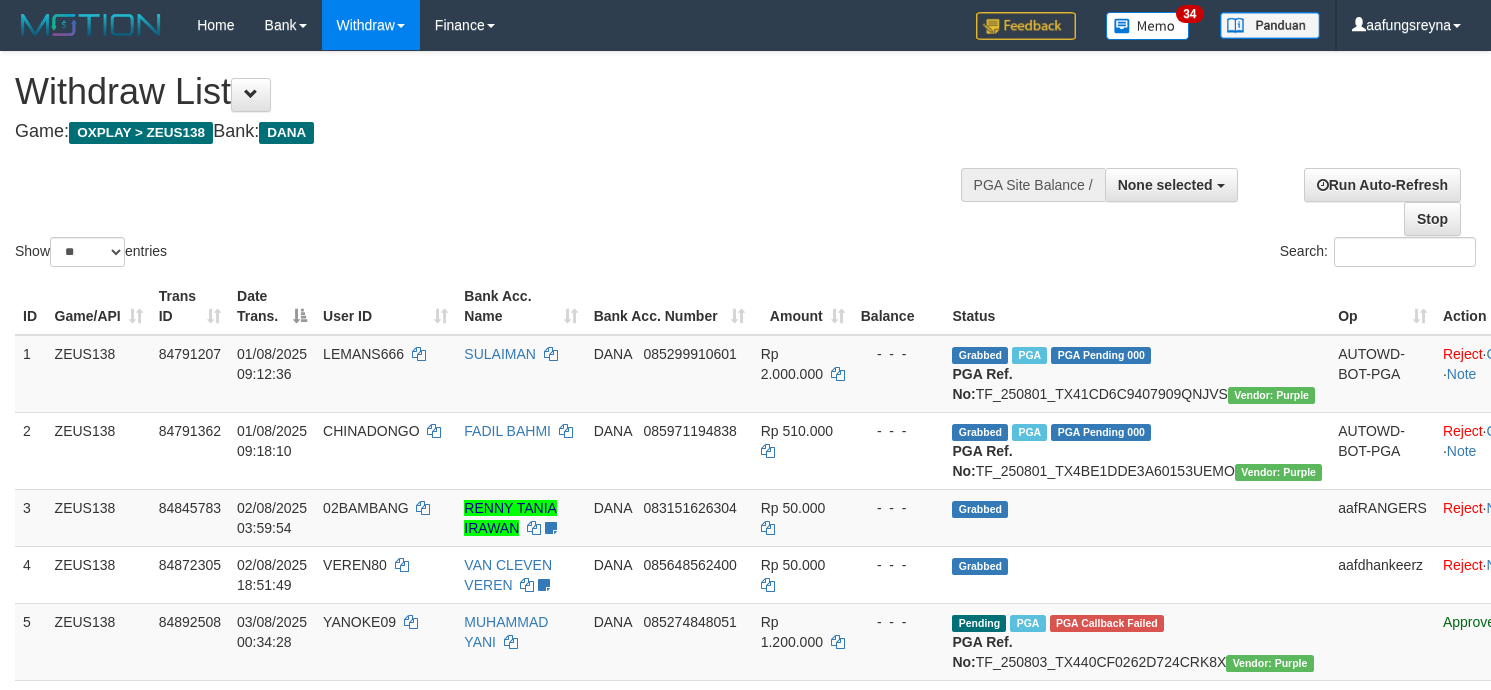 select 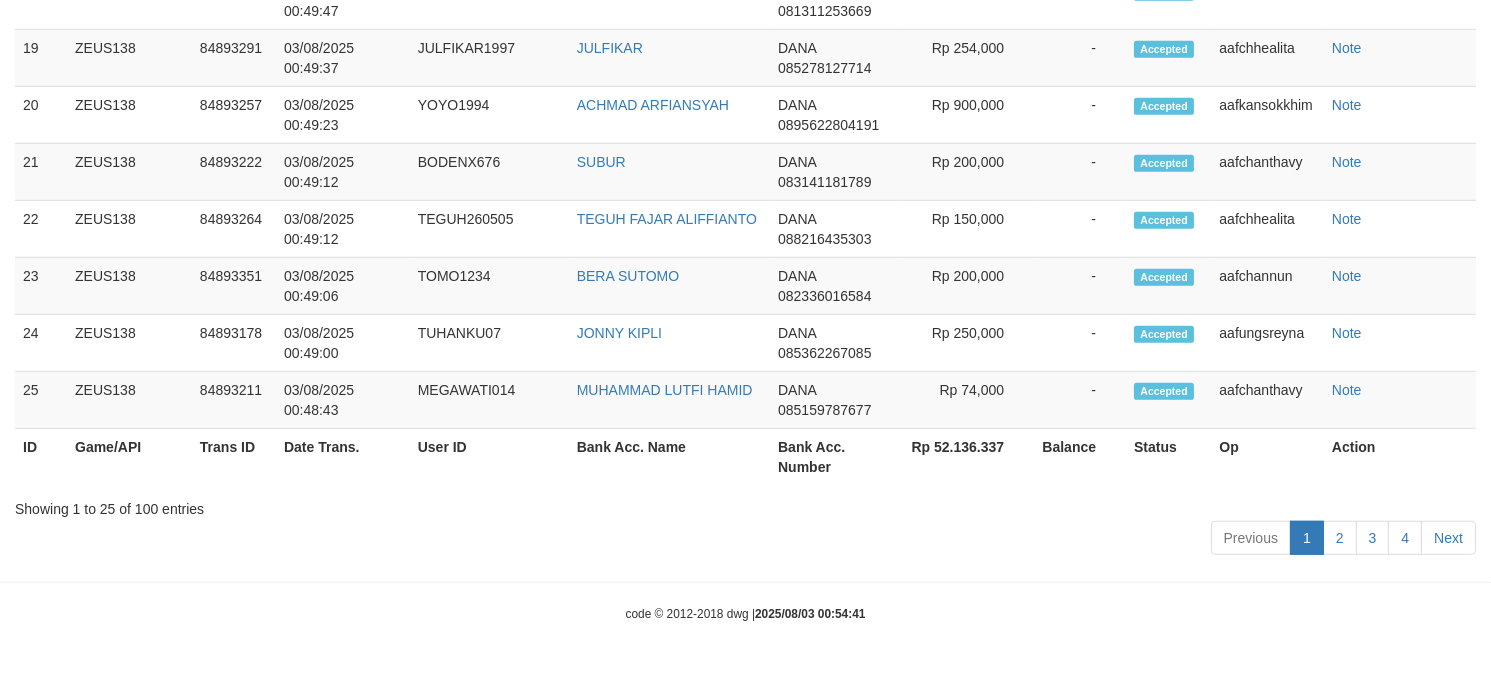 scroll, scrollTop: 2591, scrollLeft: 0, axis: vertical 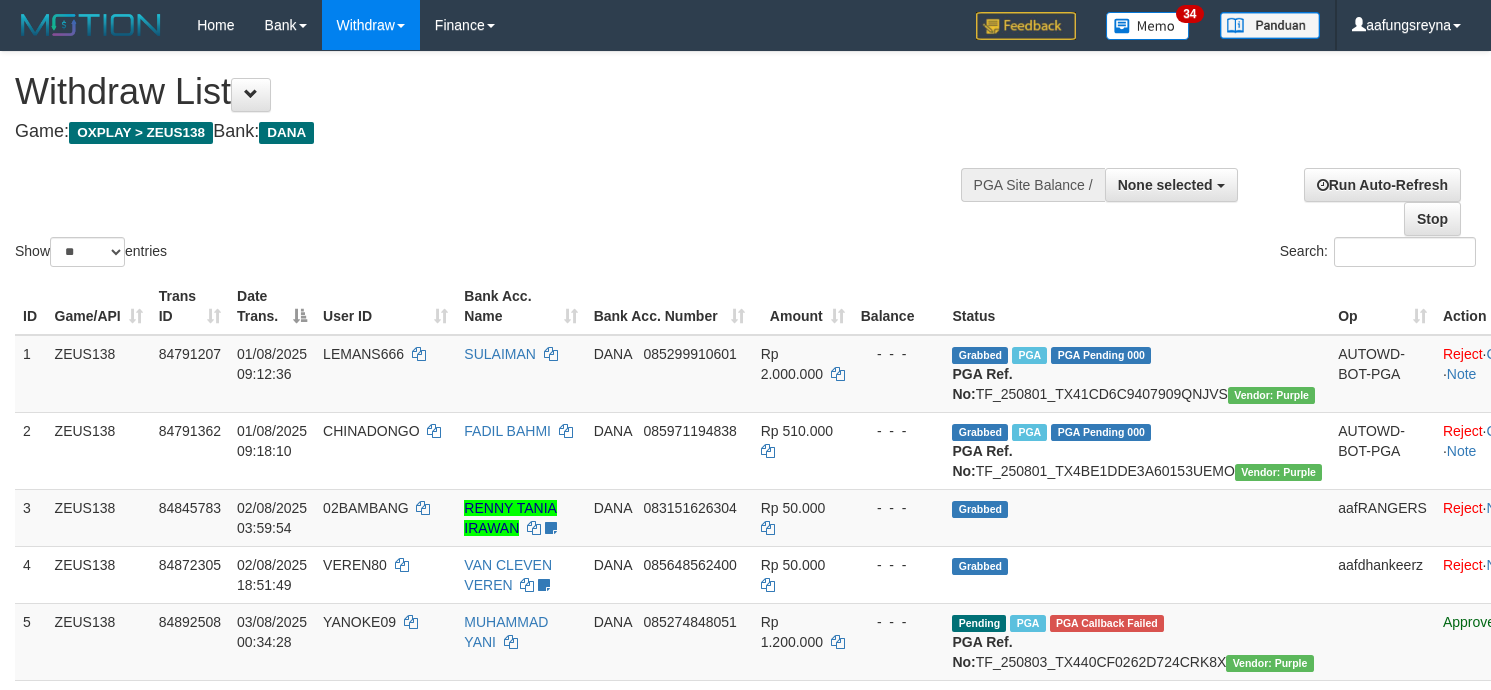select 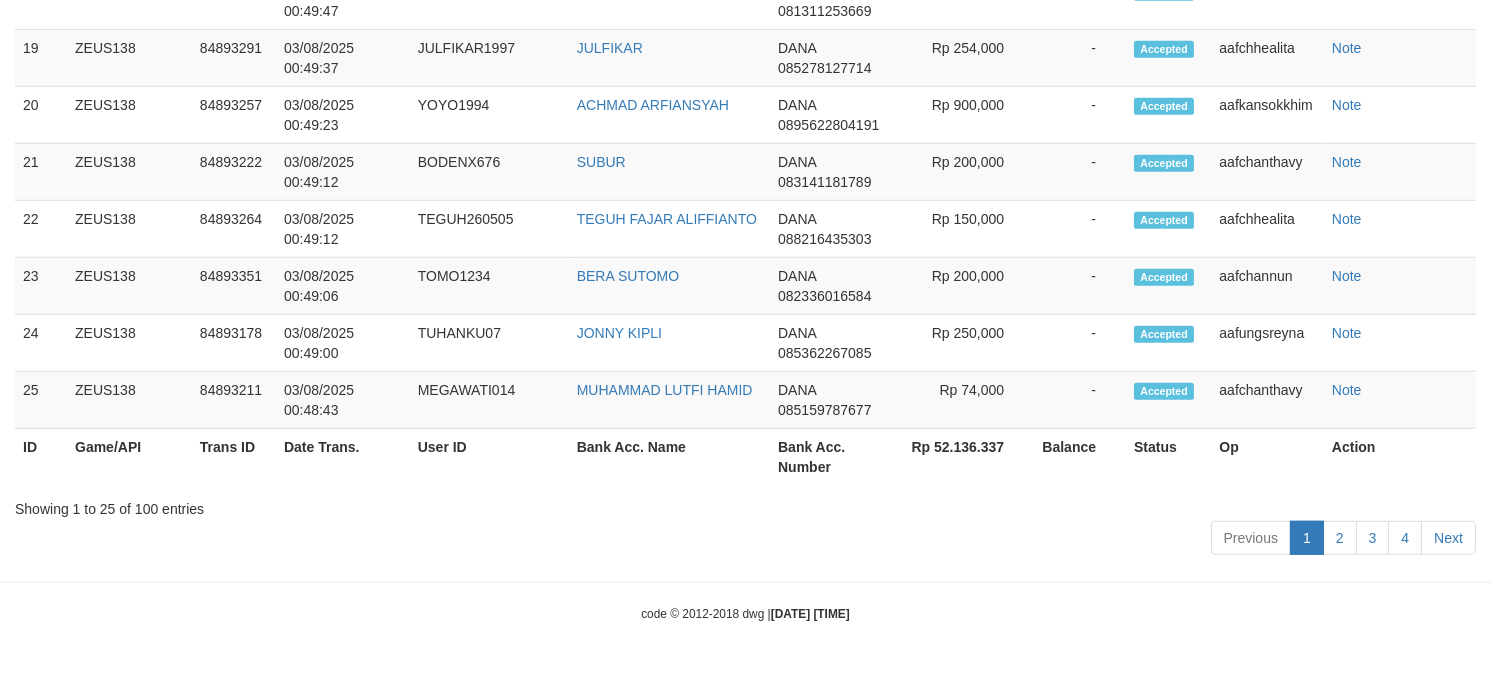 scroll, scrollTop: 2591, scrollLeft: 0, axis: vertical 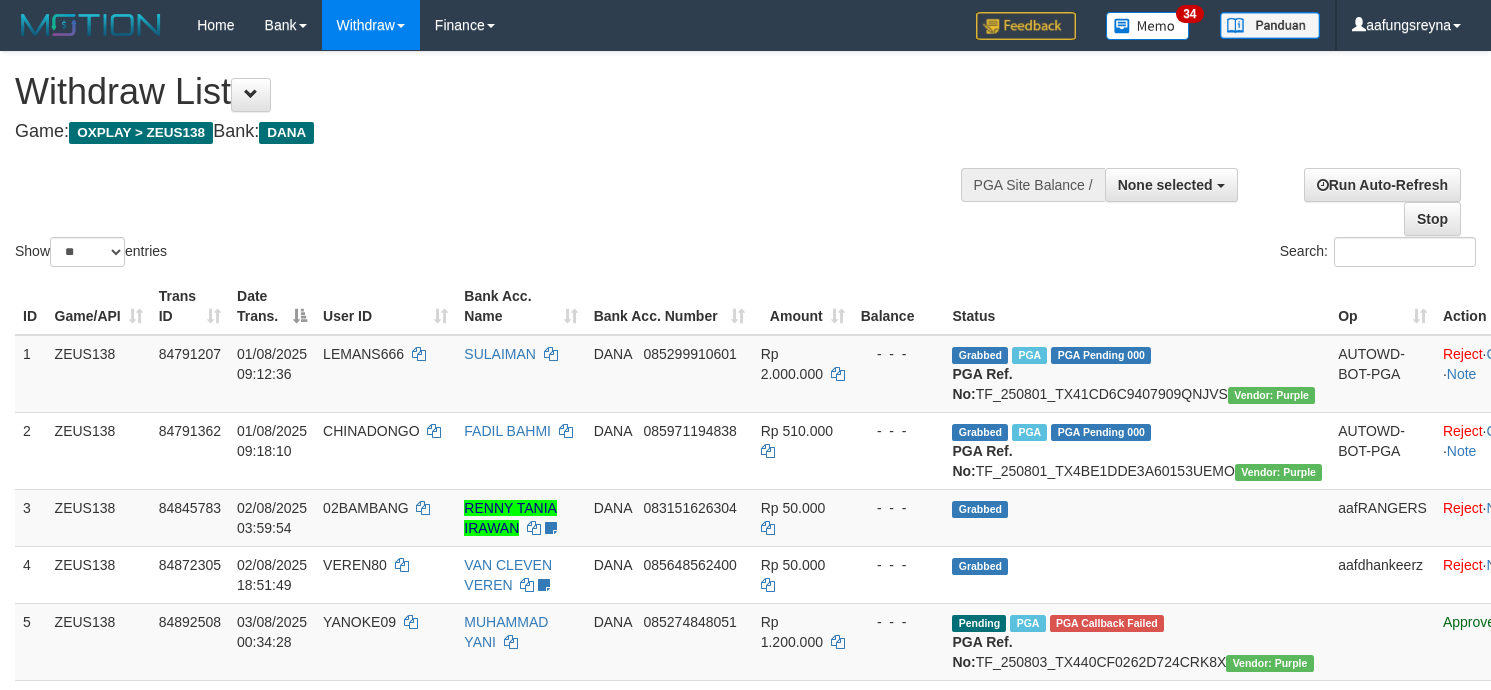 select 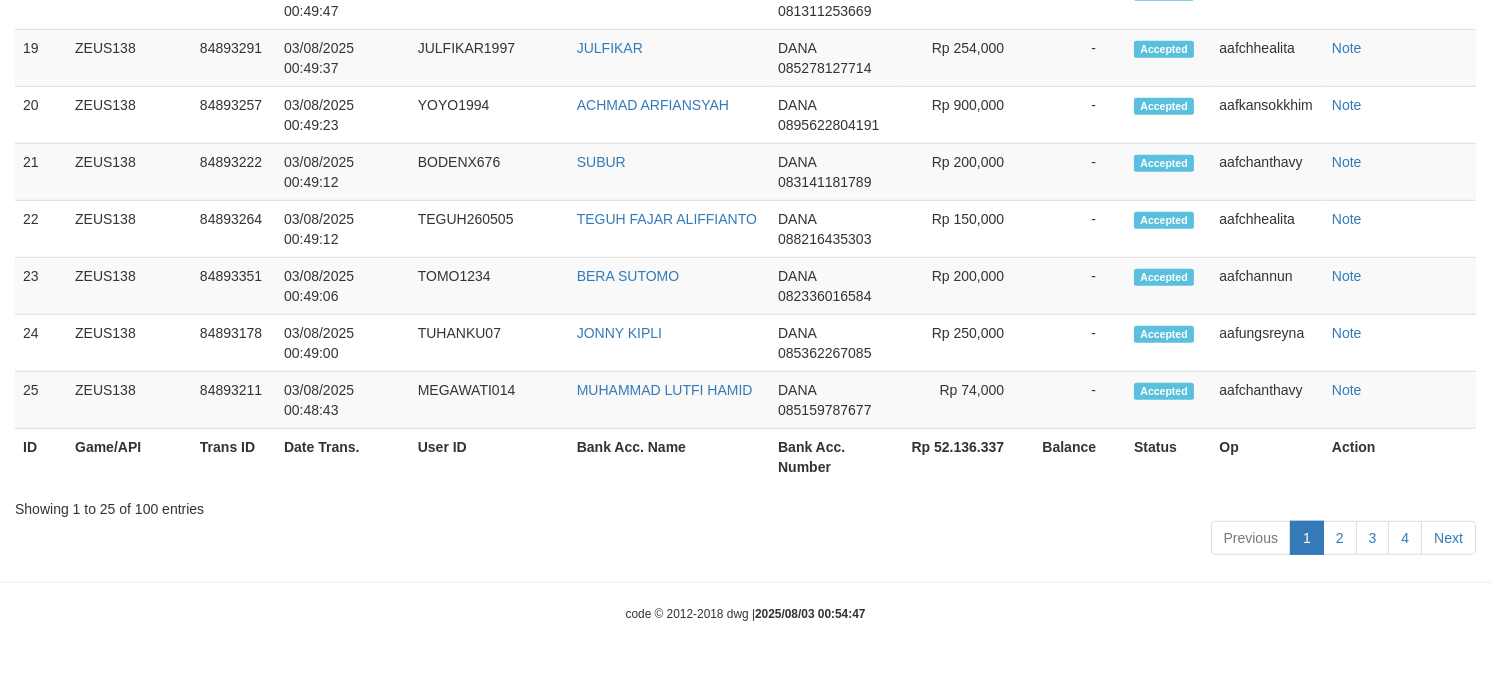 scroll, scrollTop: 2591, scrollLeft: 0, axis: vertical 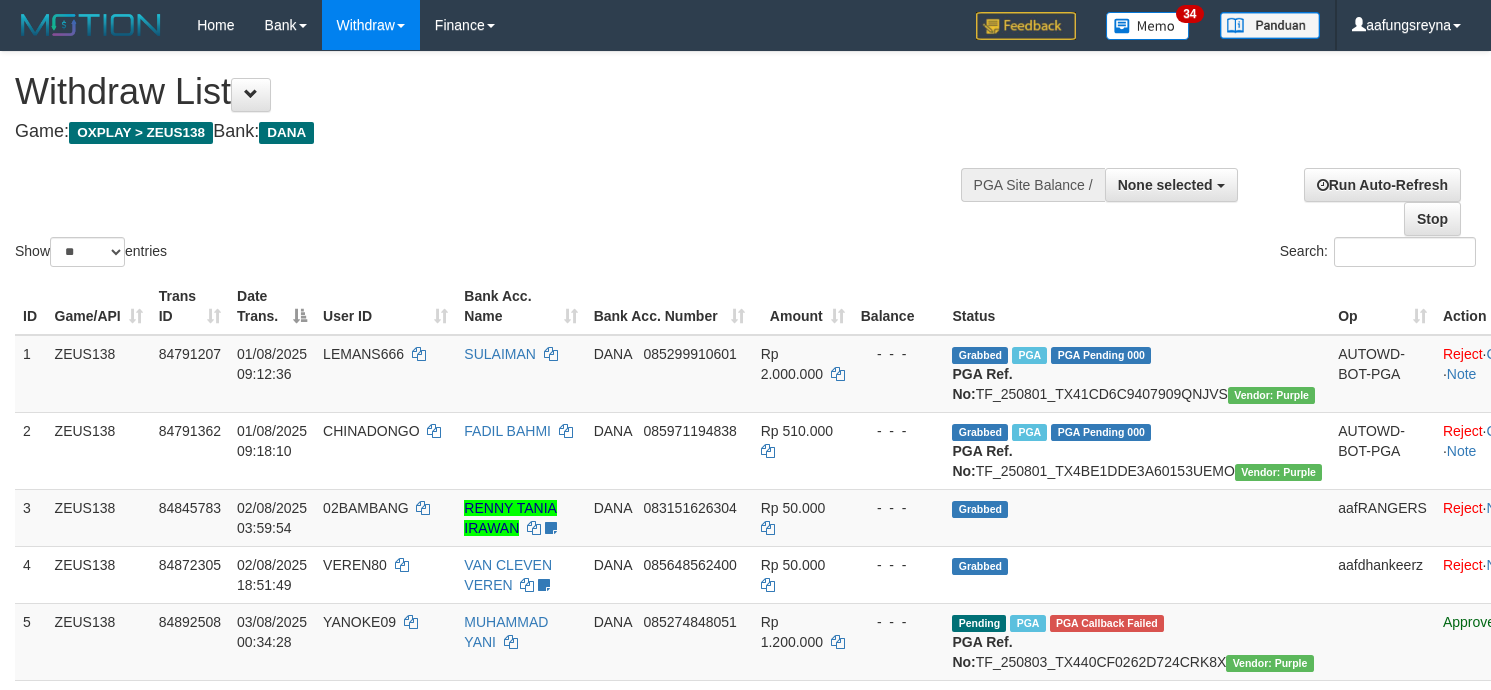 select 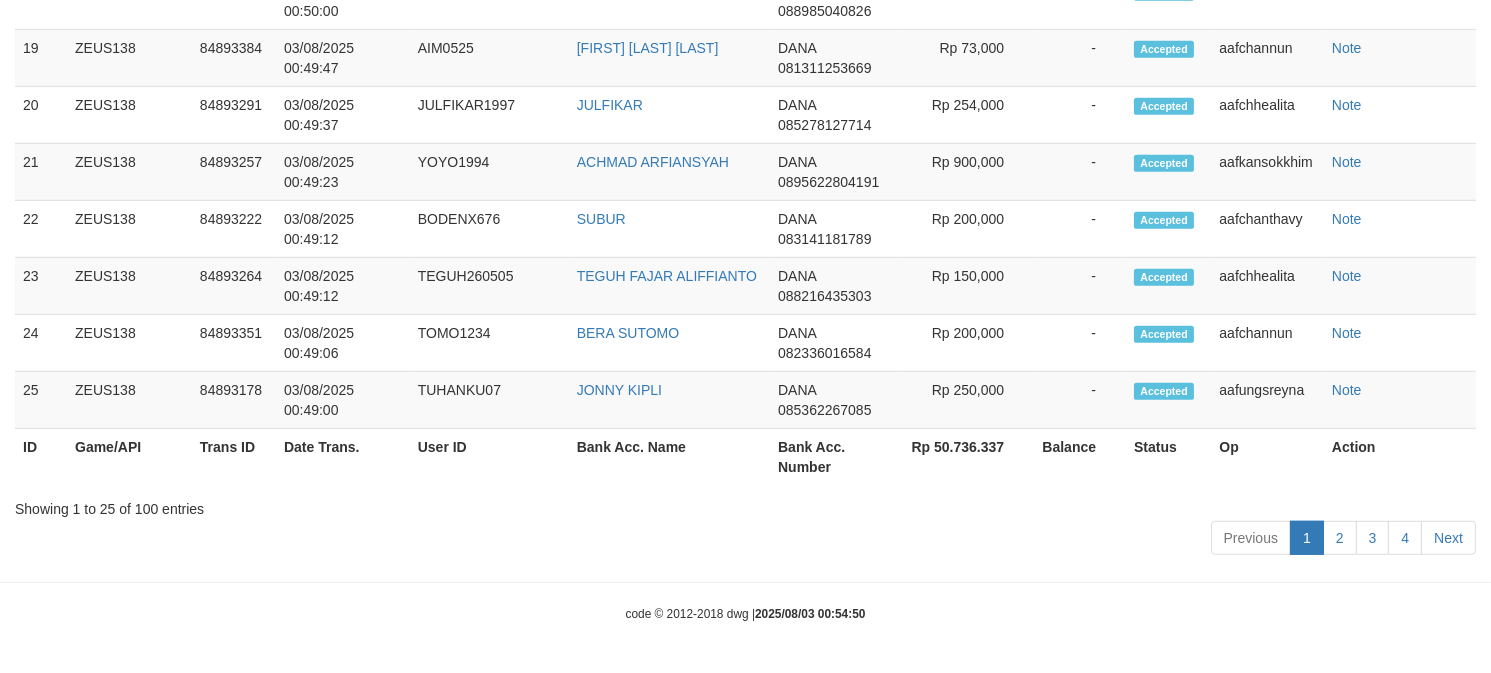 scroll, scrollTop: 2591, scrollLeft: 0, axis: vertical 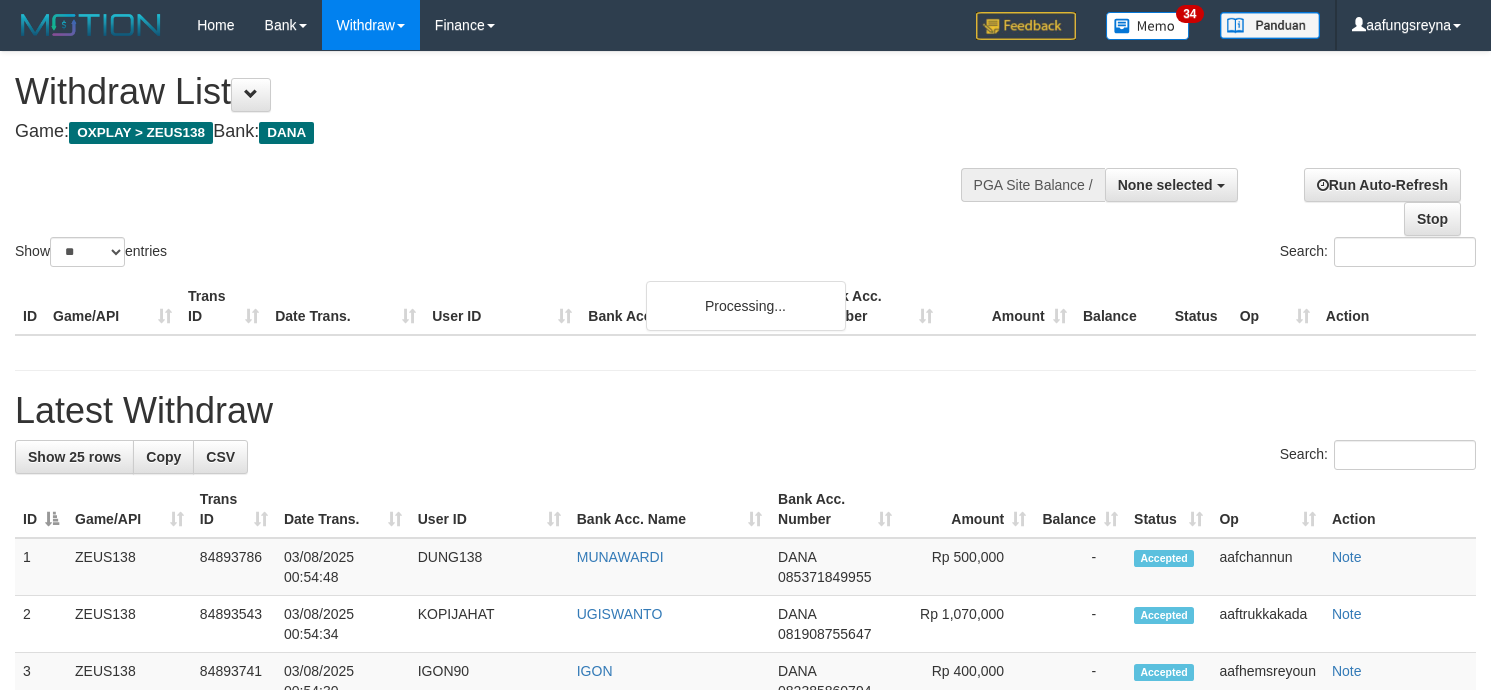 select 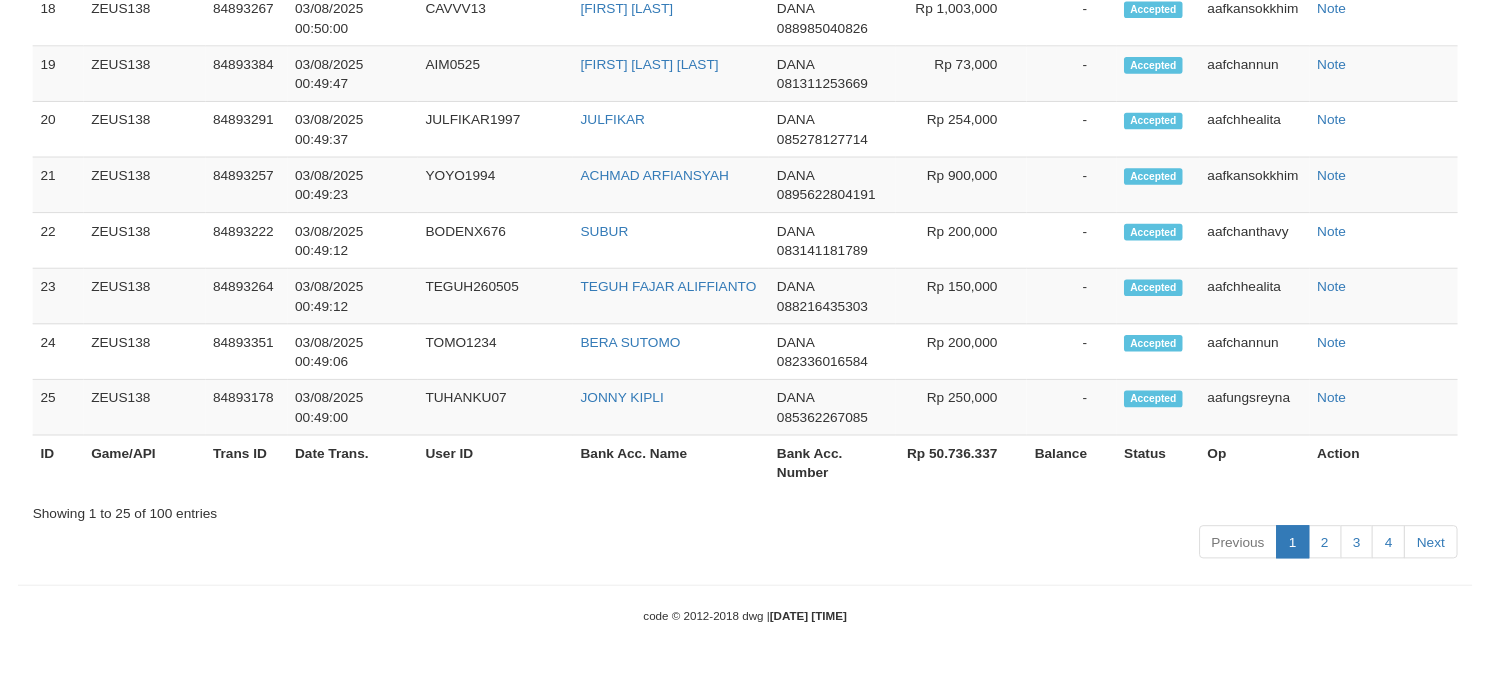 scroll, scrollTop: 2593, scrollLeft: 0, axis: vertical 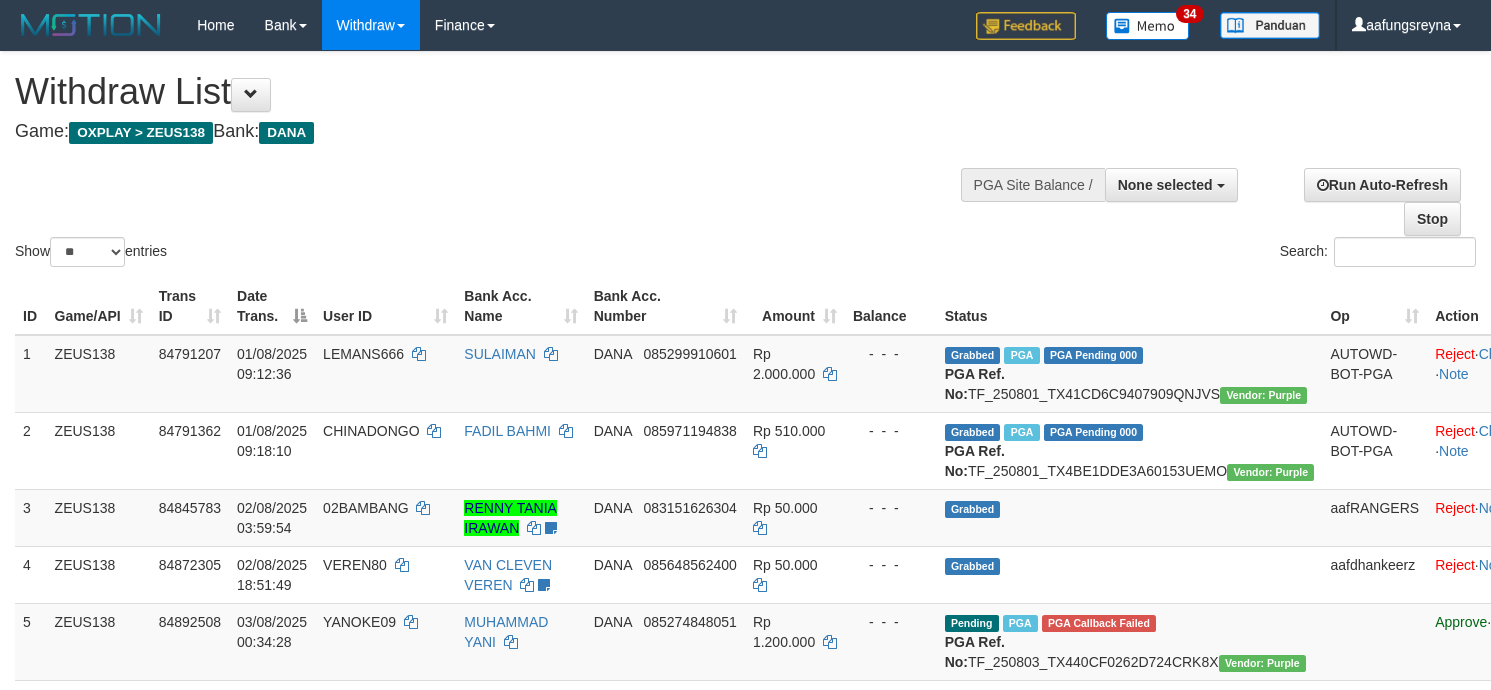 select 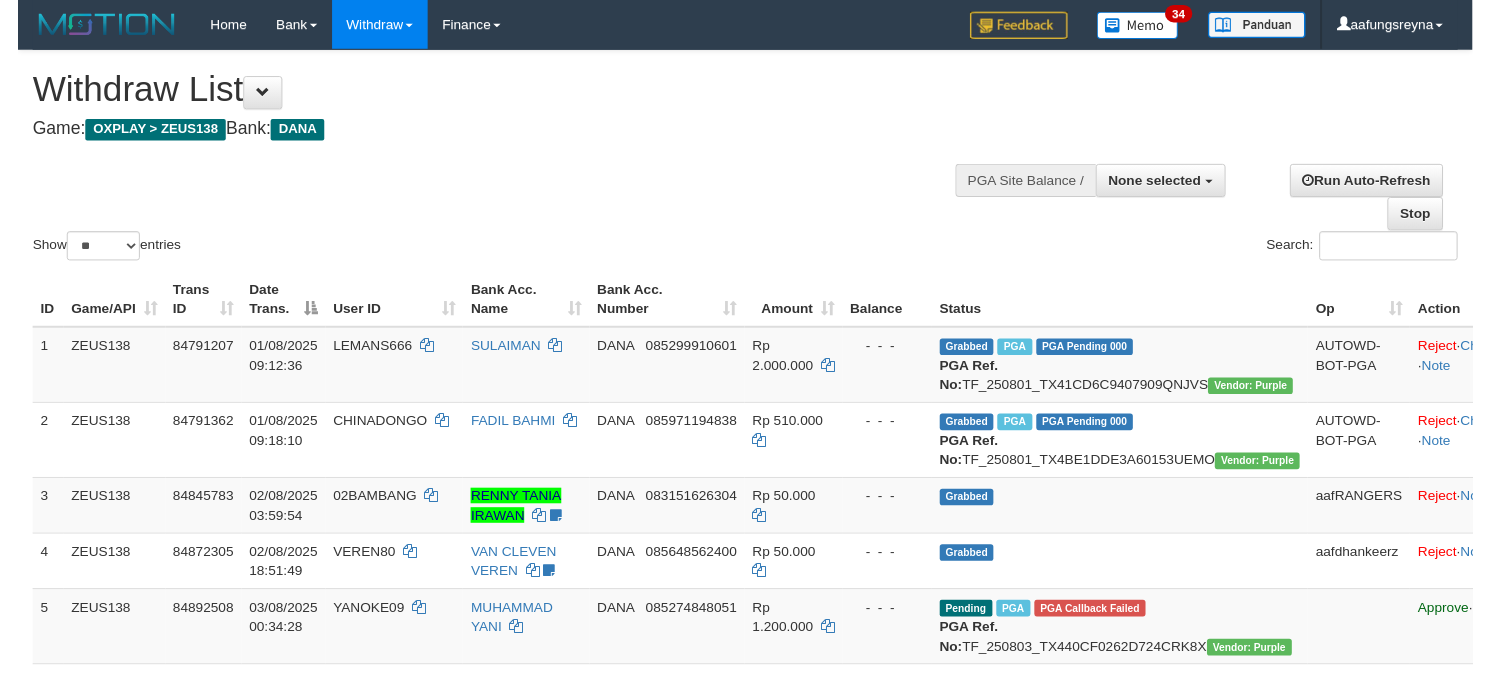 scroll, scrollTop: 2536, scrollLeft: 0, axis: vertical 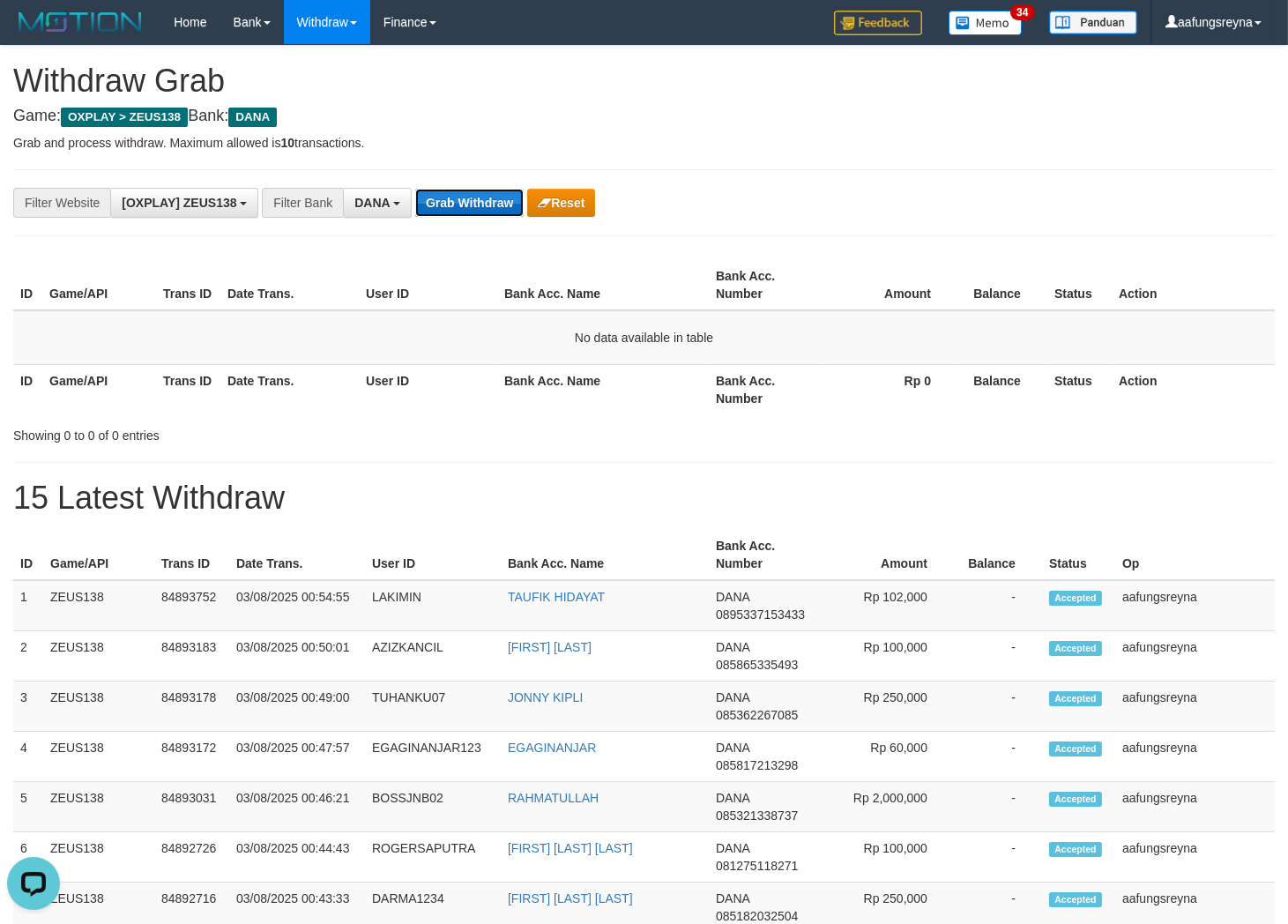 click on "Grab Withdraw" at bounding box center (469, 203) 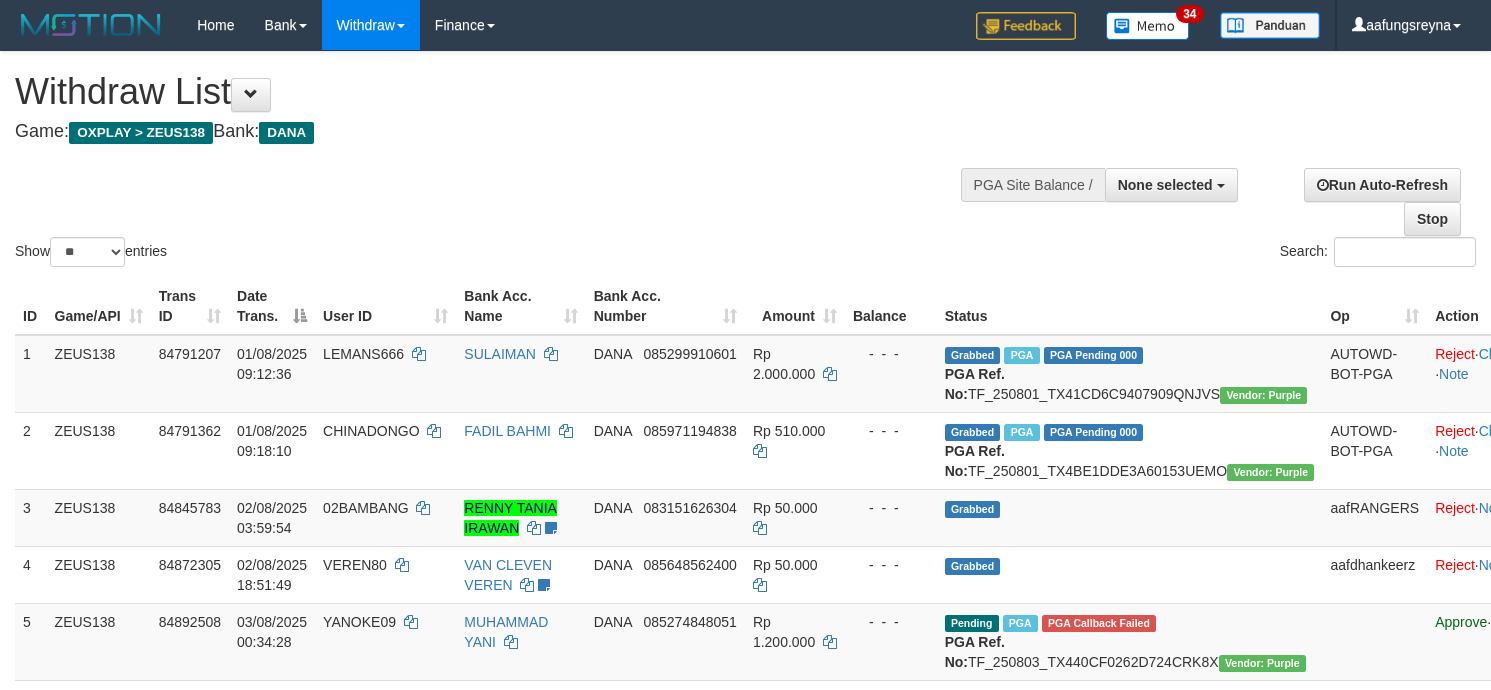 select 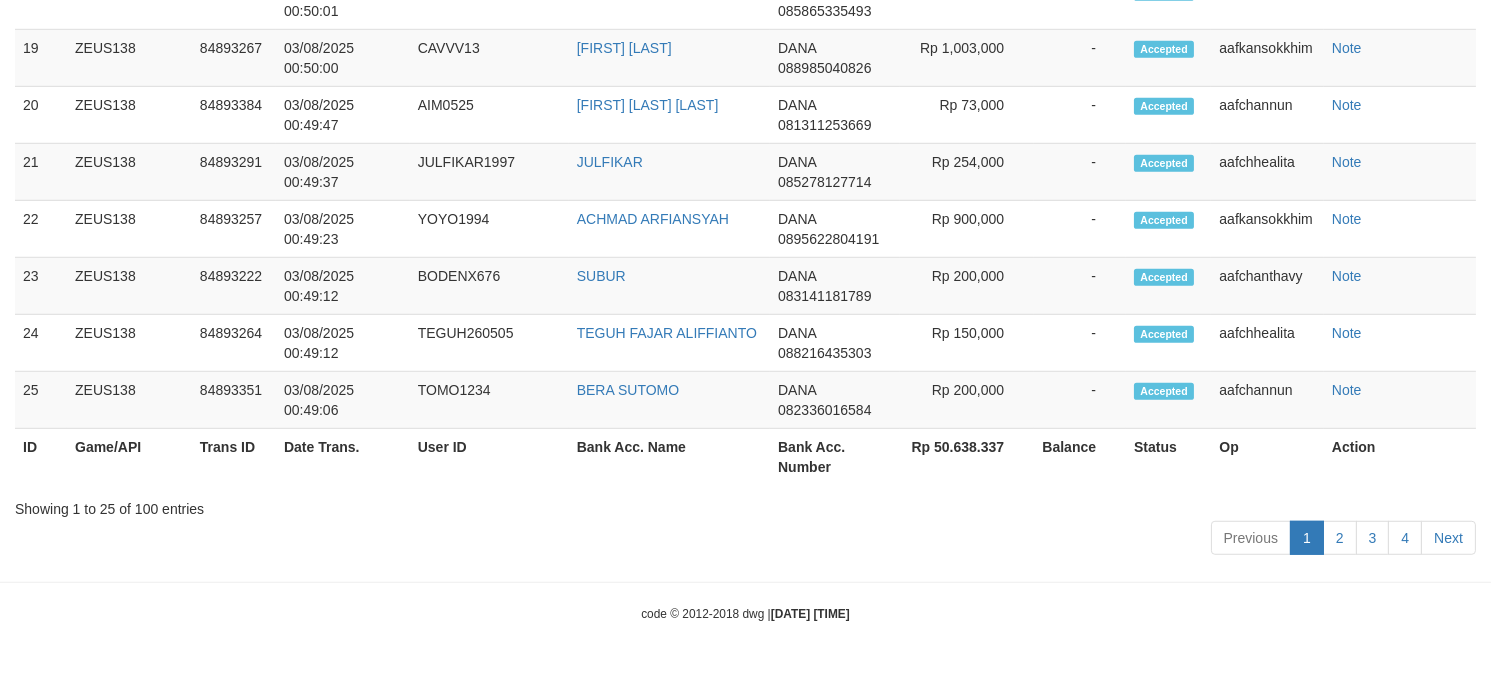 scroll, scrollTop: 2536, scrollLeft: 0, axis: vertical 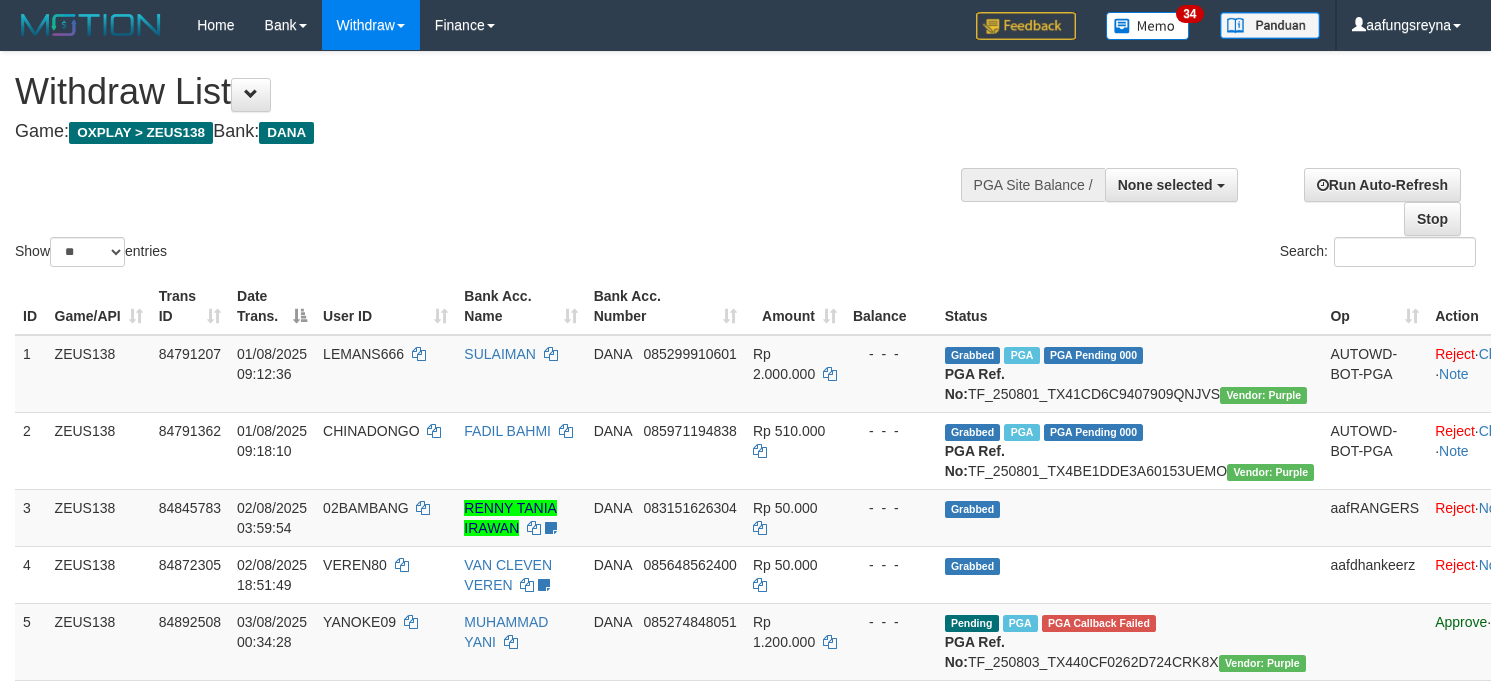 select 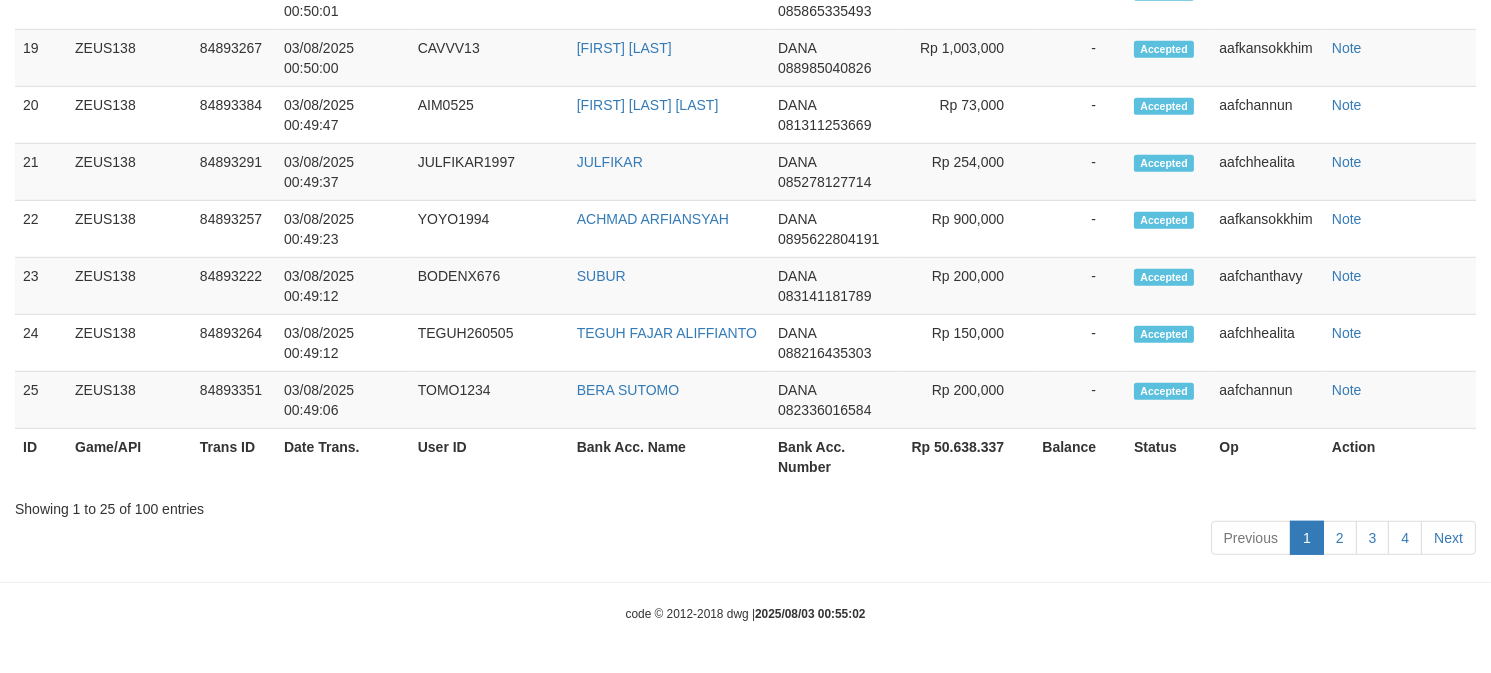 scroll, scrollTop: 2536, scrollLeft: 0, axis: vertical 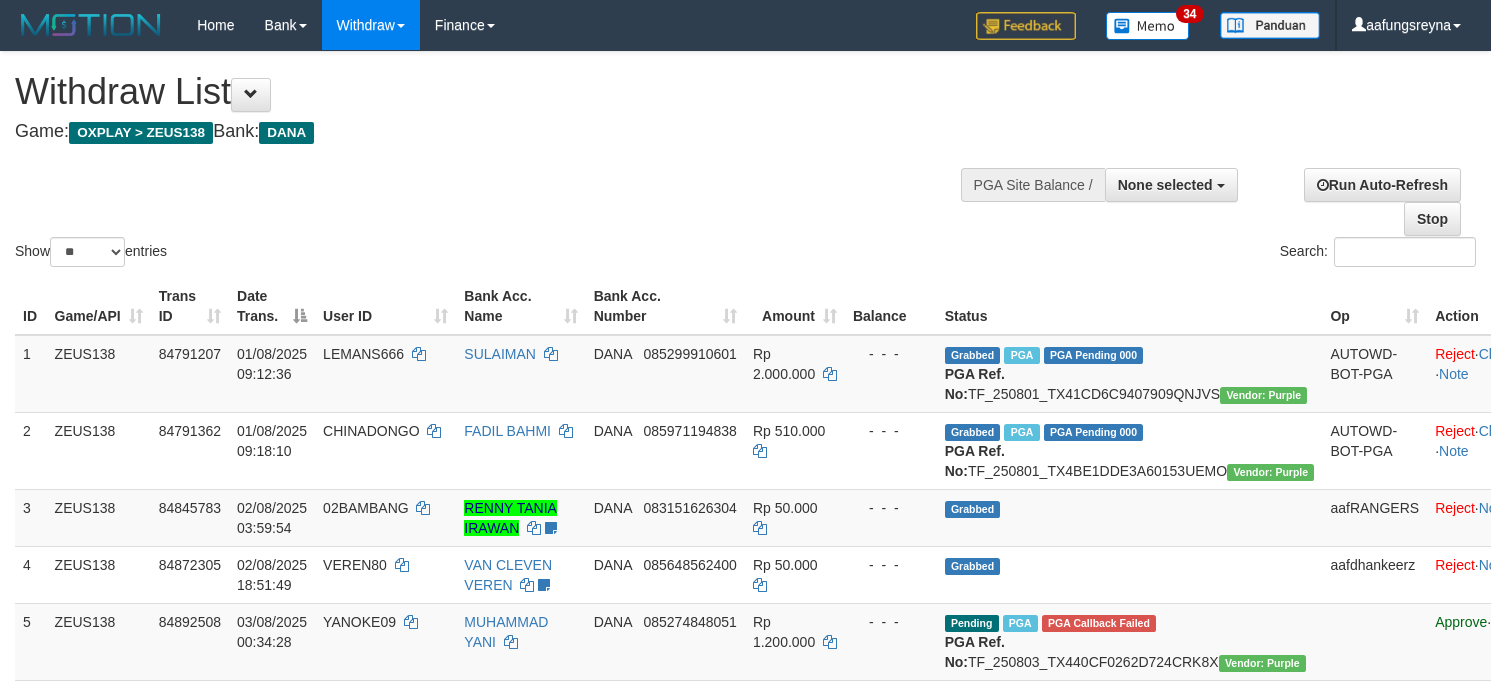 select 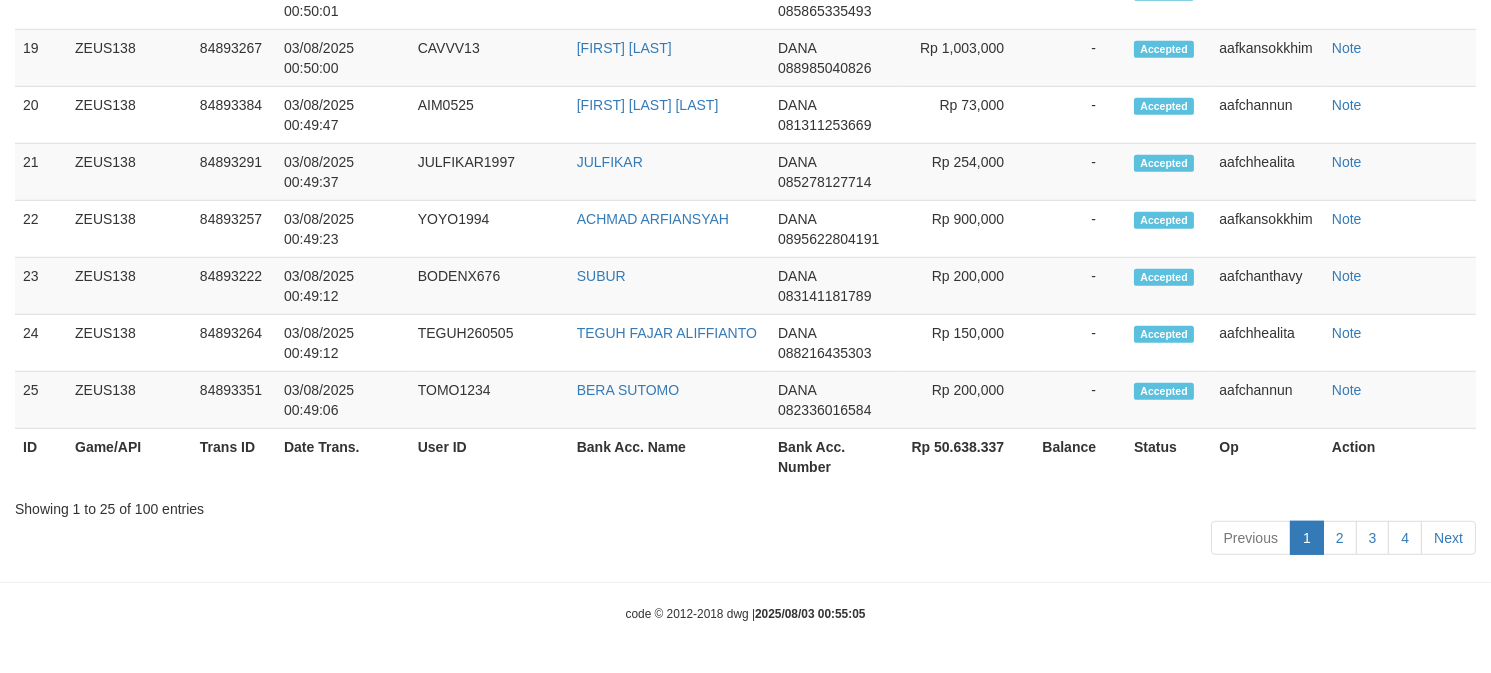 scroll, scrollTop: 2536, scrollLeft: 0, axis: vertical 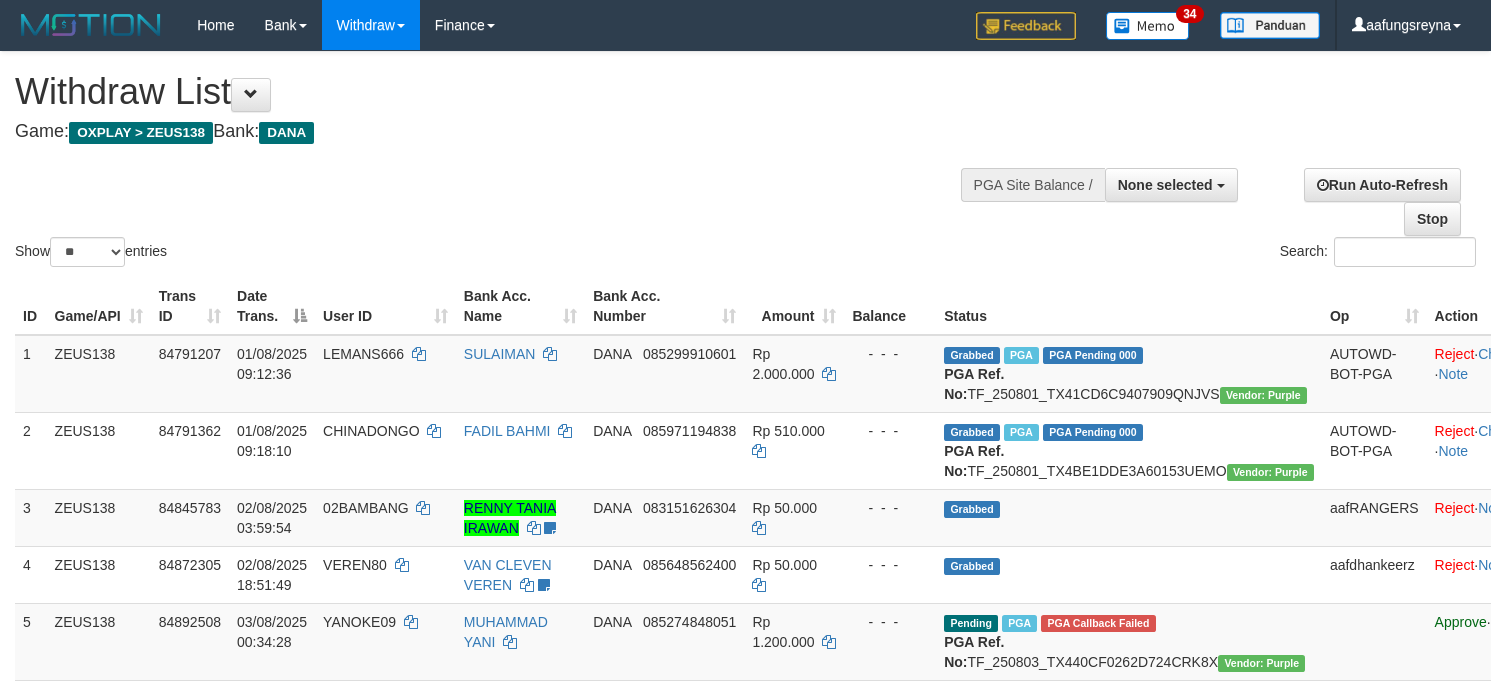 select 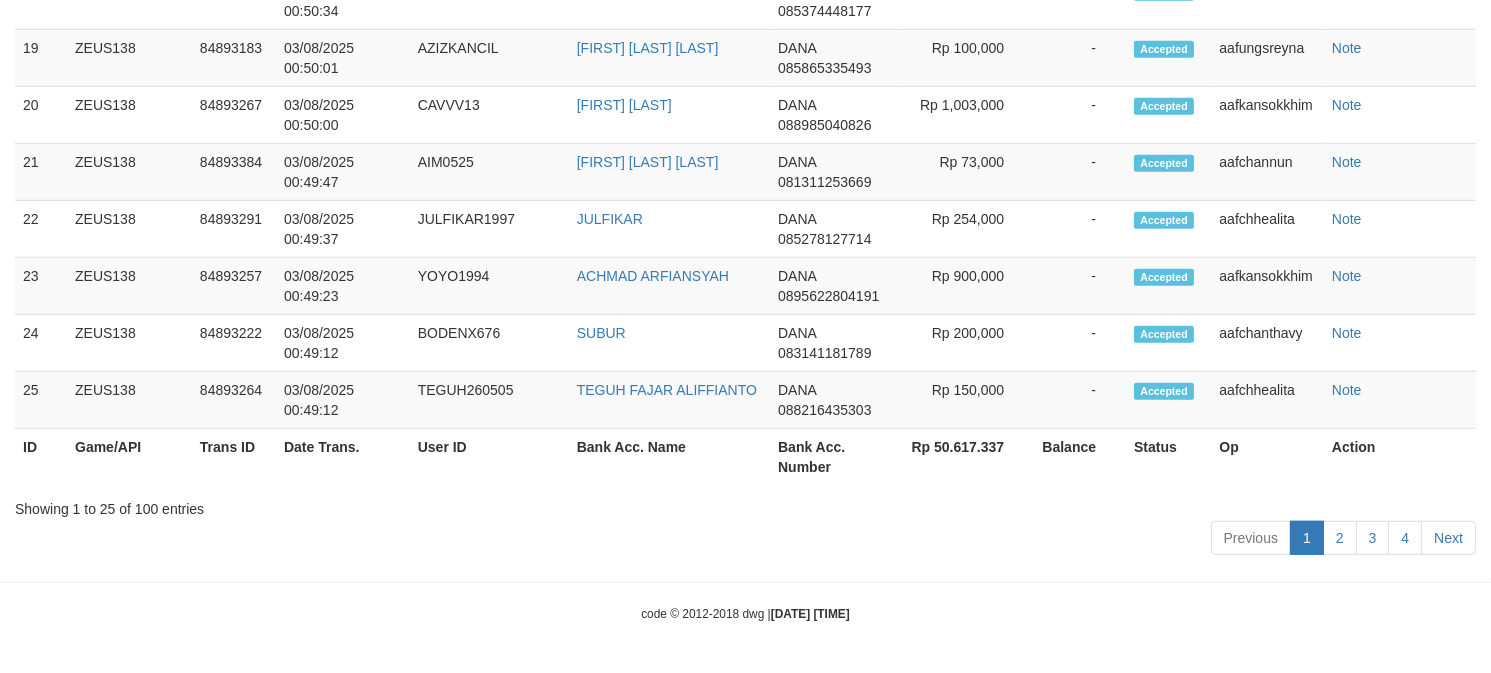 scroll, scrollTop: 2536, scrollLeft: 0, axis: vertical 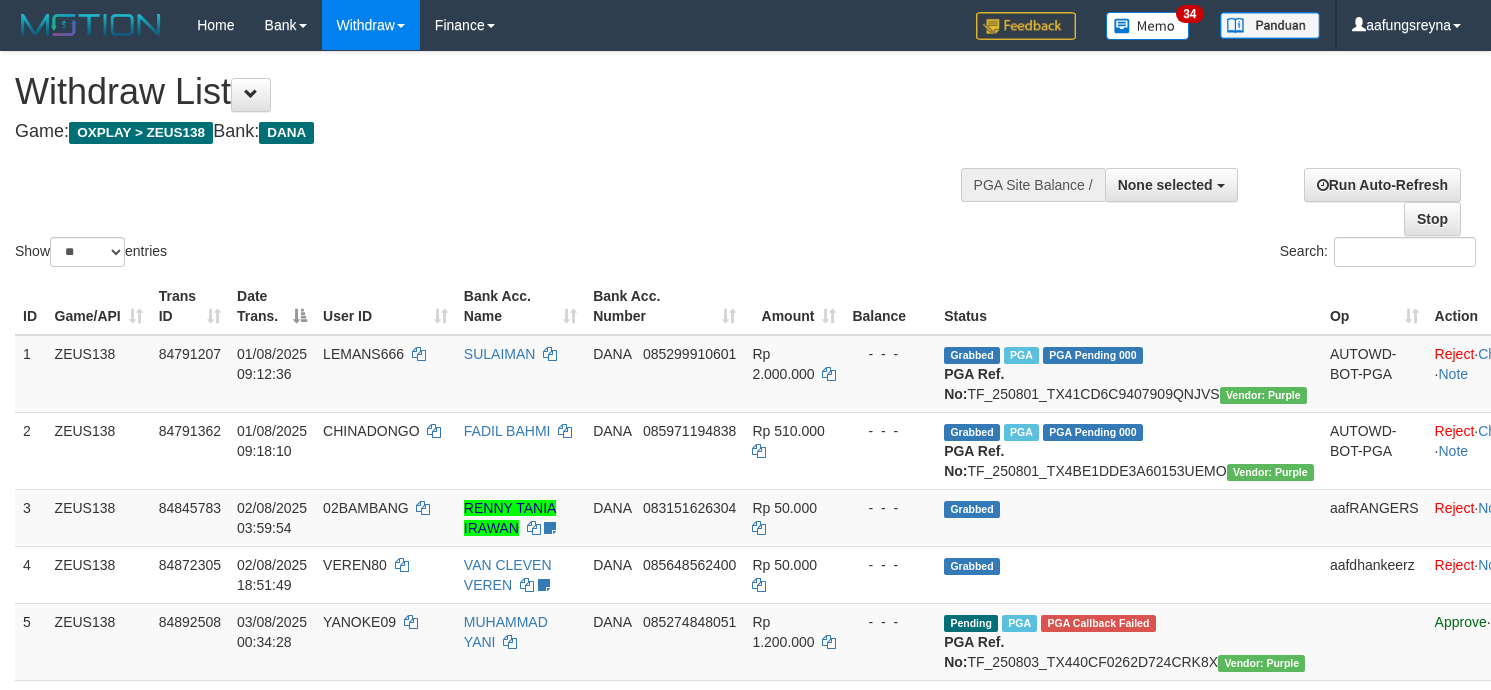 select 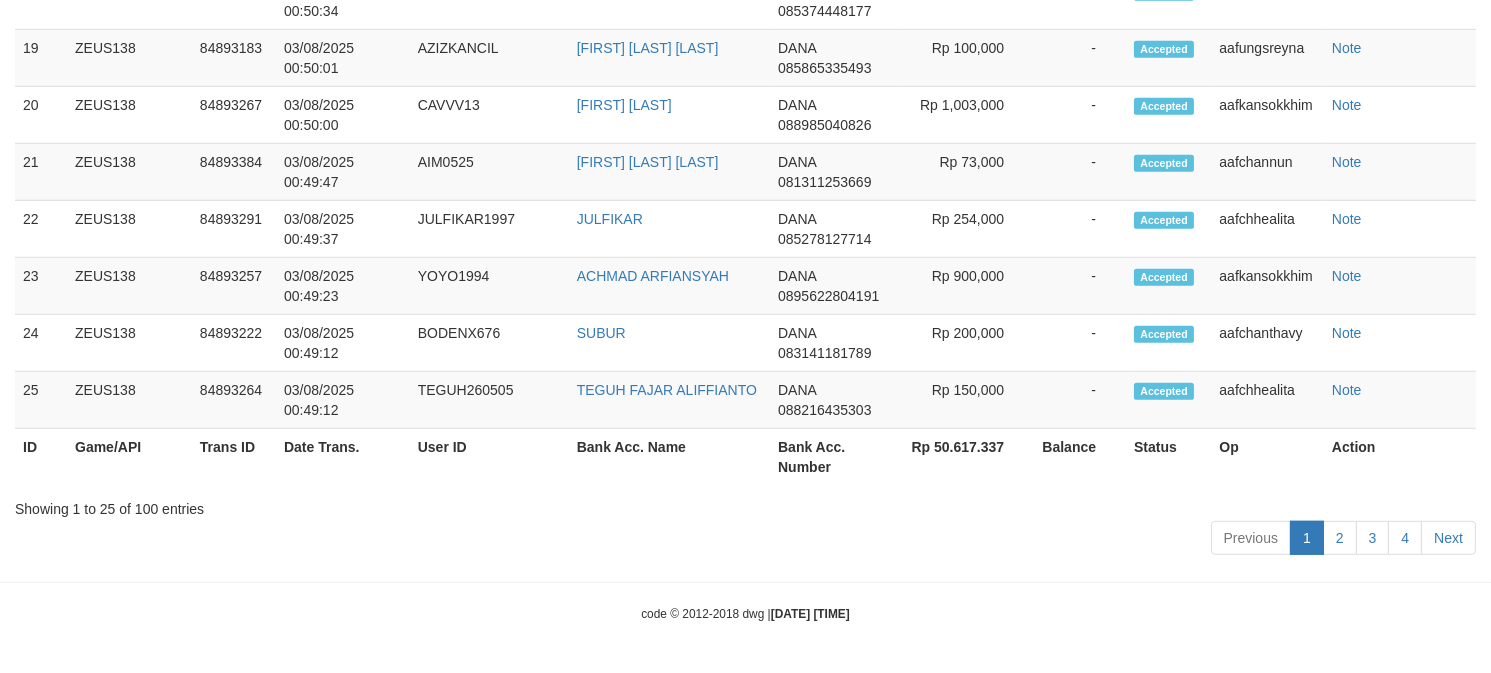 scroll, scrollTop: 2536, scrollLeft: 0, axis: vertical 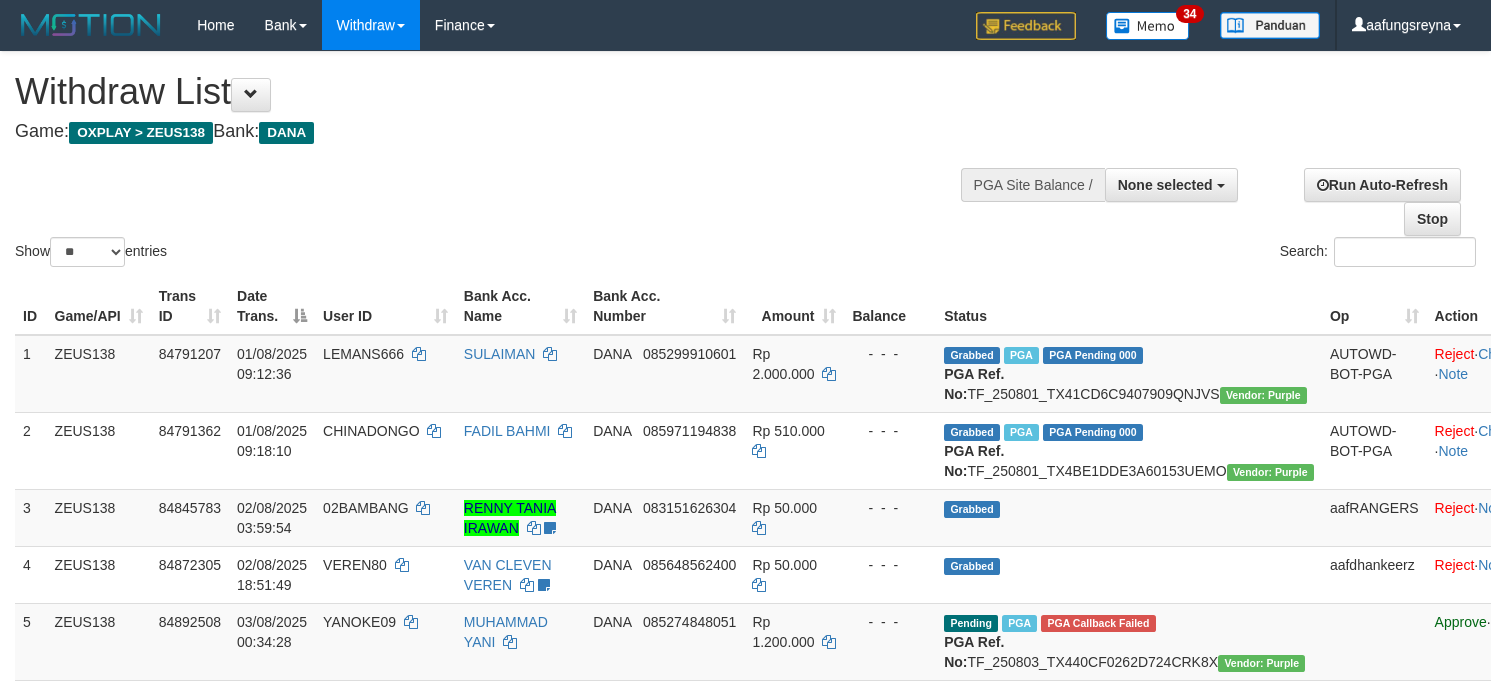 select 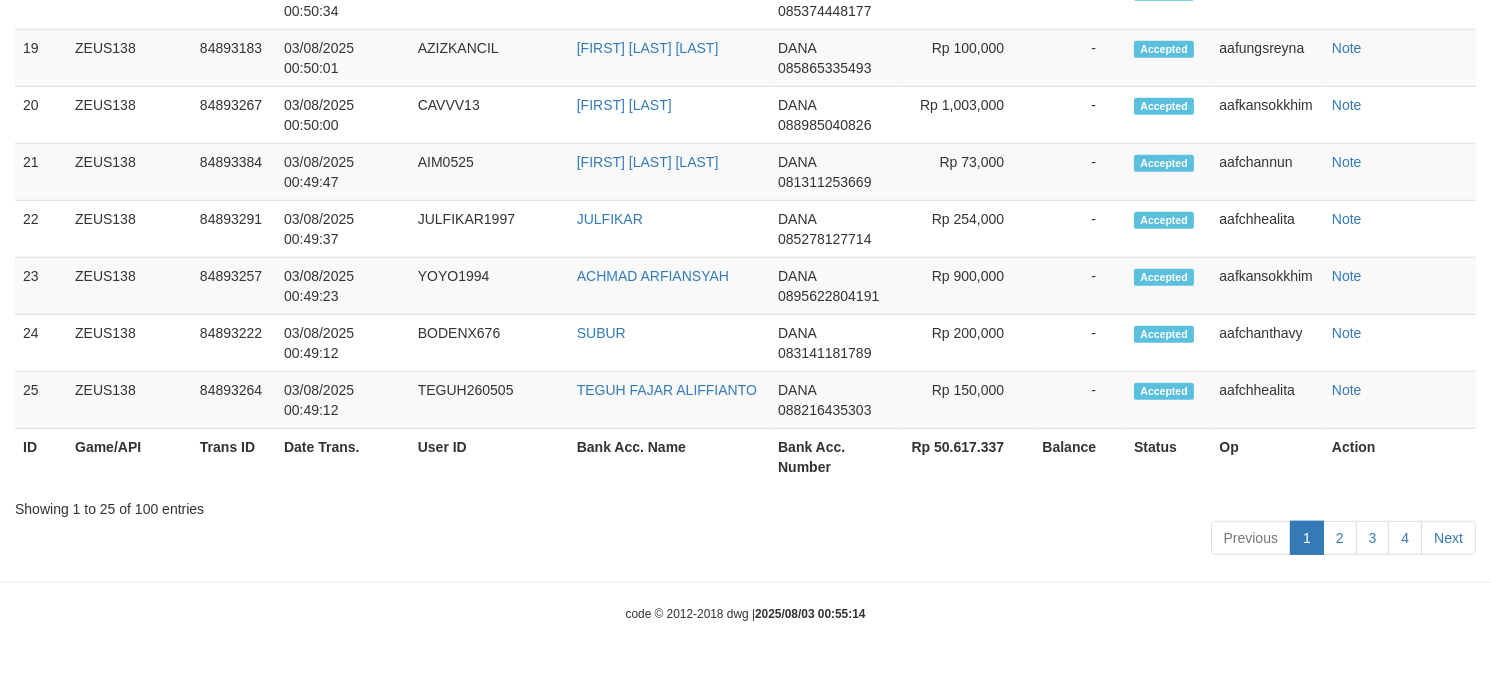 scroll, scrollTop: 2536, scrollLeft: 0, axis: vertical 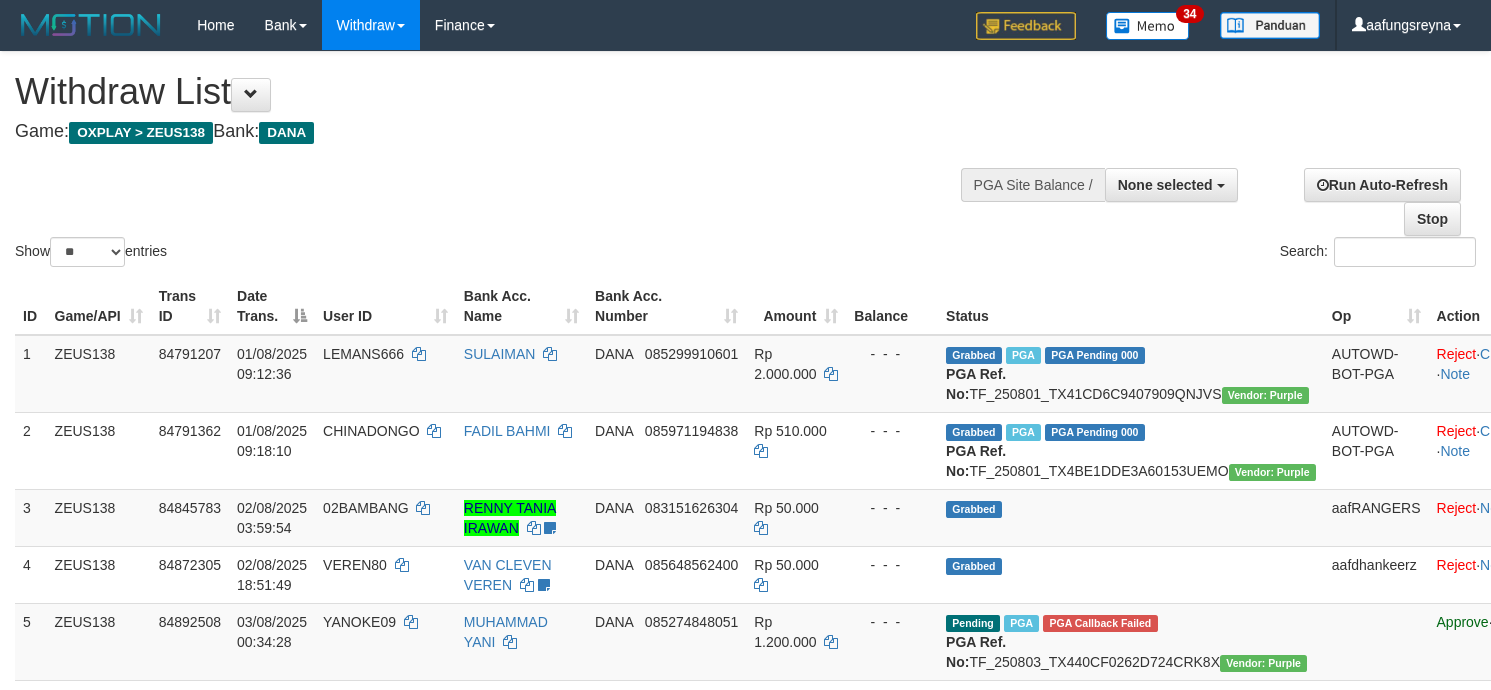 select 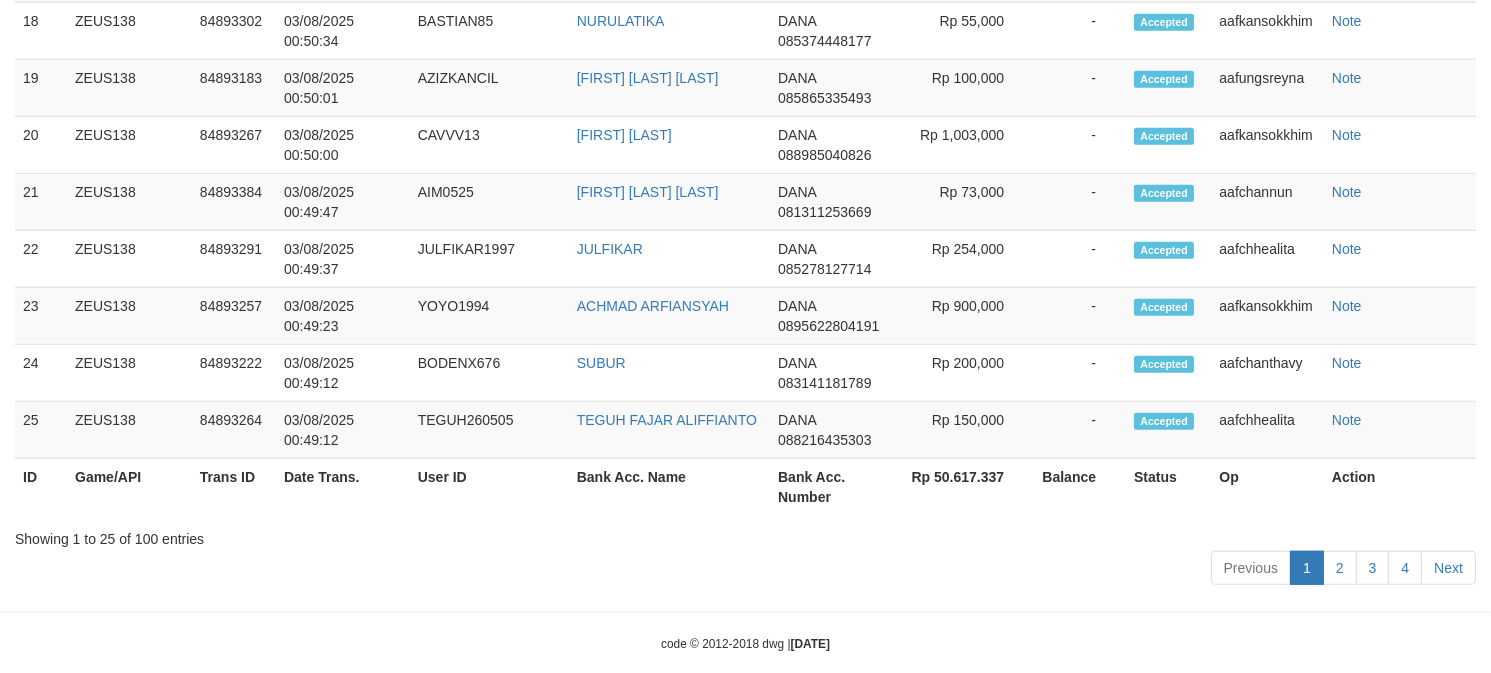 scroll, scrollTop: 2536, scrollLeft: 0, axis: vertical 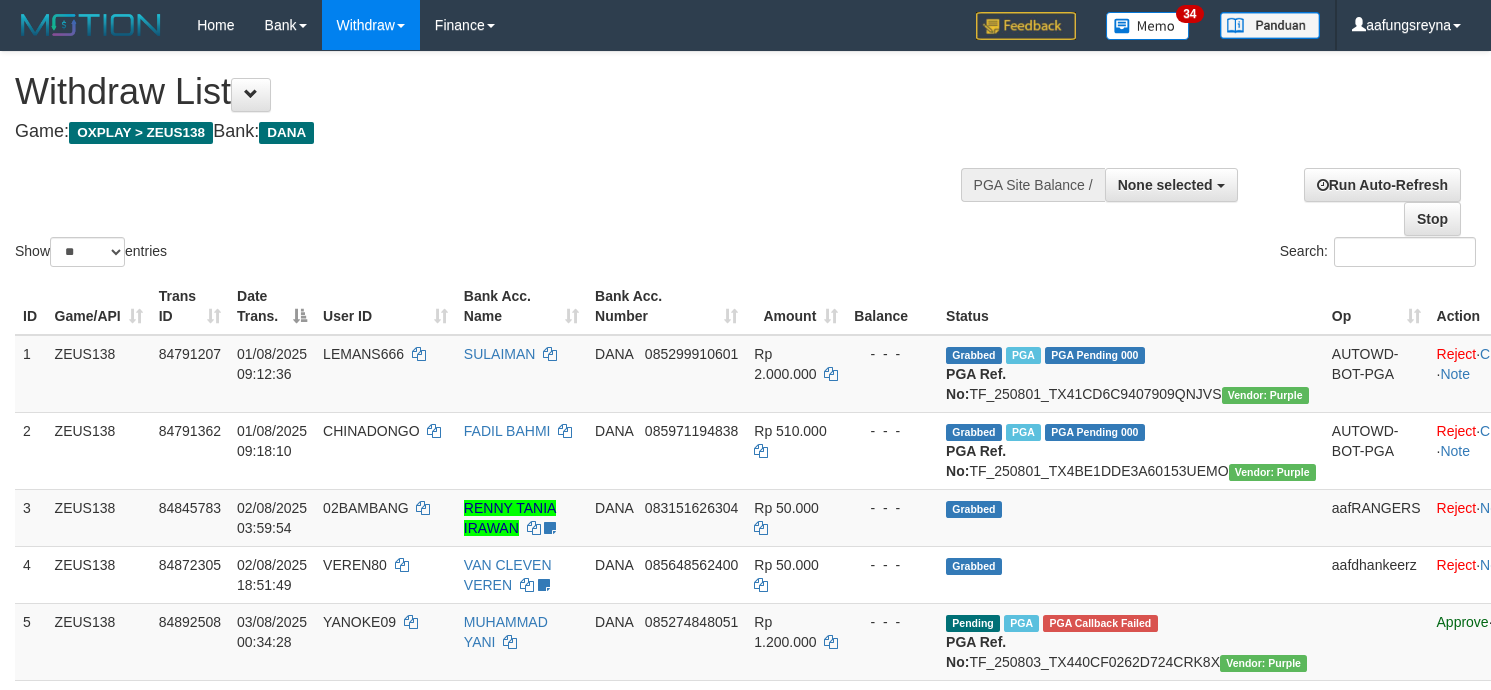 select 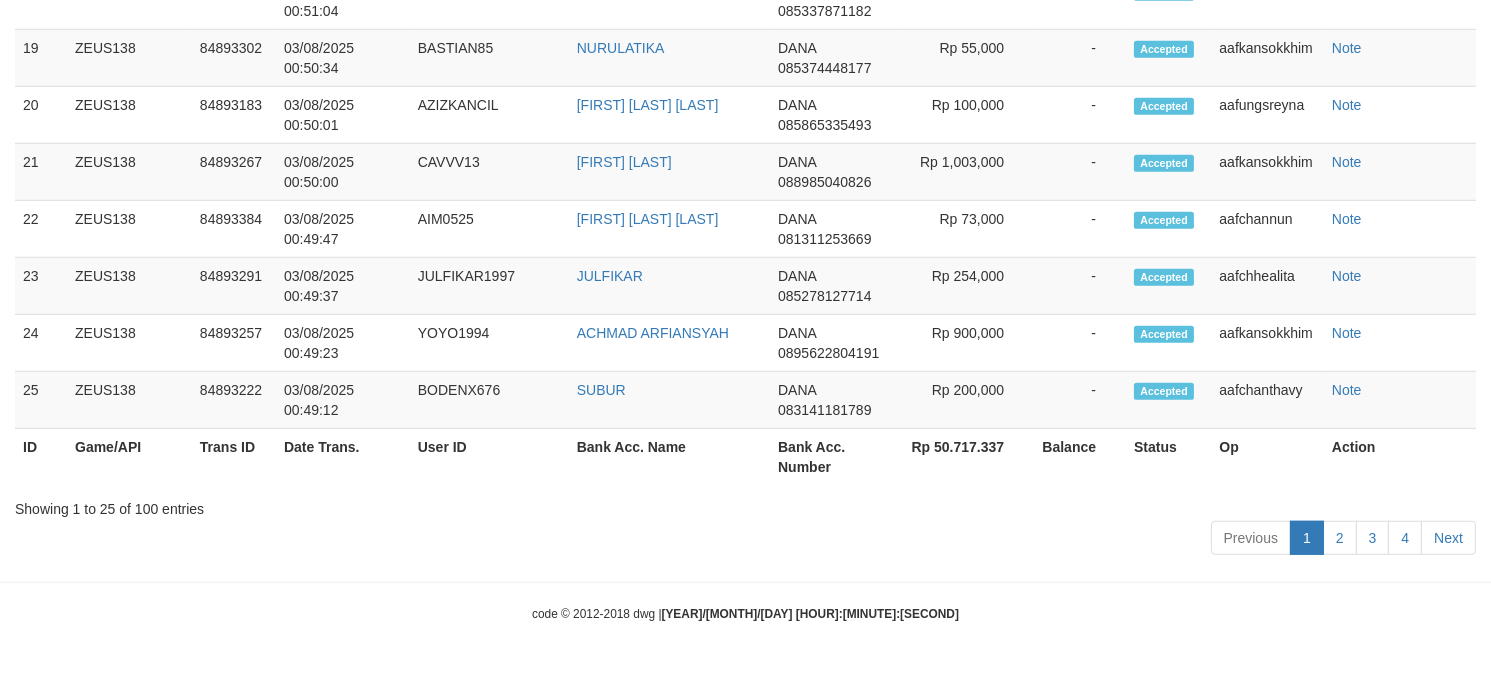 scroll, scrollTop: 2536, scrollLeft: 0, axis: vertical 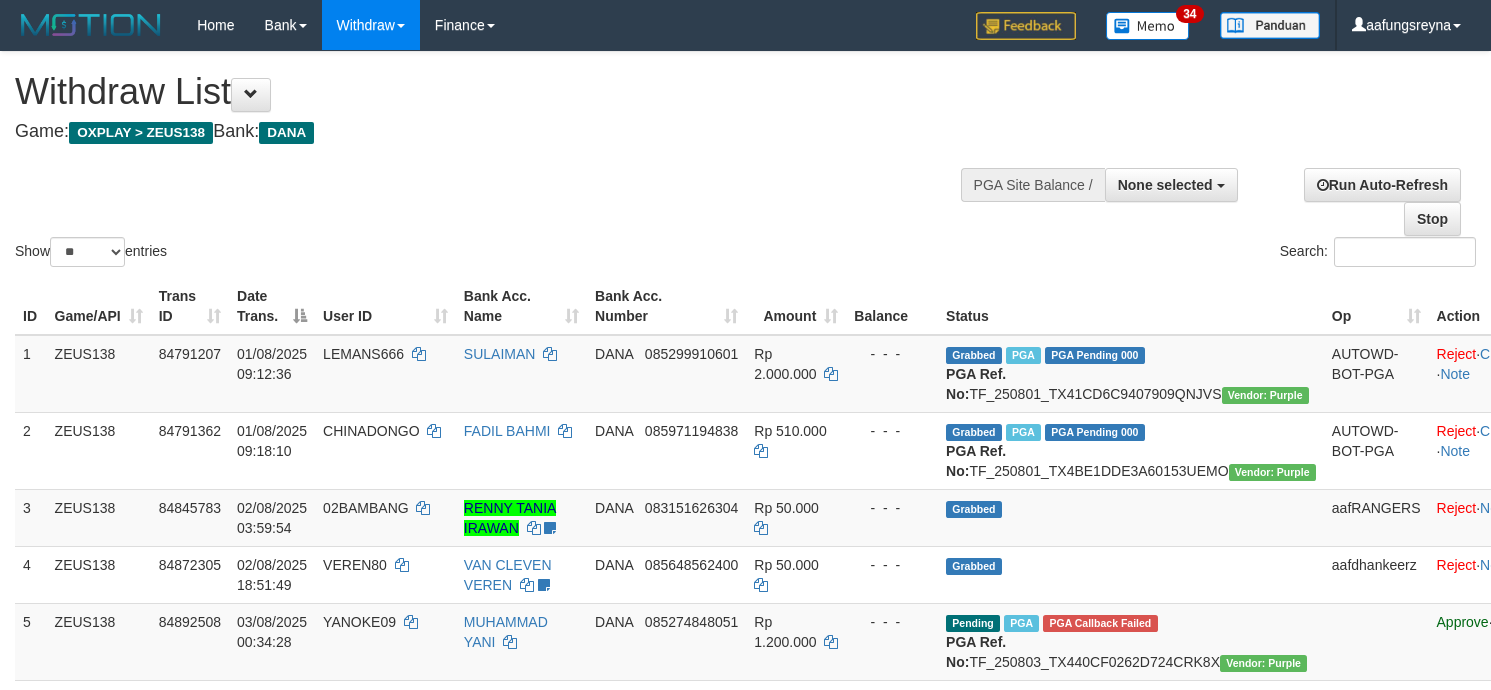 select 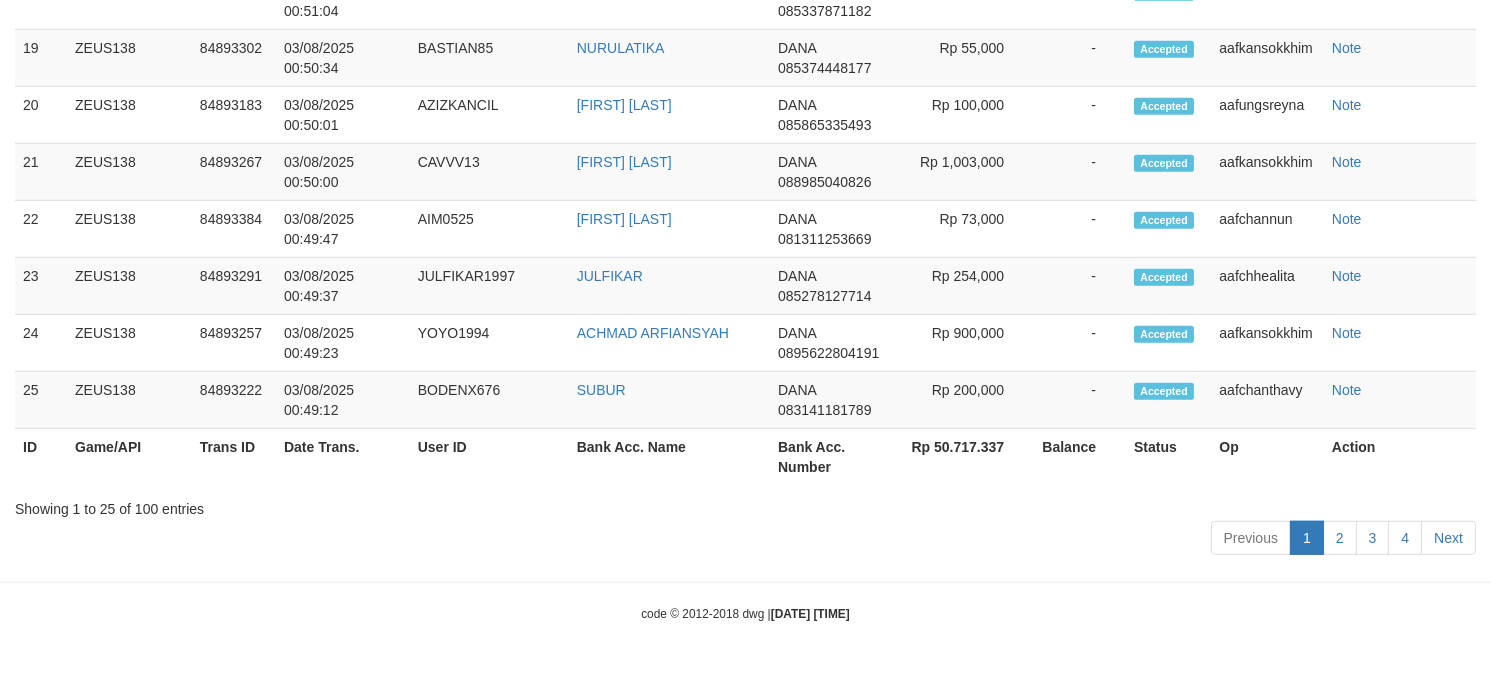 scroll, scrollTop: 2536, scrollLeft: 0, axis: vertical 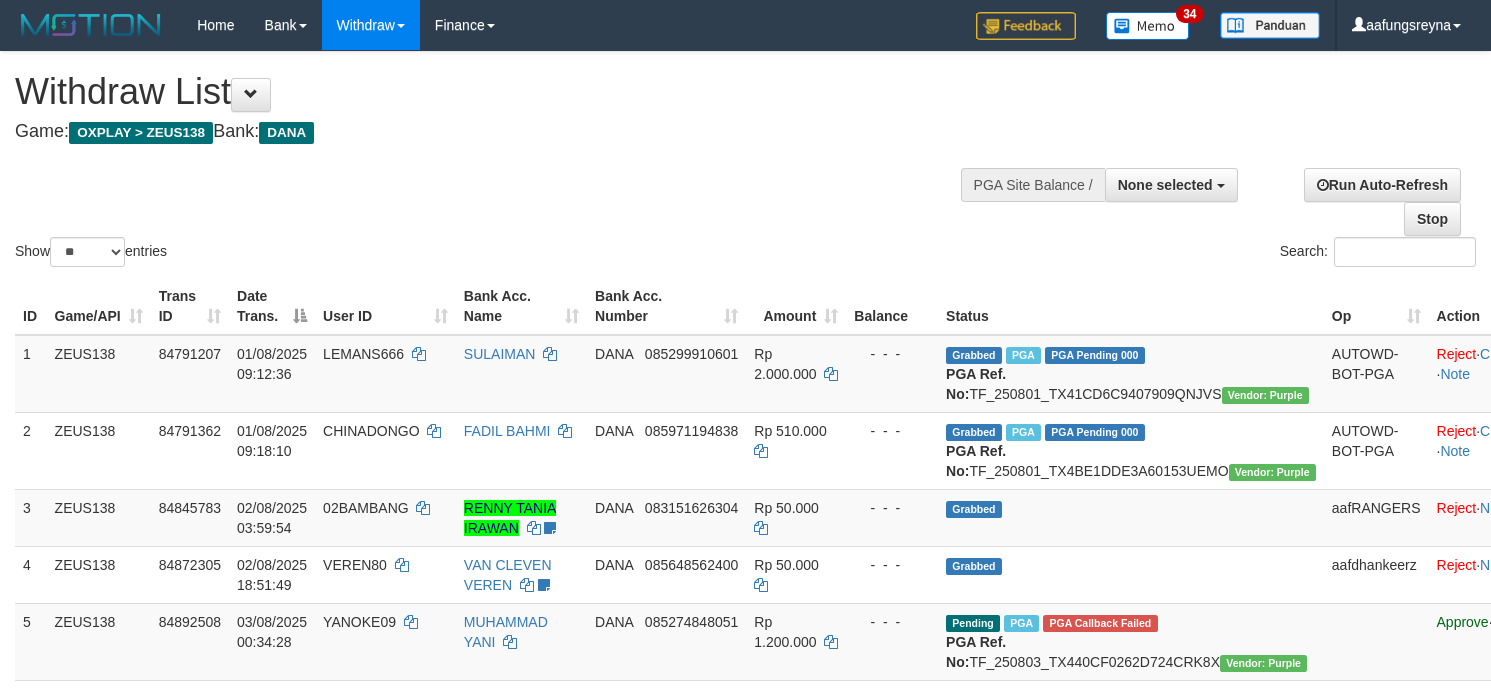 select 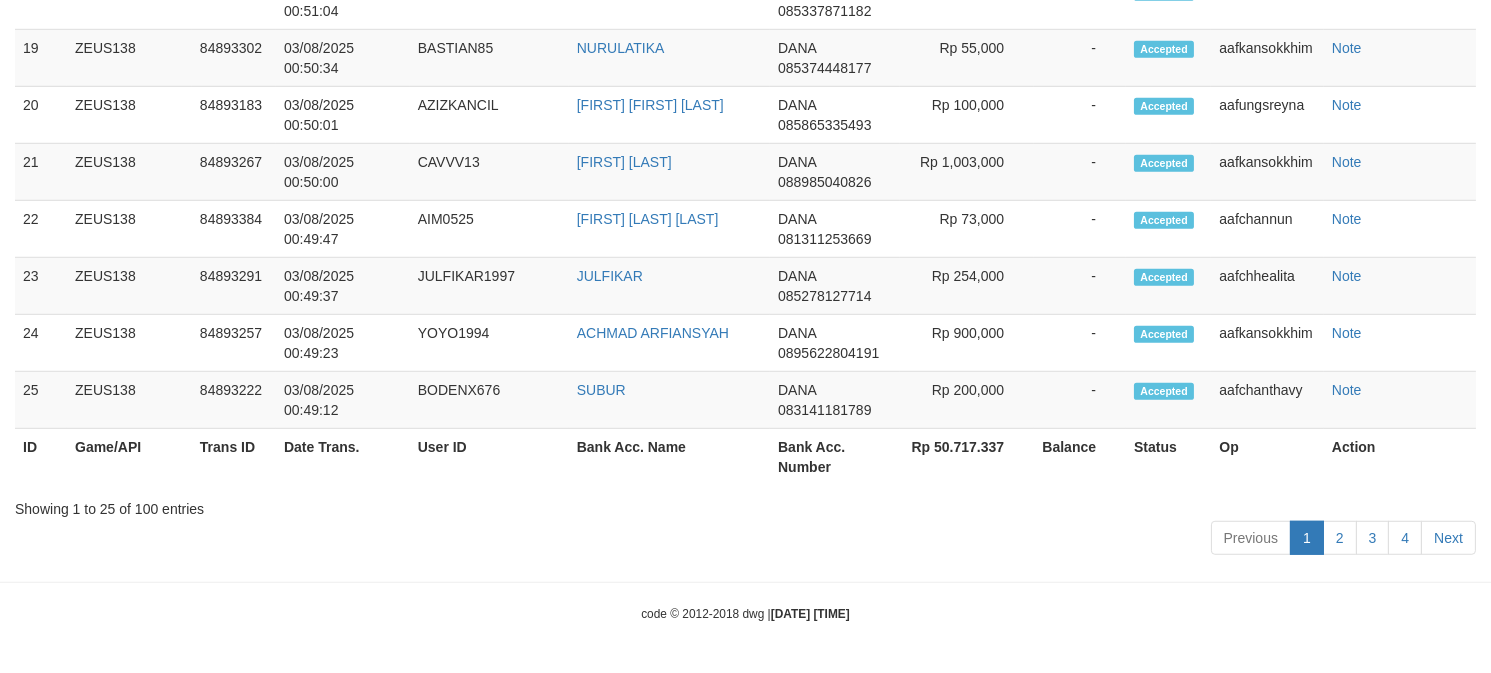 scroll, scrollTop: 2536, scrollLeft: 0, axis: vertical 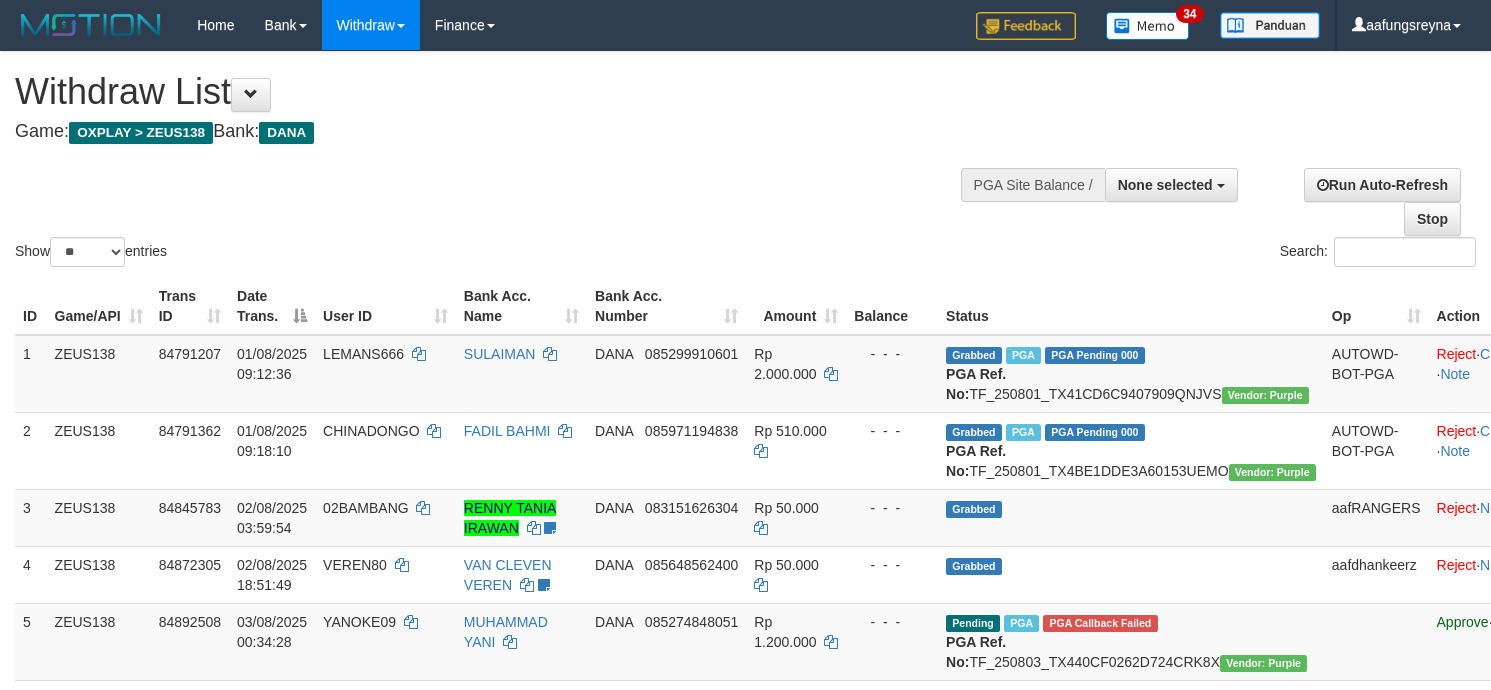 select 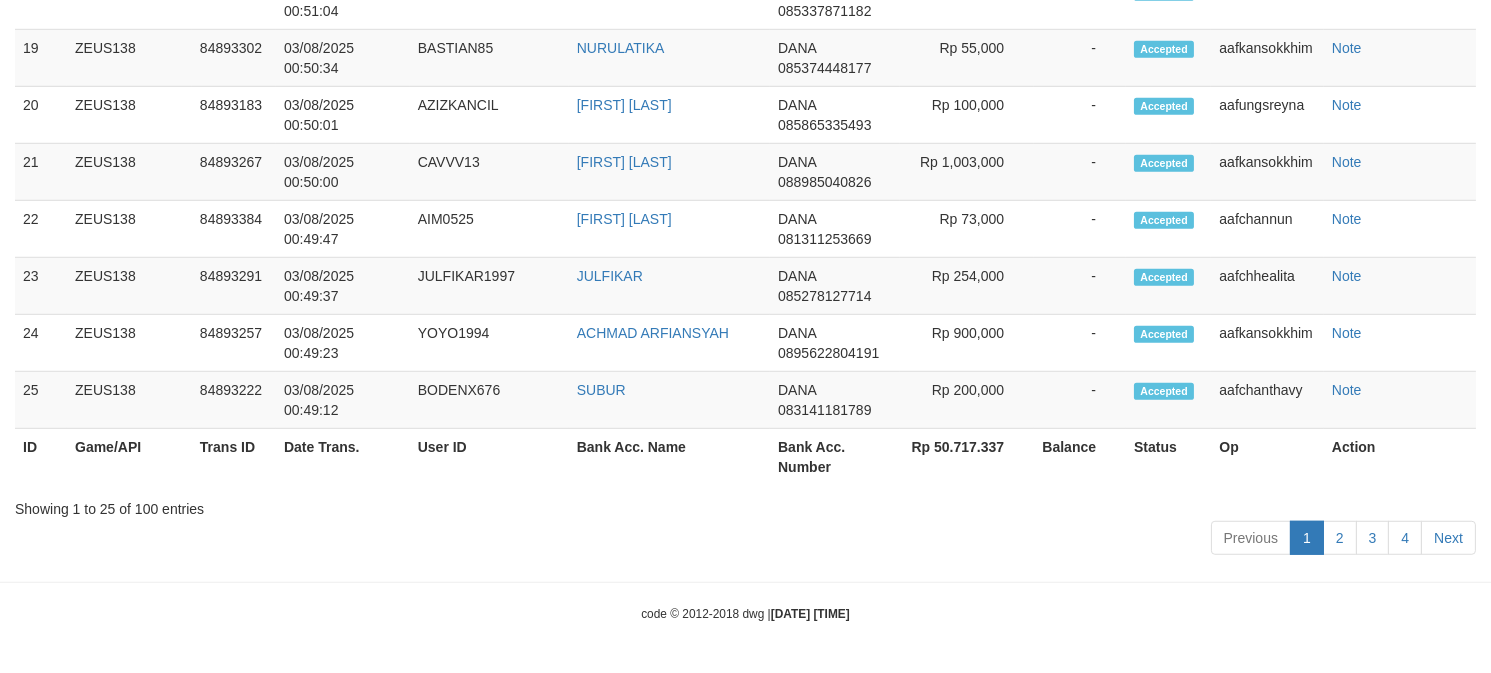 scroll, scrollTop: 2536, scrollLeft: 0, axis: vertical 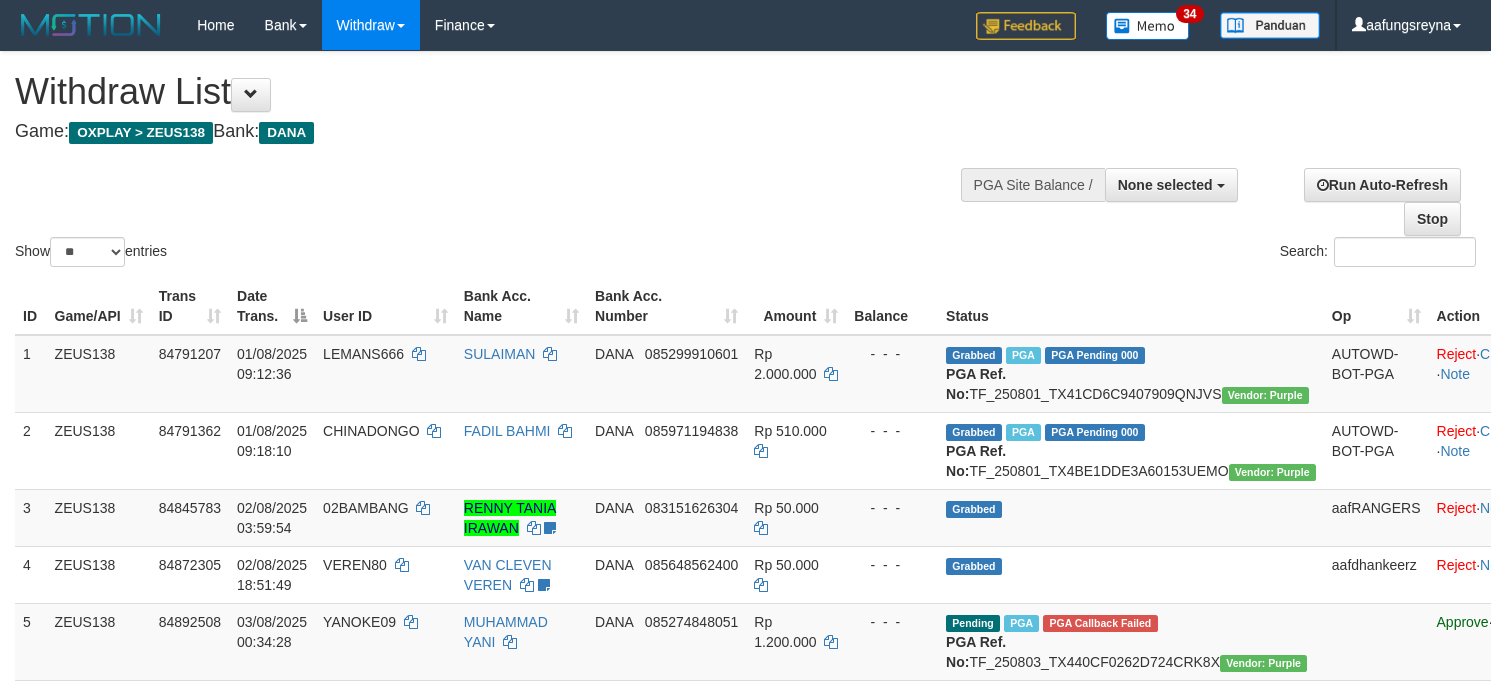 select 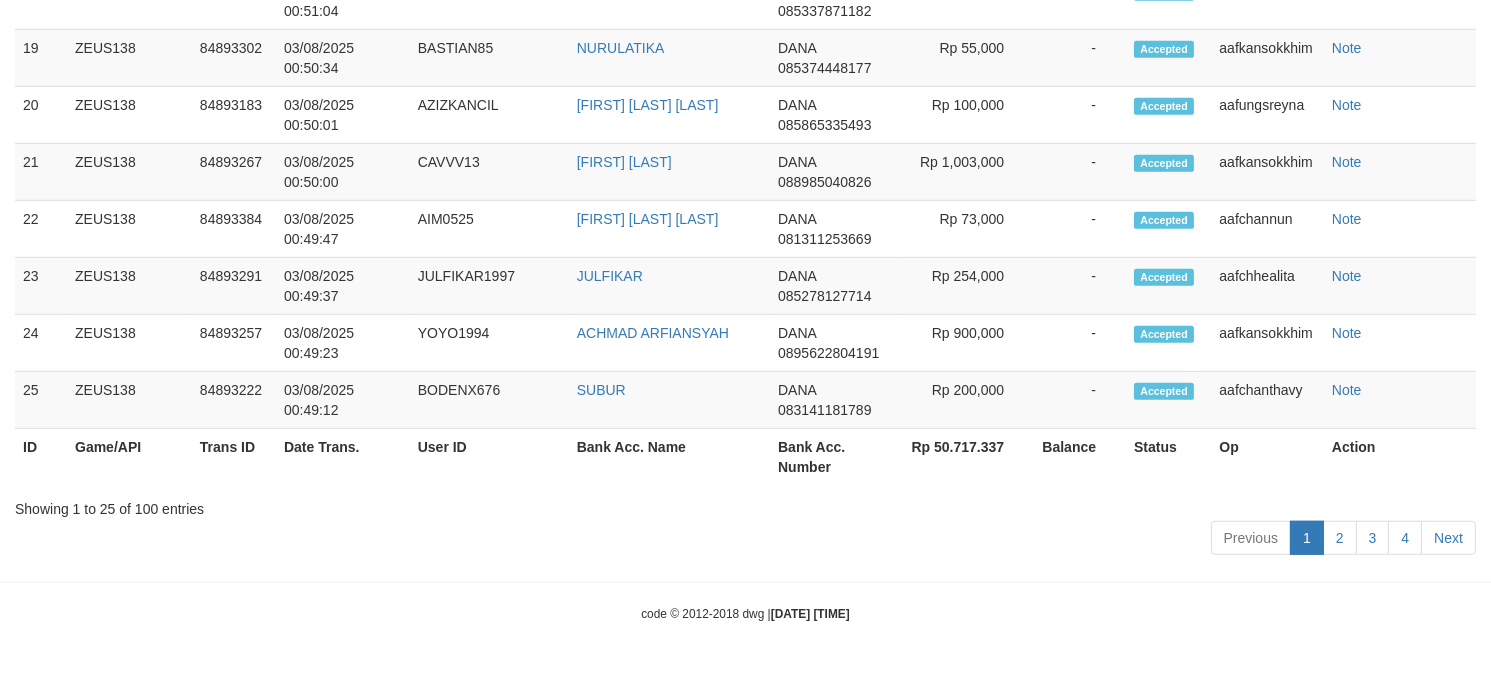 scroll, scrollTop: 2536, scrollLeft: 0, axis: vertical 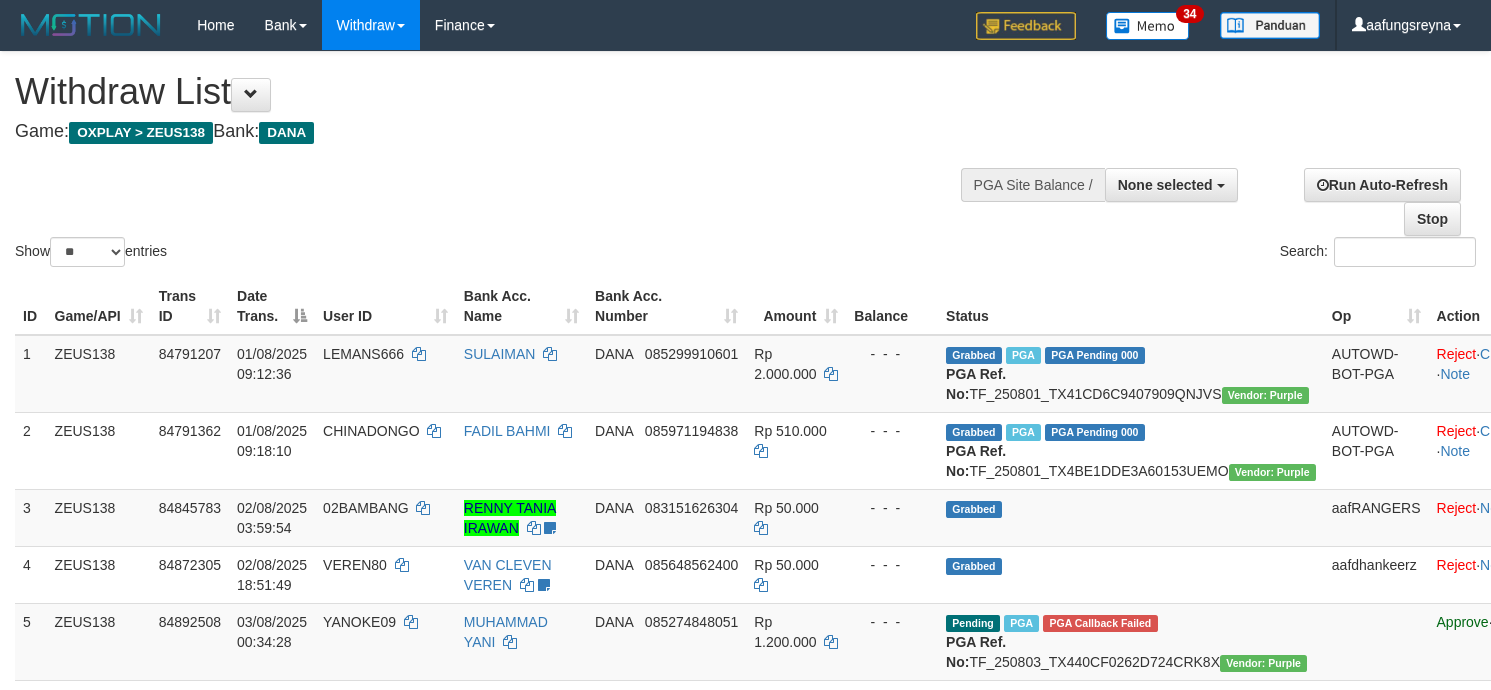 select 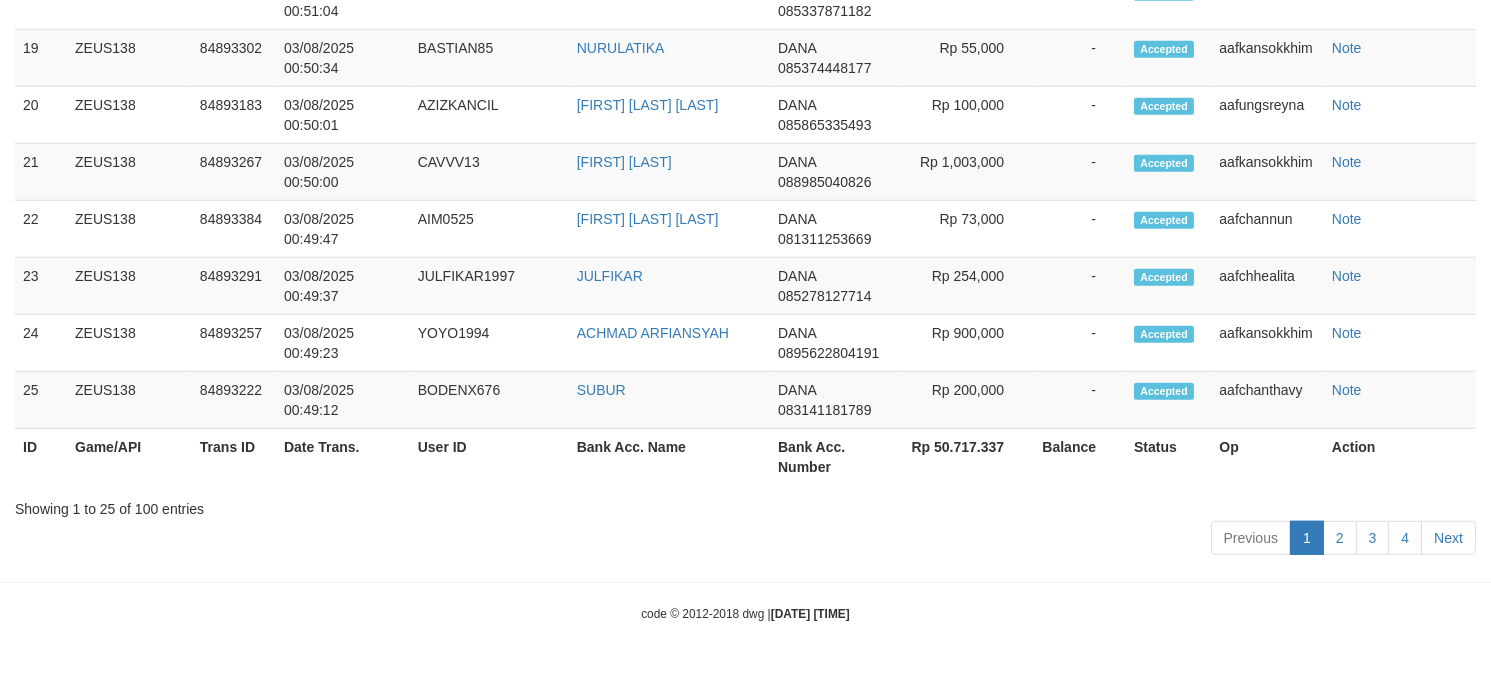 scroll, scrollTop: 2536, scrollLeft: 0, axis: vertical 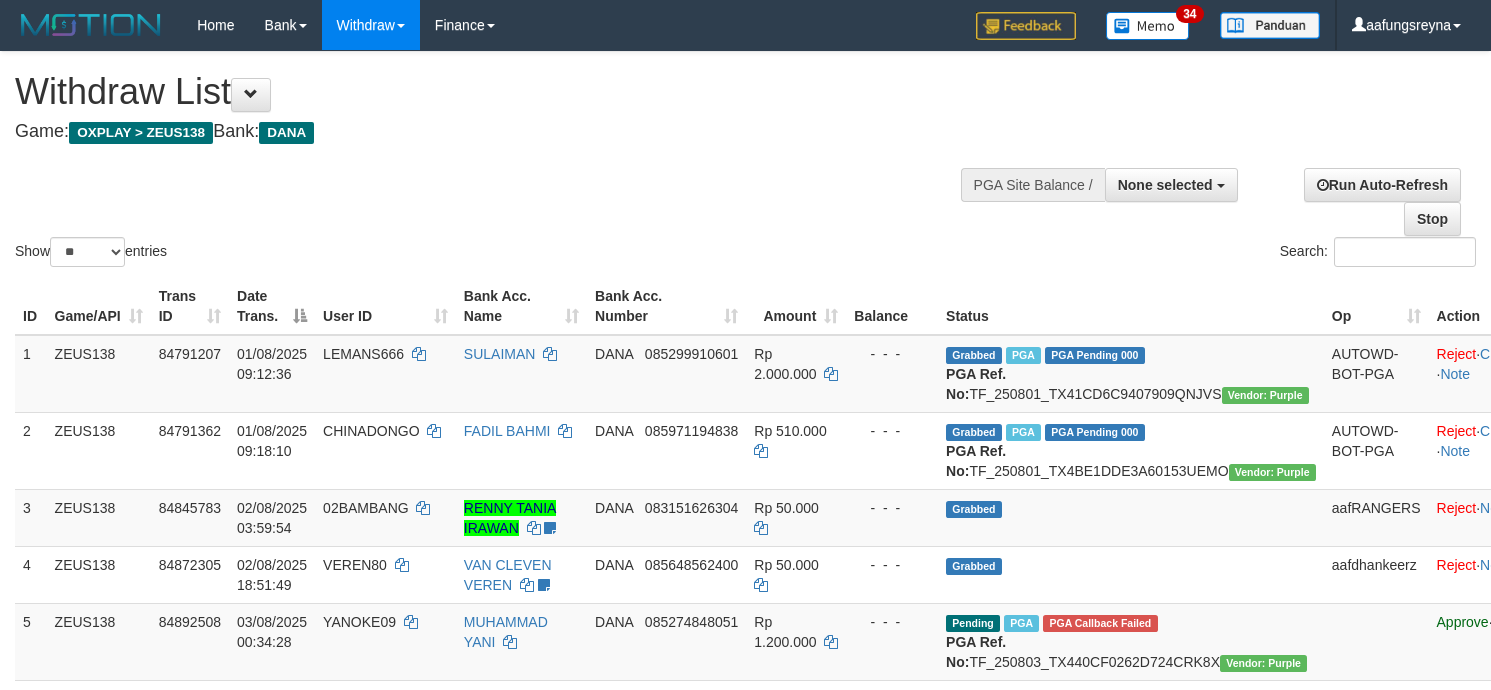 select 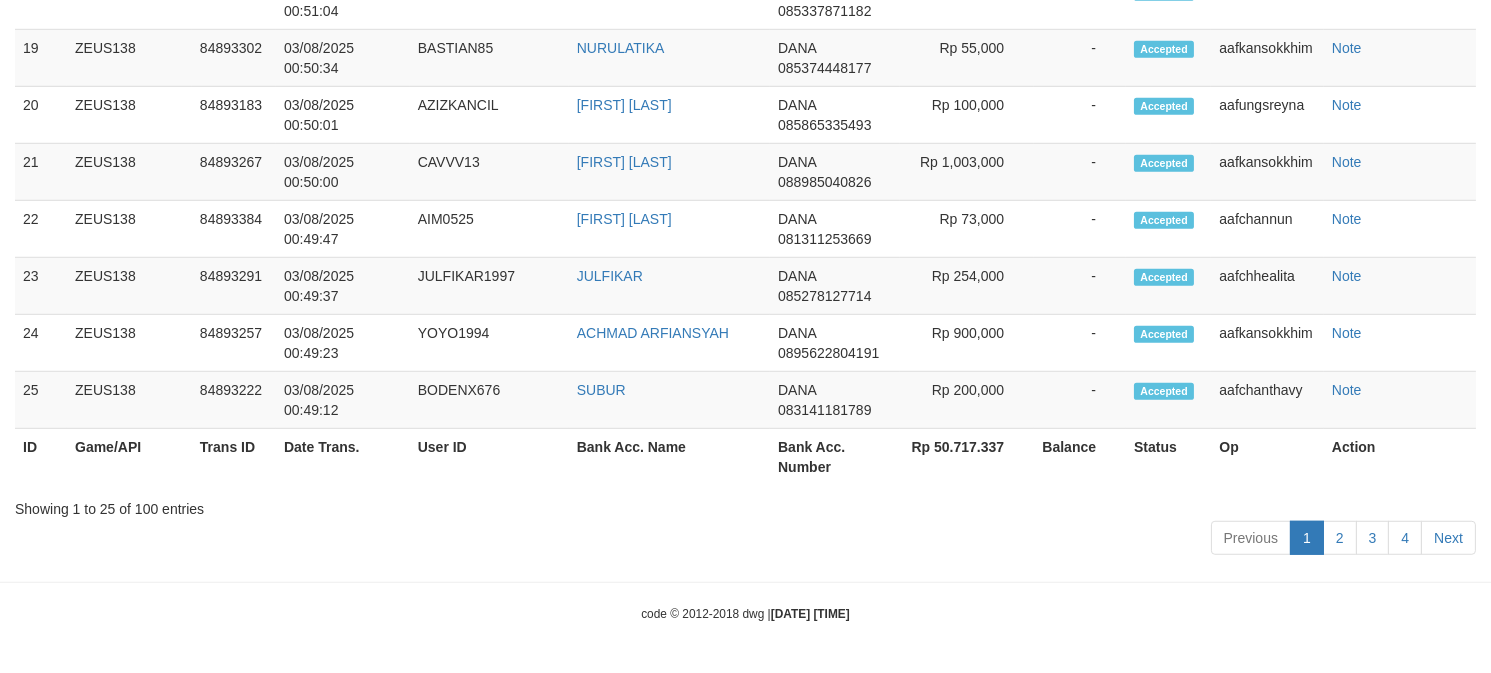 scroll, scrollTop: 2536, scrollLeft: 0, axis: vertical 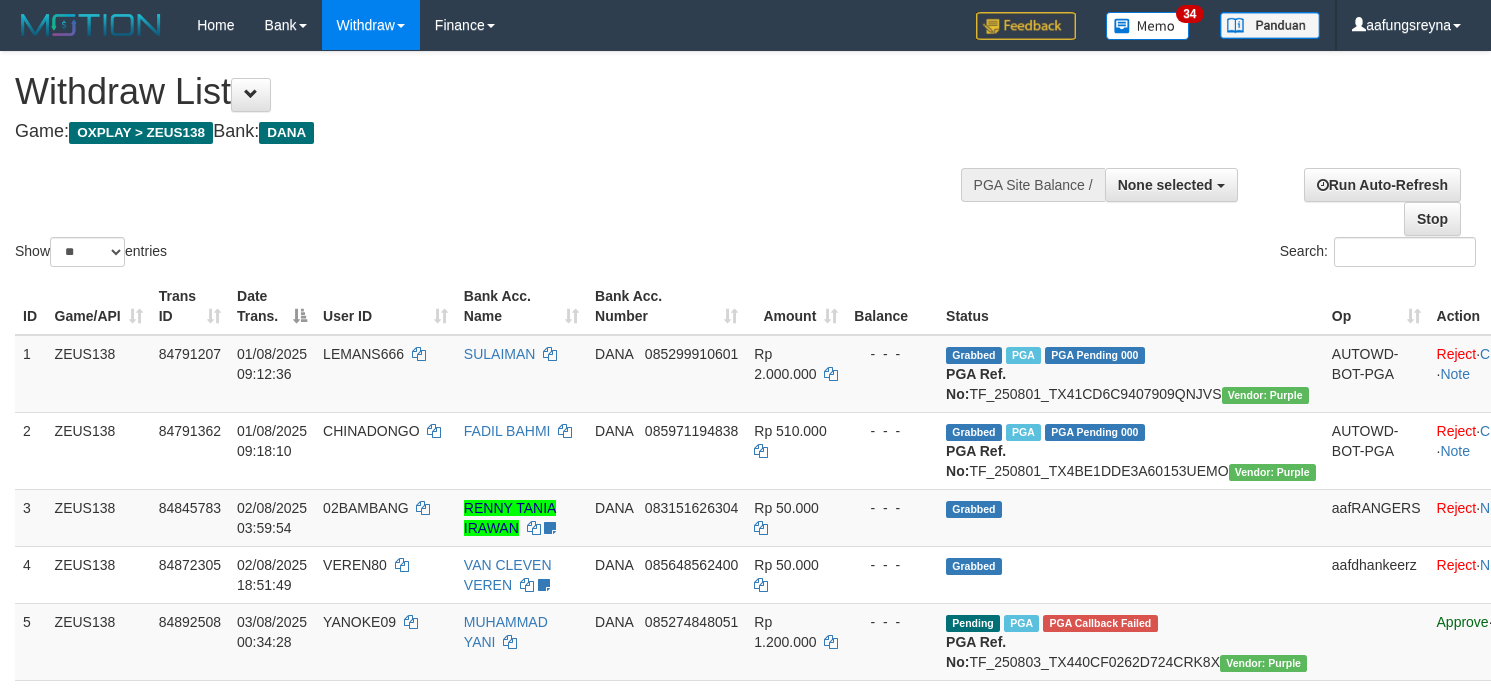 select 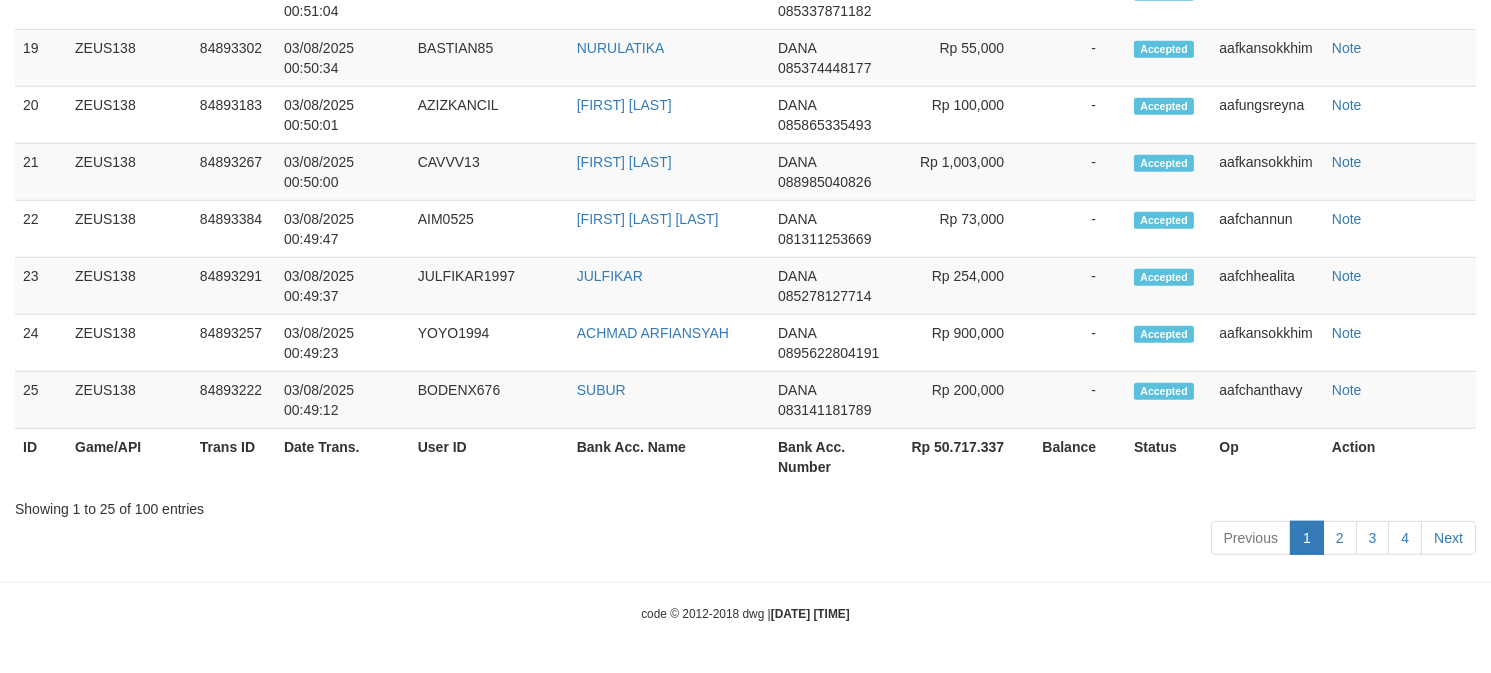 scroll, scrollTop: 2536, scrollLeft: 0, axis: vertical 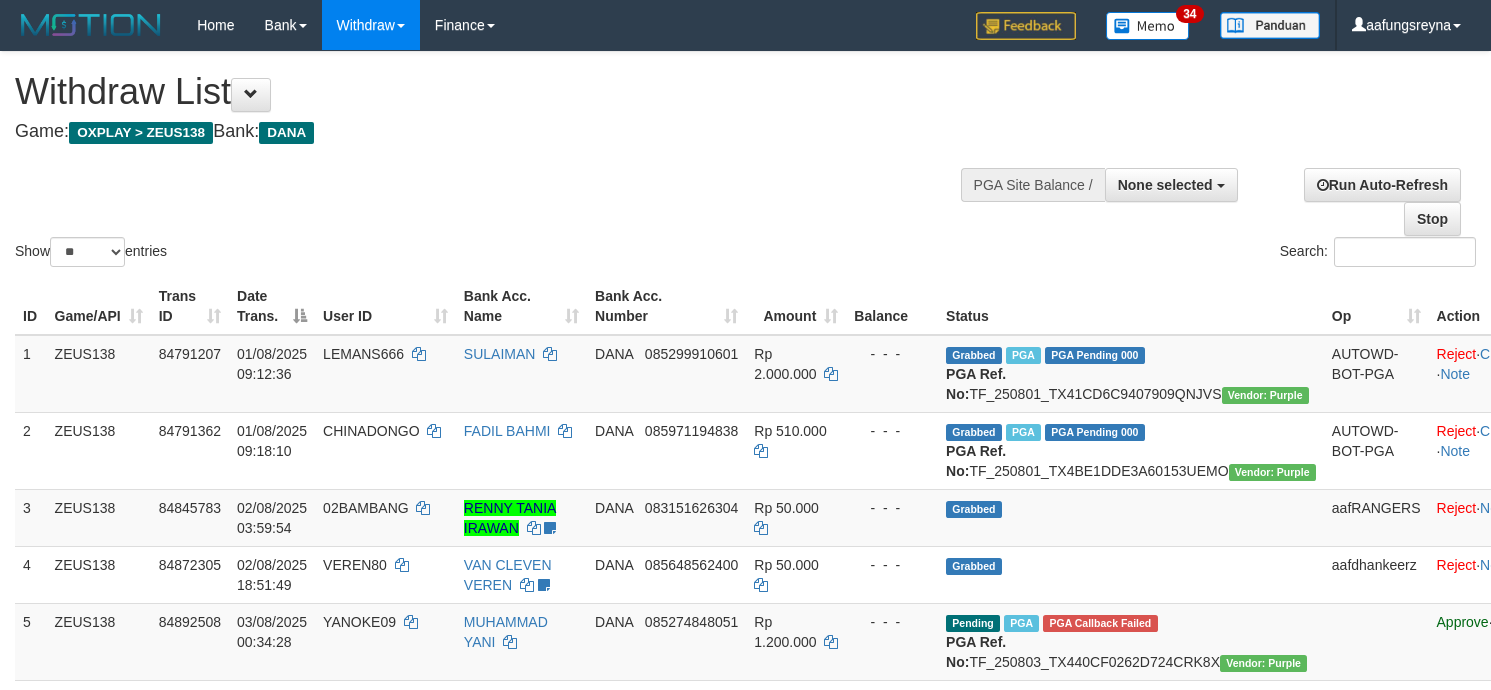 select 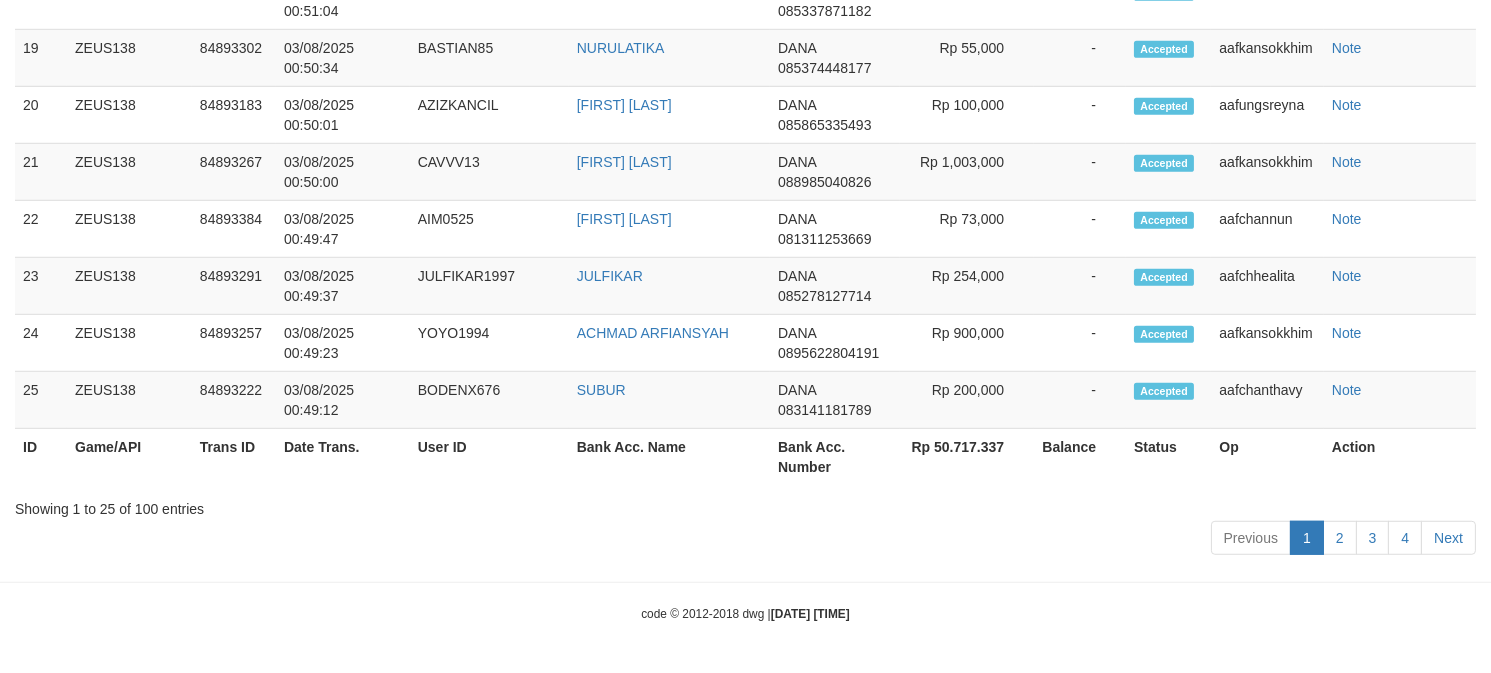 scroll, scrollTop: 2536, scrollLeft: 0, axis: vertical 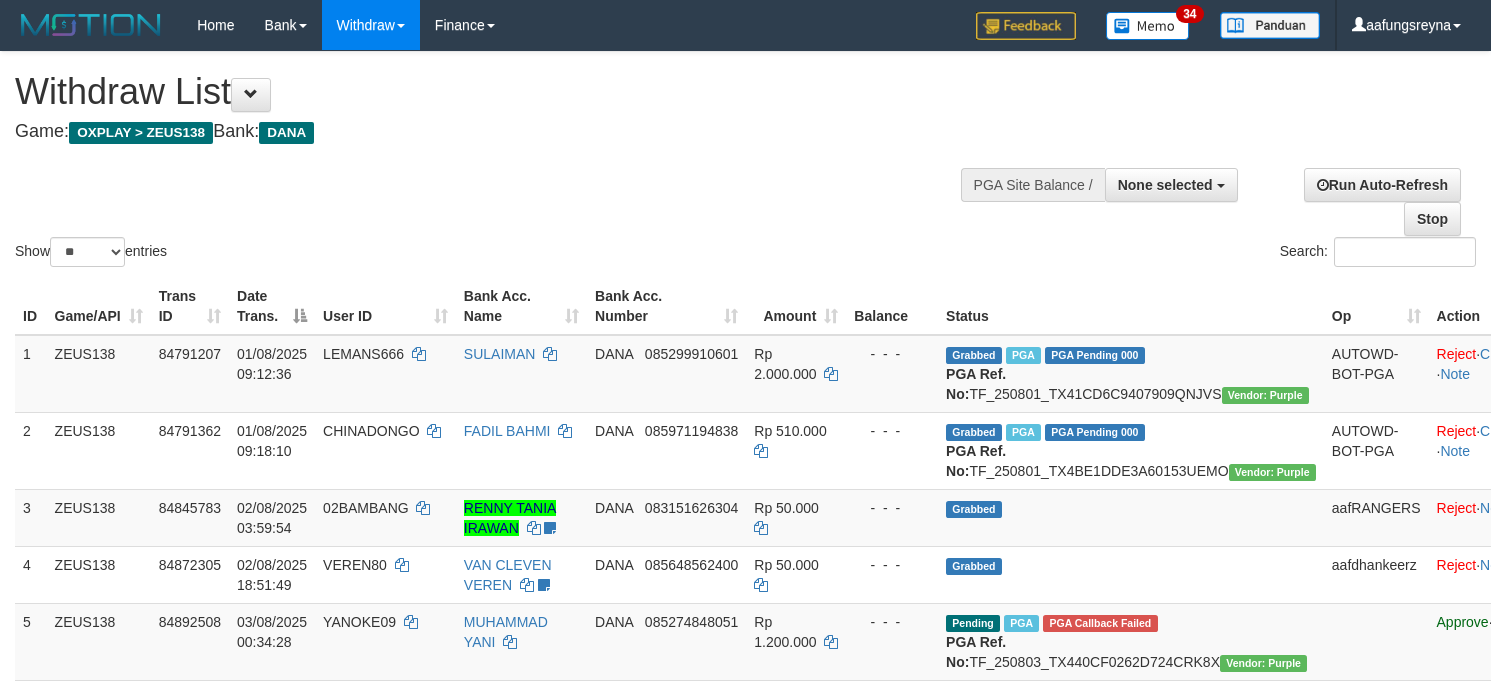 select 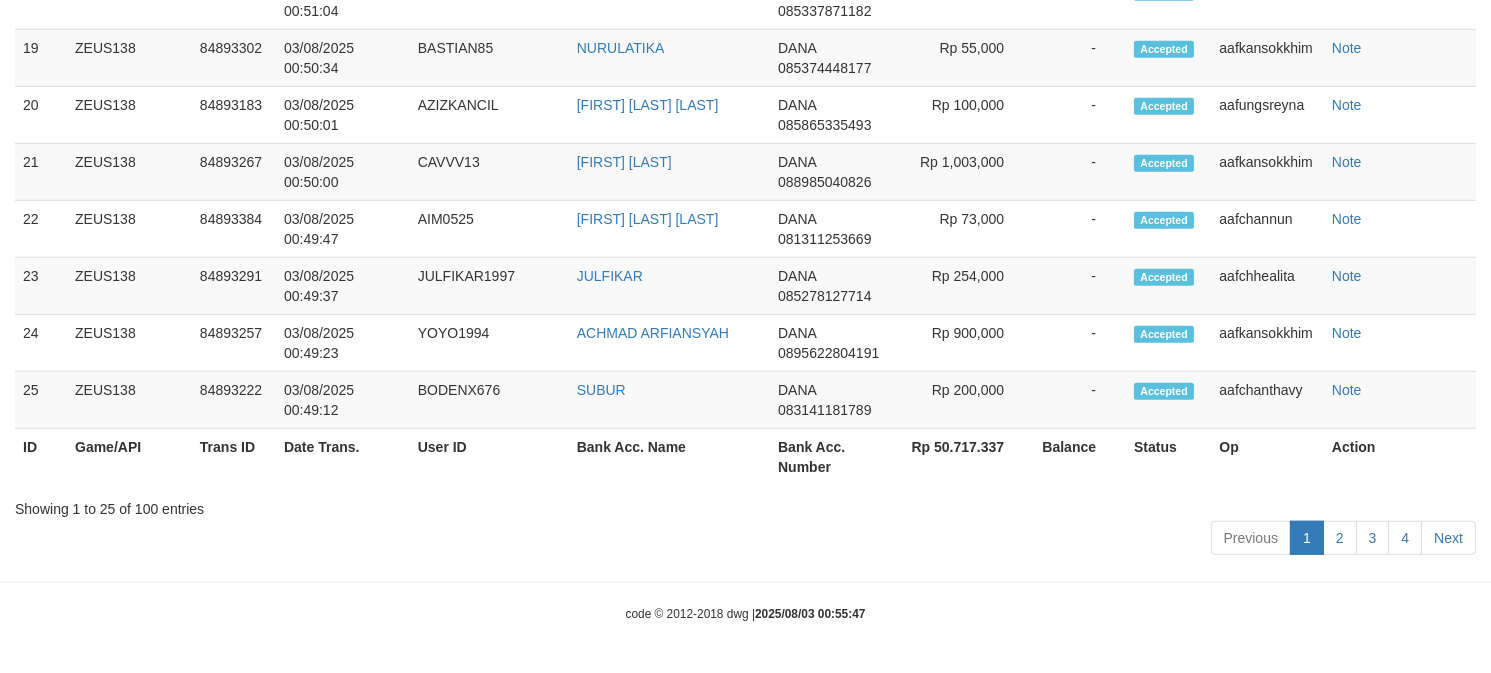 scroll, scrollTop: 2536, scrollLeft: 0, axis: vertical 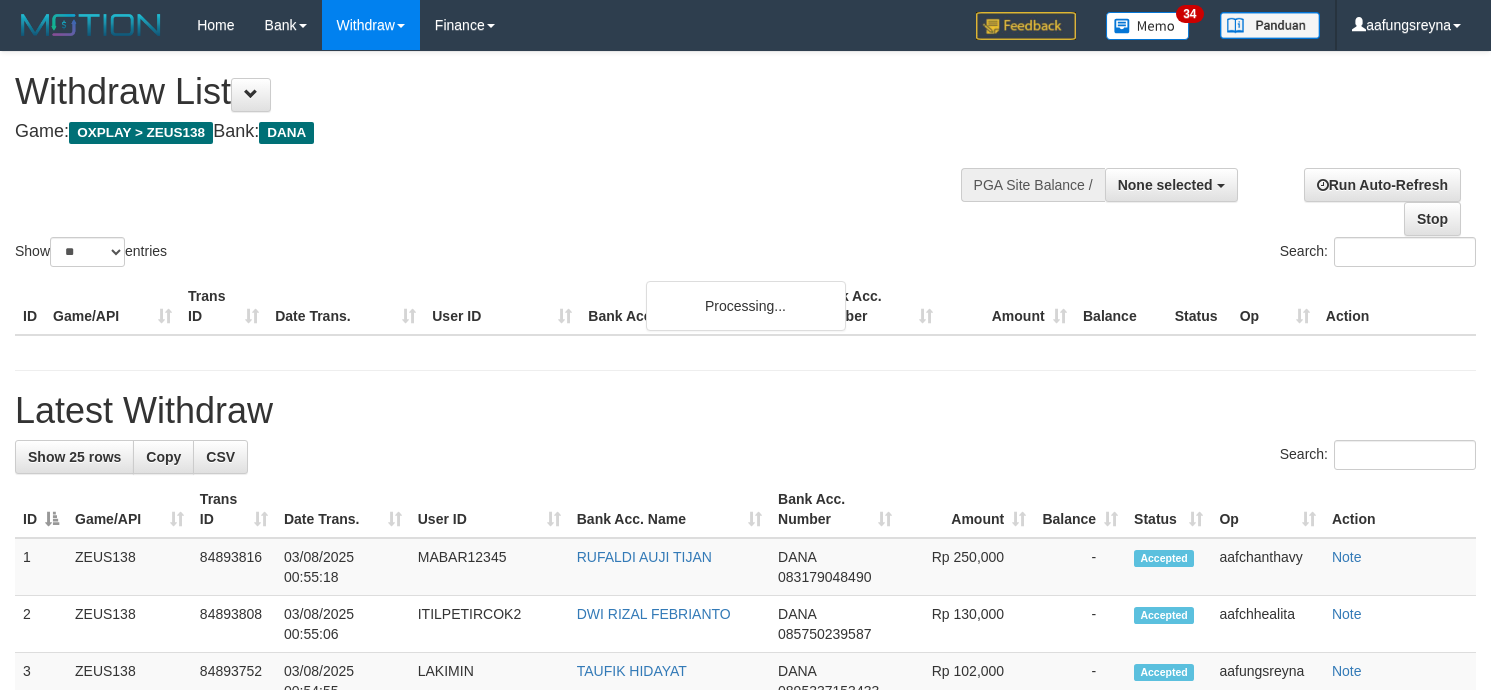 select 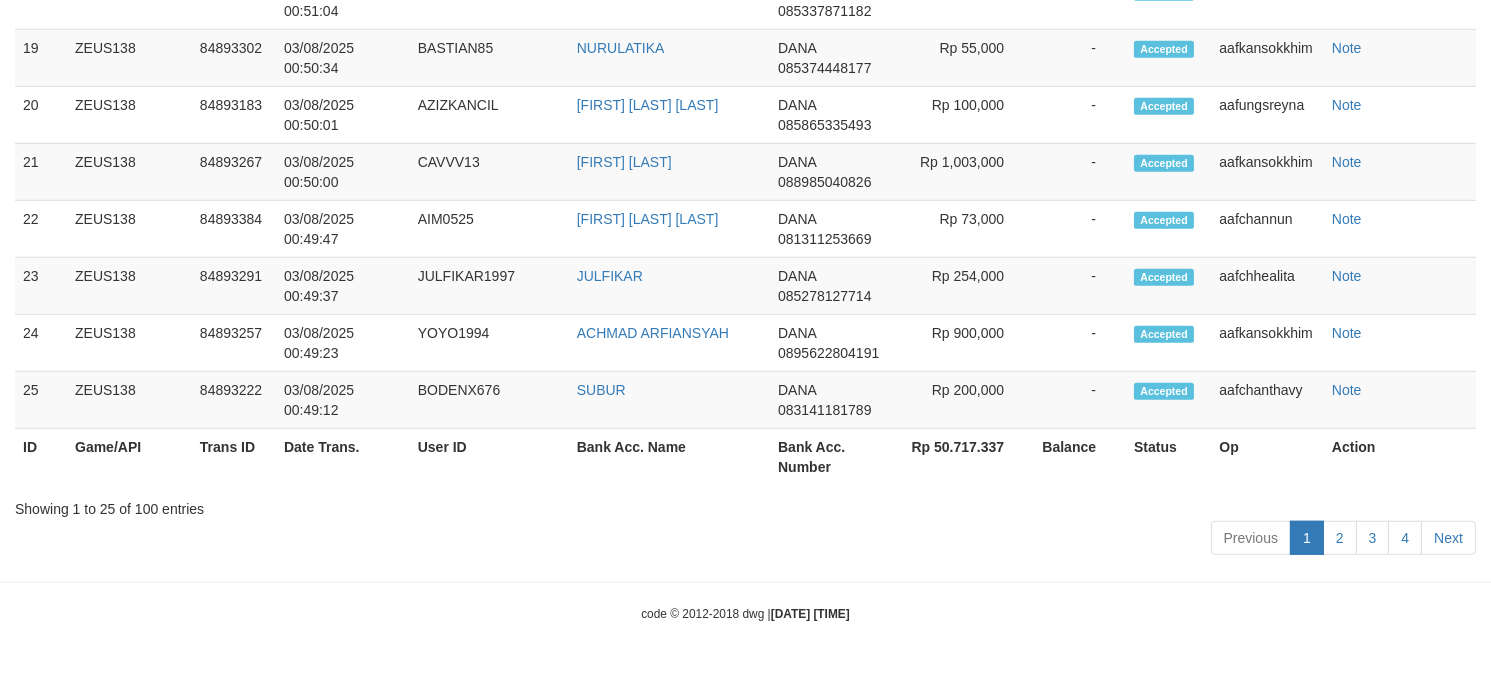 scroll, scrollTop: 2536, scrollLeft: 0, axis: vertical 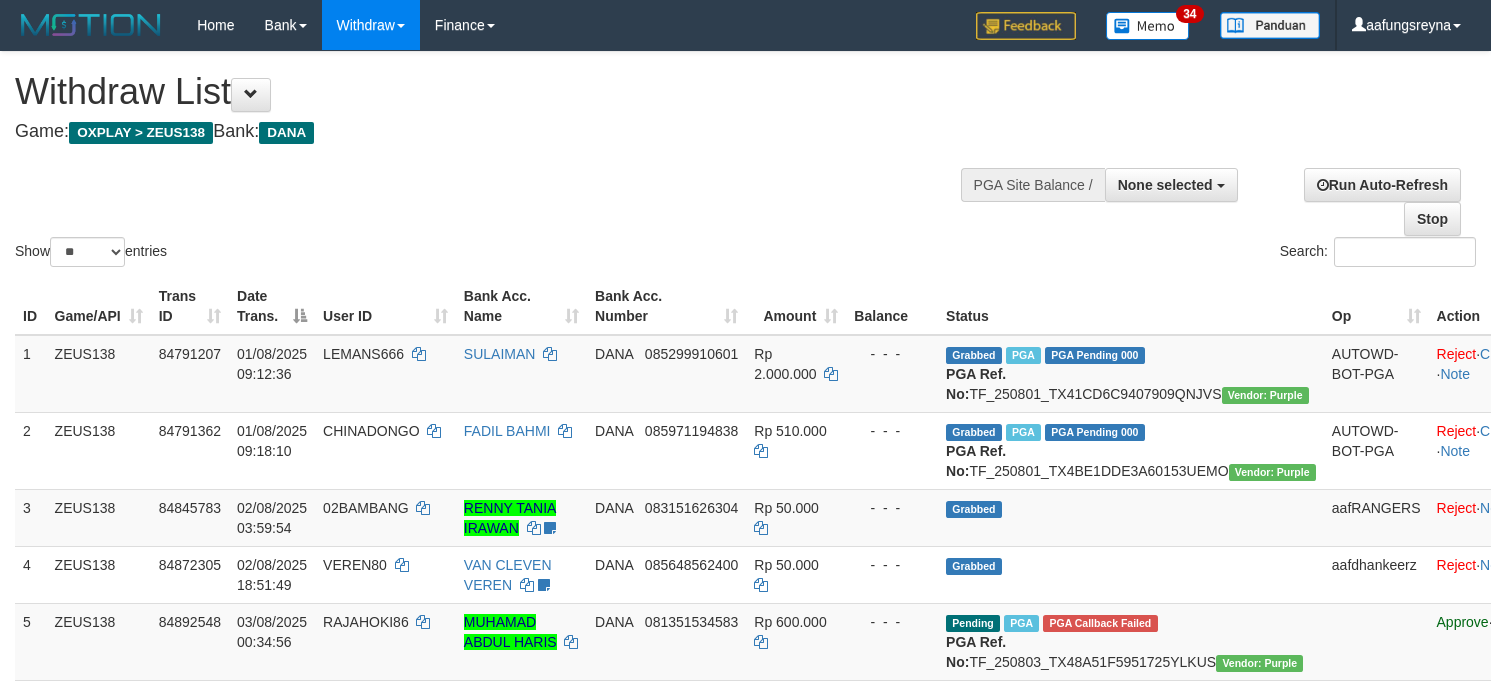 select 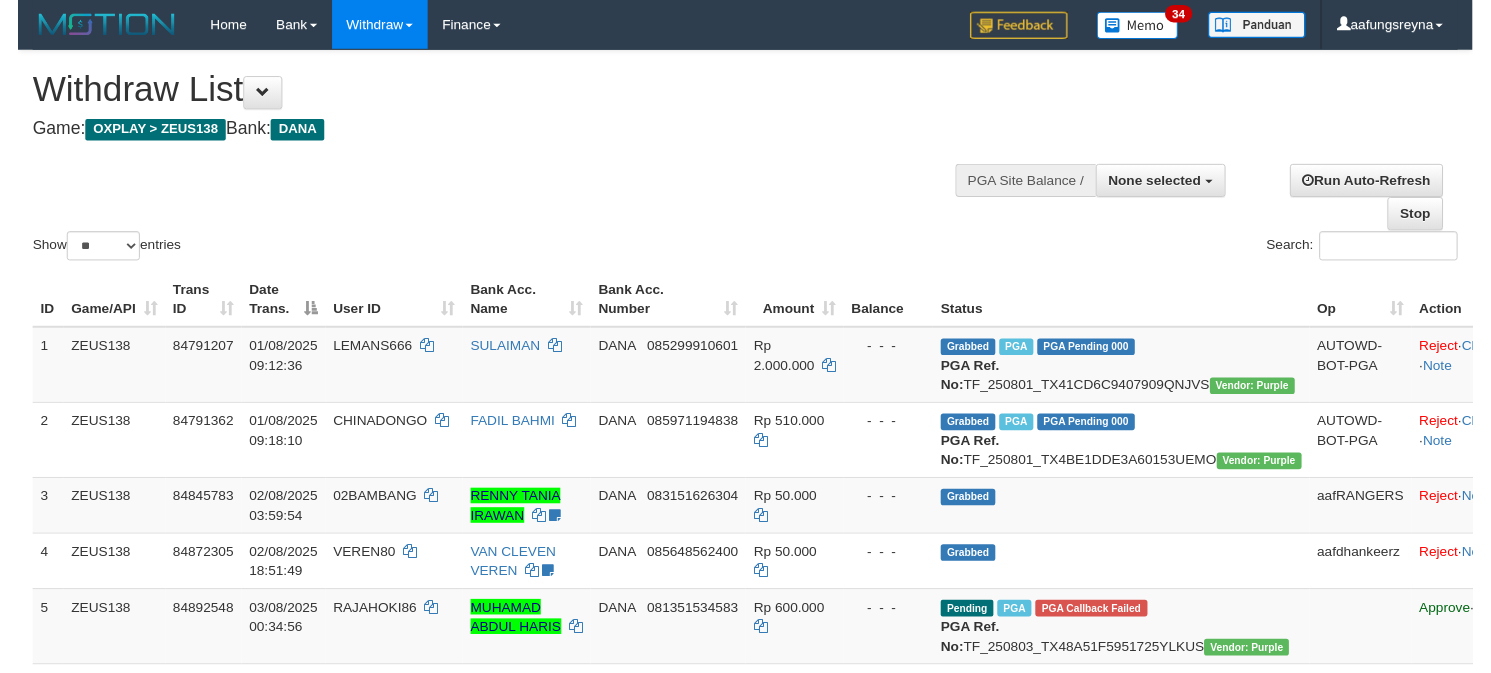 scroll, scrollTop: 2513, scrollLeft: 0, axis: vertical 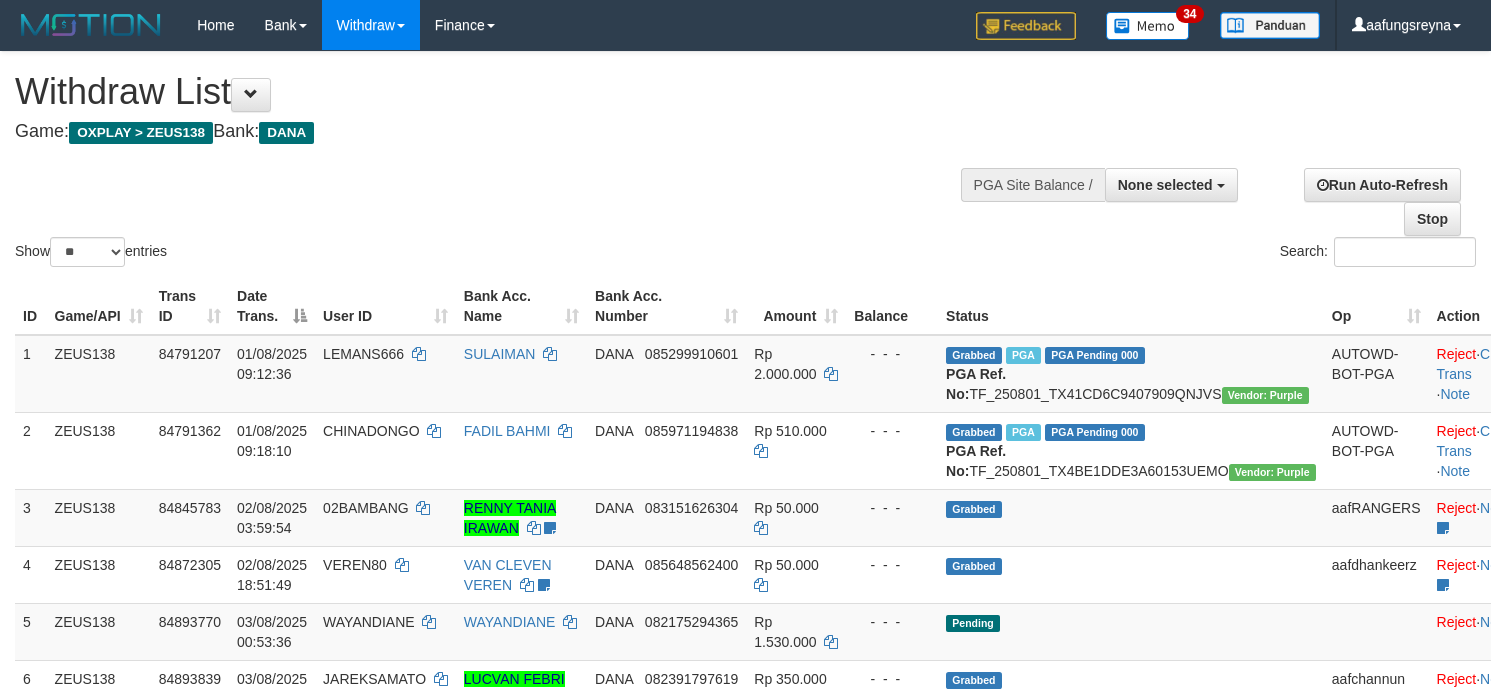 select 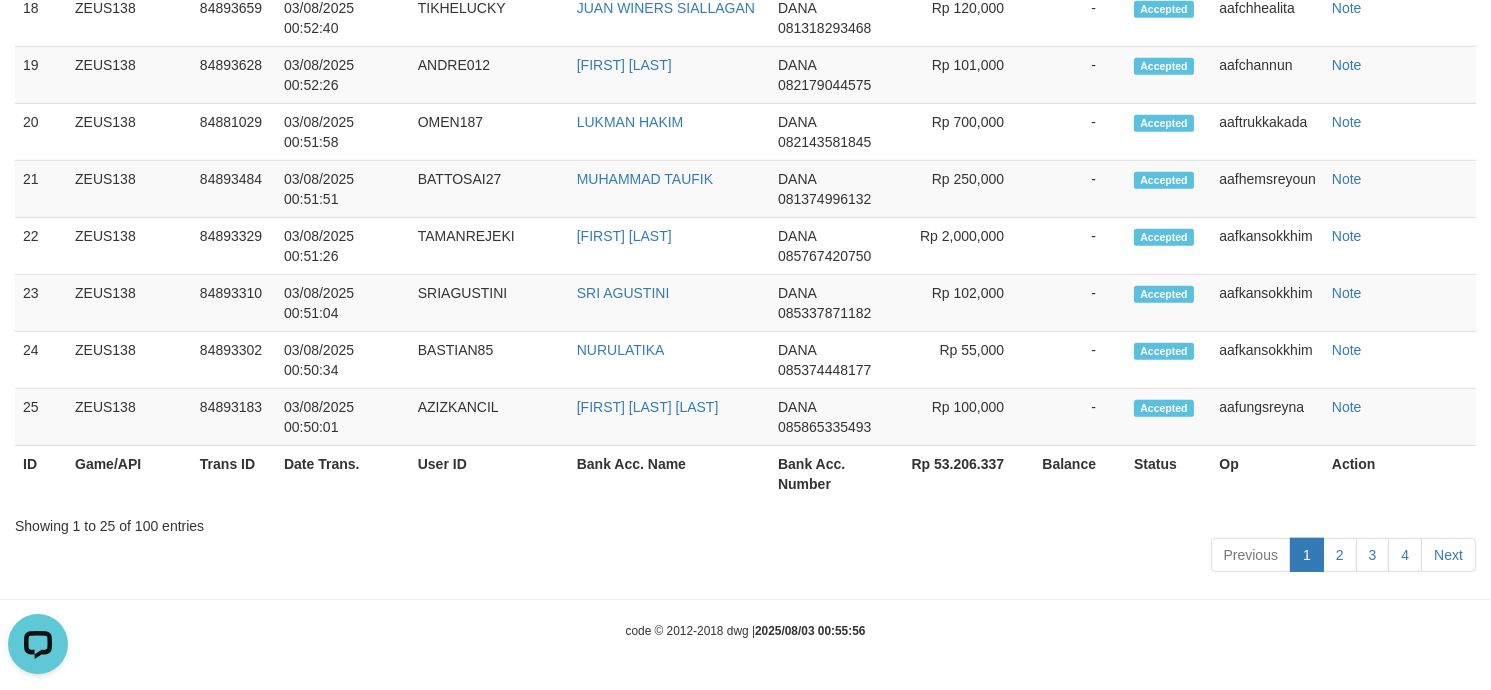 scroll, scrollTop: 0, scrollLeft: 0, axis: both 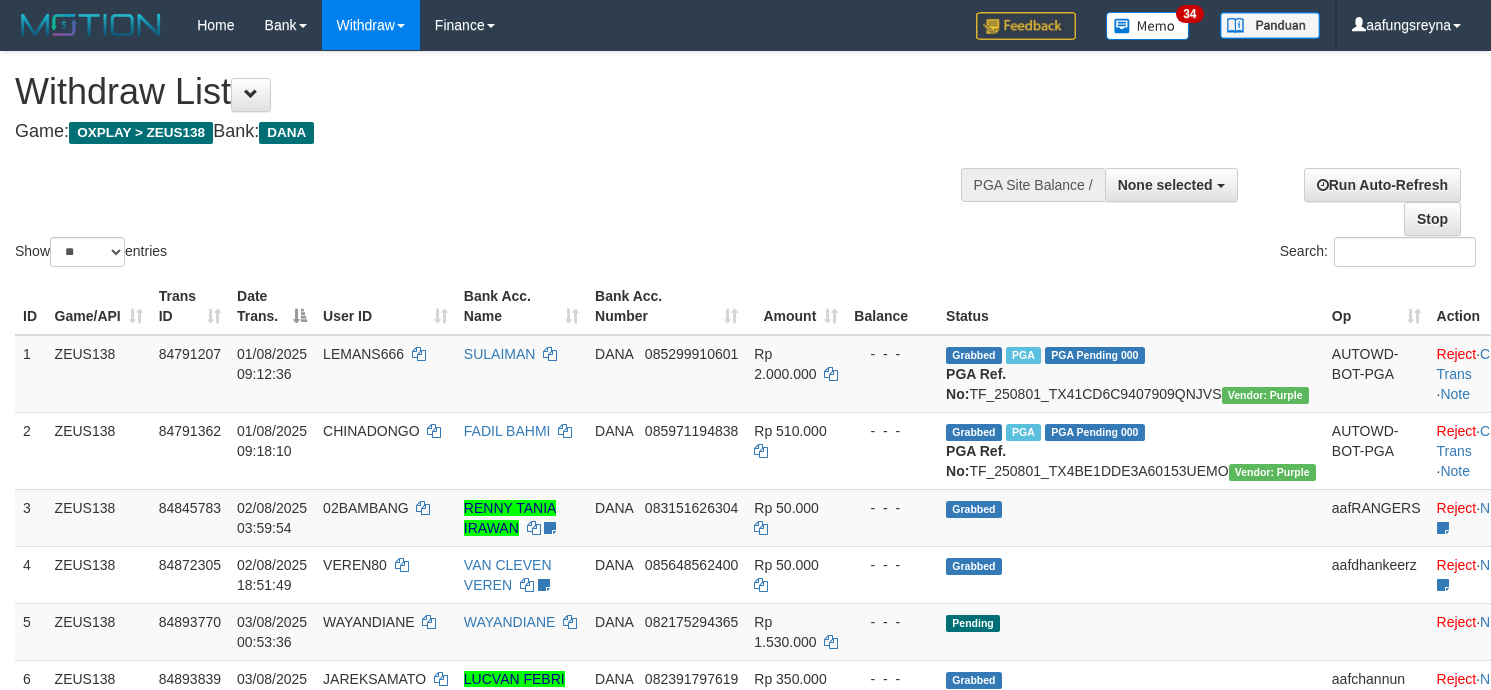 select 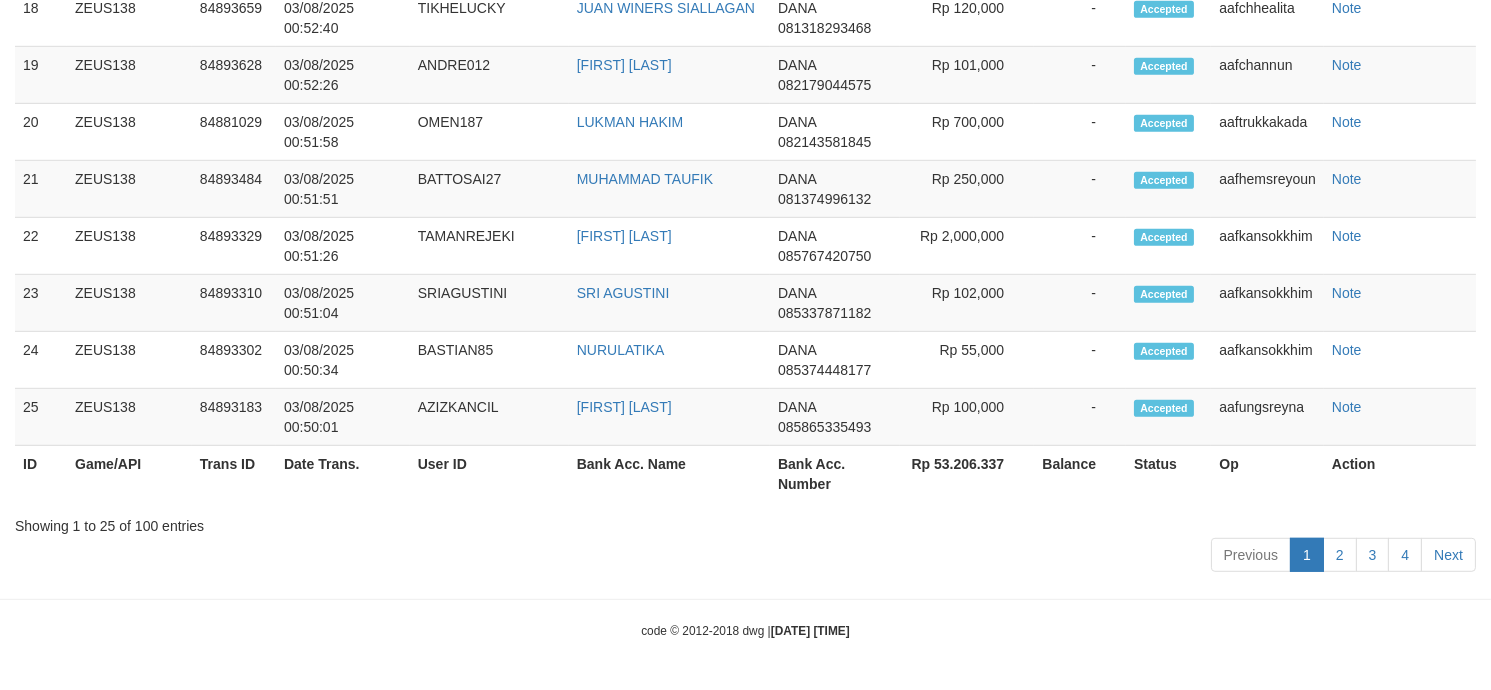 scroll, scrollTop: 2206, scrollLeft: 0, axis: vertical 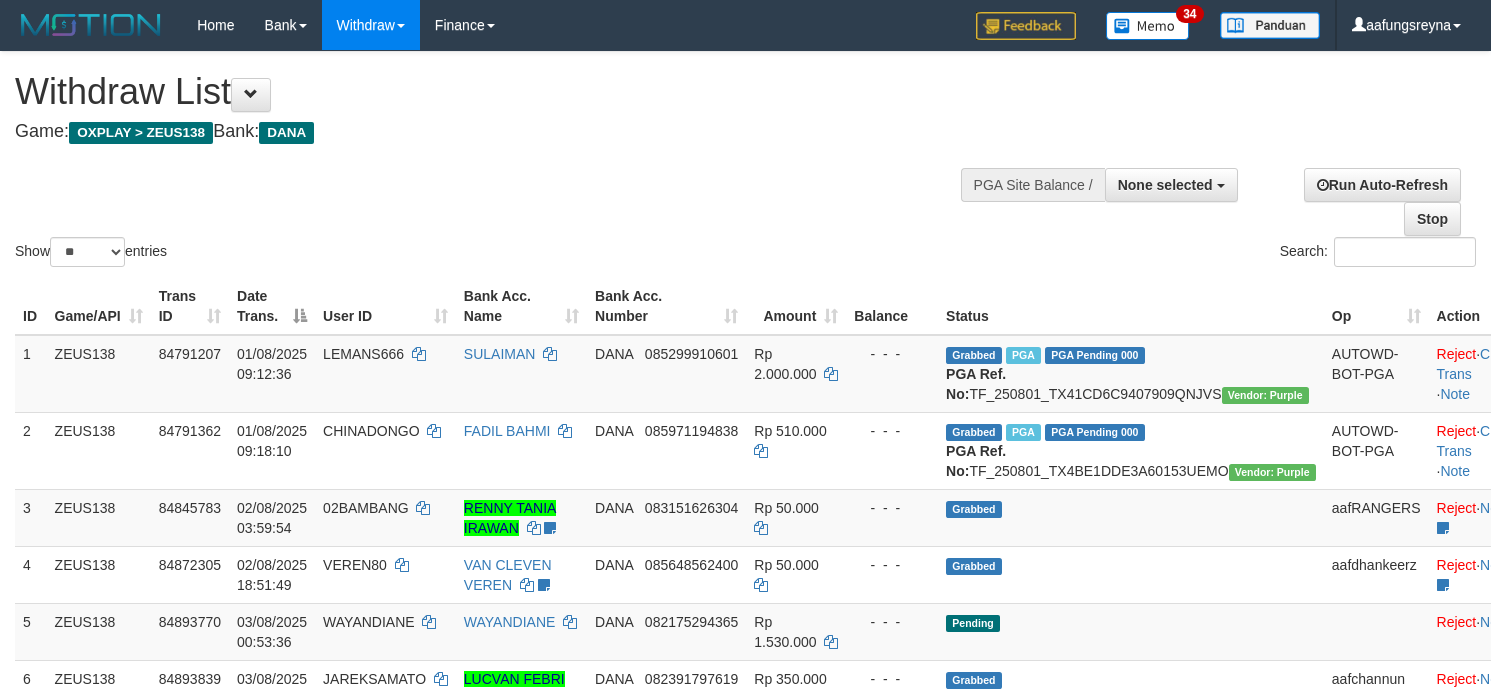 select 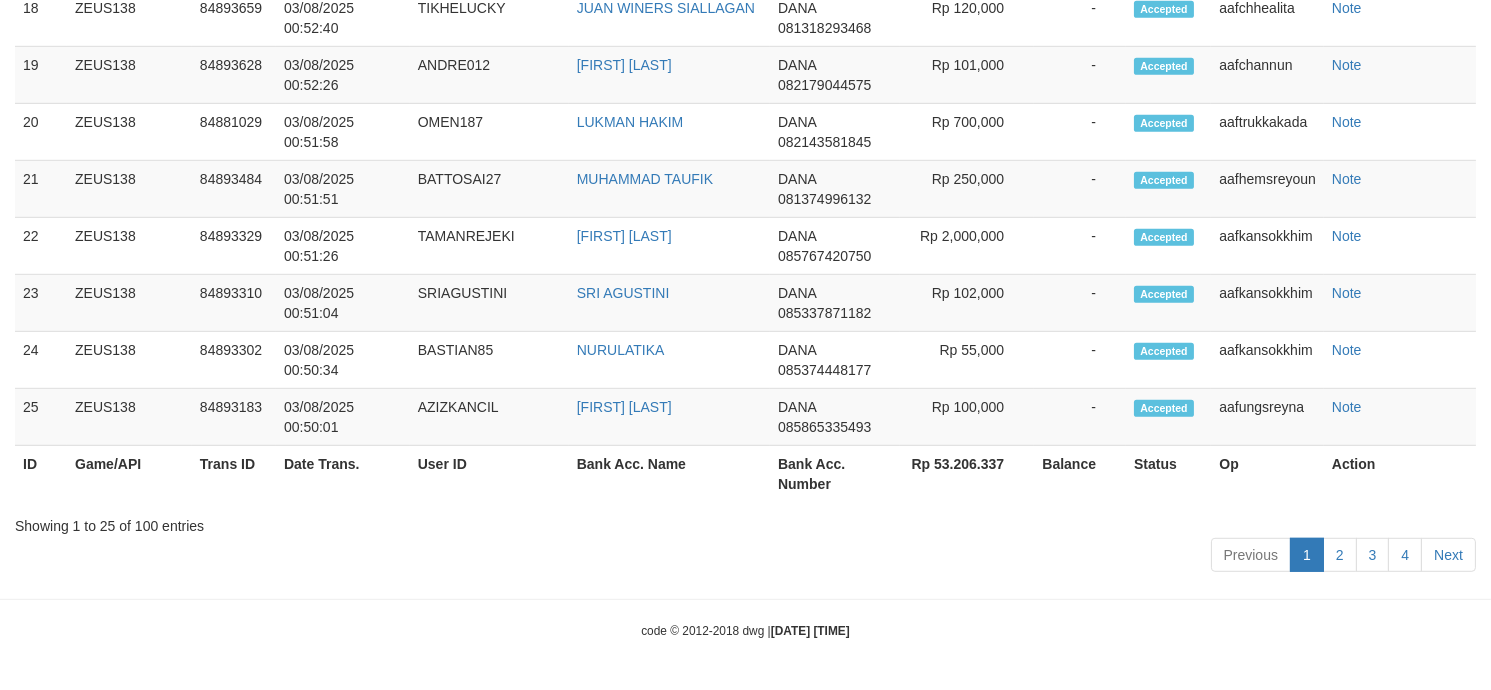 scroll, scrollTop: 2206, scrollLeft: 0, axis: vertical 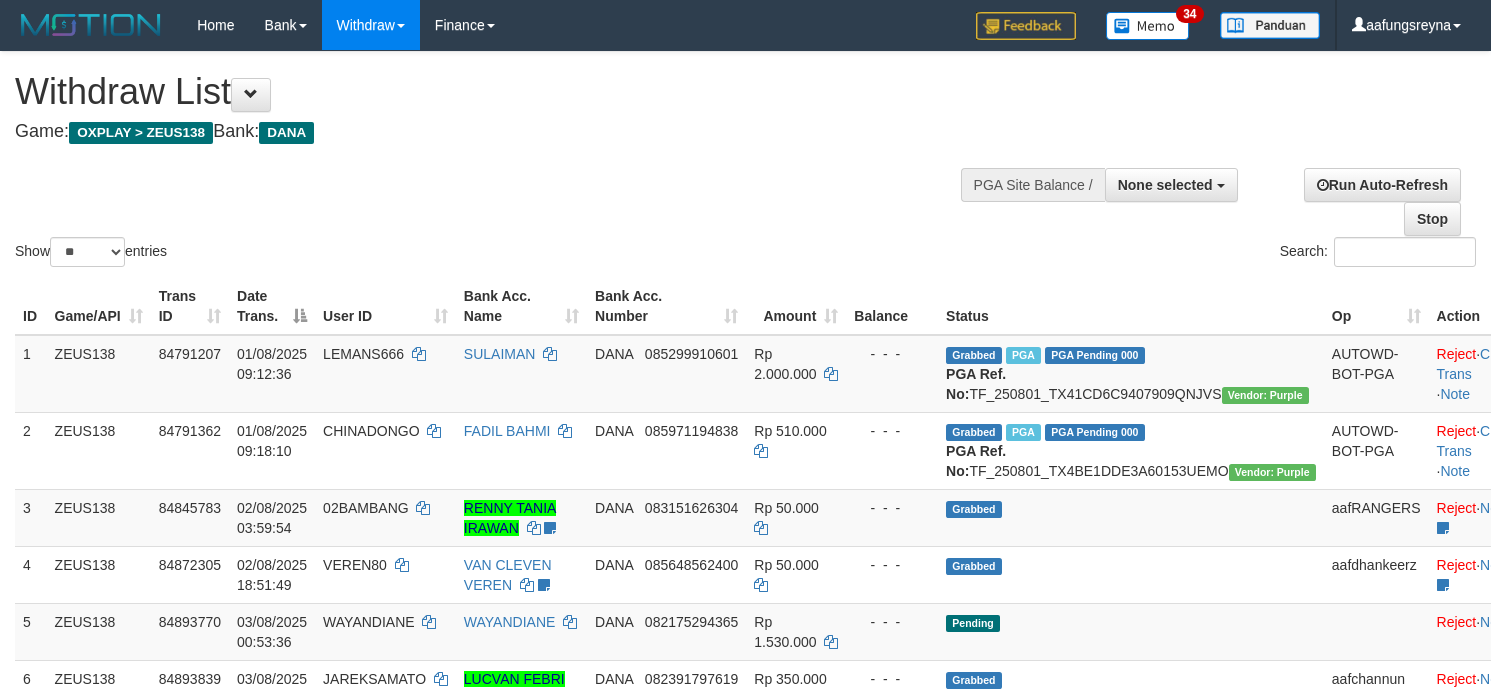 select 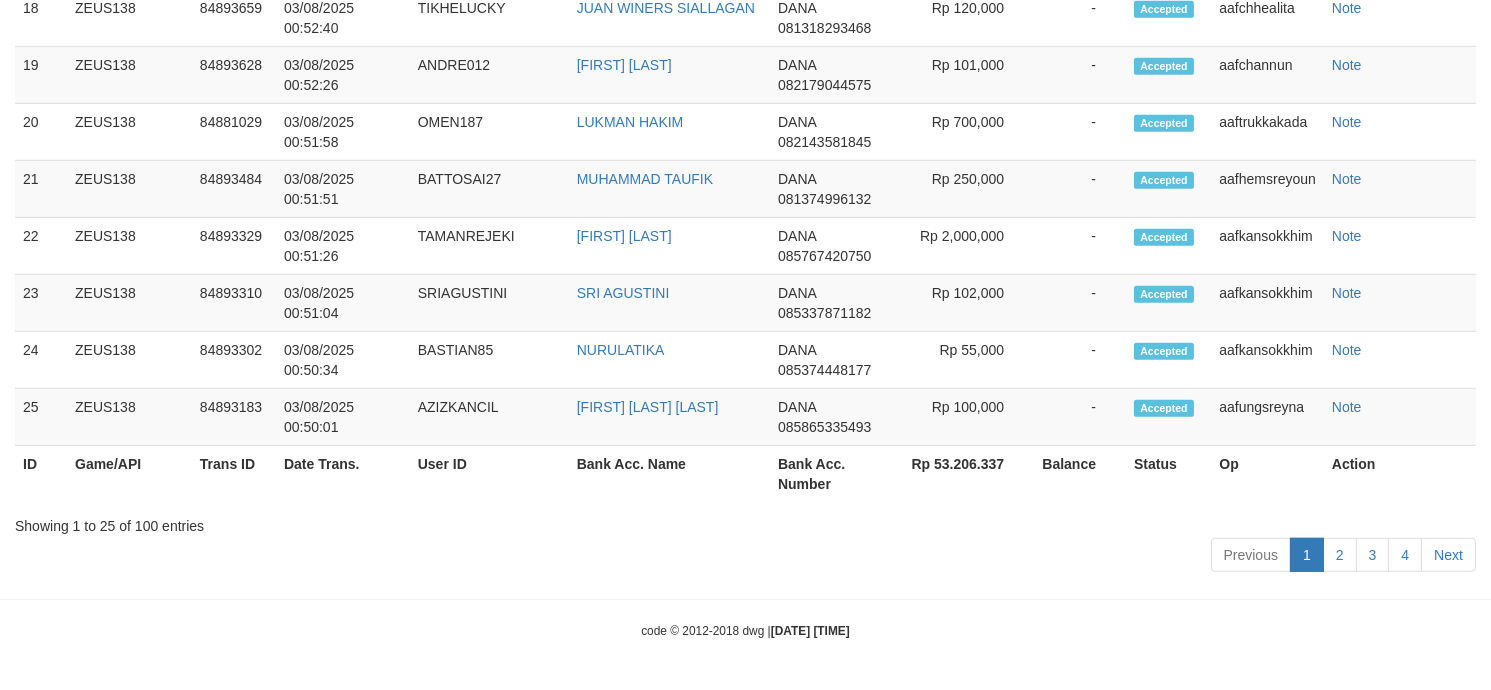 scroll, scrollTop: 2206, scrollLeft: 0, axis: vertical 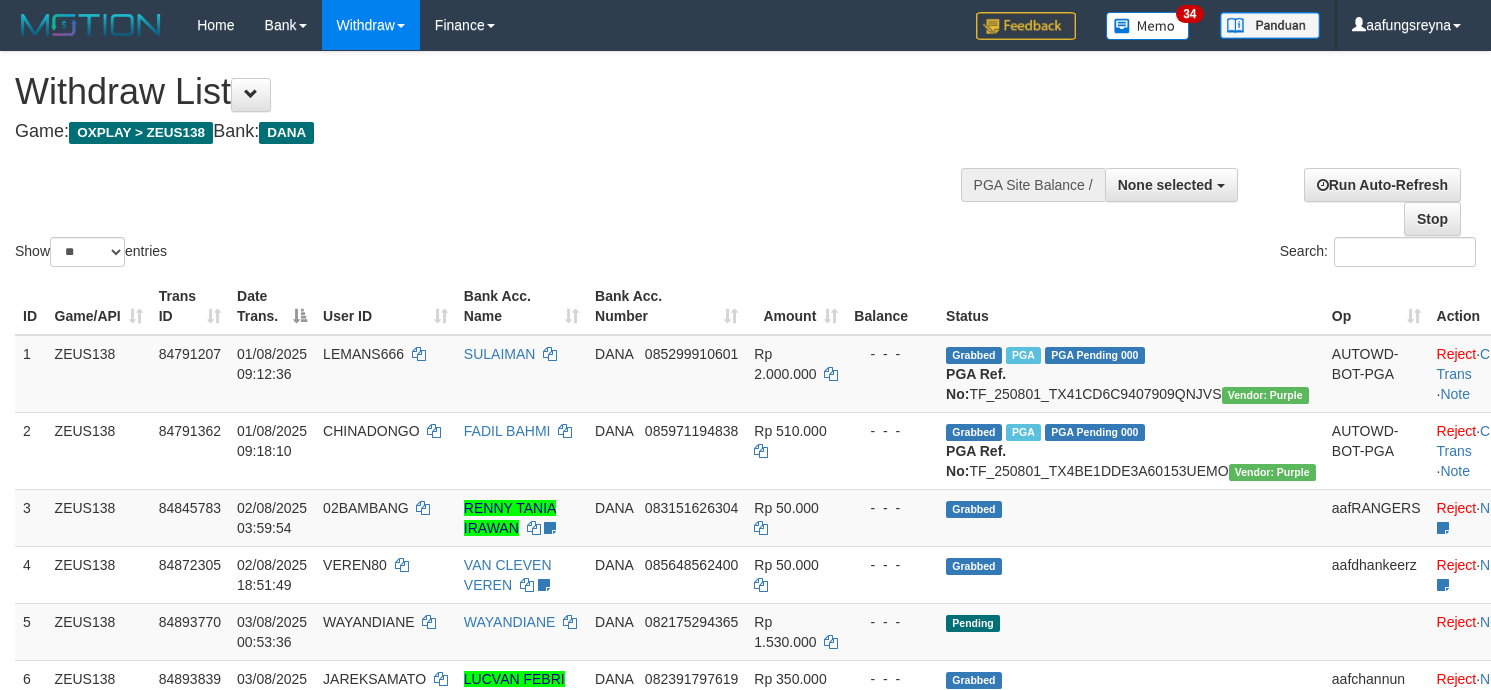 select 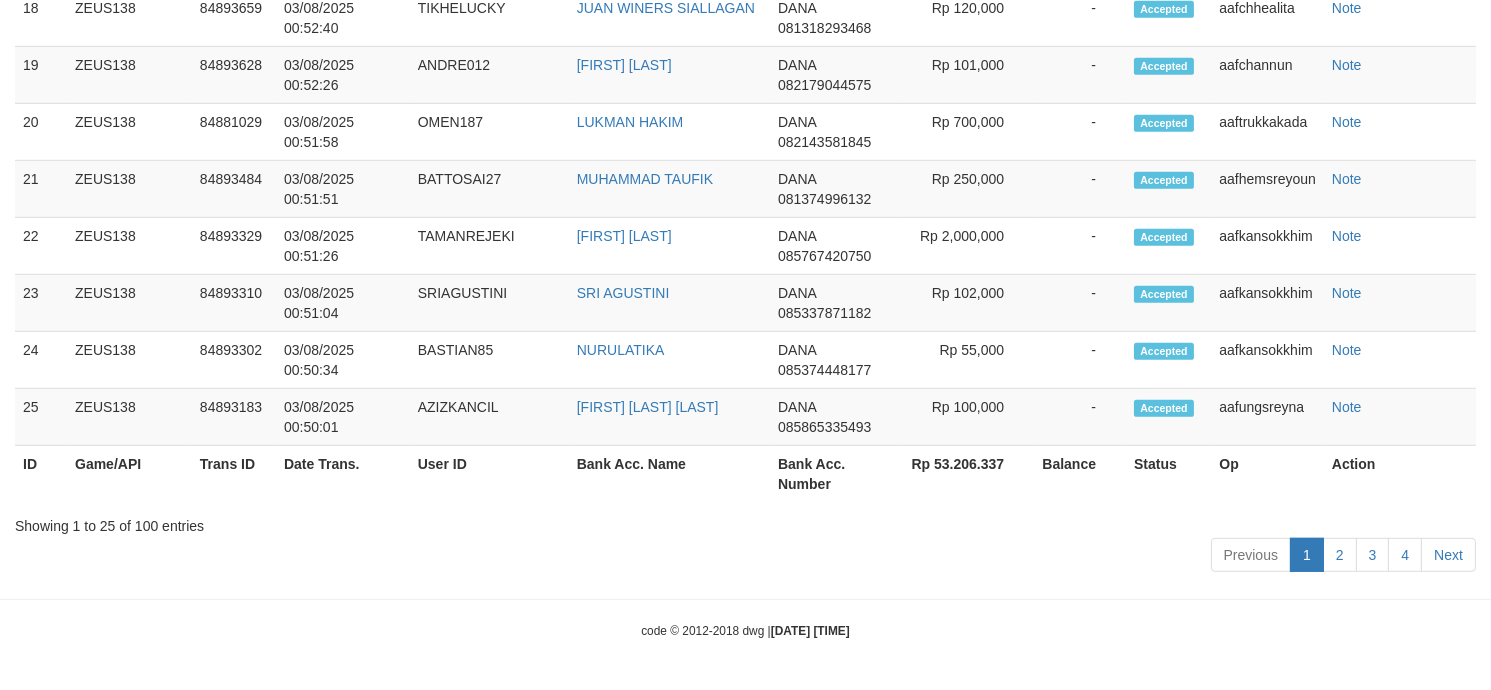 scroll, scrollTop: 2206, scrollLeft: 0, axis: vertical 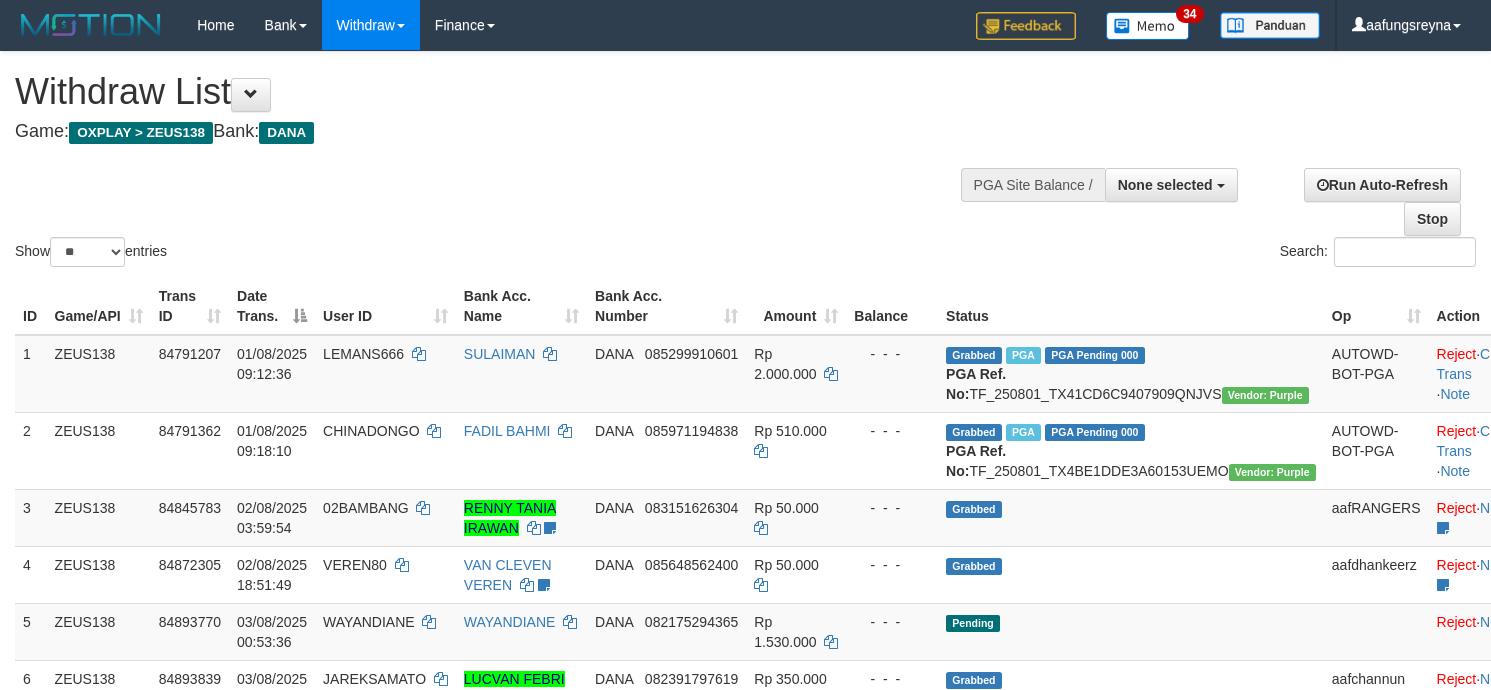 select 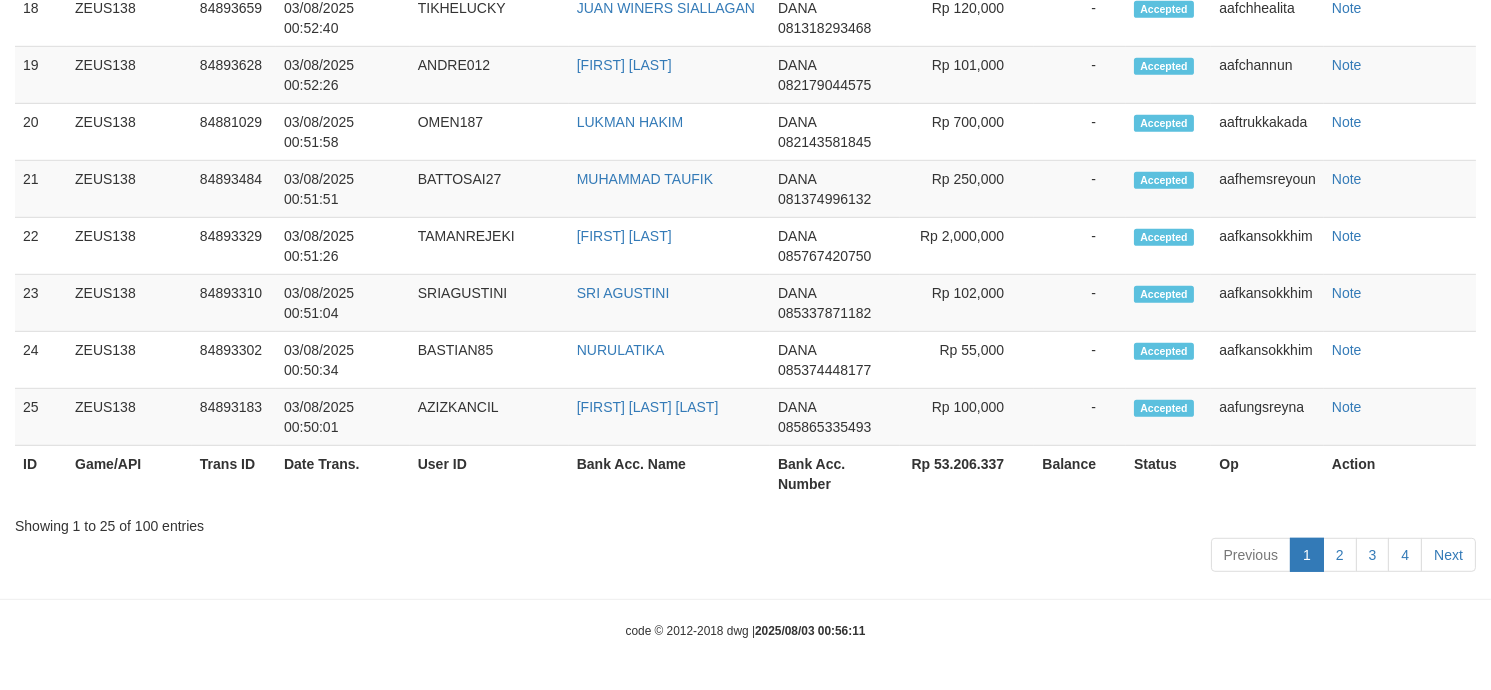scroll, scrollTop: 2206, scrollLeft: 0, axis: vertical 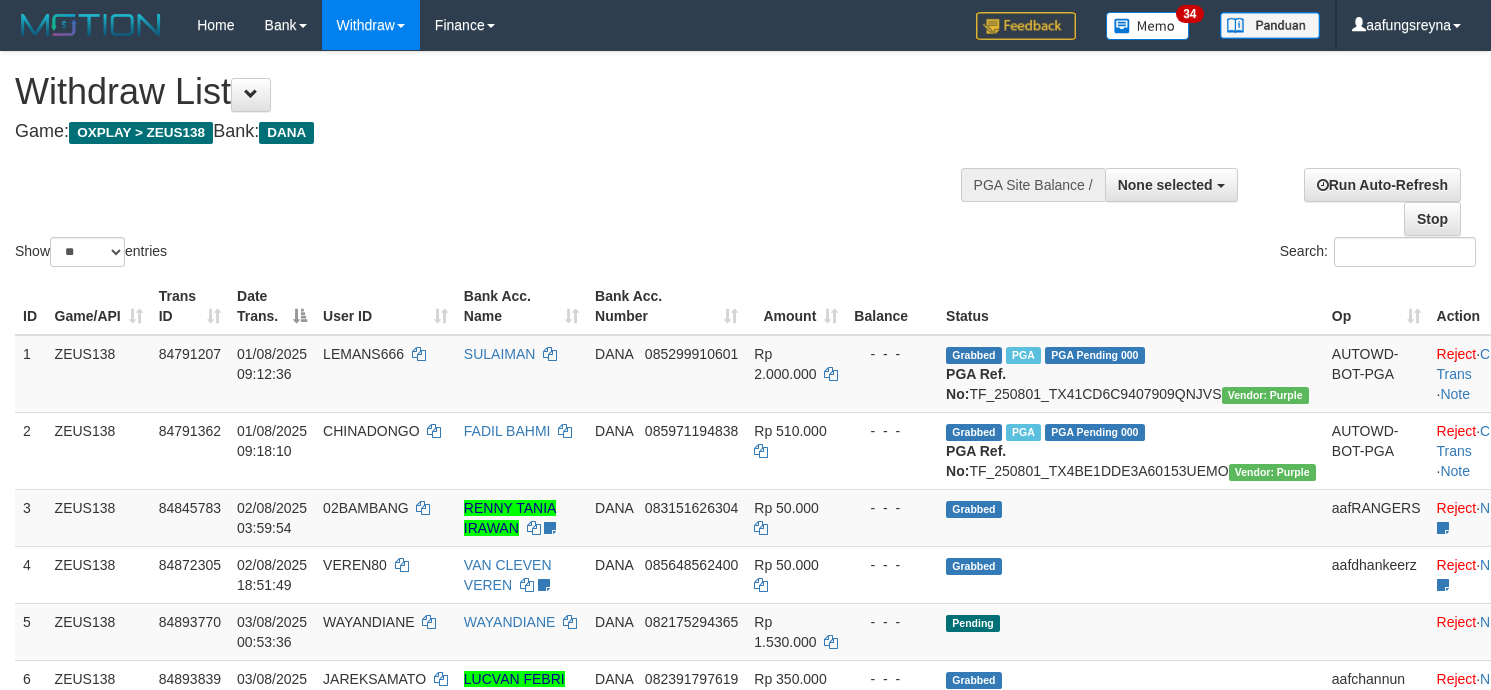 select 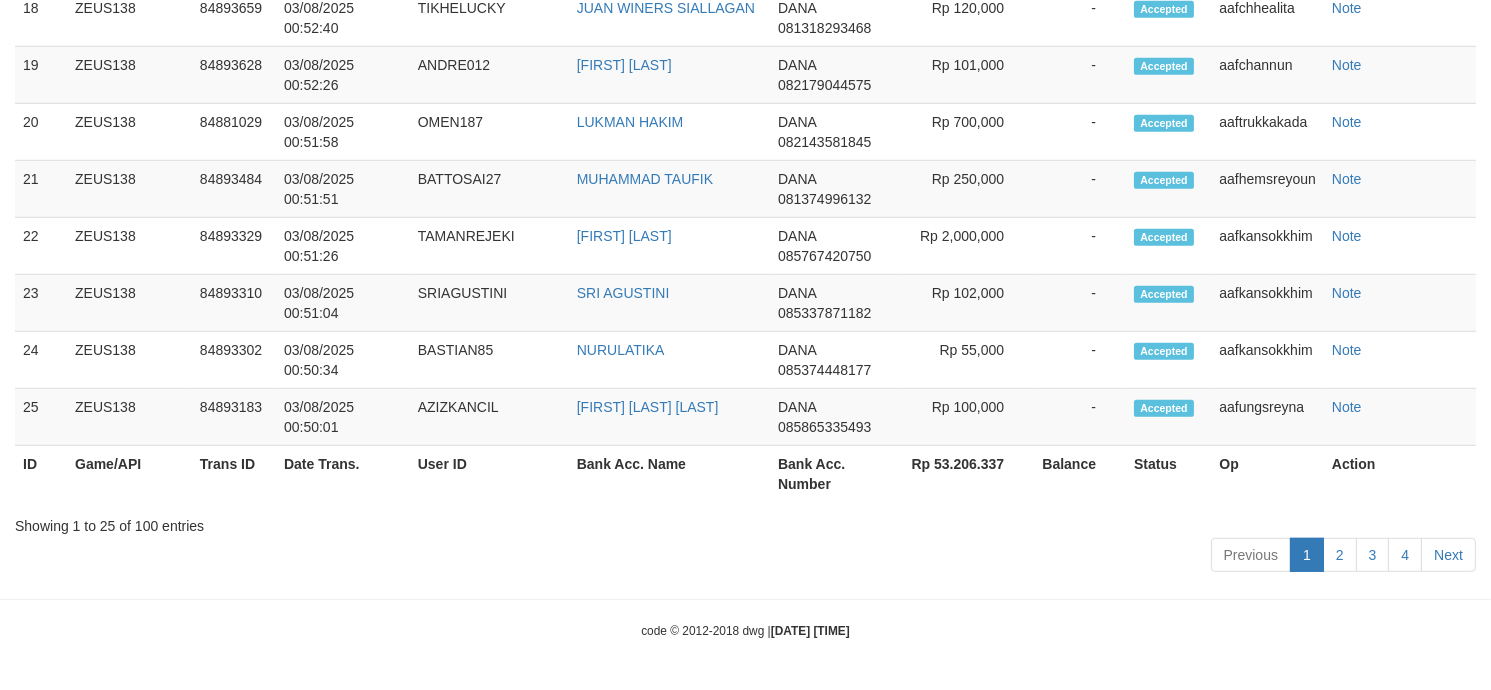 scroll, scrollTop: 2206, scrollLeft: 0, axis: vertical 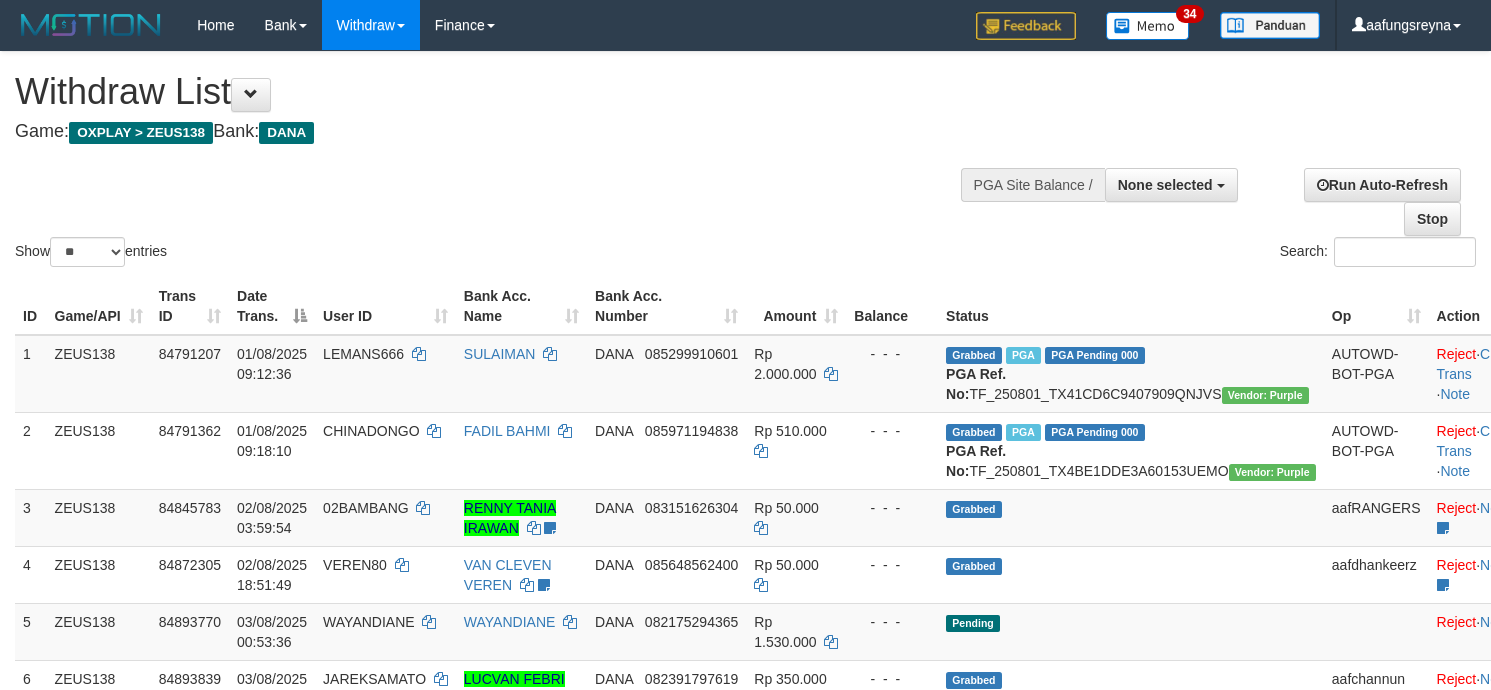 select 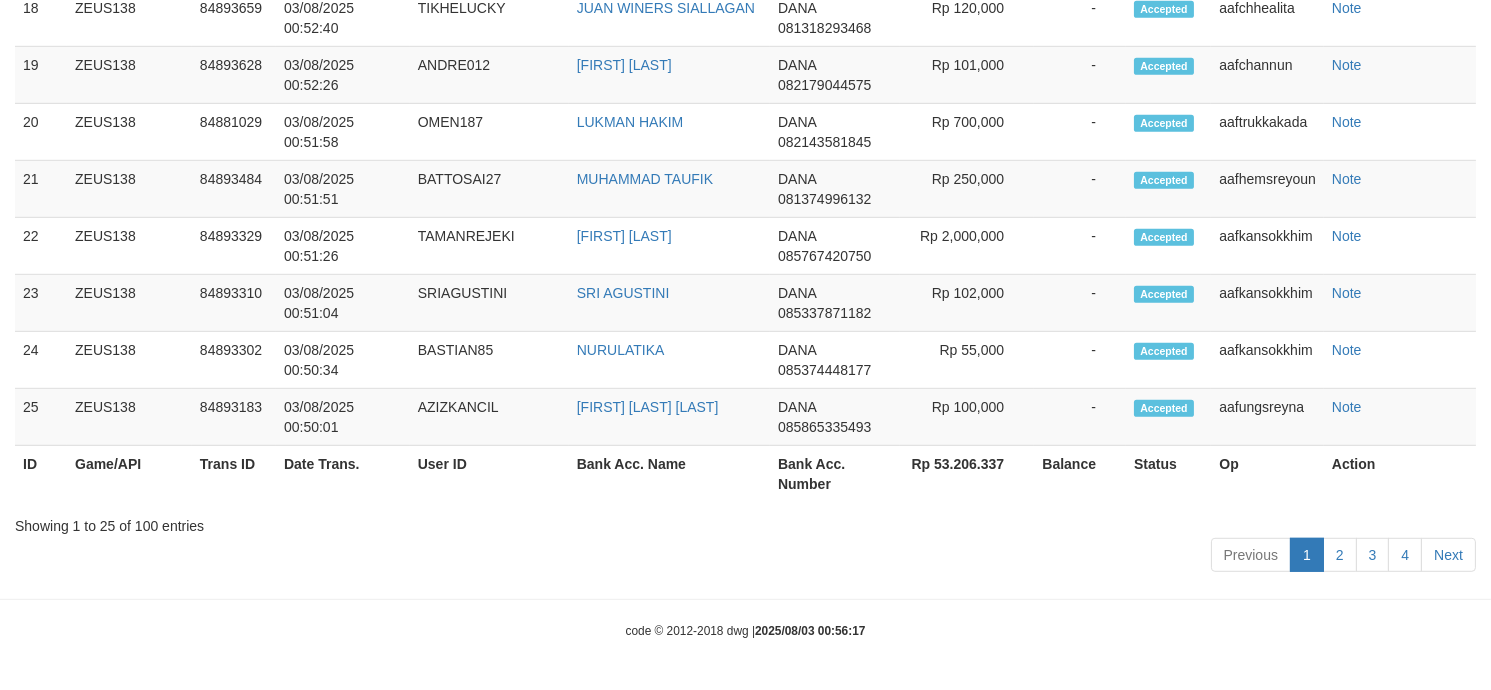 scroll, scrollTop: 2206, scrollLeft: 0, axis: vertical 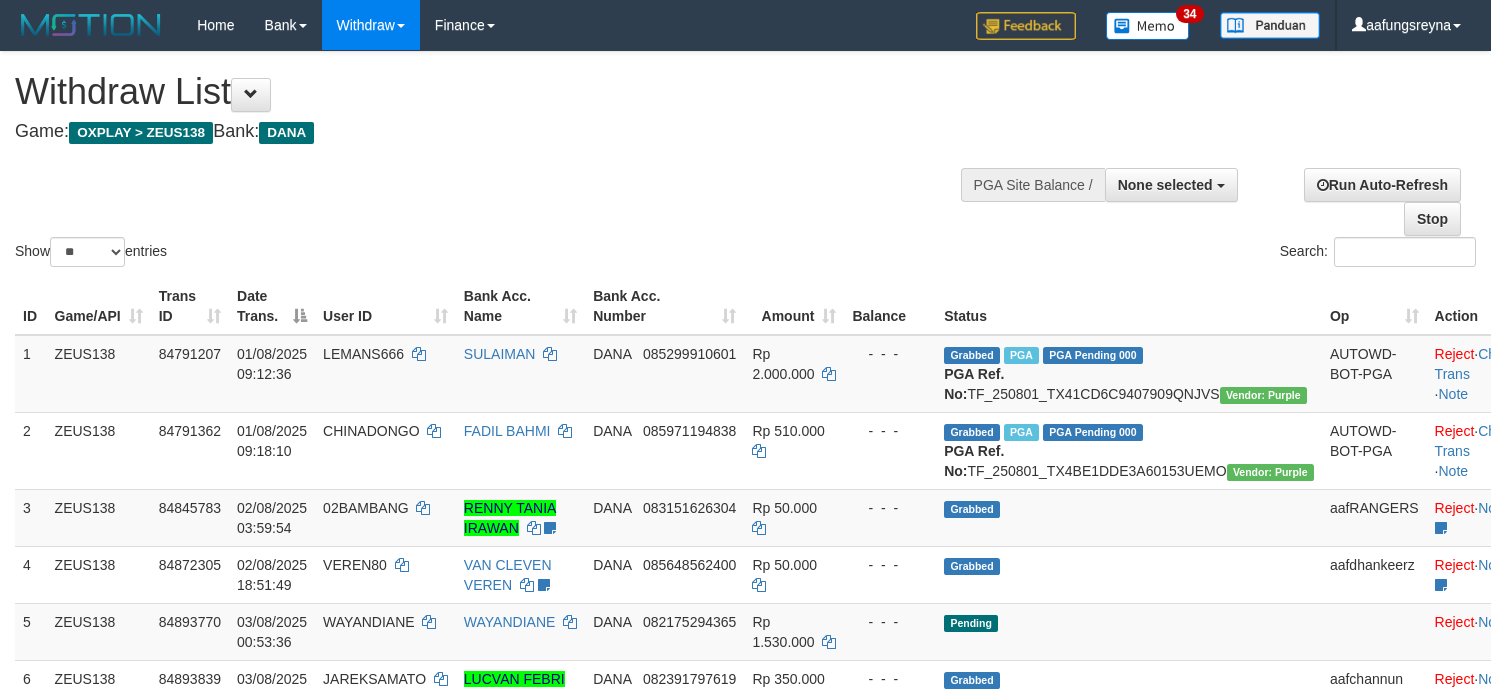 select 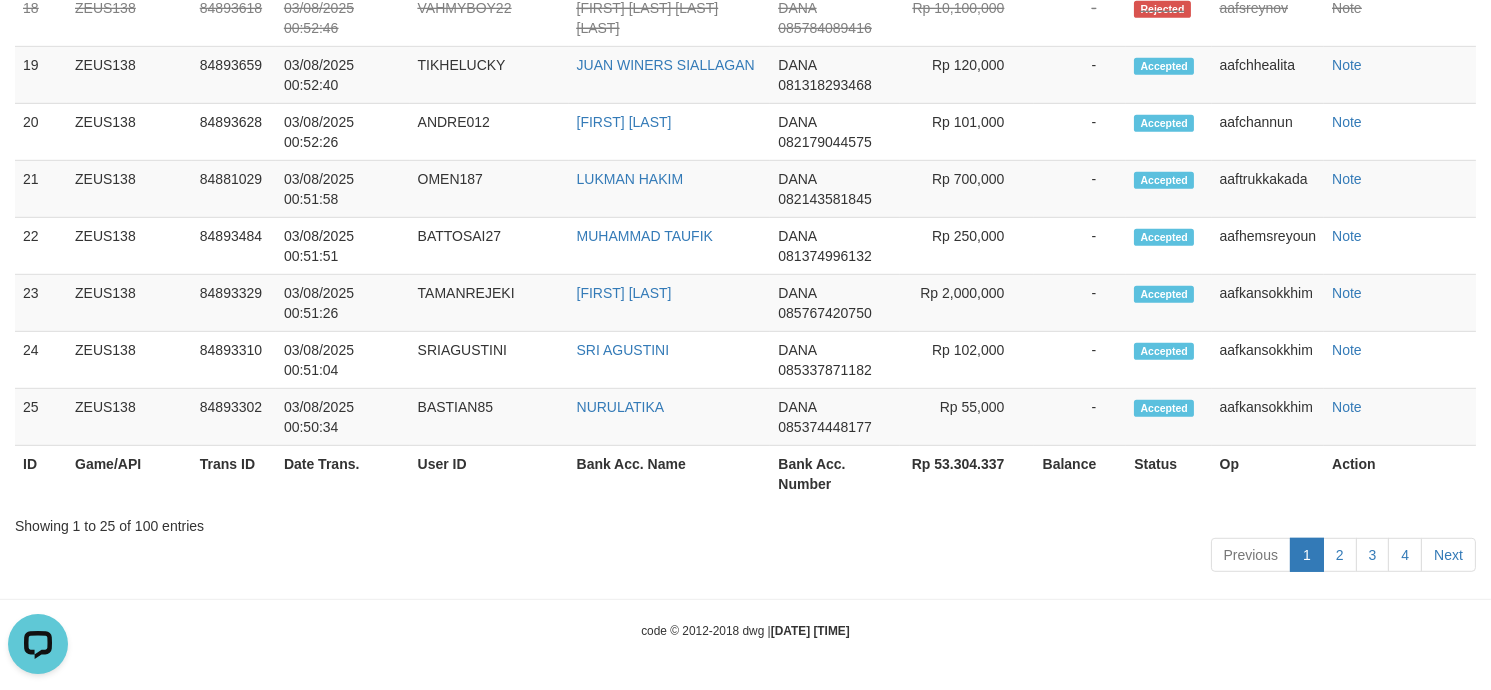 scroll, scrollTop: 0, scrollLeft: 0, axis: both 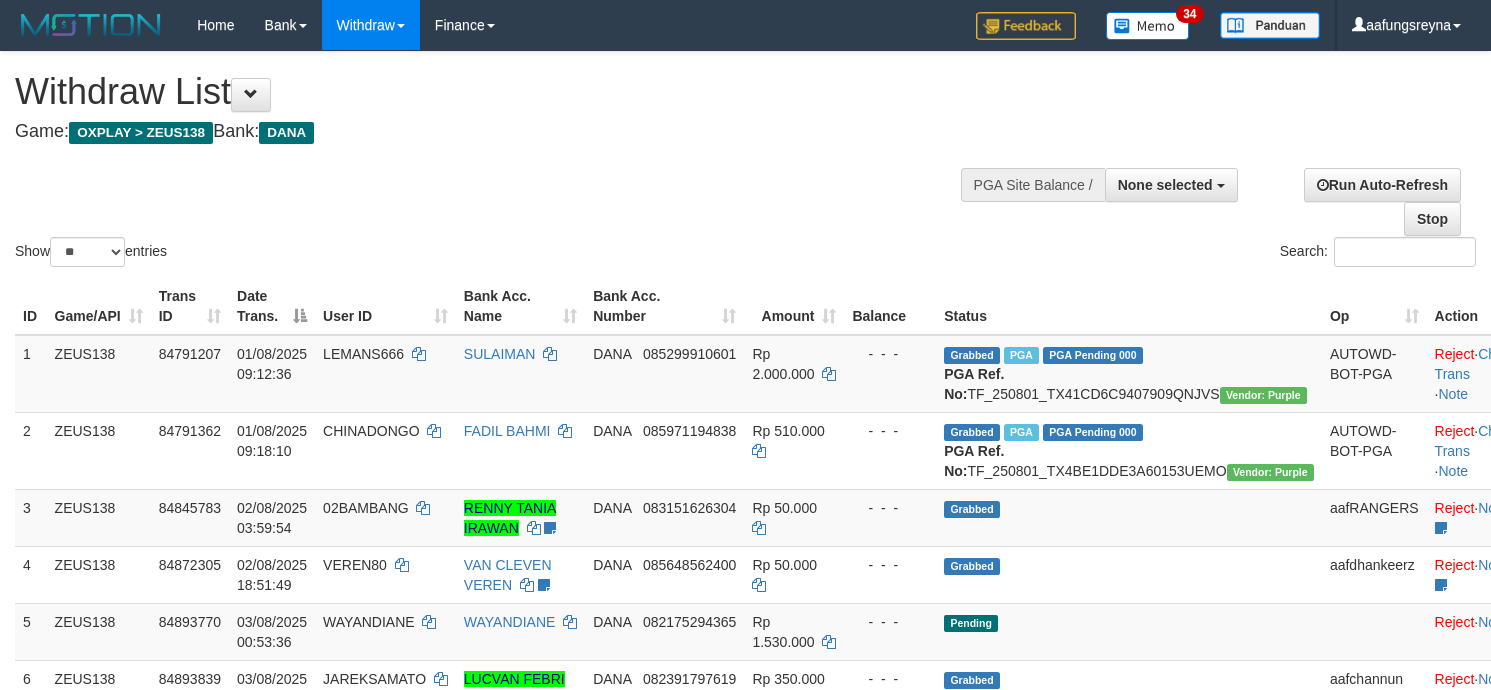 select 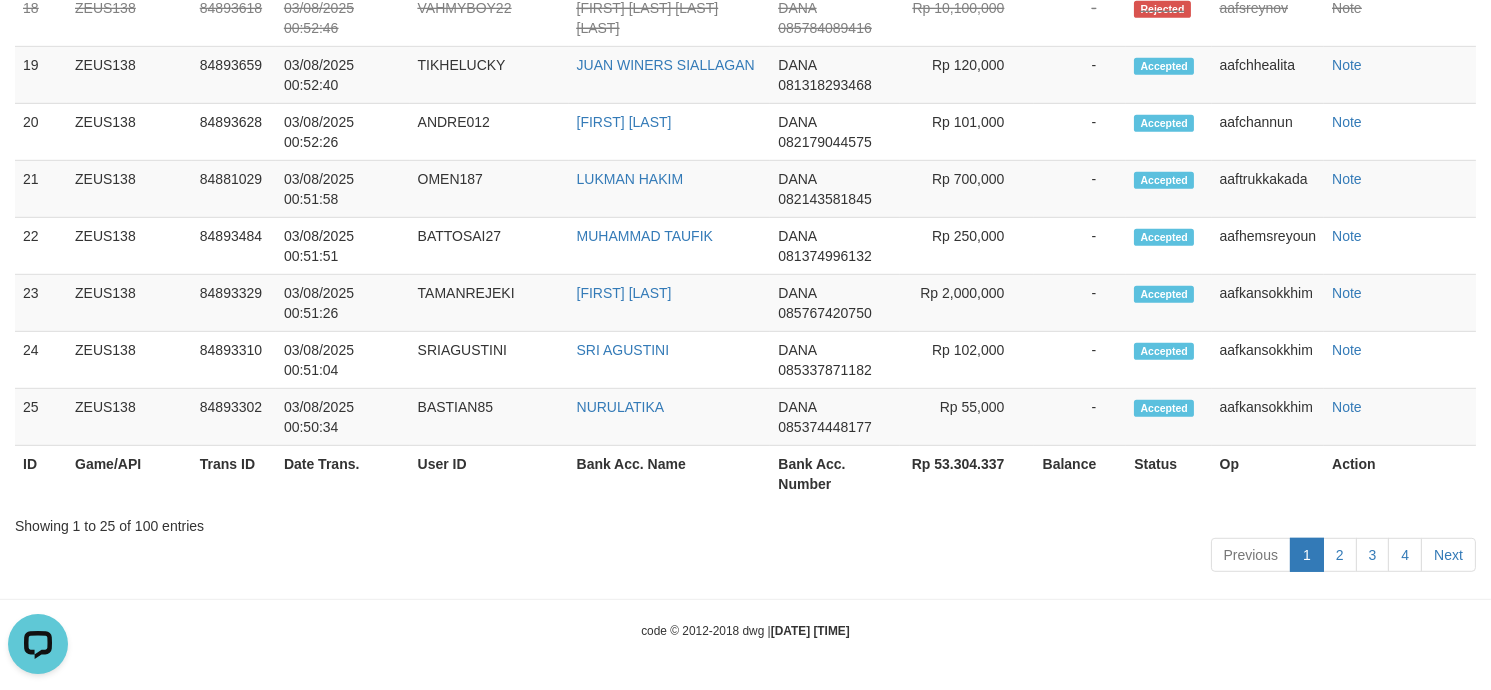 scroll, scrollTop: 0, scrollLeft: 0, axis: both 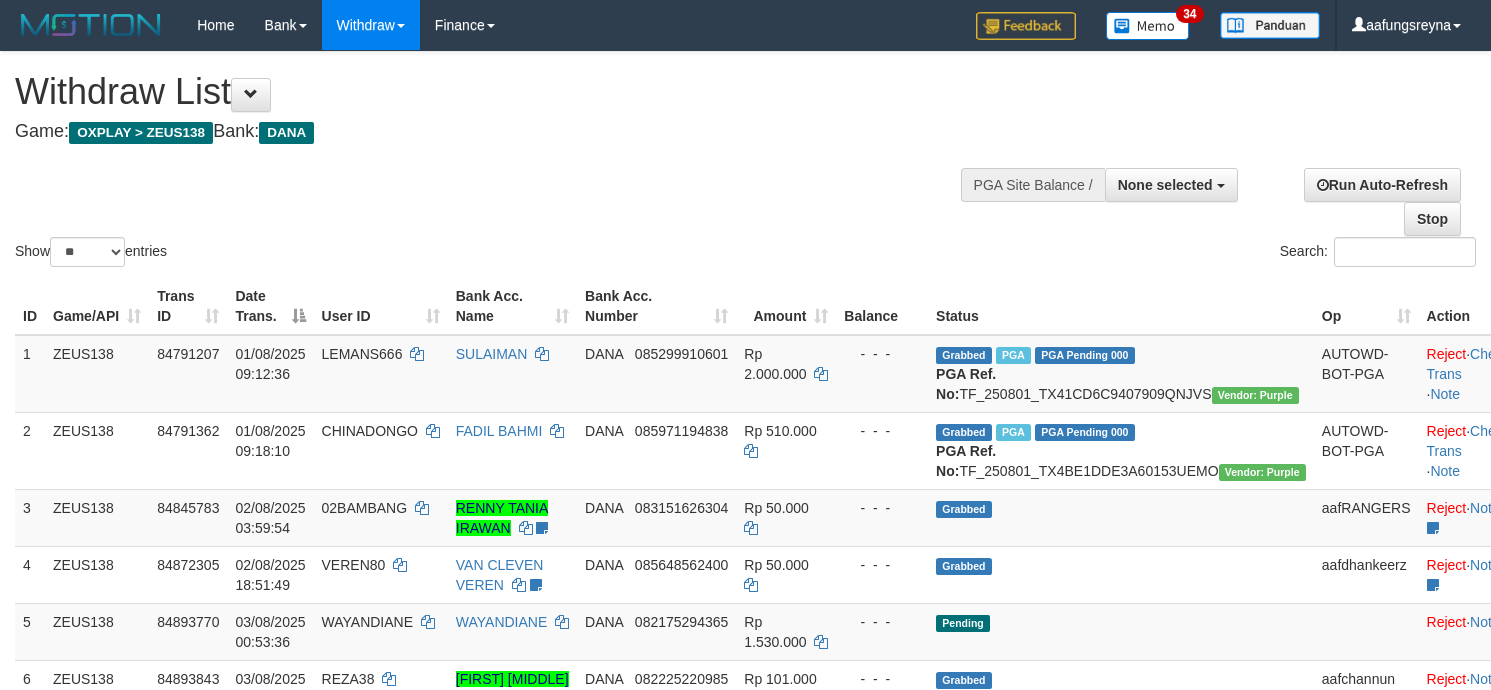 select 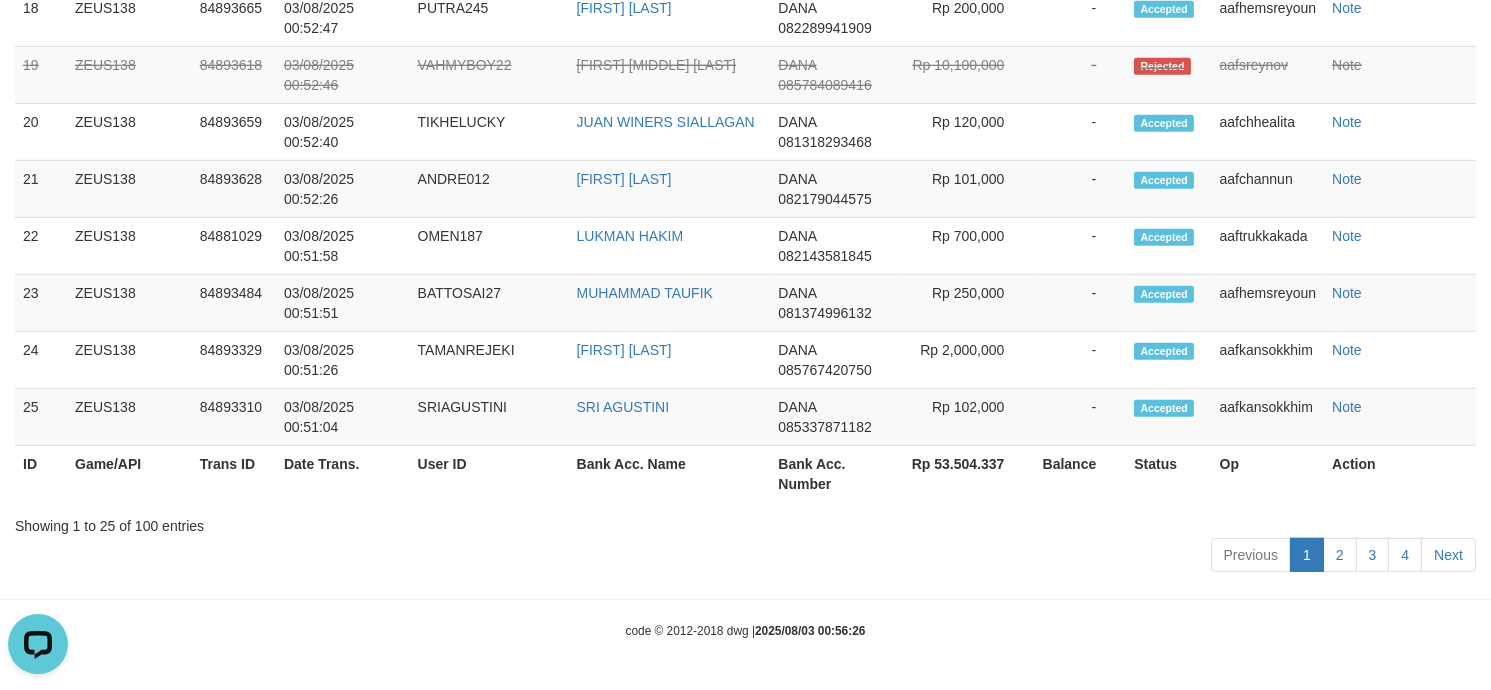 scroll, scrollTop: 0, scrollLeft: 0, axis: both 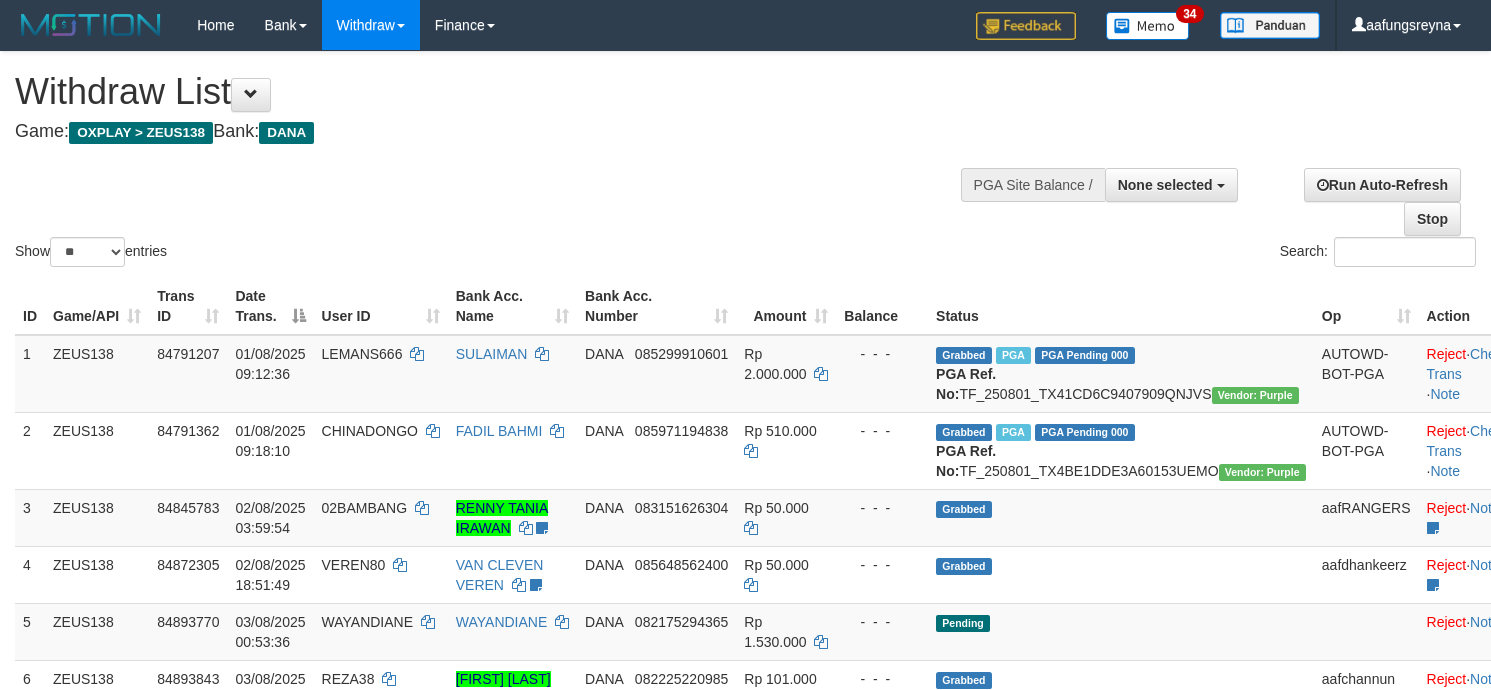 select 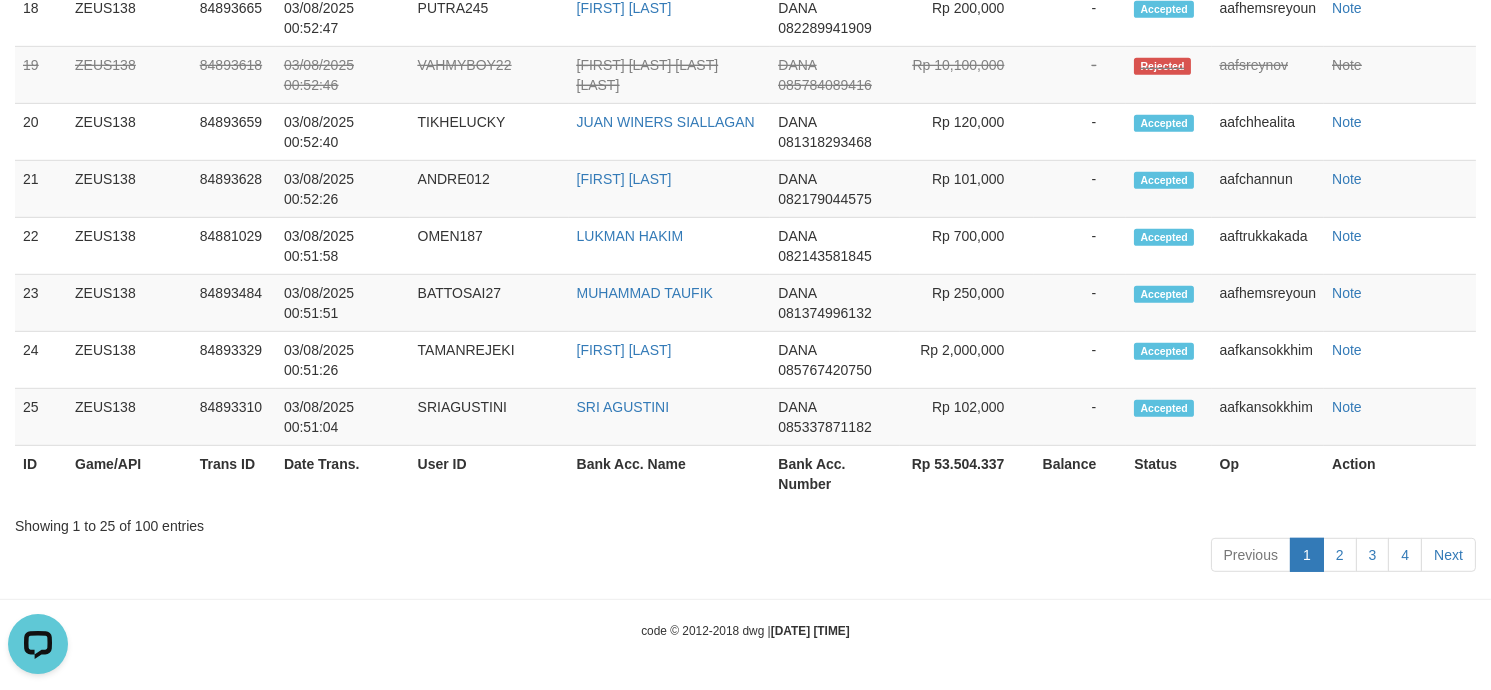 scroll, scrollTop: 0, scrollLeft: 0, axis: both 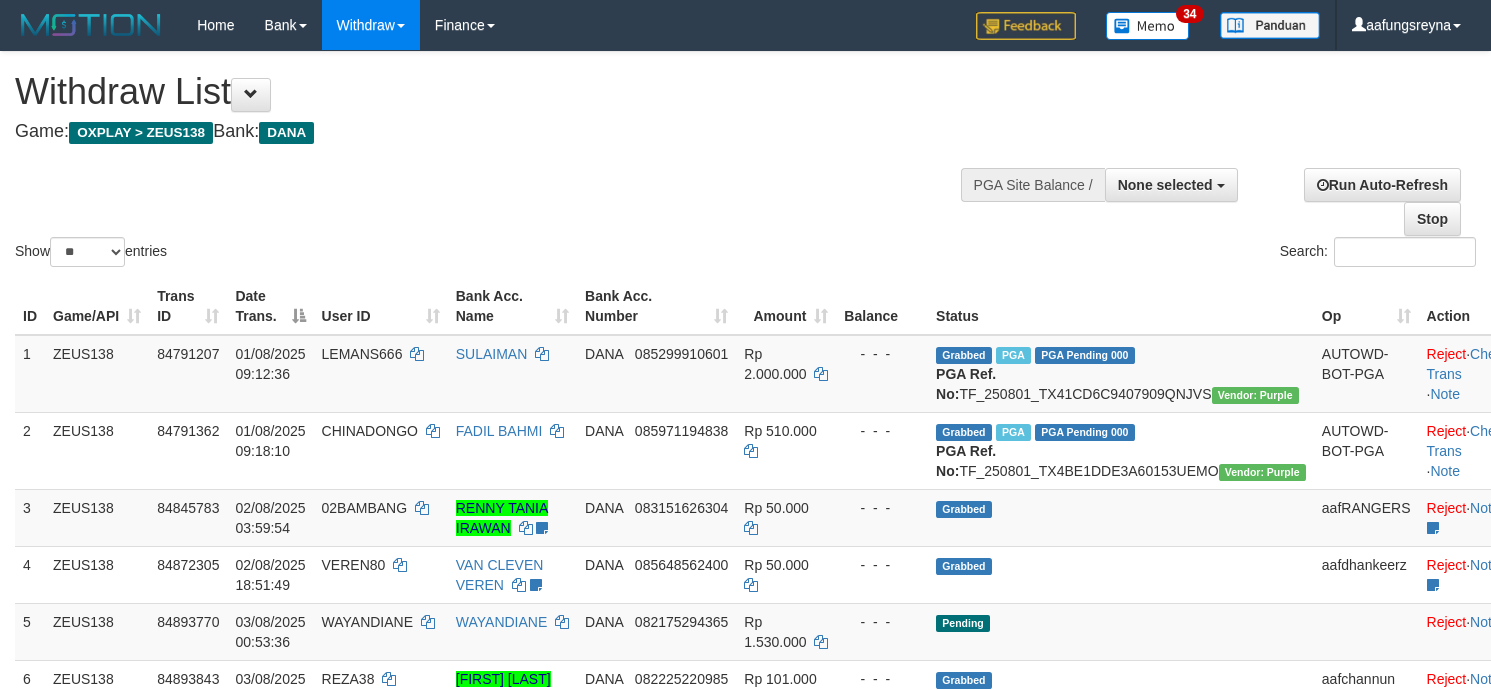 select 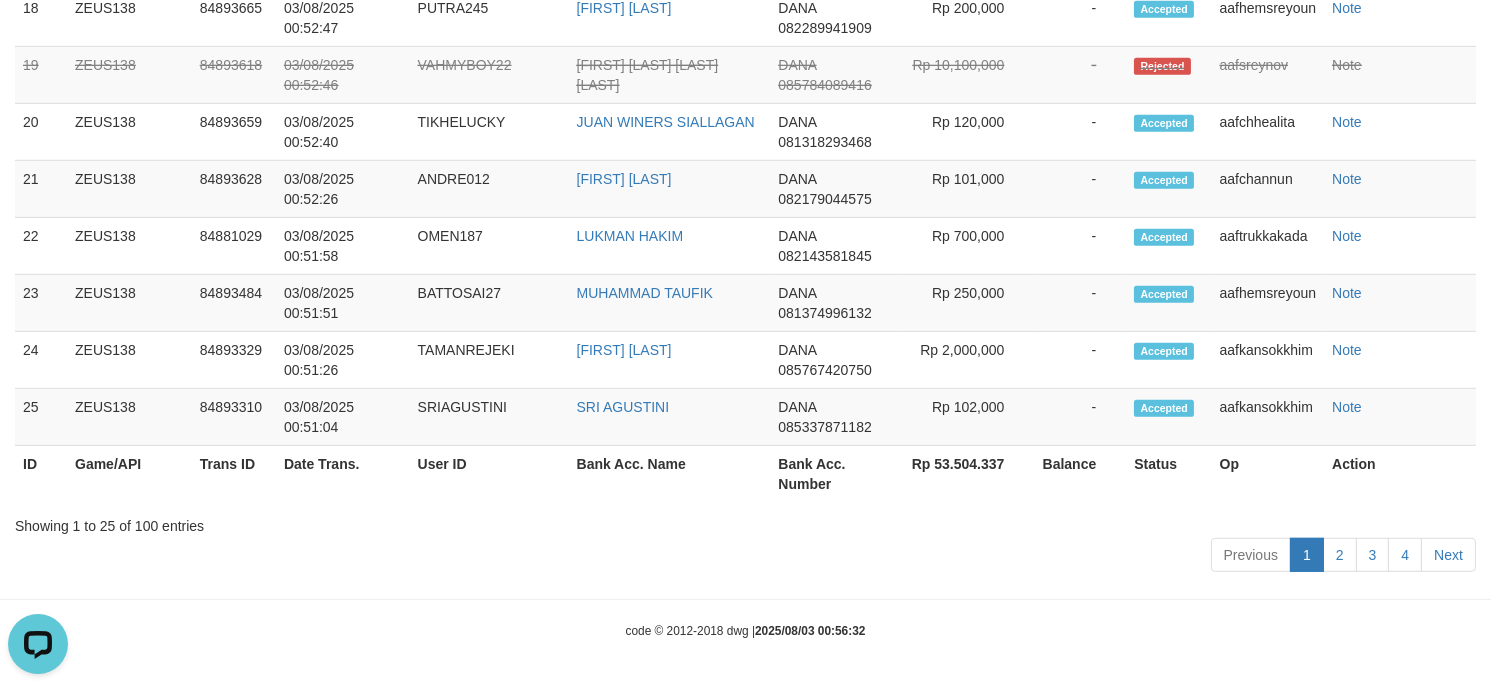 scroll, scrollTop: 0, scrollLeft: 0, axis: both 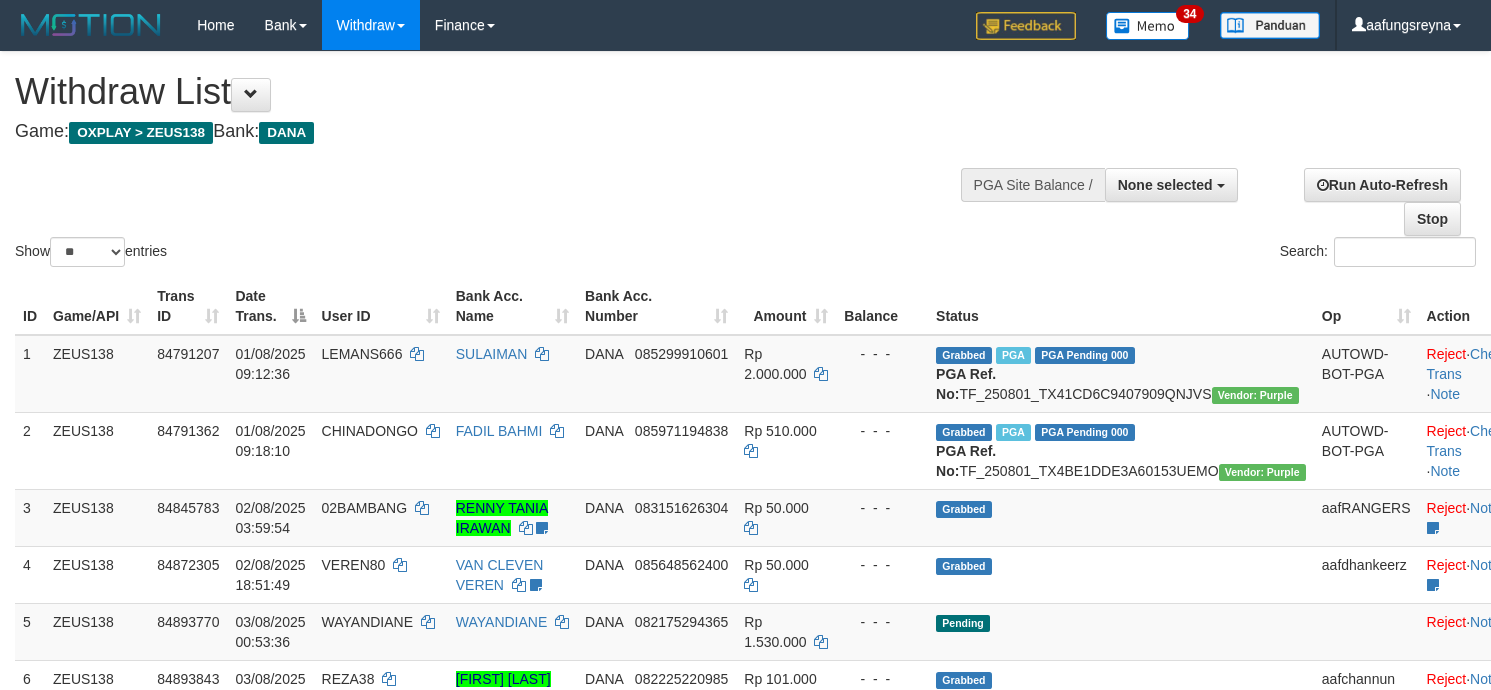 select 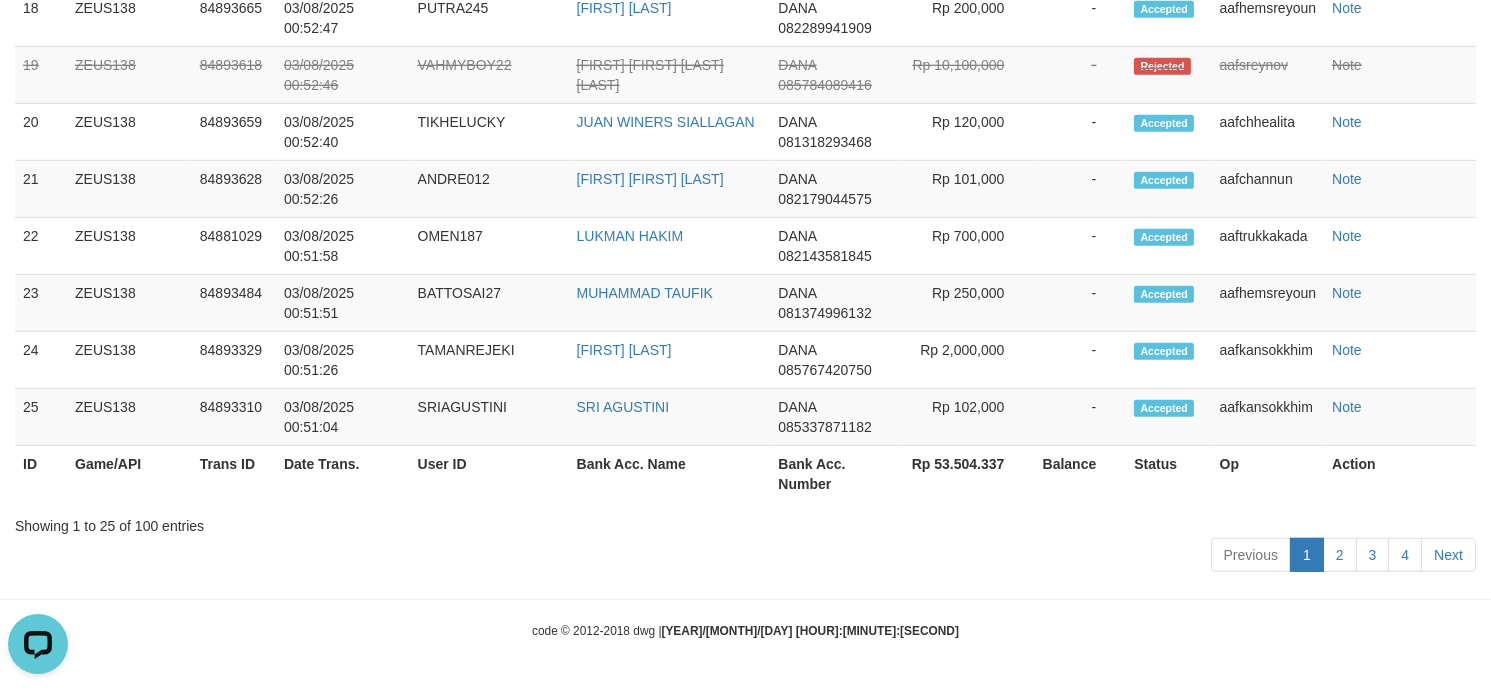 scroll, scrollTop: 0, scrollLeft: 0, axis: both 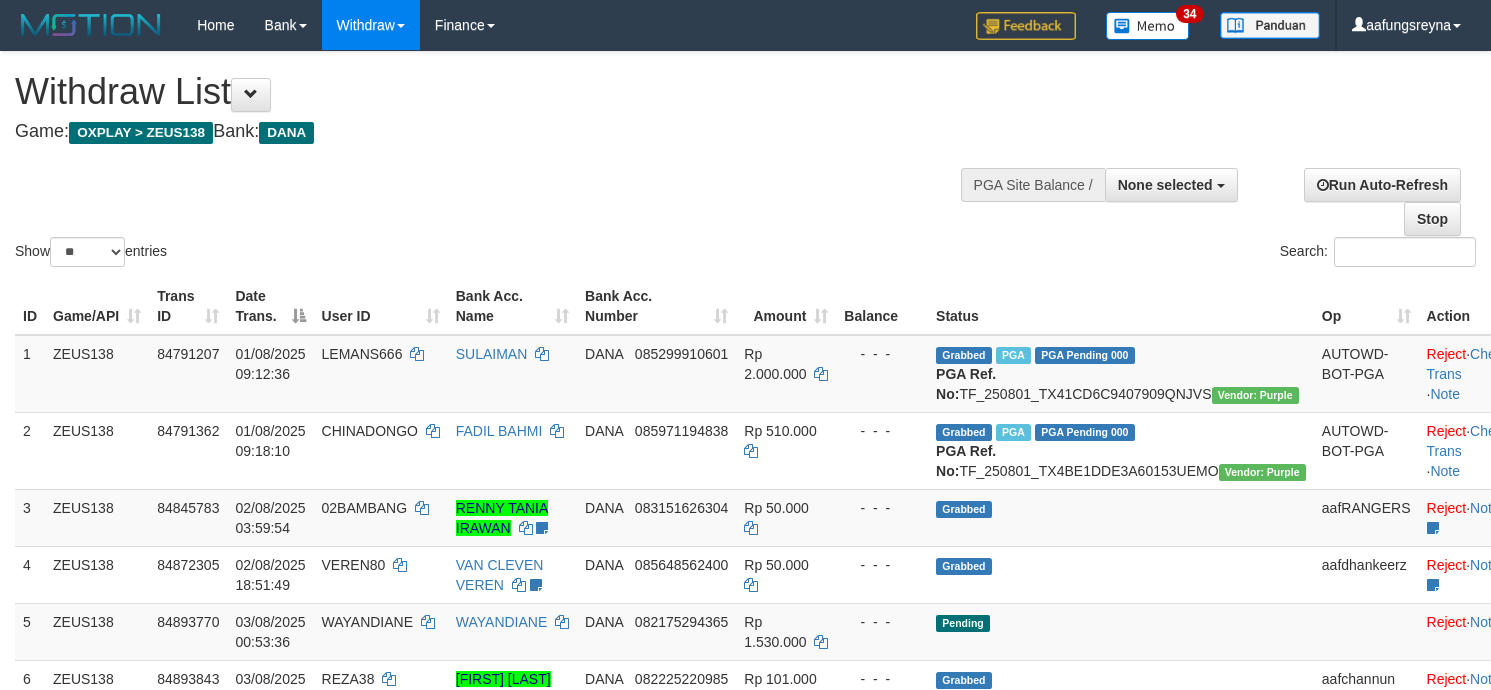 select 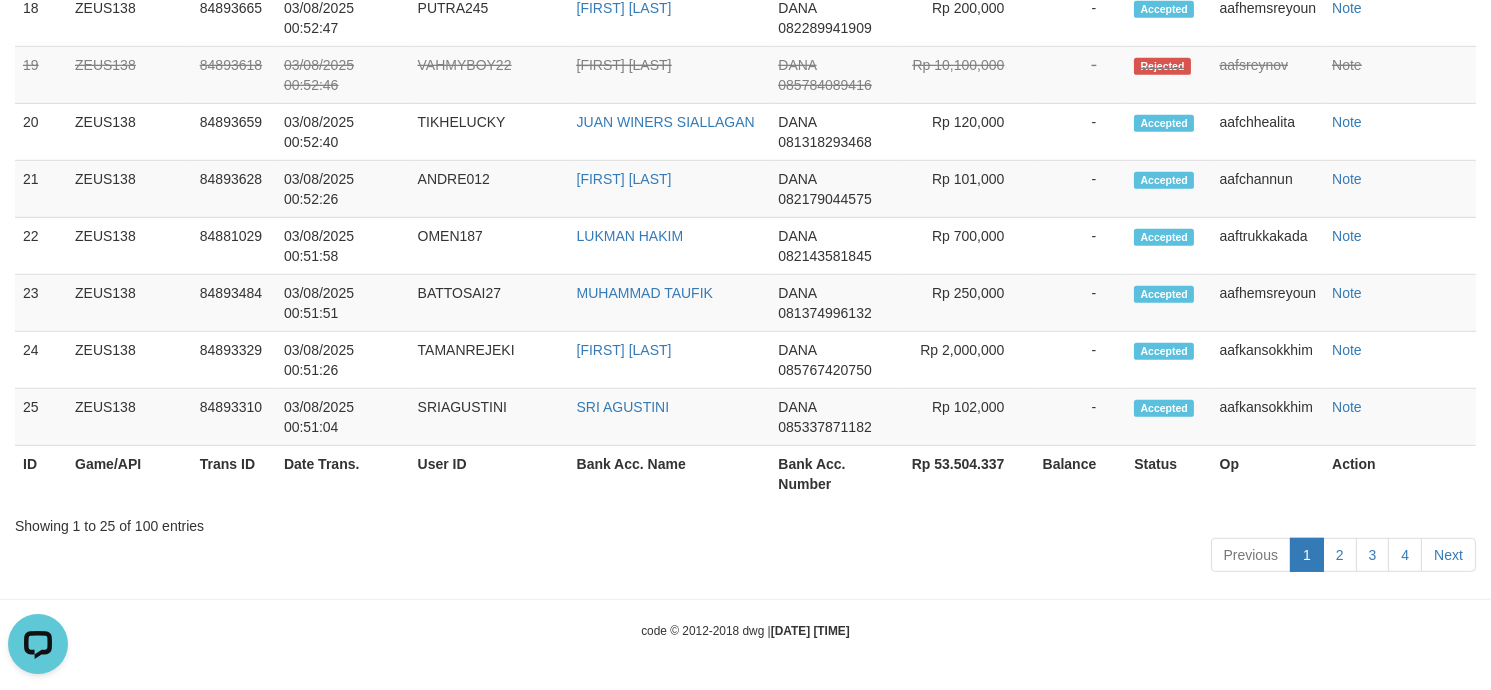 scroll, scrollTop: 0, scrollLeft: 0, axis: both 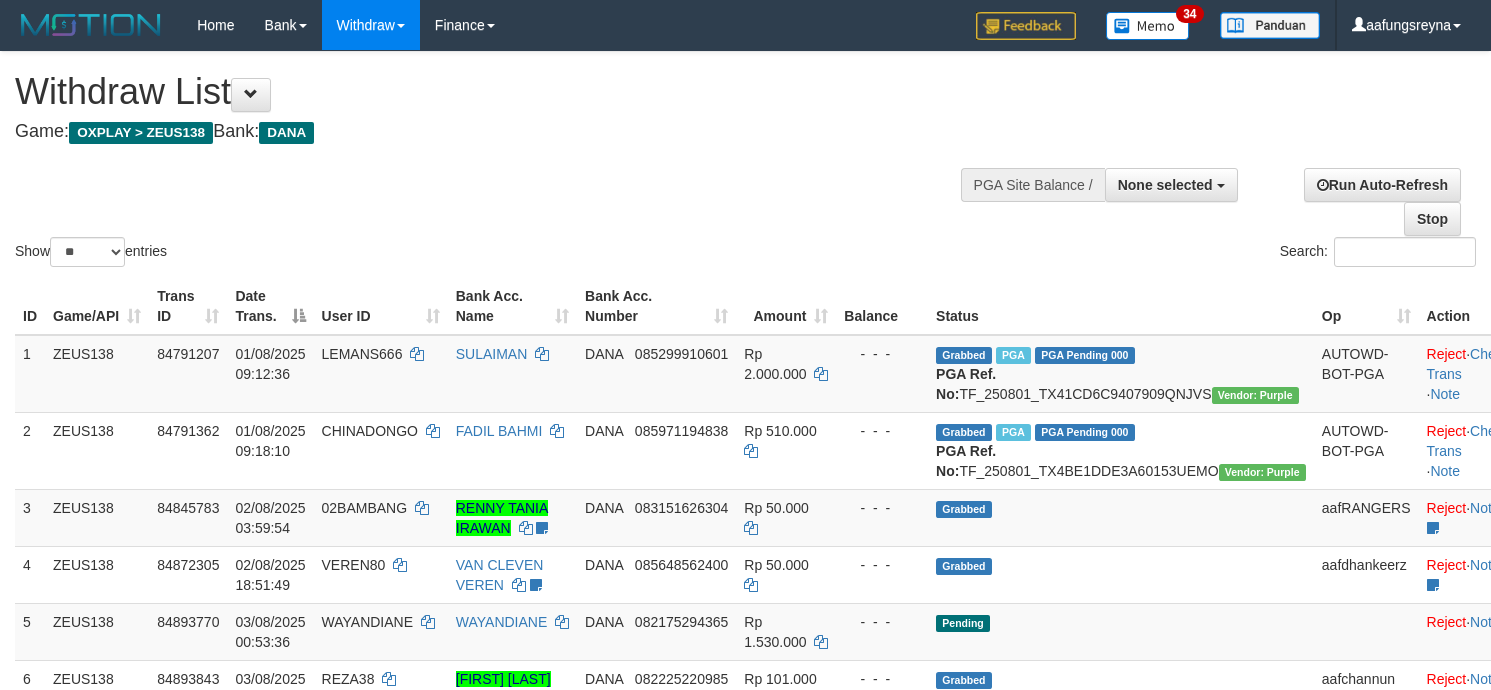 select 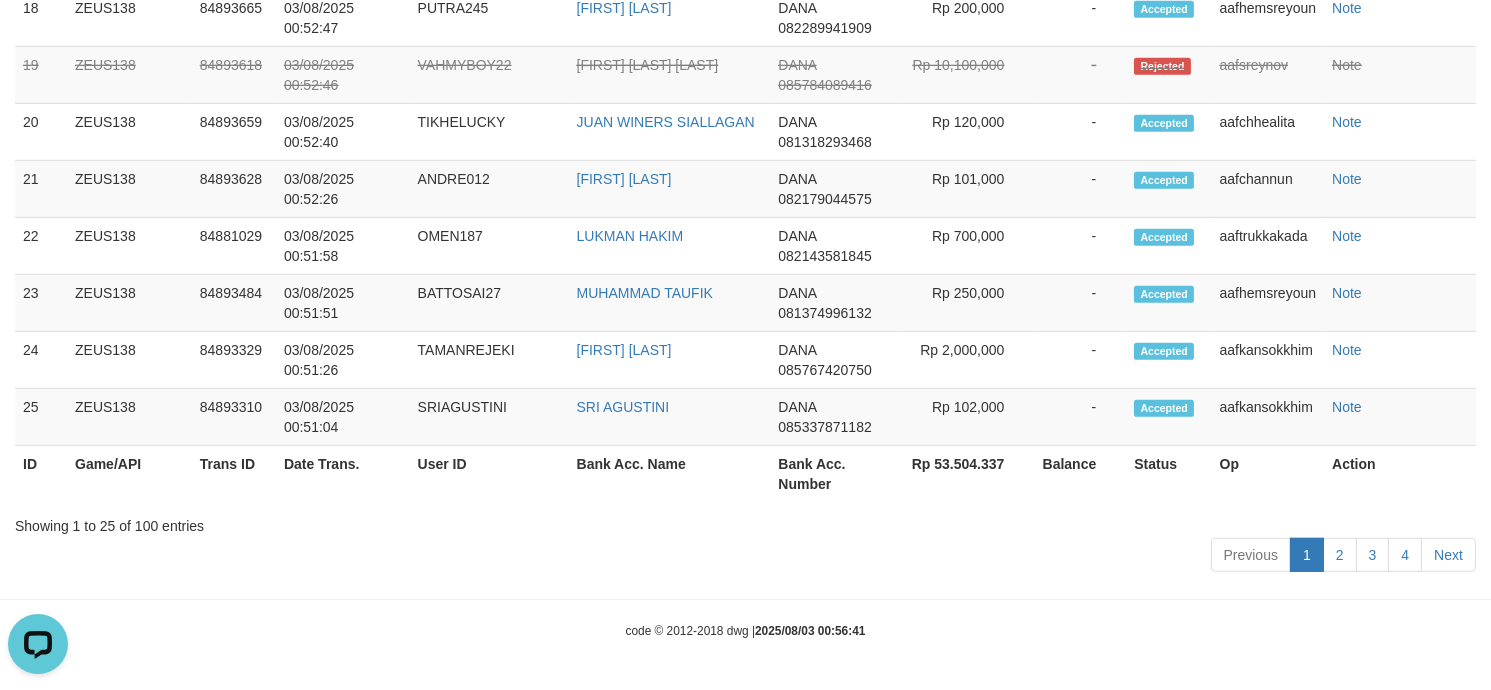 scroll, scrollTop: 0, scrollLeft: 0, axis: both 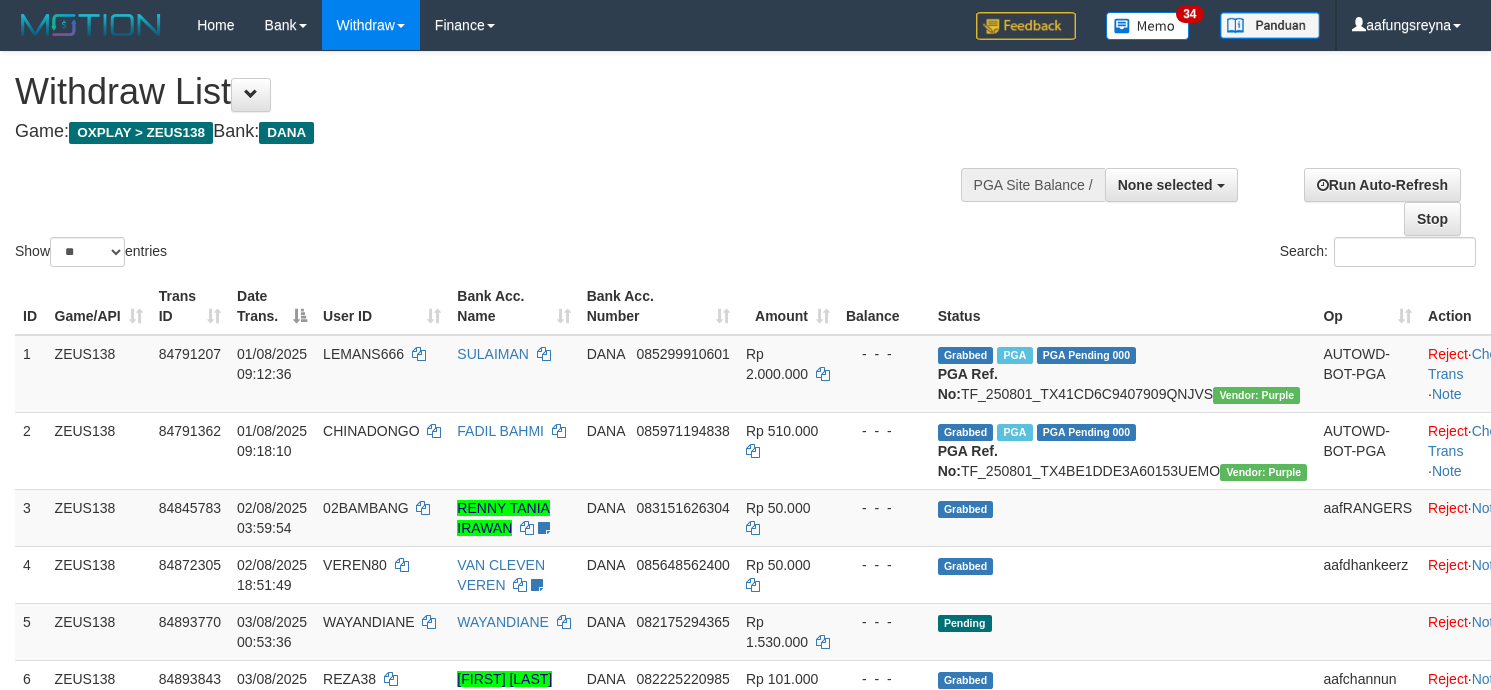 select 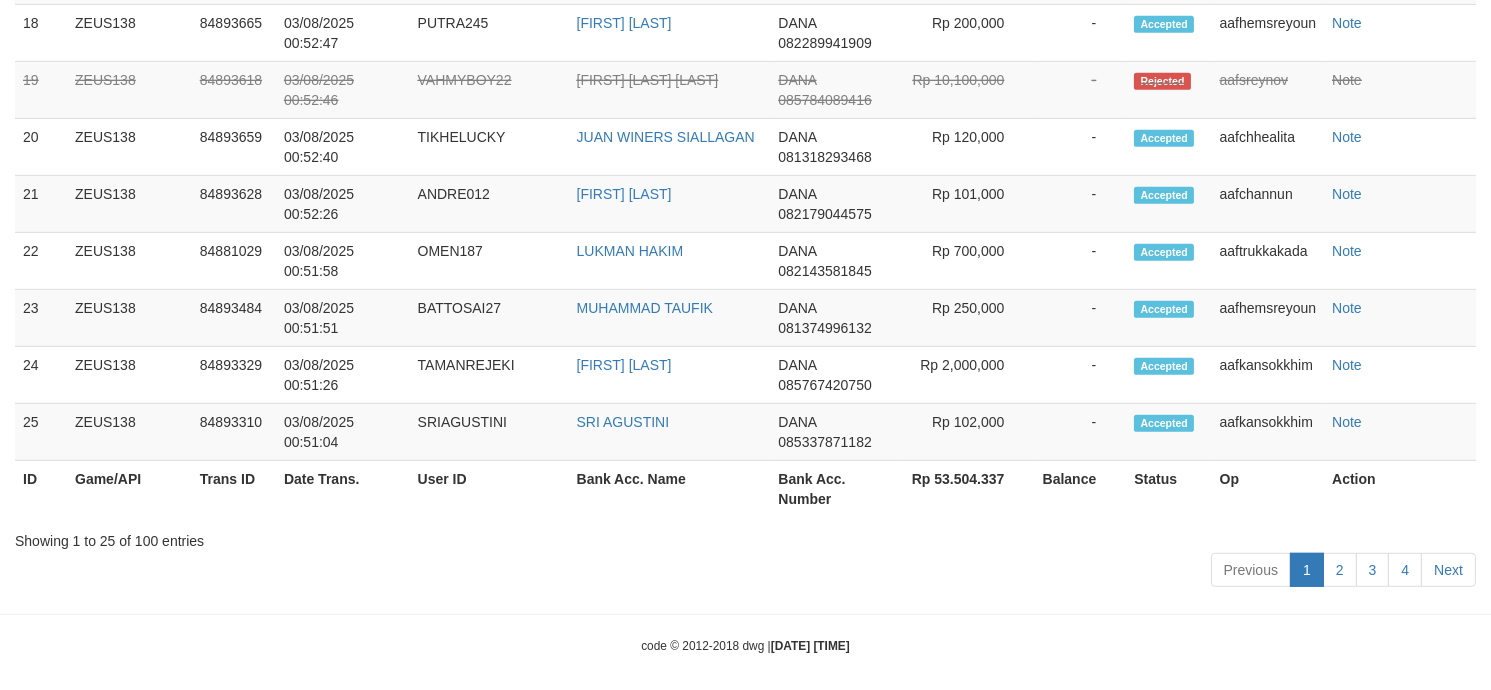 scroll, scrollTop: 2148, scrollLeft: 0, axis: vertical 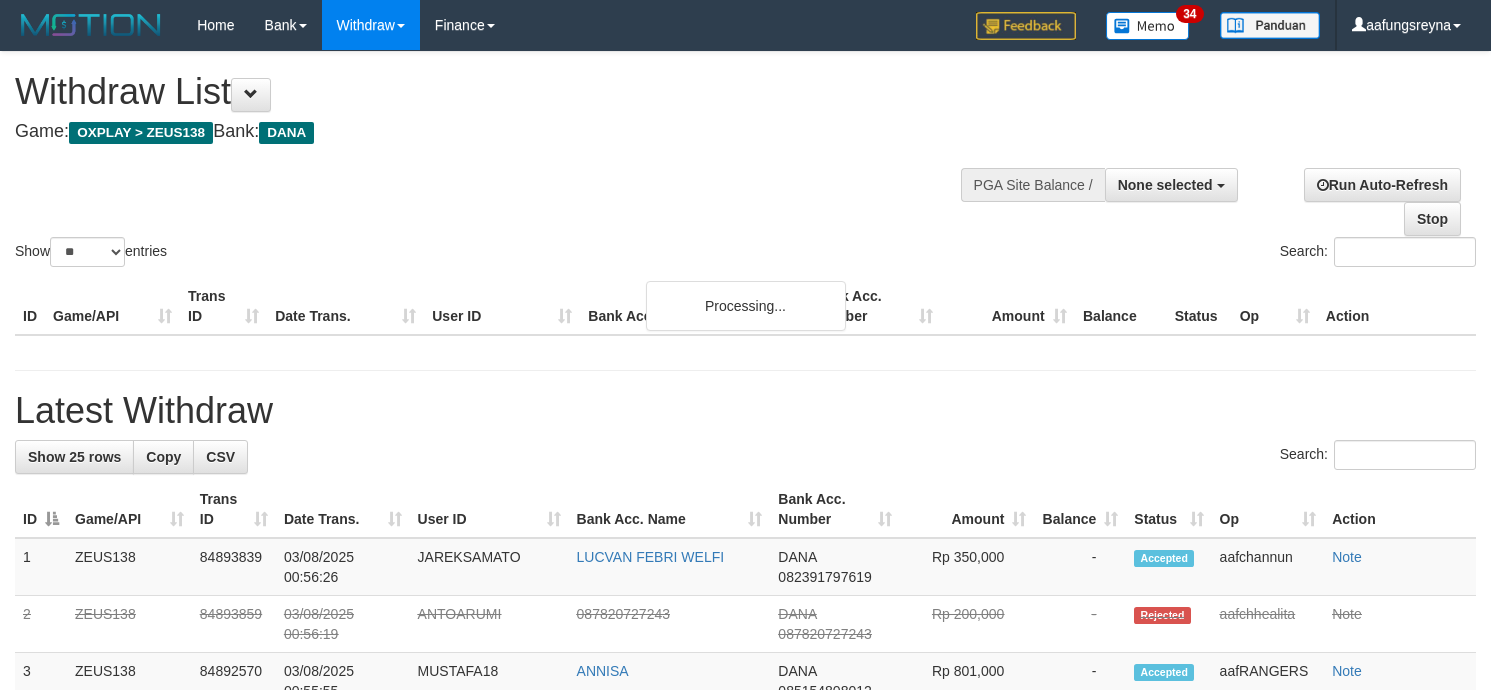 select 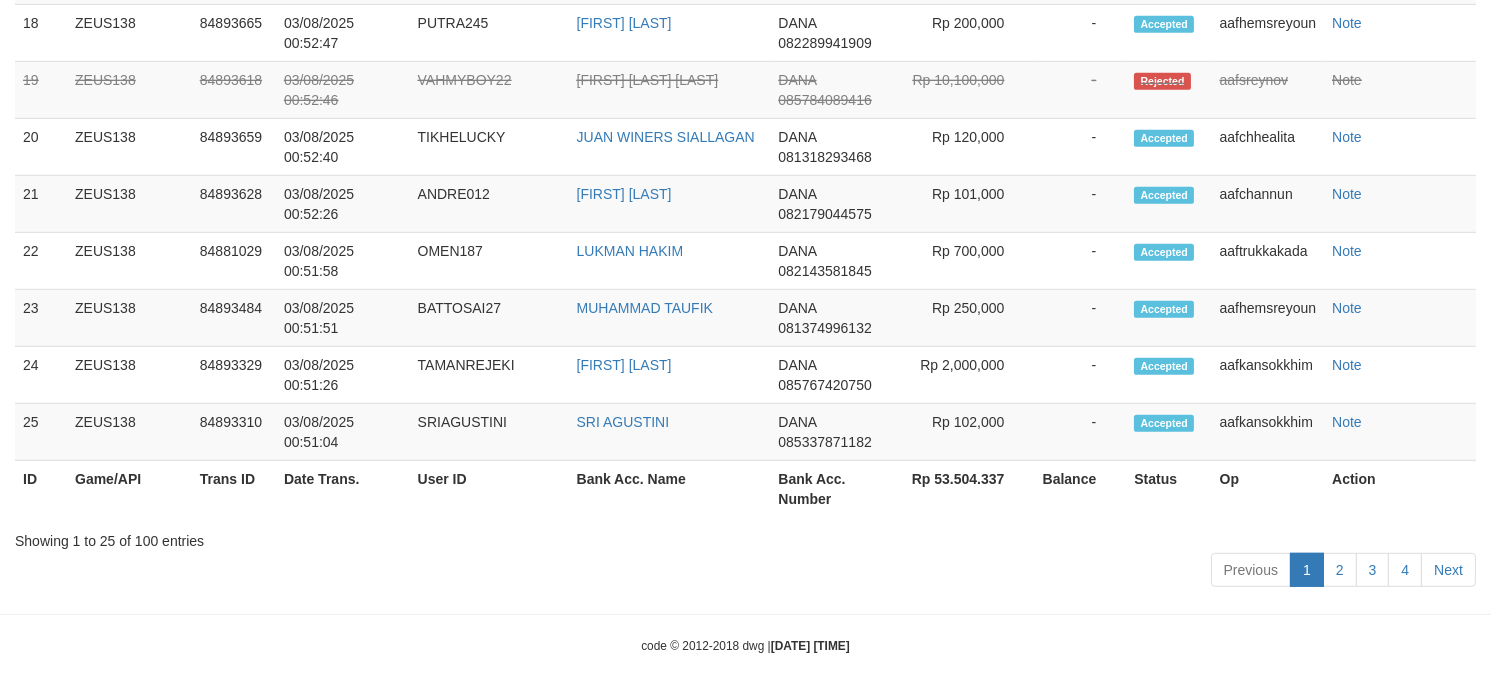 scroll, scrollTop: 2148, scrollLeft: 0, axis: vertical 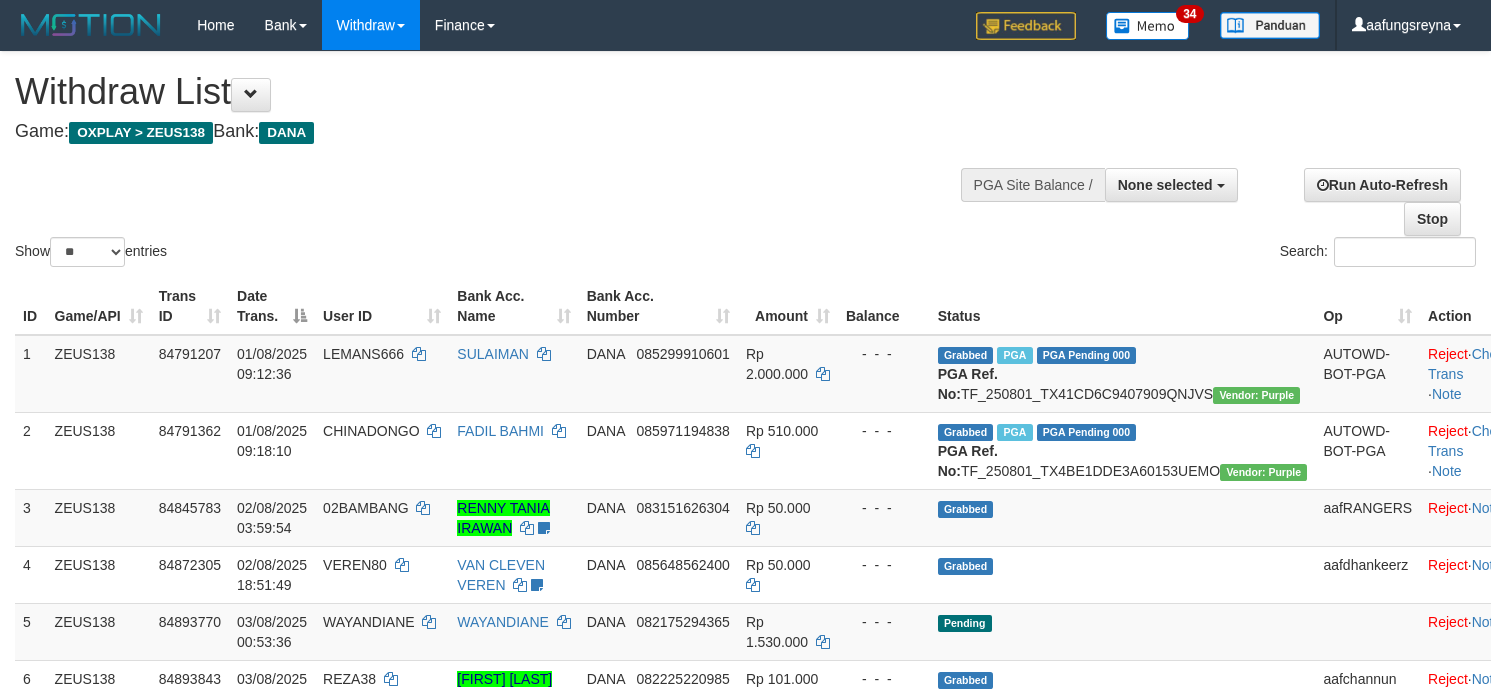 select 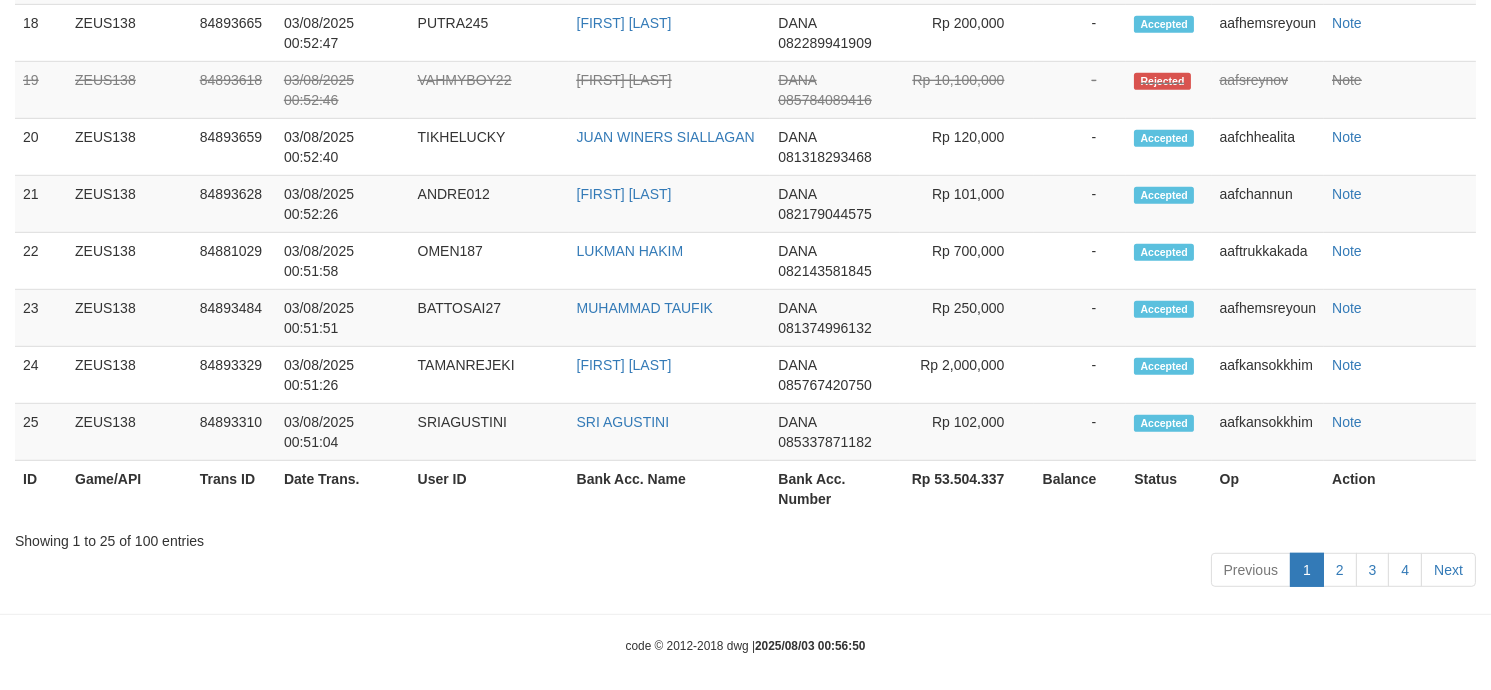 scroll, scrollTop: 2148, scrollLeft: 0, axis: vertical 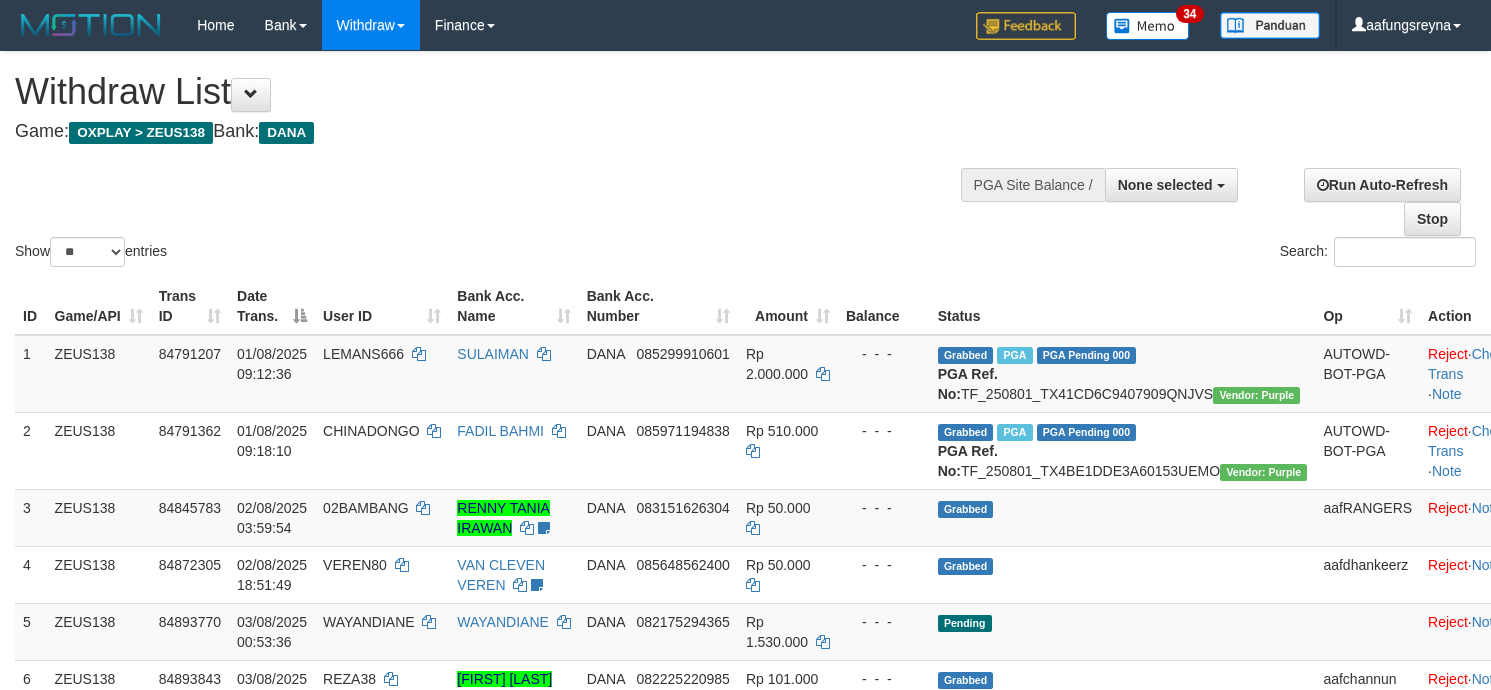 select 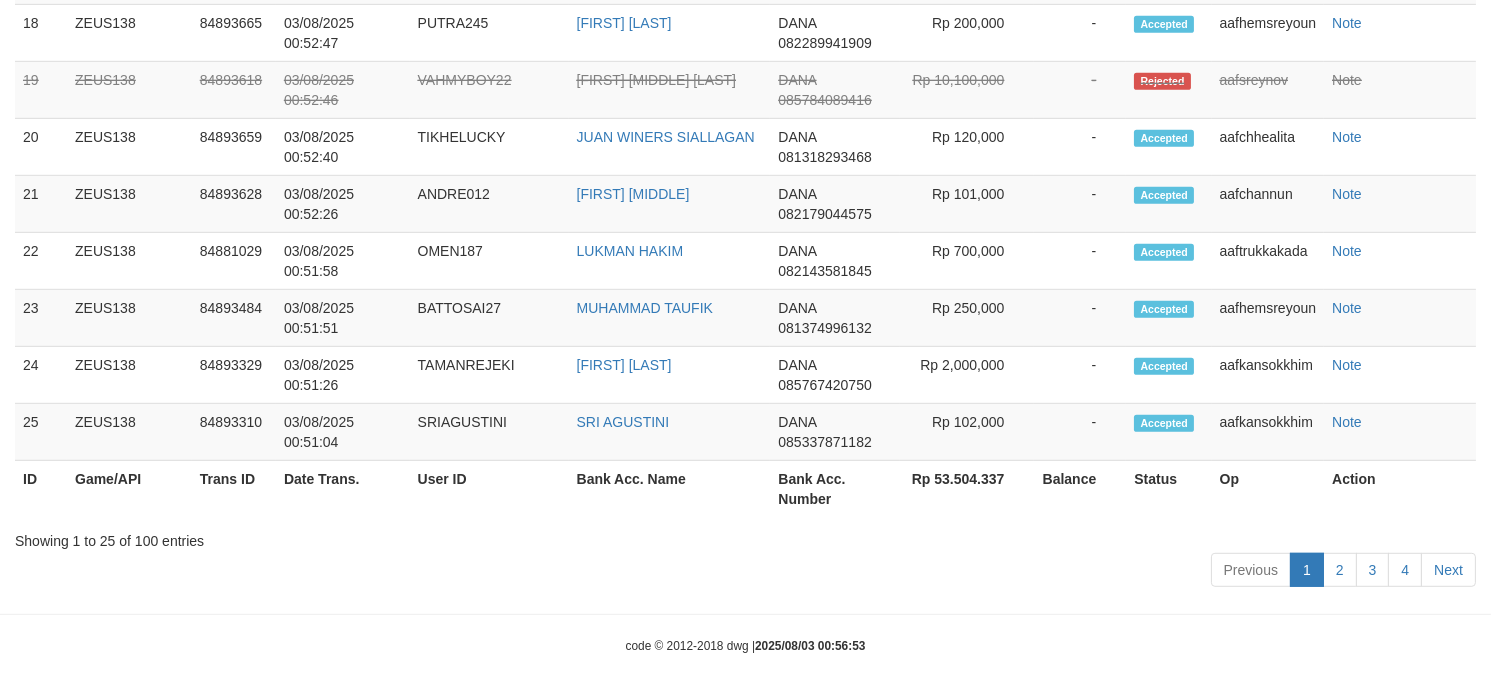 scroll, scrollTop: 2148, scrollLeft: 0, axis: vertical 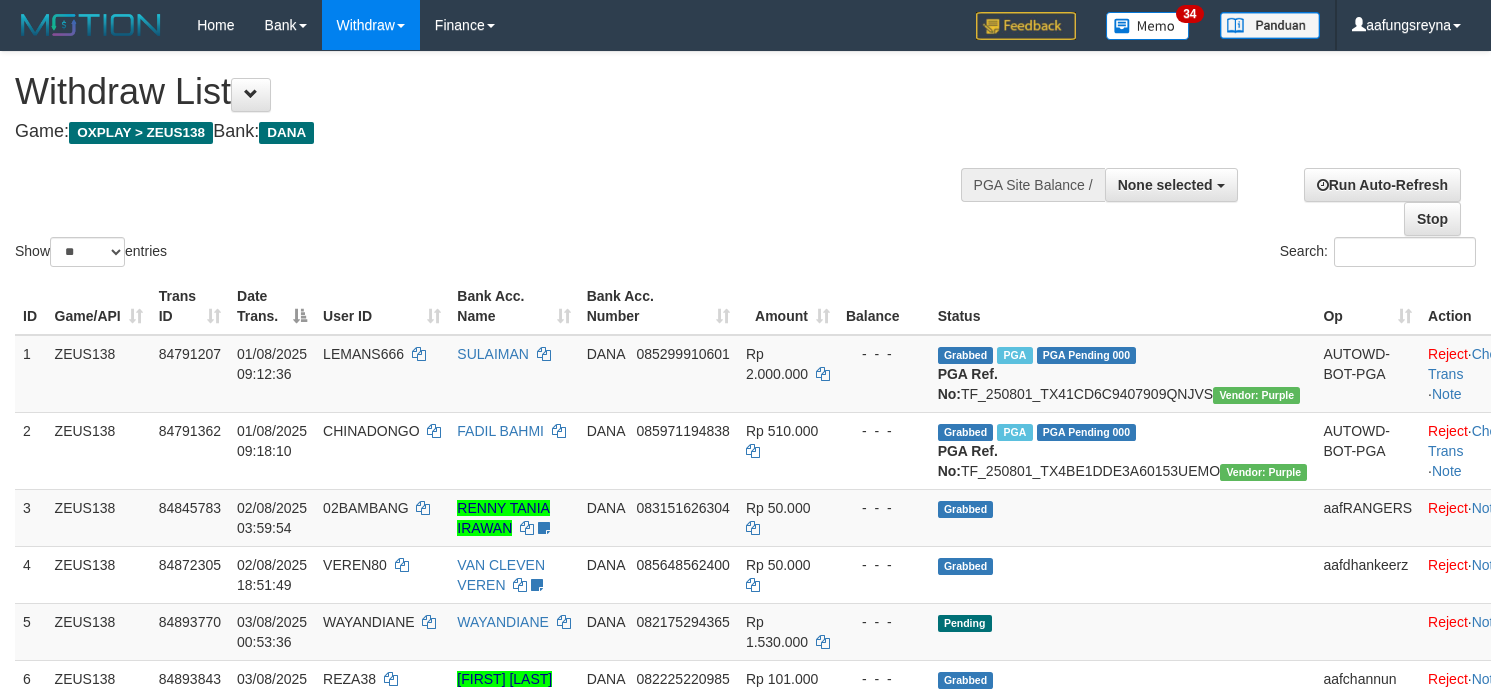 select 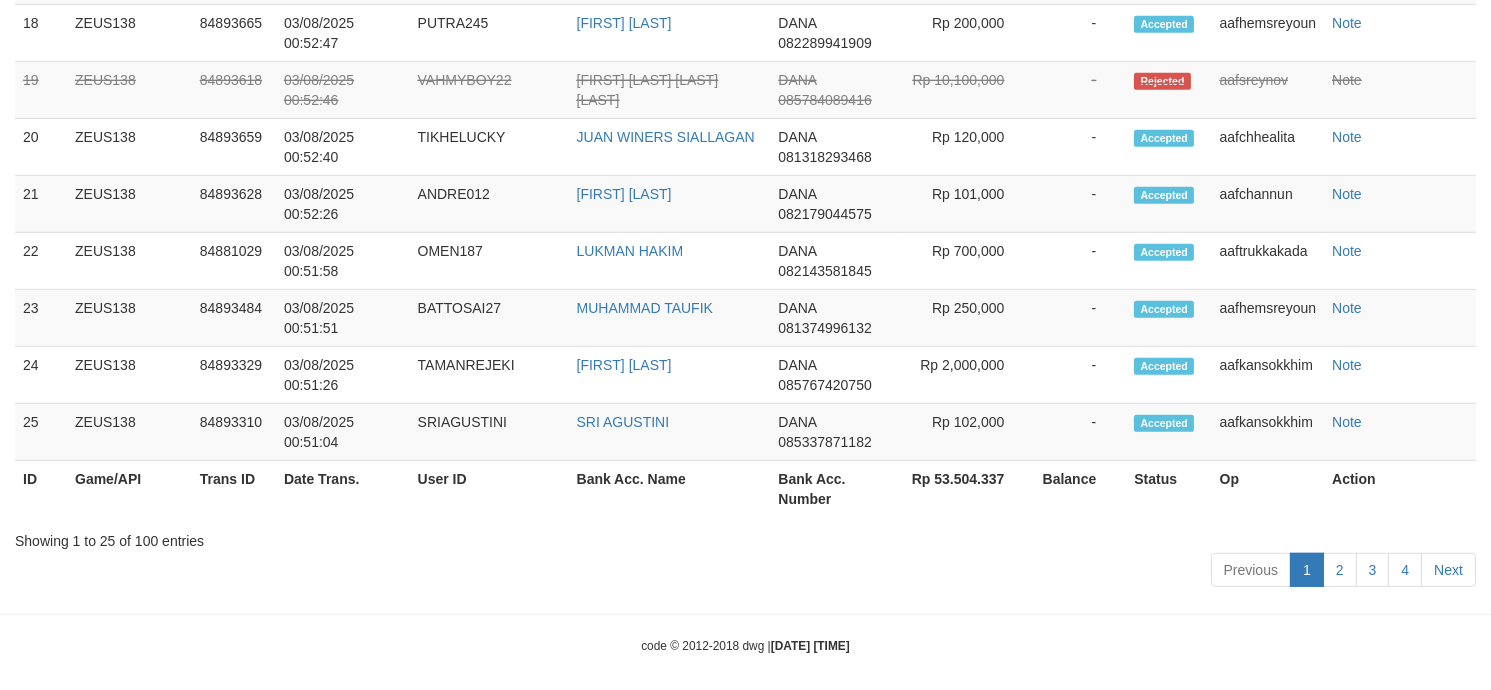 scroll, scrollTop: 2148, scrollLeft: 0, axis: vertical 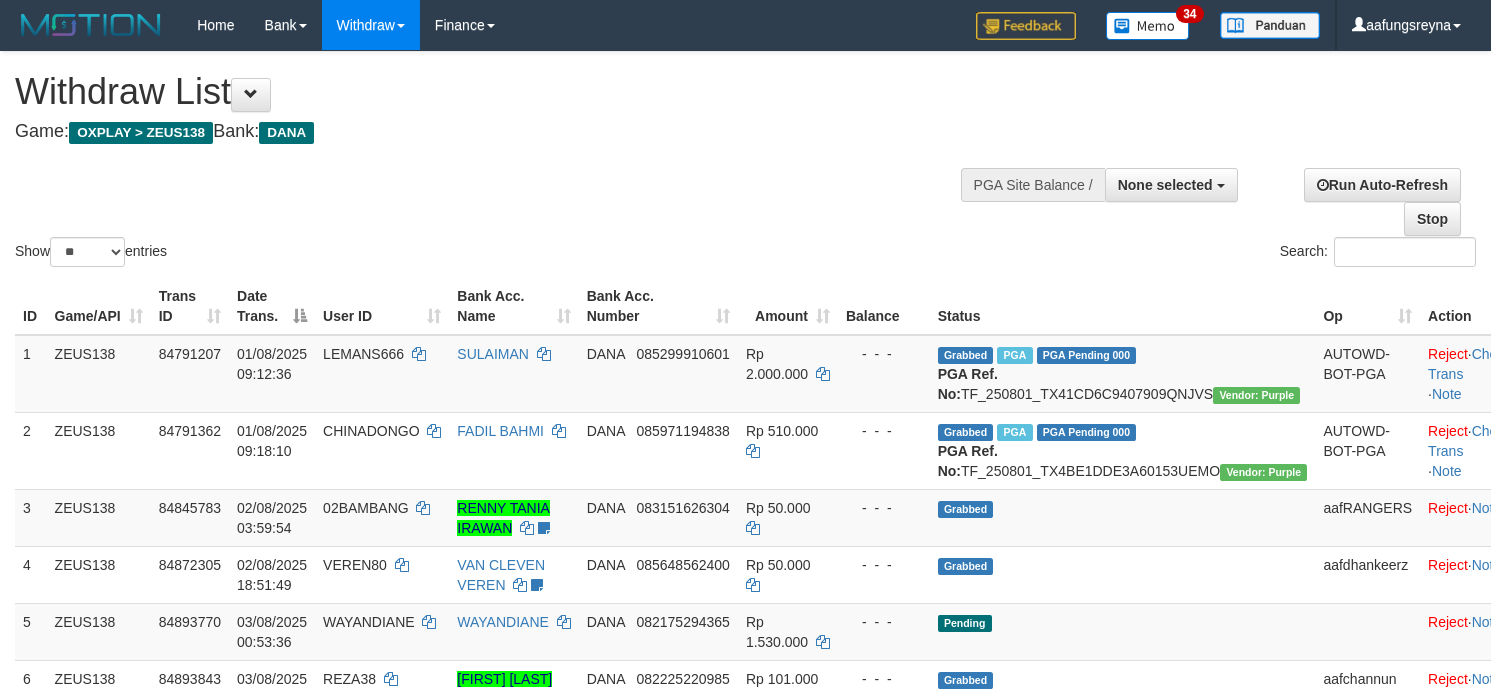 select 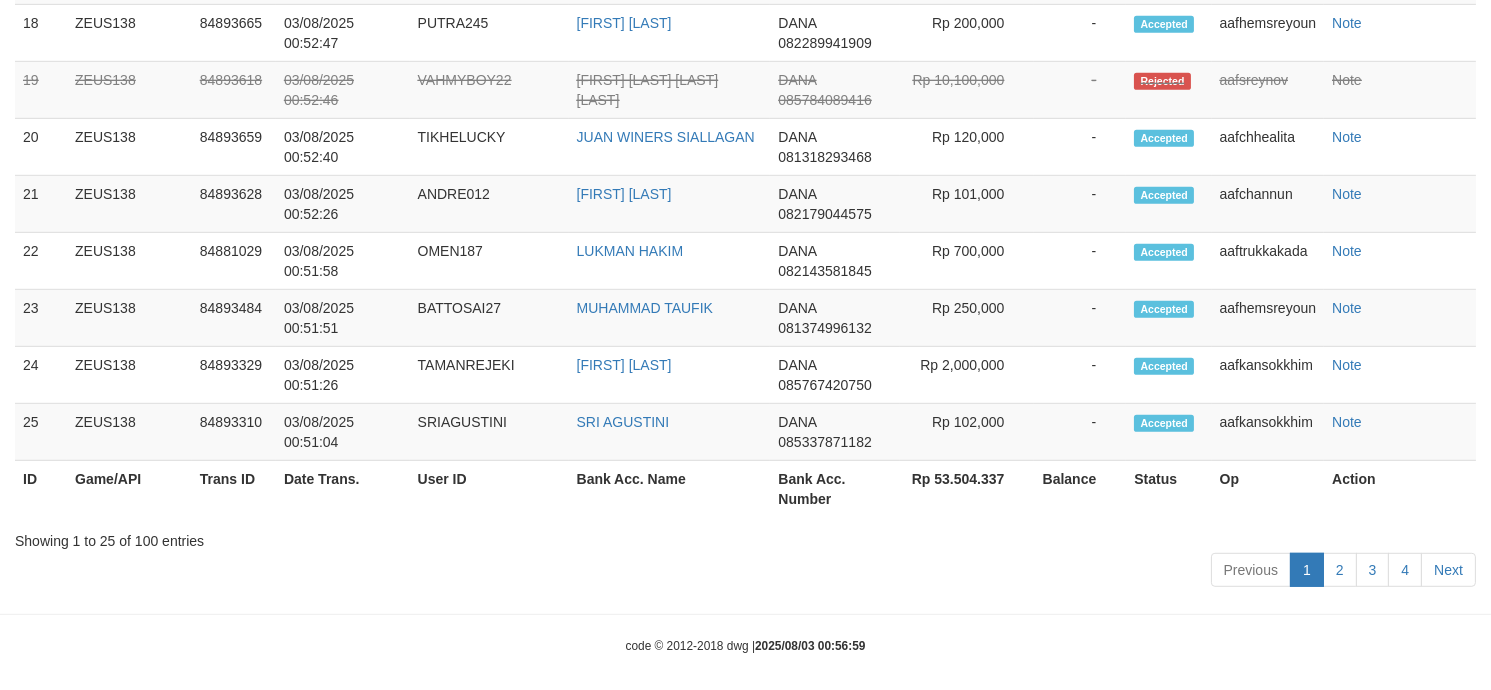 scroll, scrollTop: 2148, scrollLeft: 0, axis: vertical 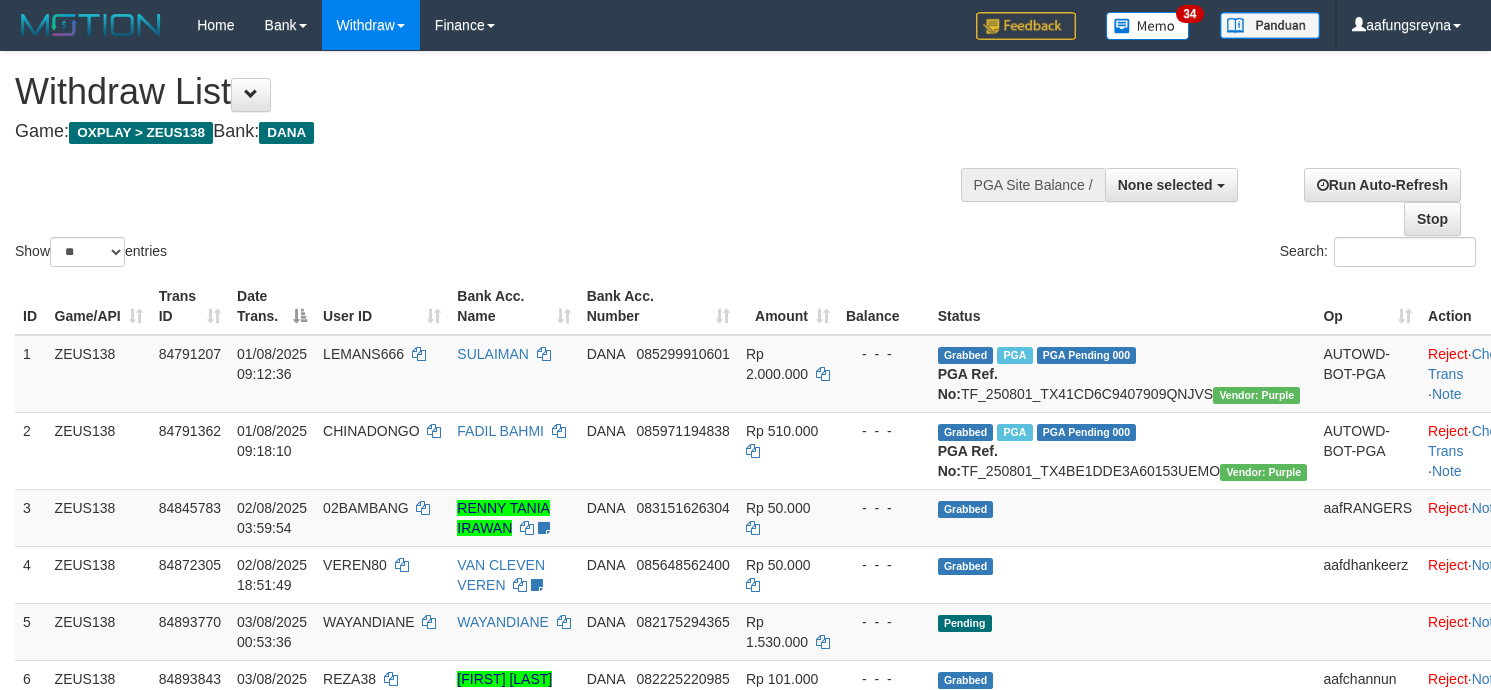 select 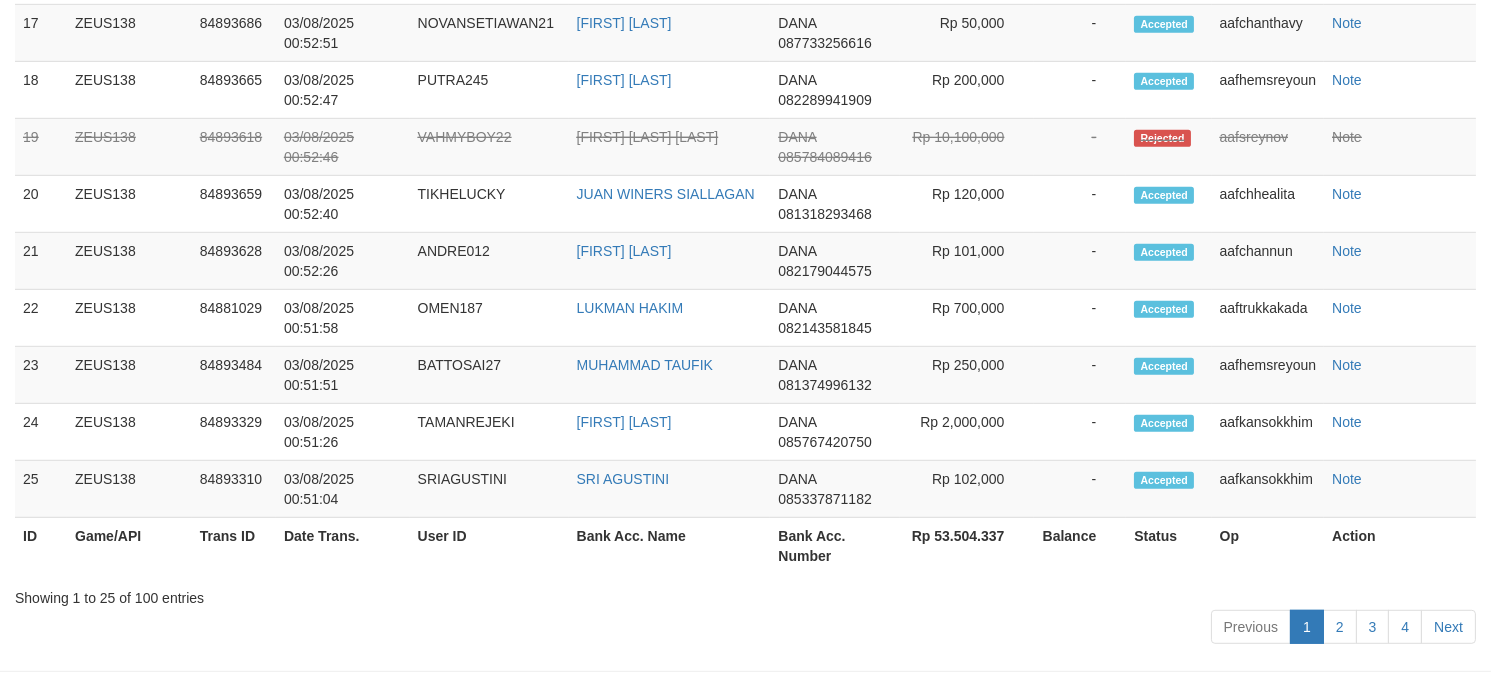 scroll, scrollTop: 2148, scrollLeft: 0, axis: vertical 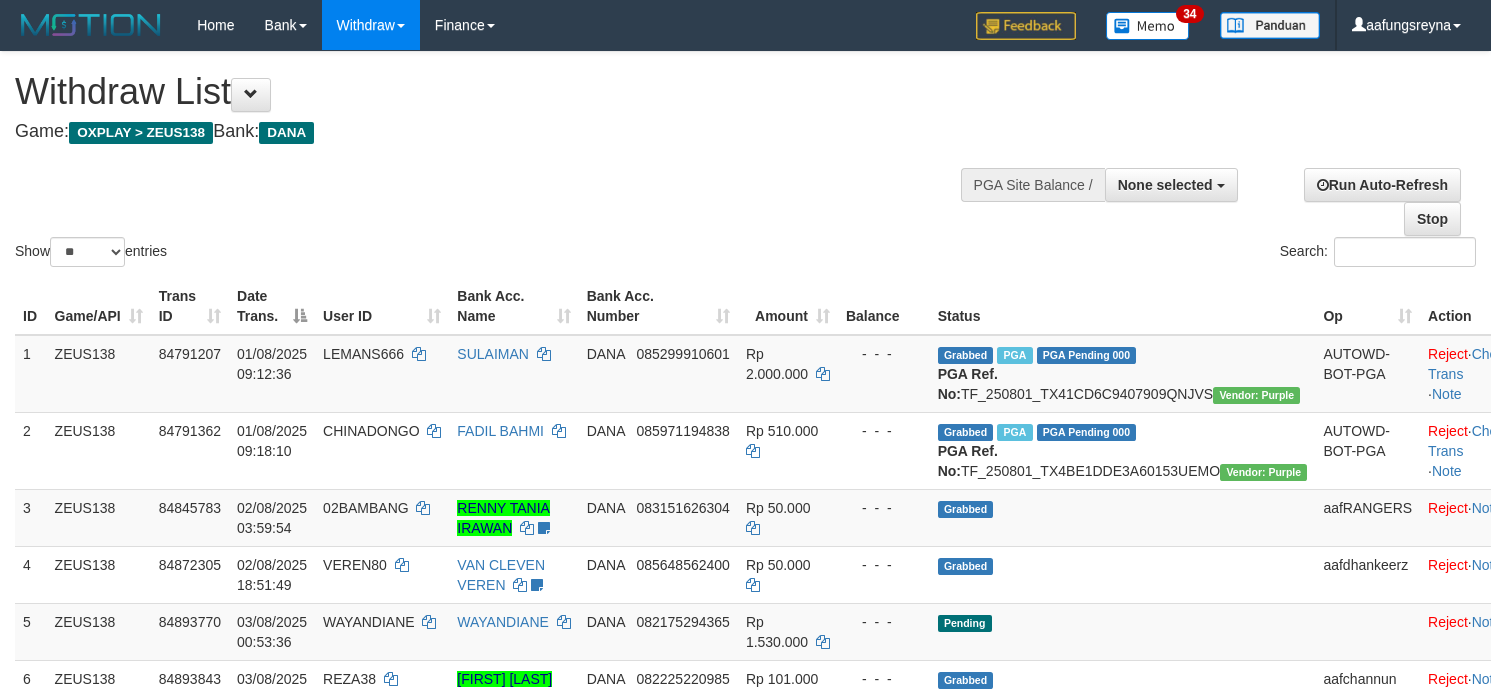 select 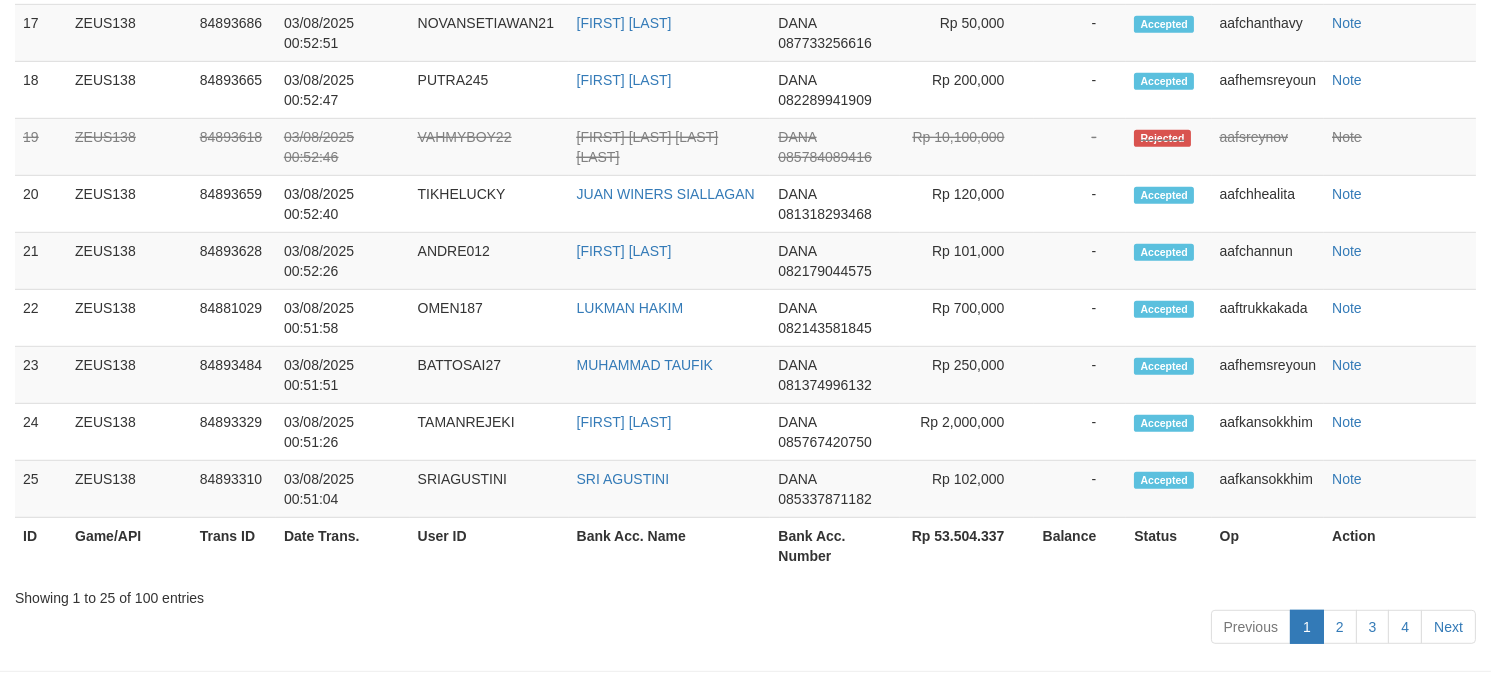 scroll, scrollTop: 2148, scrollLeft: 0, axis: vertical 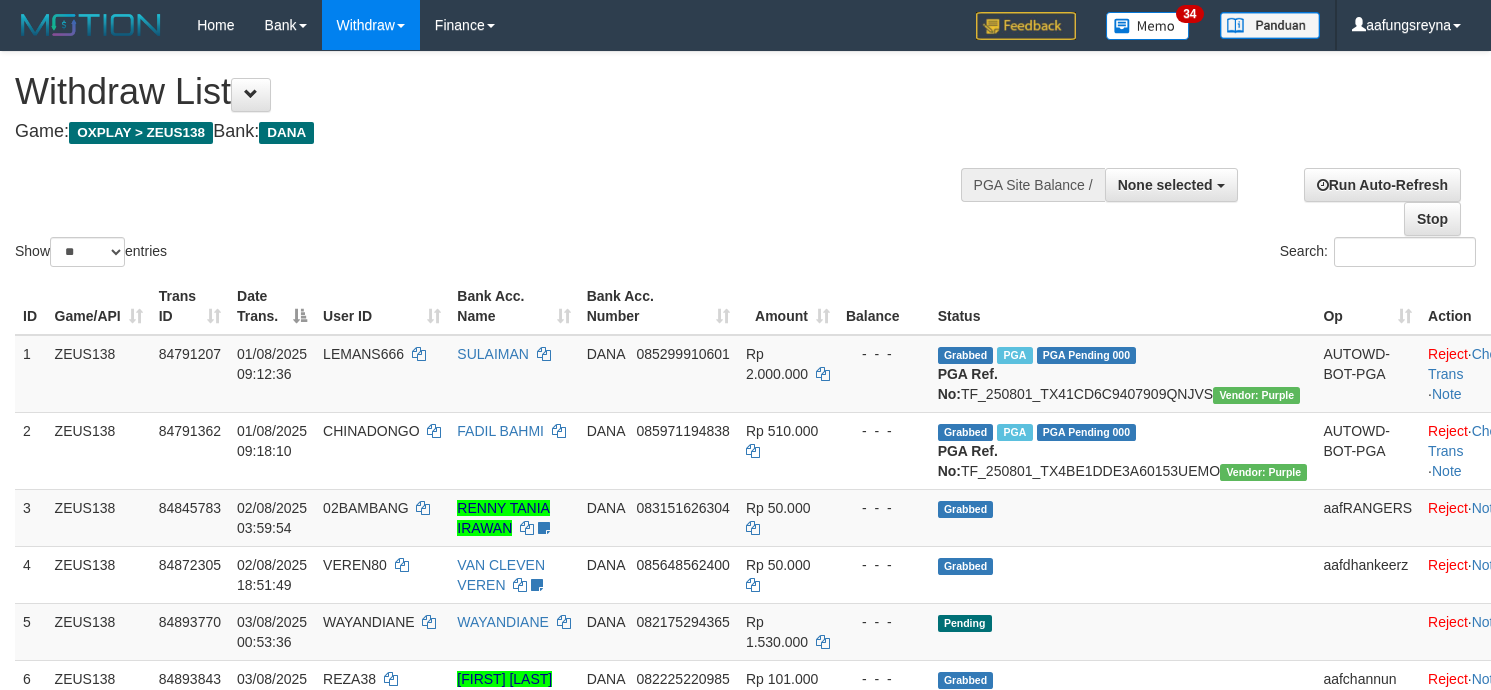 select 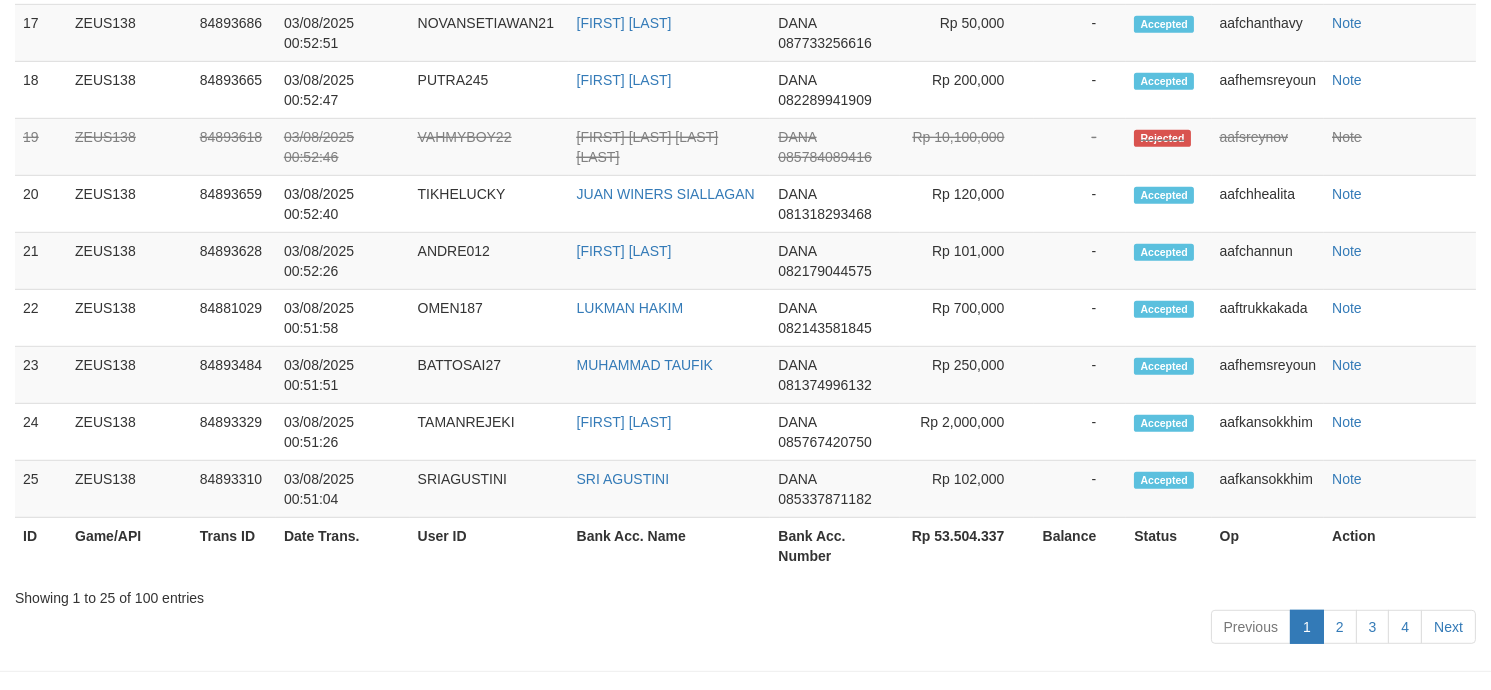 scroll, scrollTop: 2148, scrollLeft: 0, axis: vertical 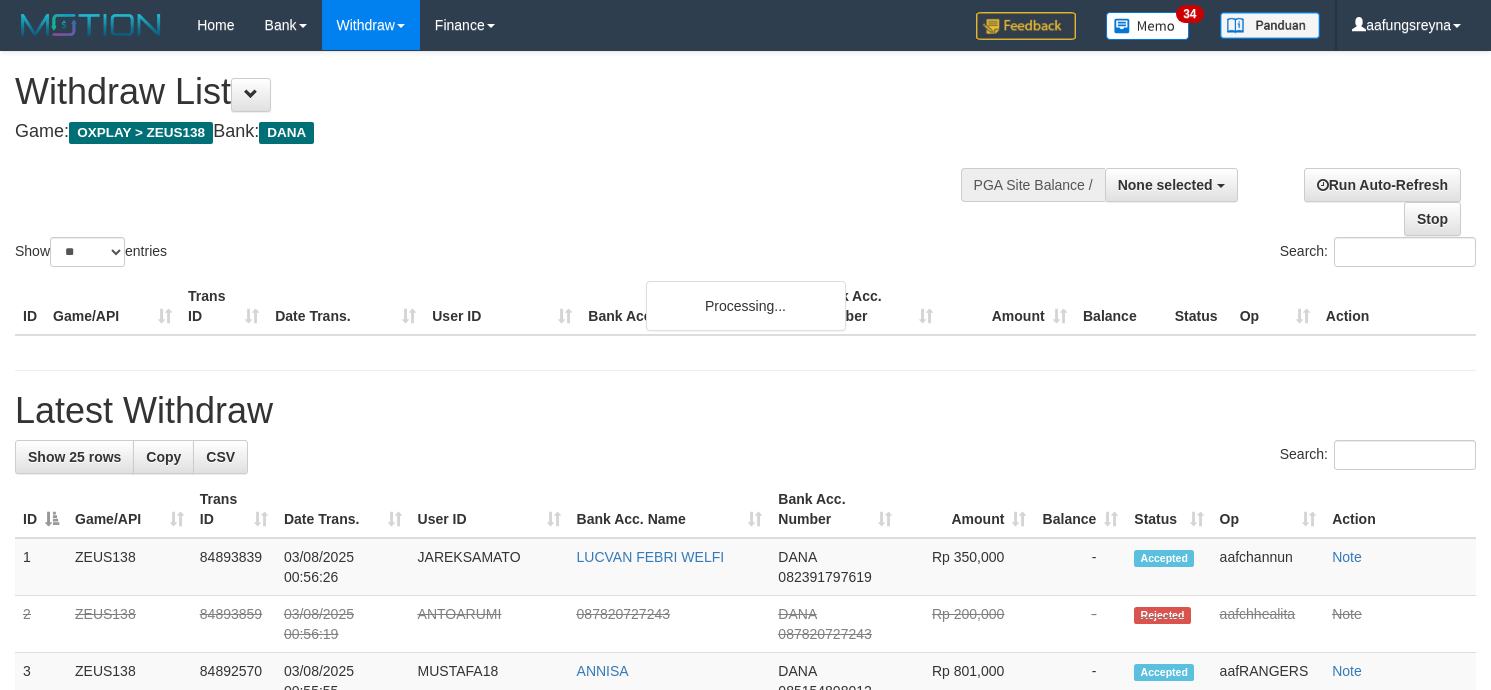 select 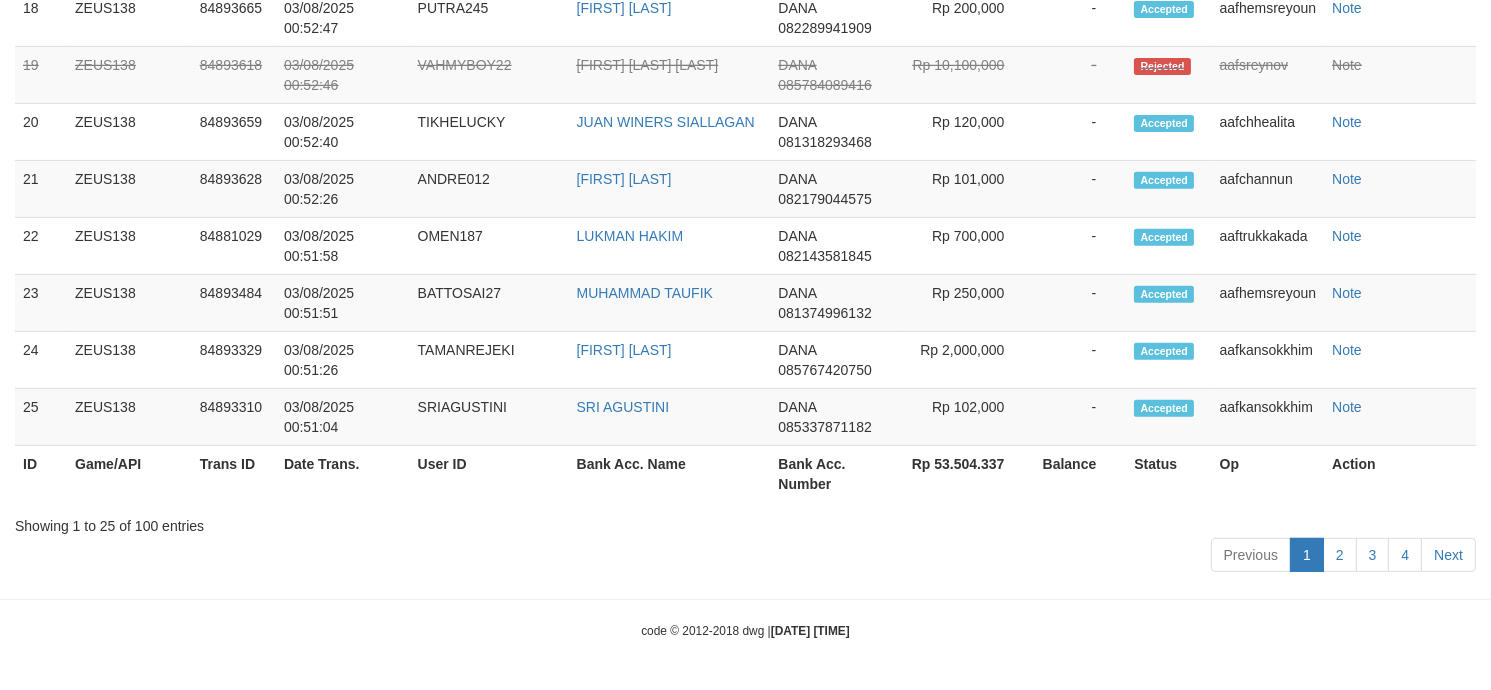 scroll, scrollTop: 2204, scrollLeft: 0, axis: vertical 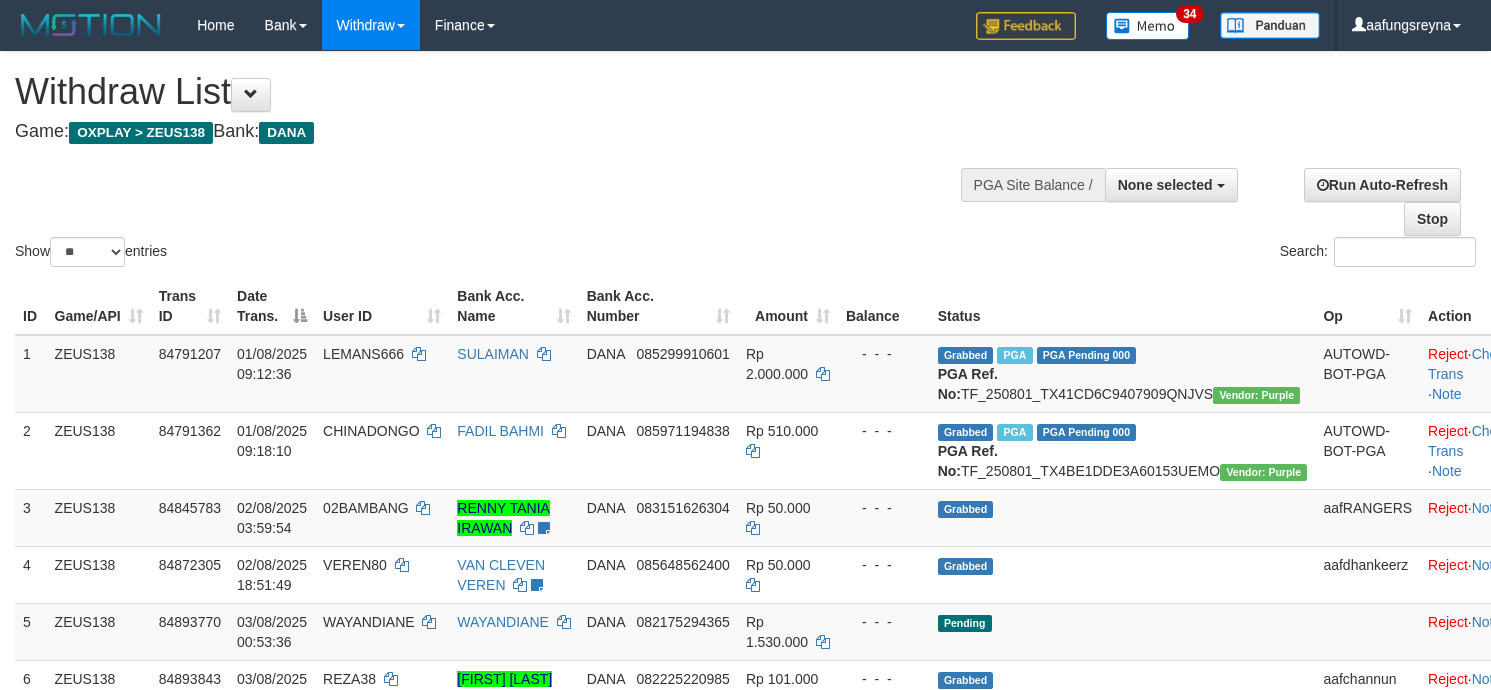 select 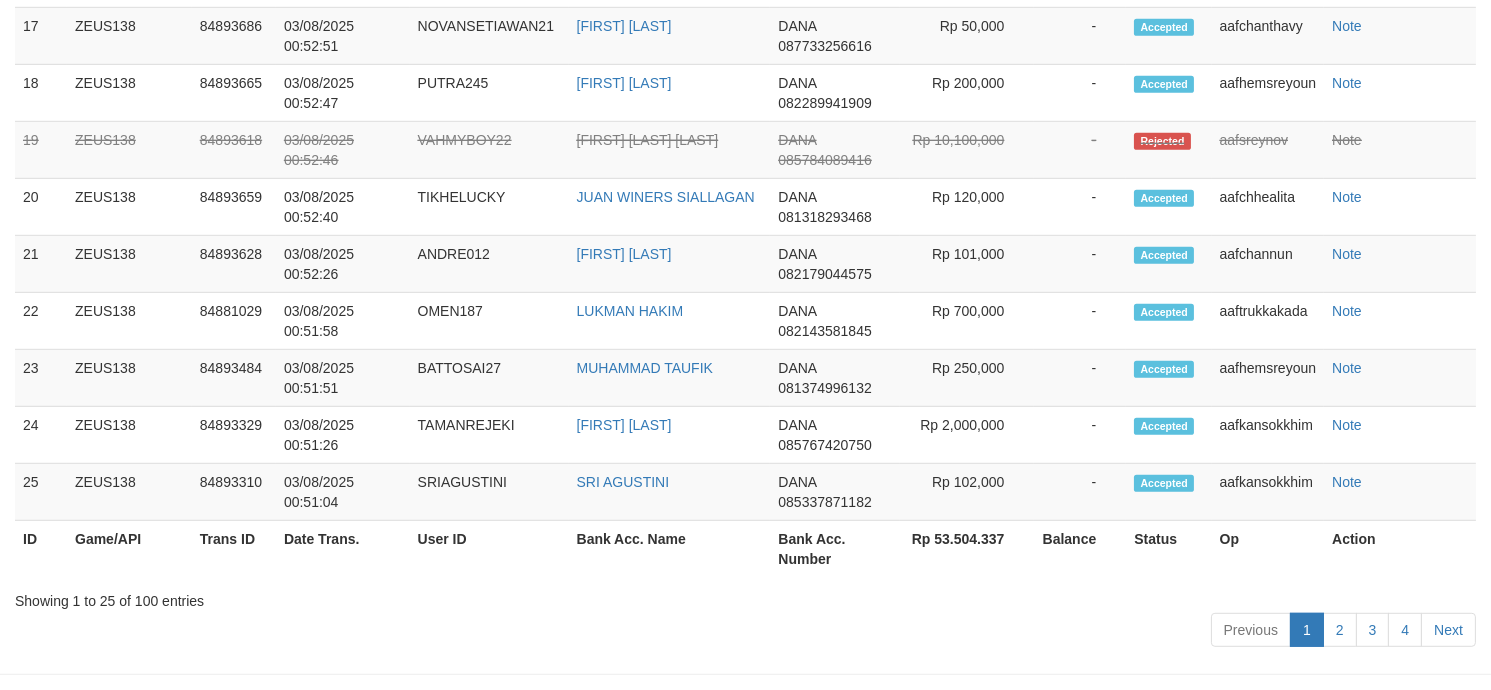 scroll, scrollTop: 2204, scrollLeft: 0, axis: vertical 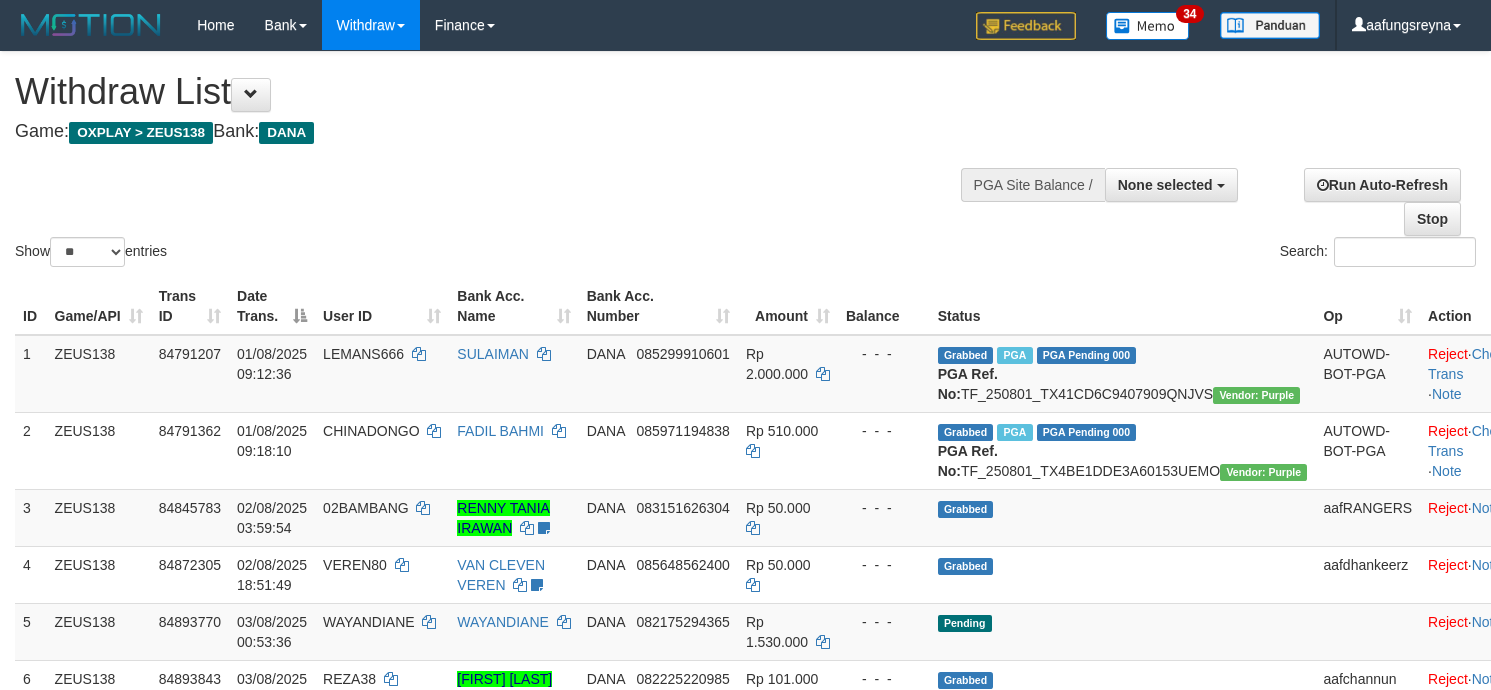 select 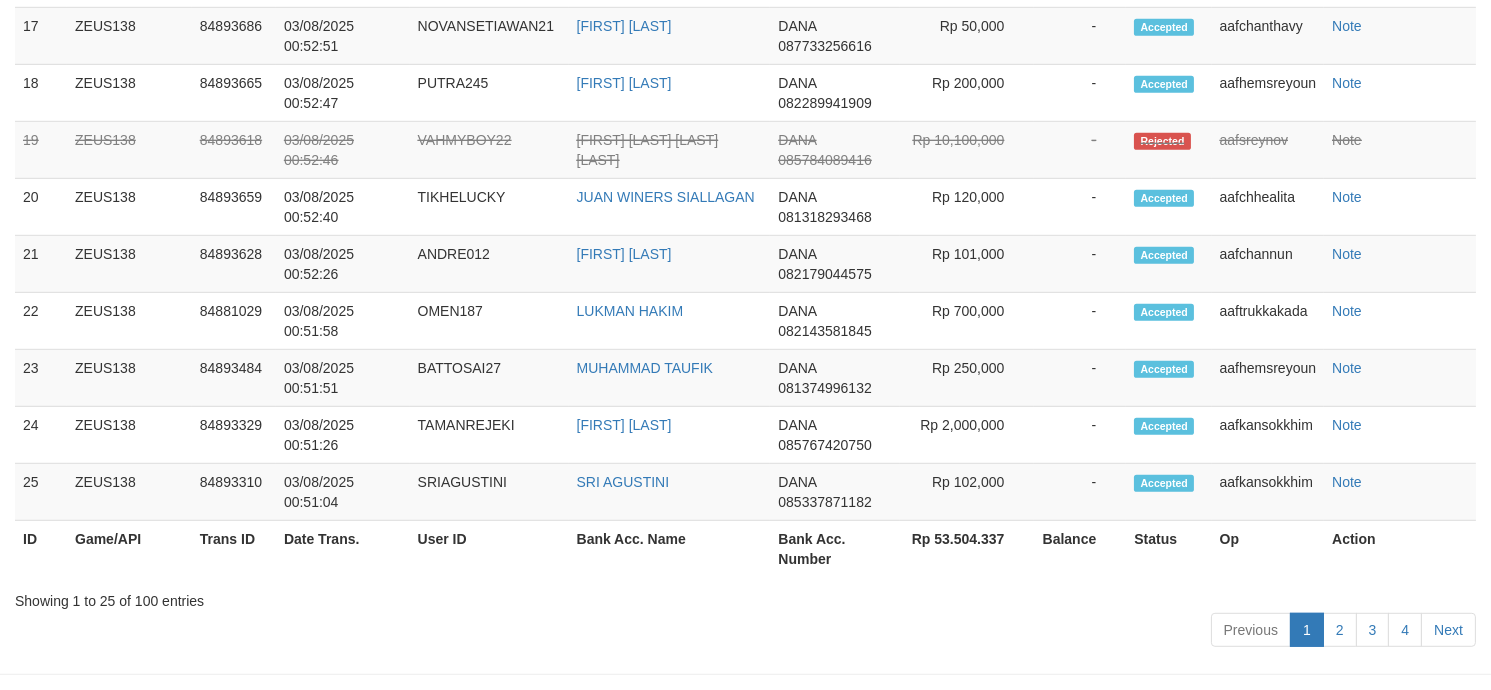 scroll, scrollTop: 2204, scrollLeft: 0, axis: vertical 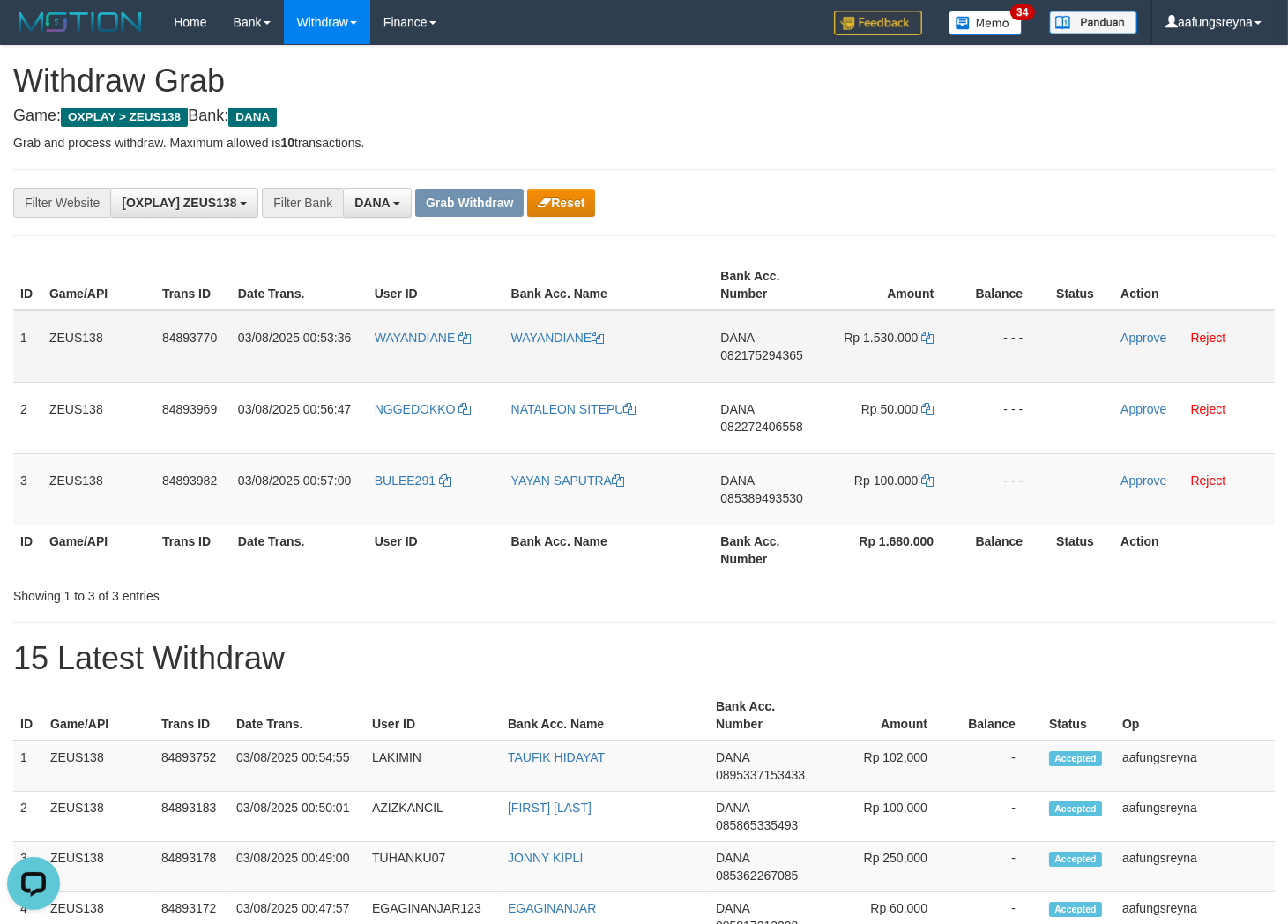 click on "WAYANDIANE" at bounding box center [436, 346] 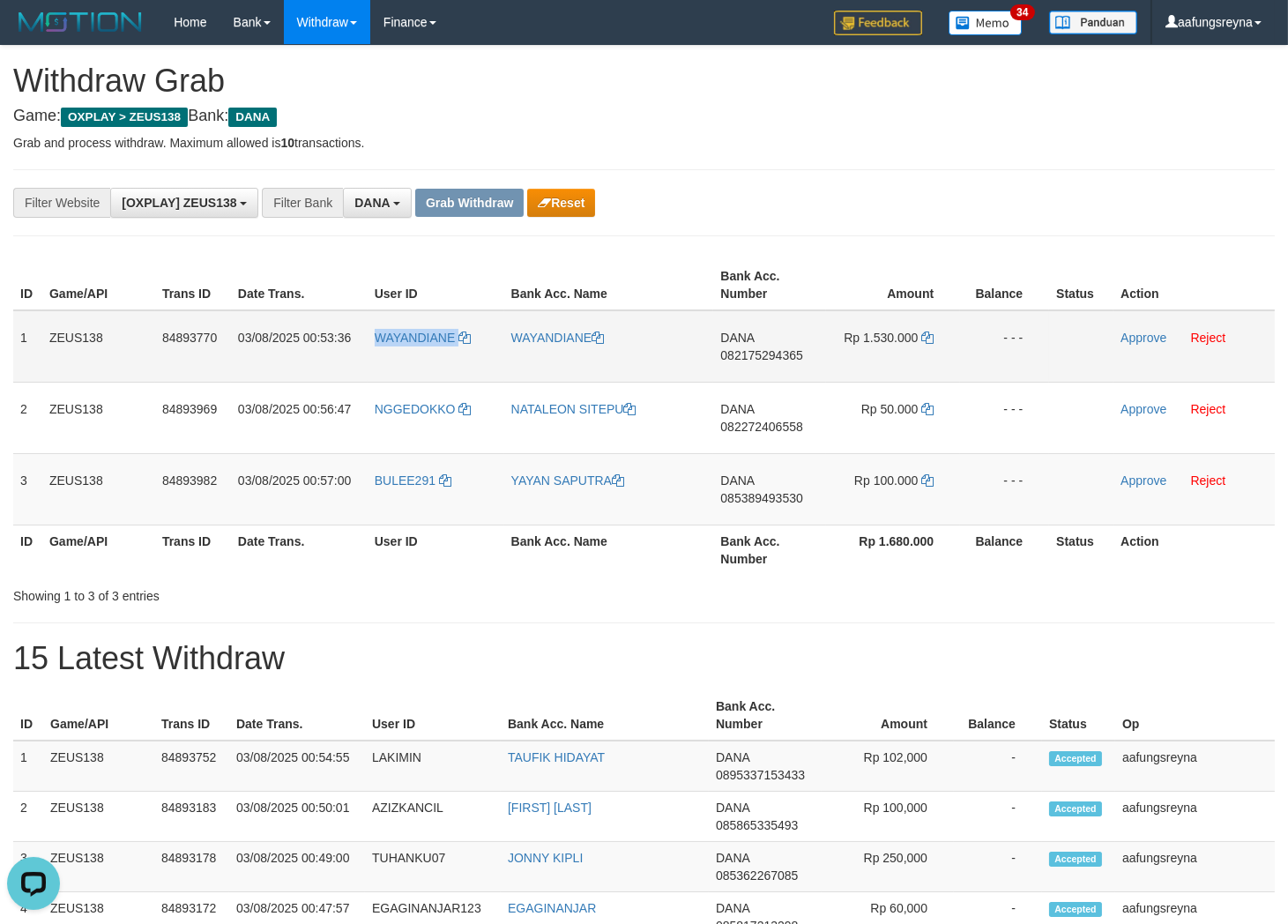 click on "WAYANDIANE" at bounding box center (436, 346) 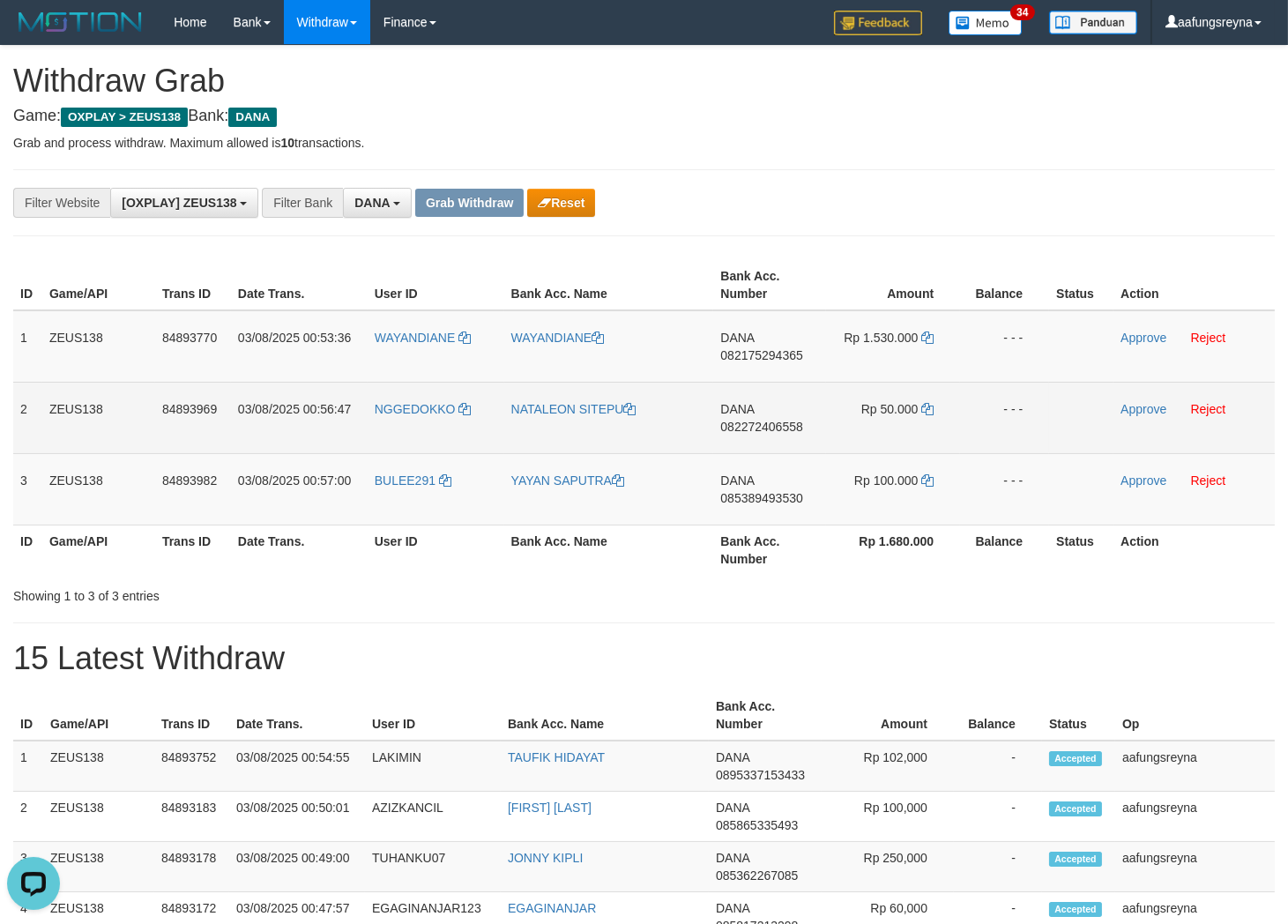 click on "NGGEDOKKO" at bounding box center [436, 417] 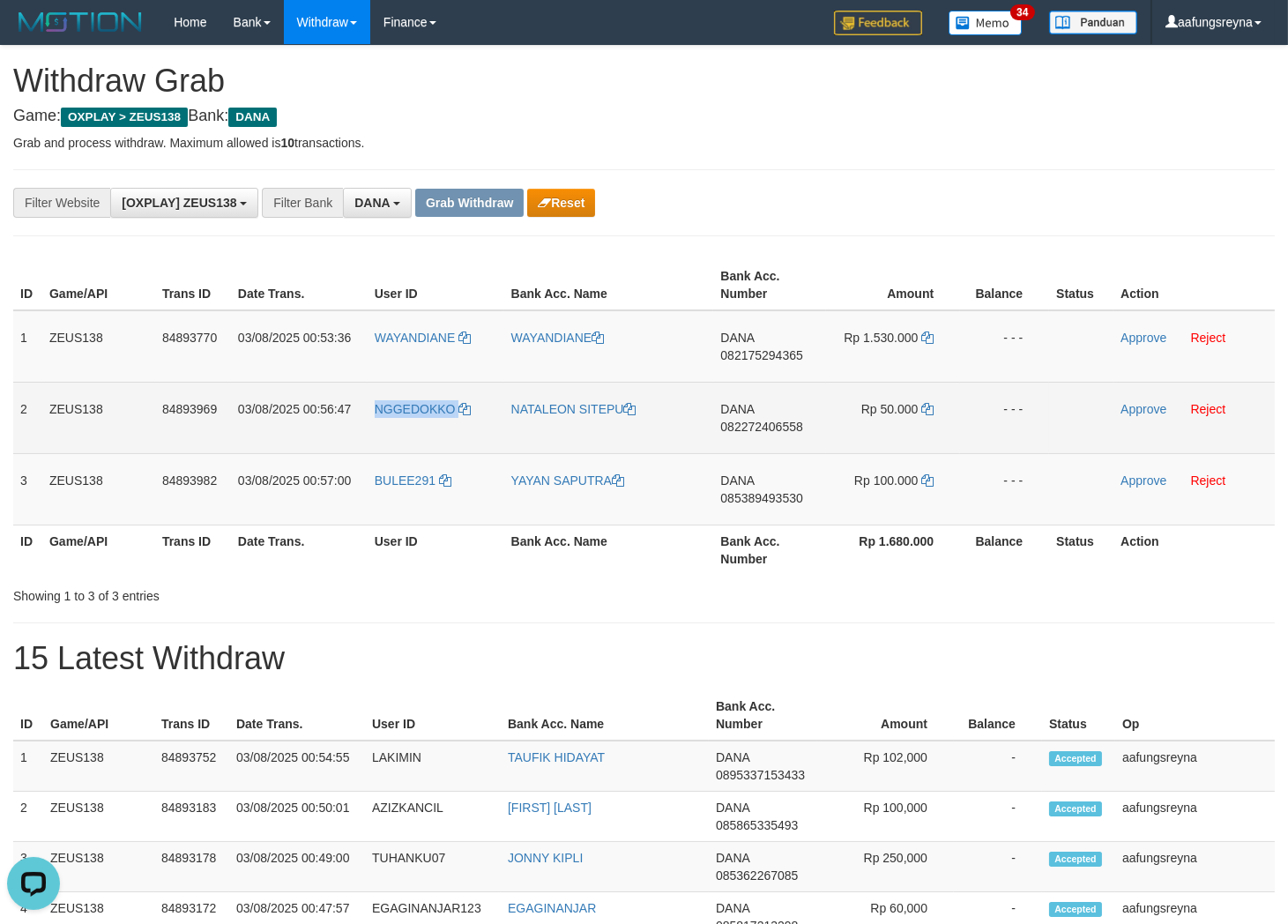click on "NGGEDOKKO" at bounding box center (436, 417) 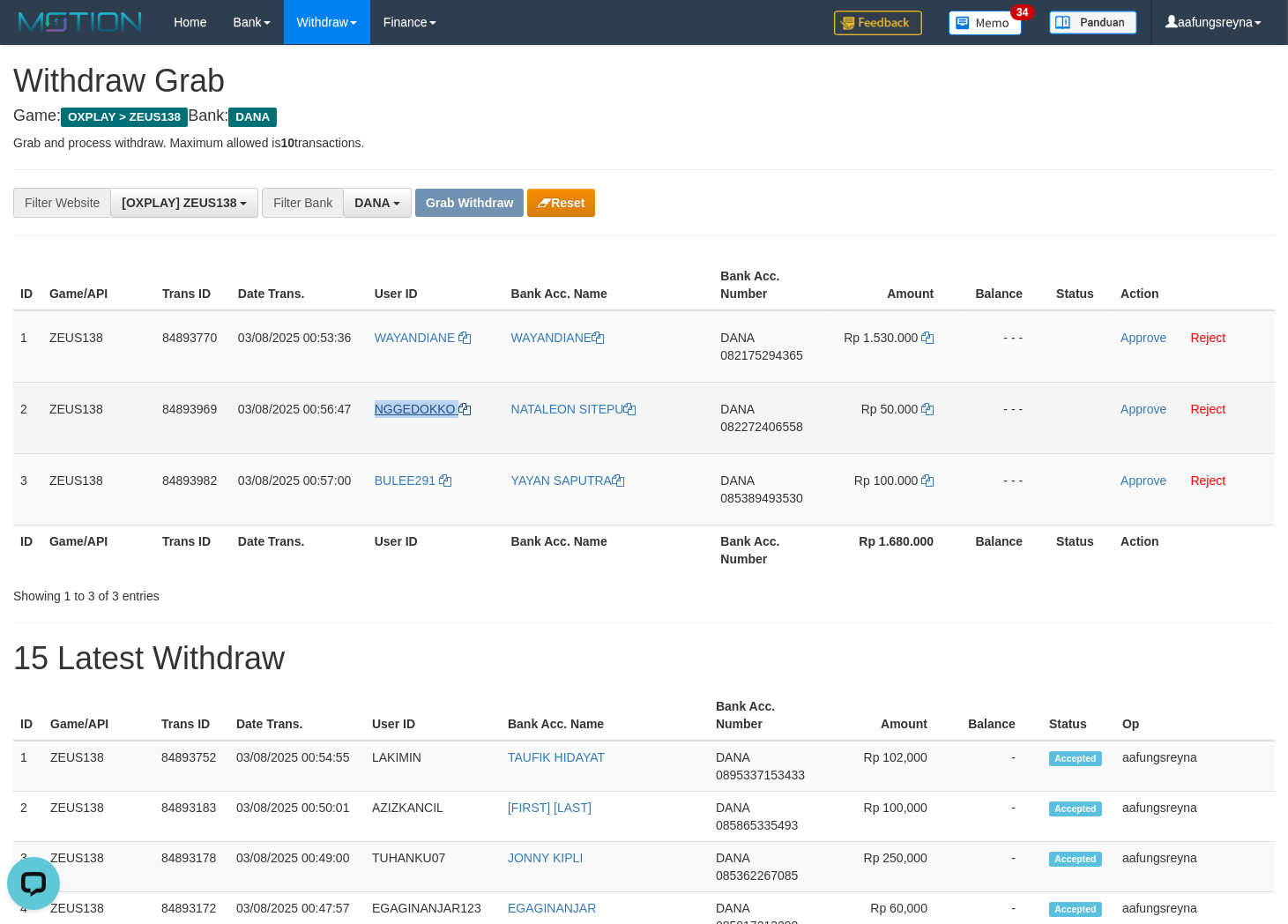 copy on "NGGEDOKKO" 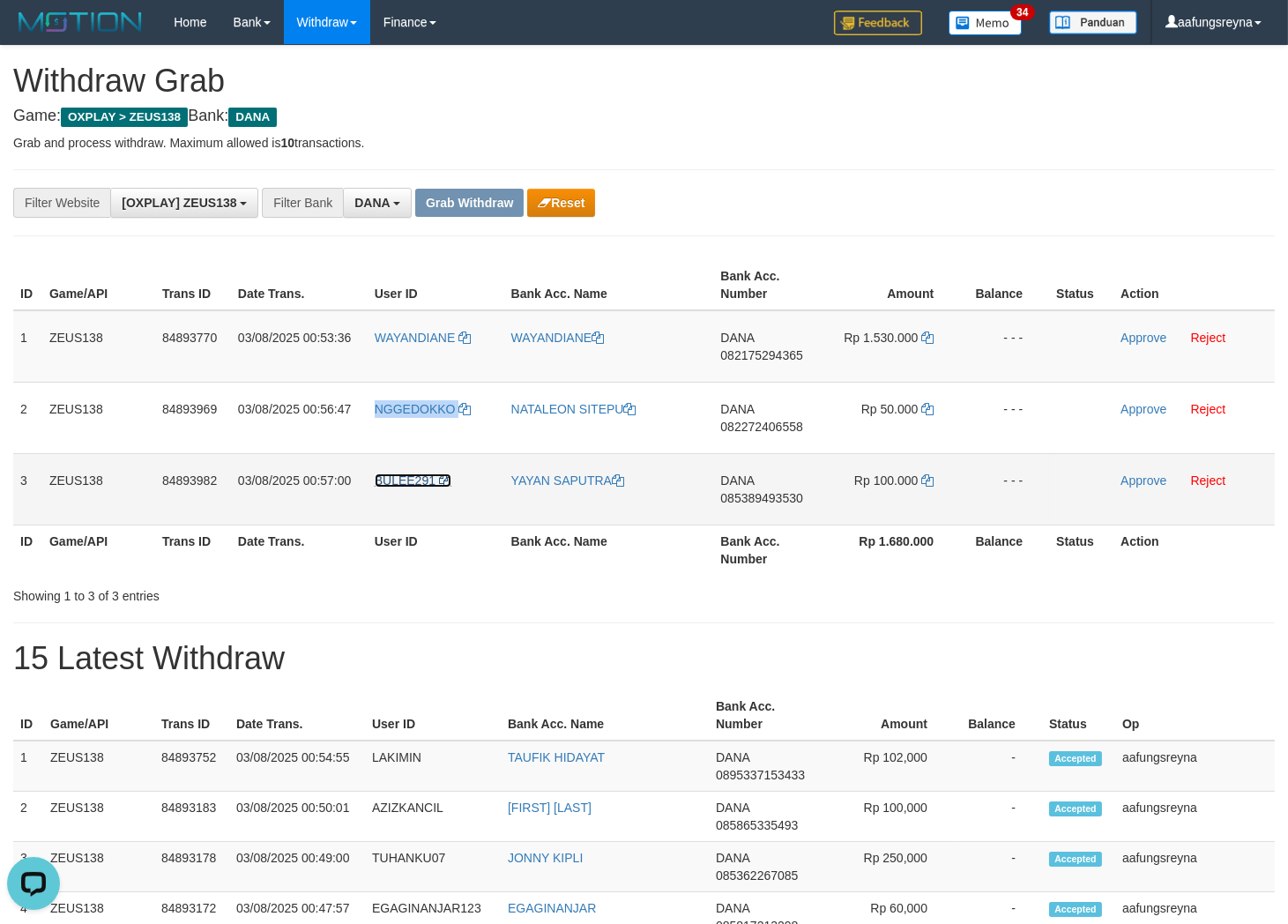 click on "BULEE291" at bounding box center [405, 481] 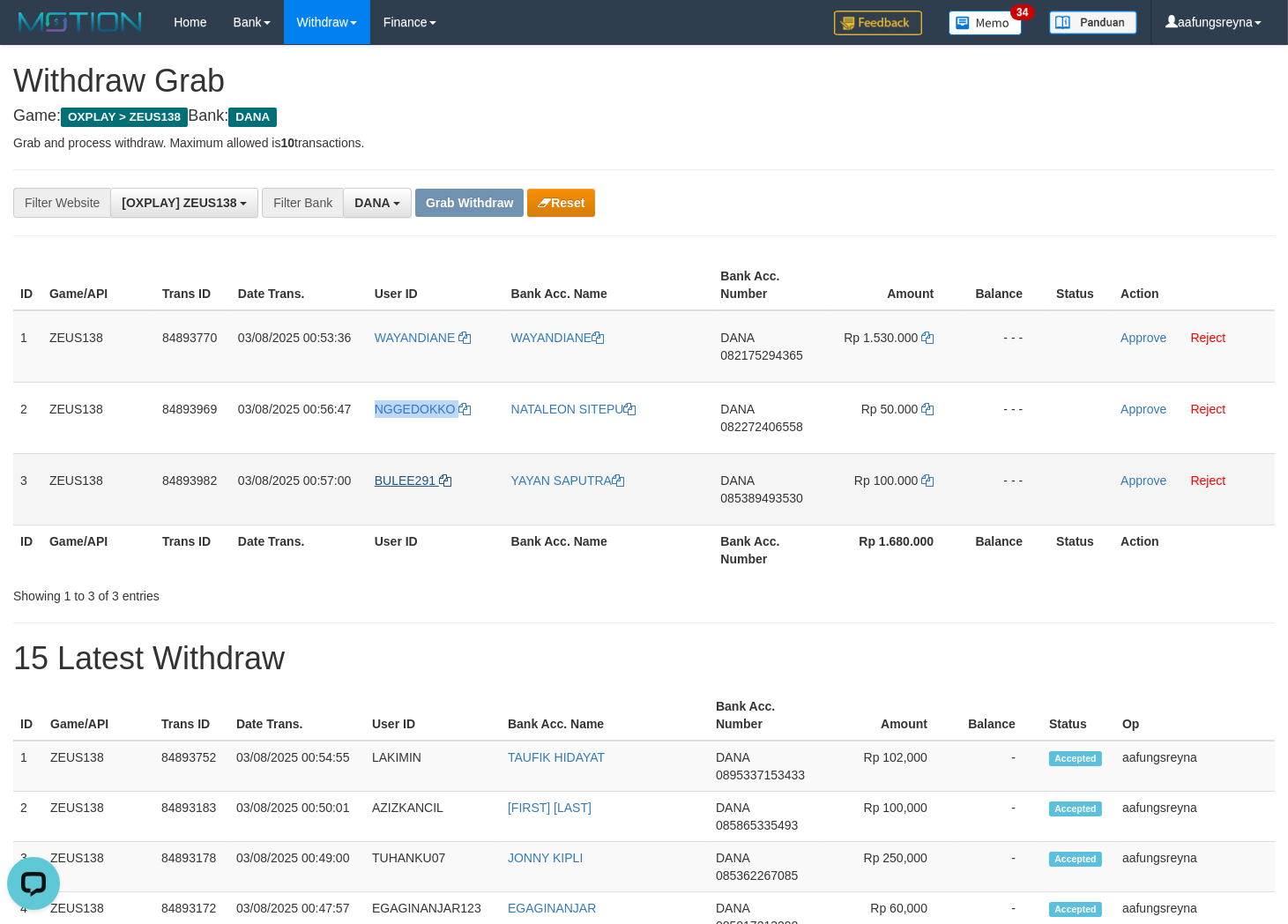 copy on "NGGEDOKKO" 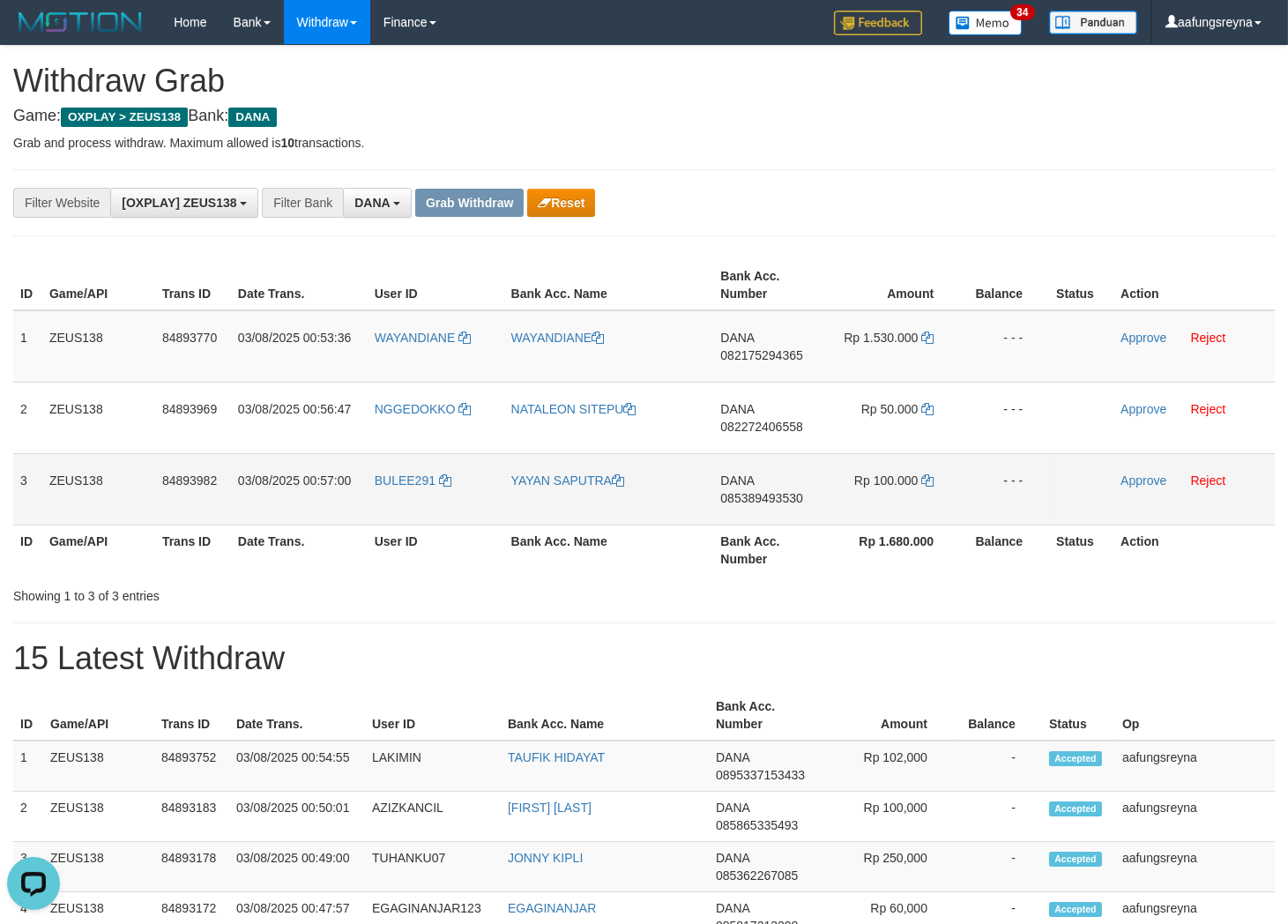click on "BULEE291" at bounding box center [436, 488] 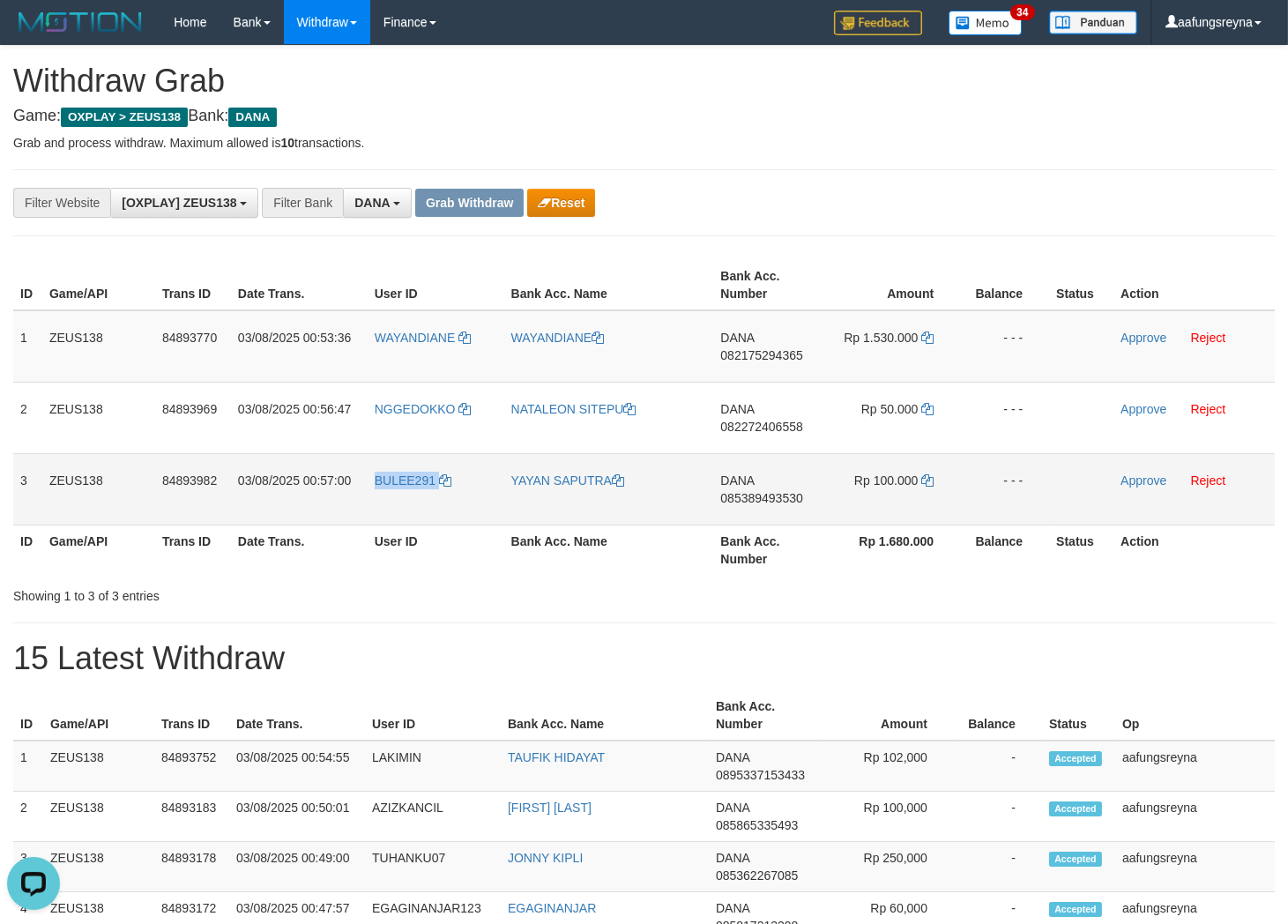 click on "BULEE291" at bounding box center (436, 488) 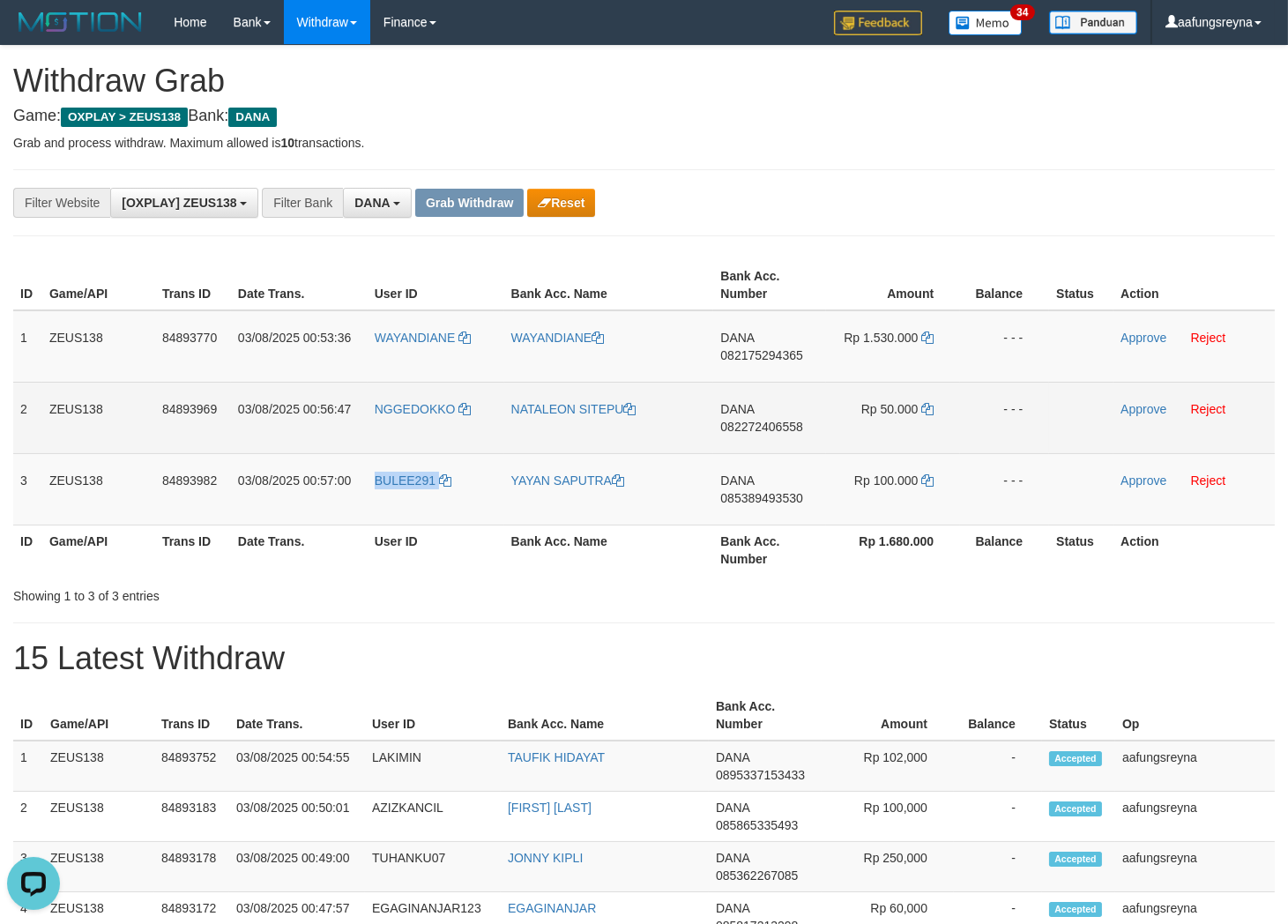 copy on "BULEE291" 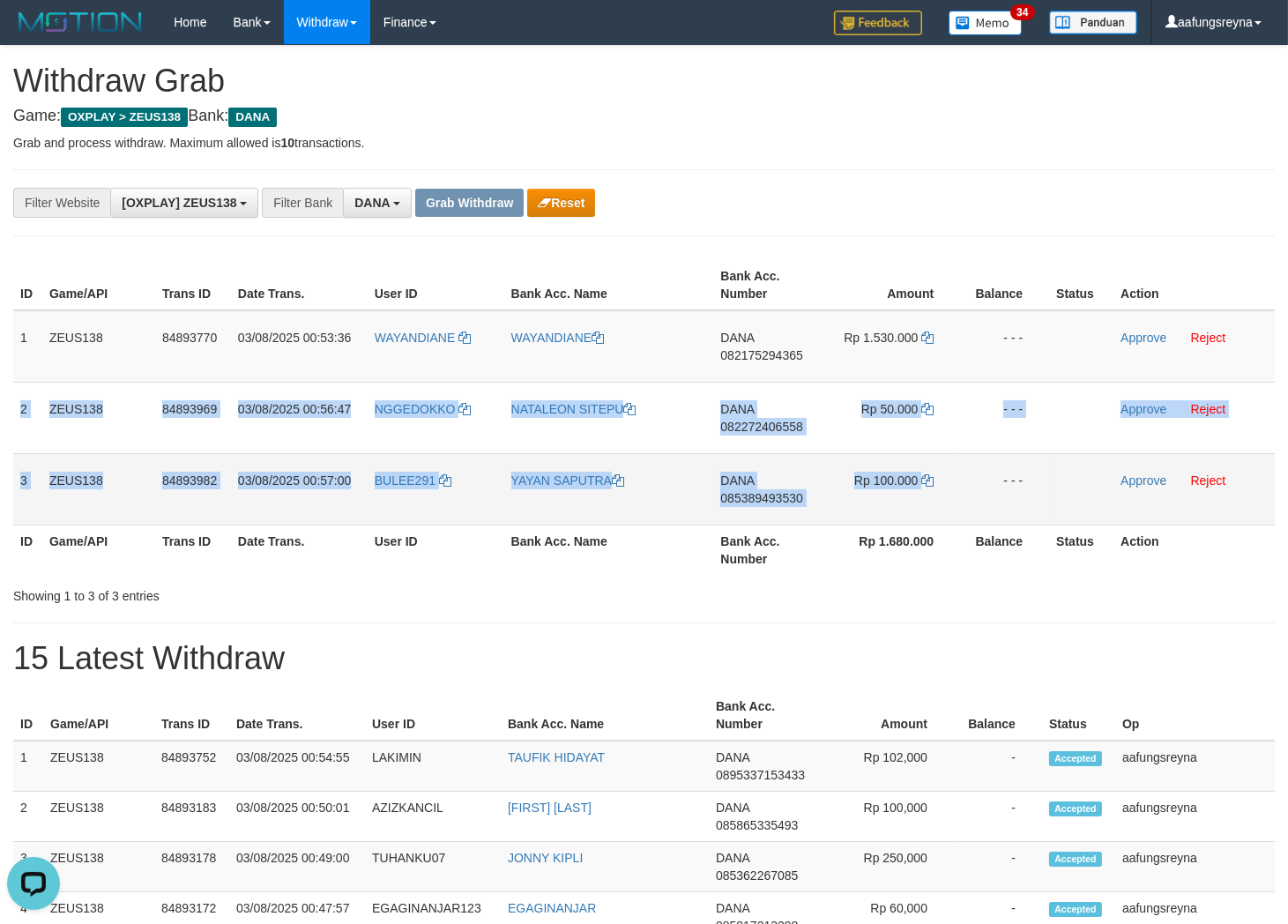 drag, startPoint x: 21, startPoint y: 400, endPoint x: 979, endPoint y: 482, distance: 961.503 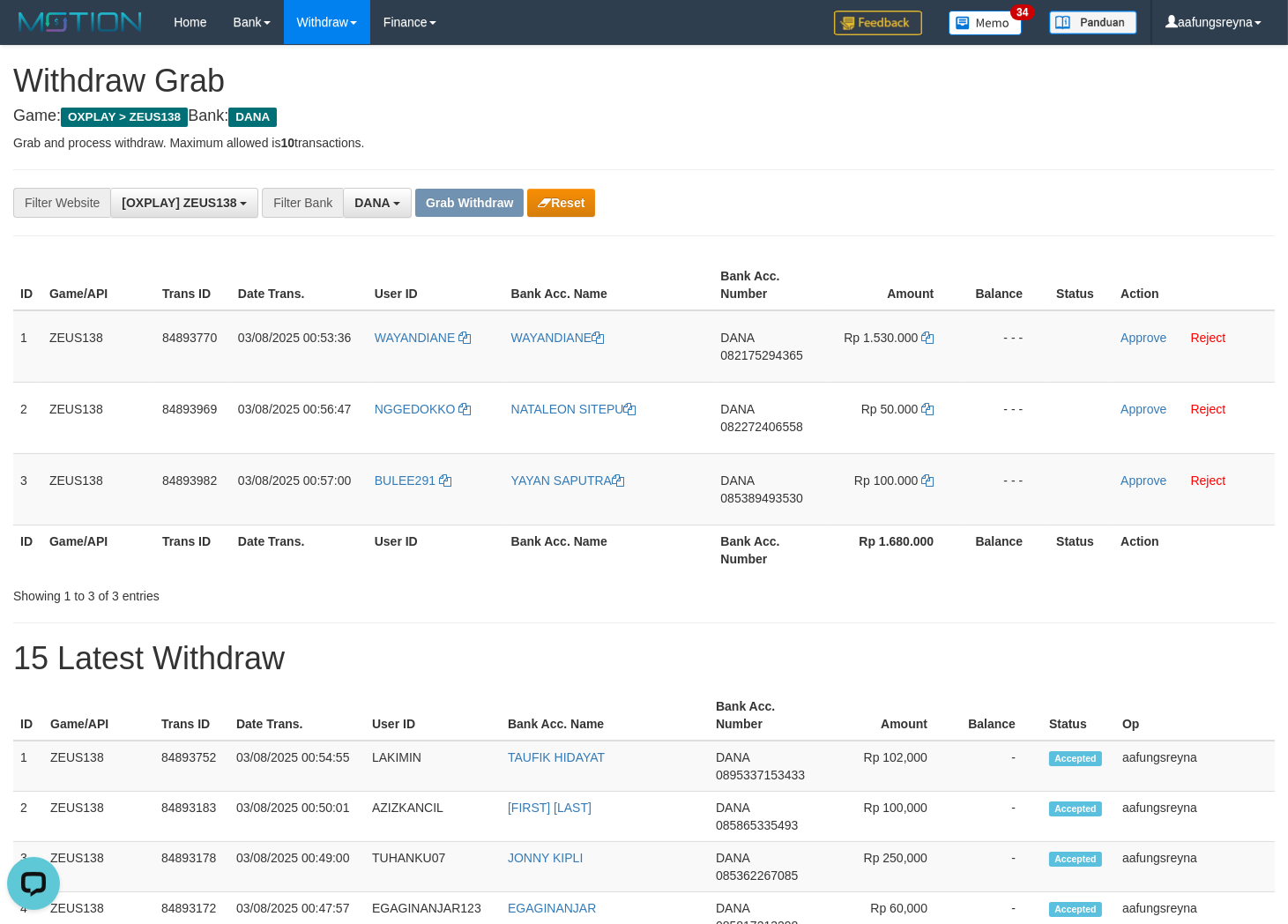 click on "**********" at bounding box center (644, 203) 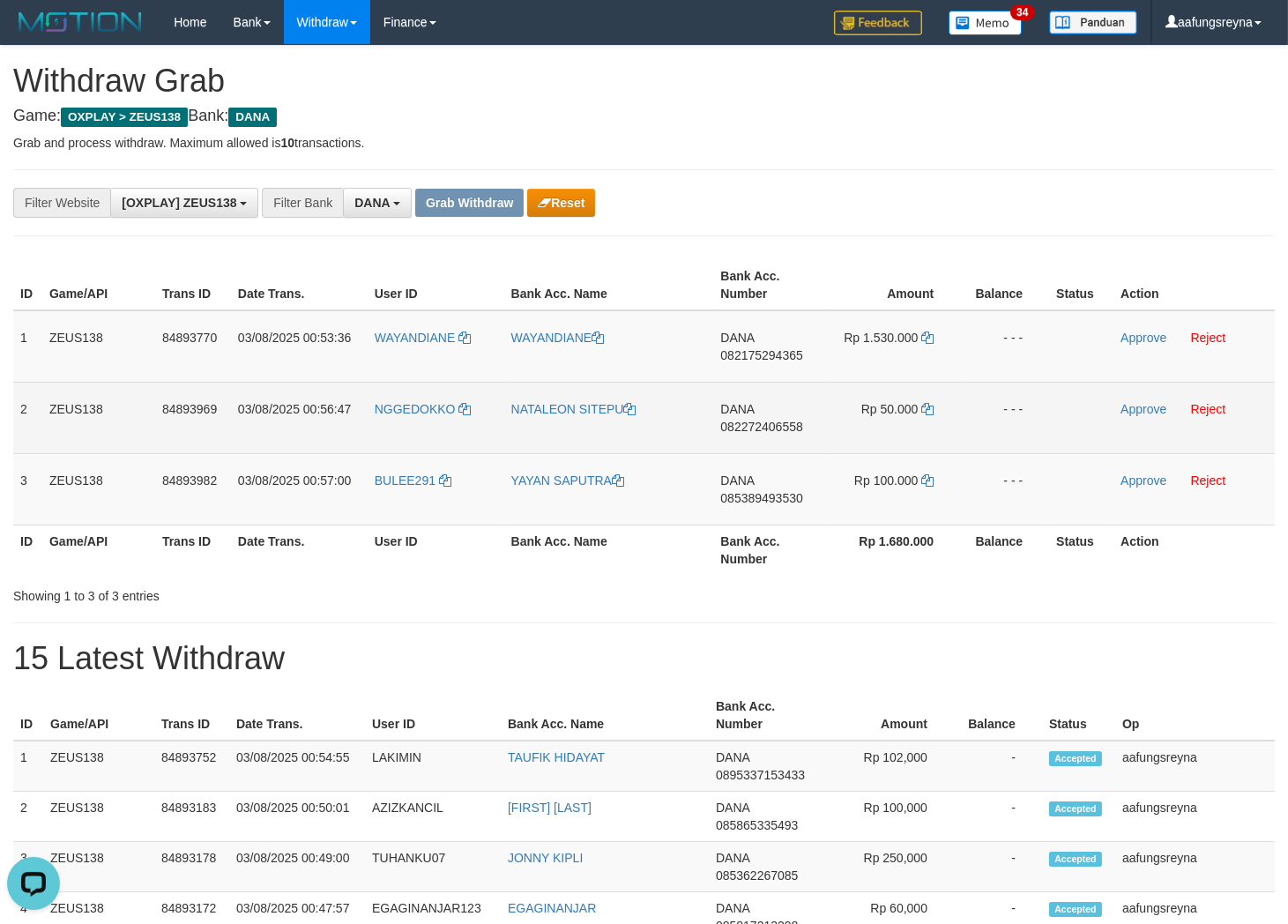 click on "082272406558" at bounding box center (761, 427) 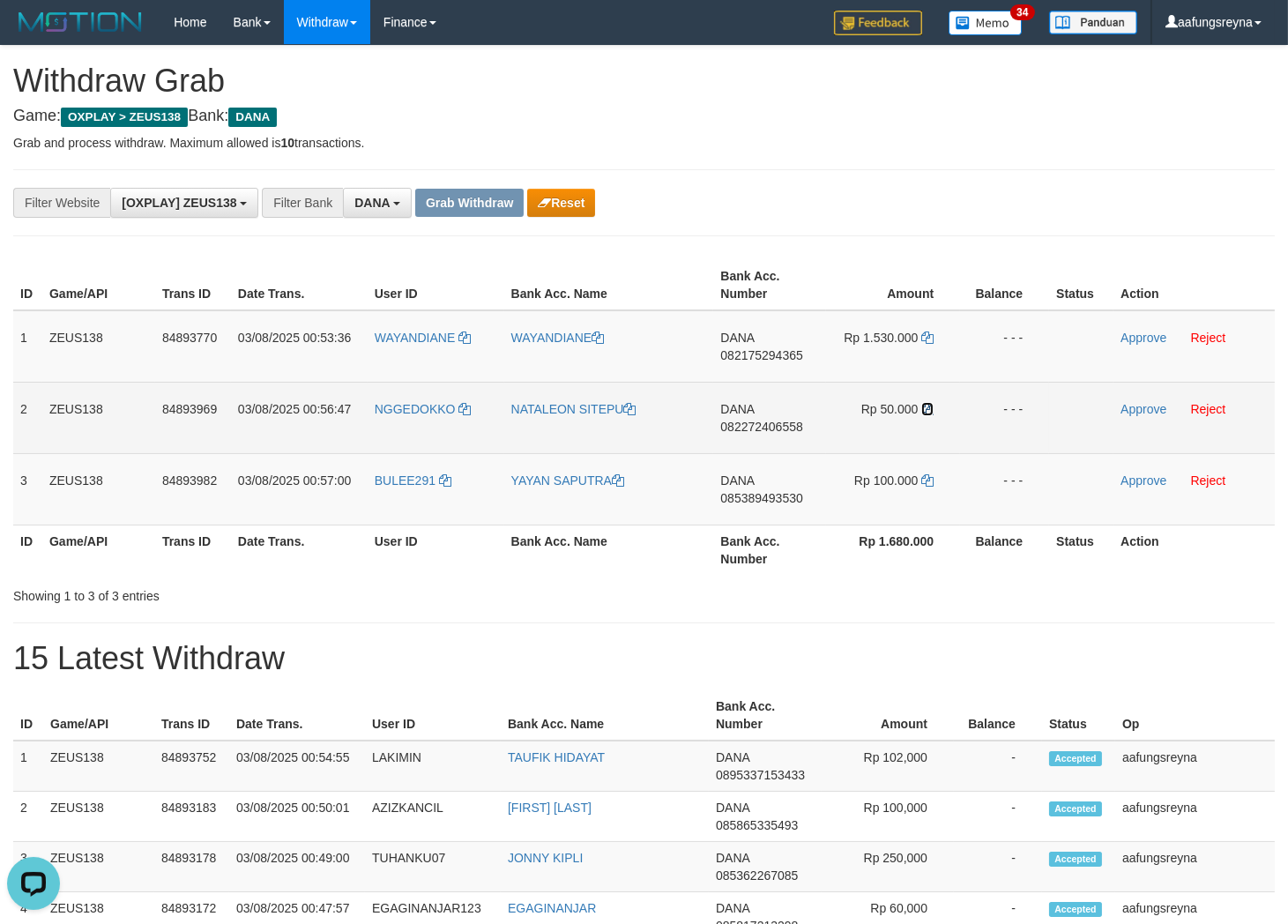 click at bounding box center [927, 409] 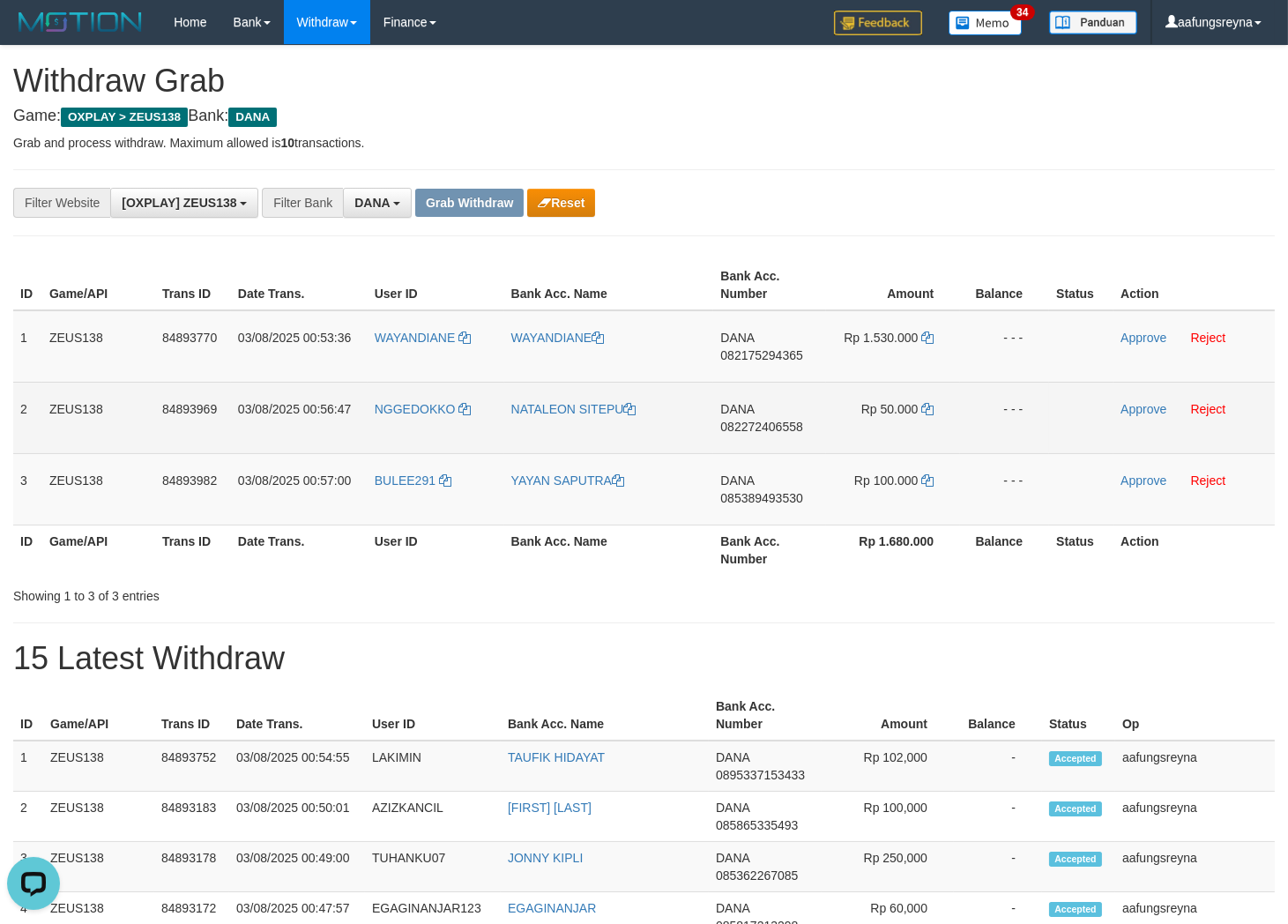 click on "Approve
Reject" at bounding box center (1194, 417) 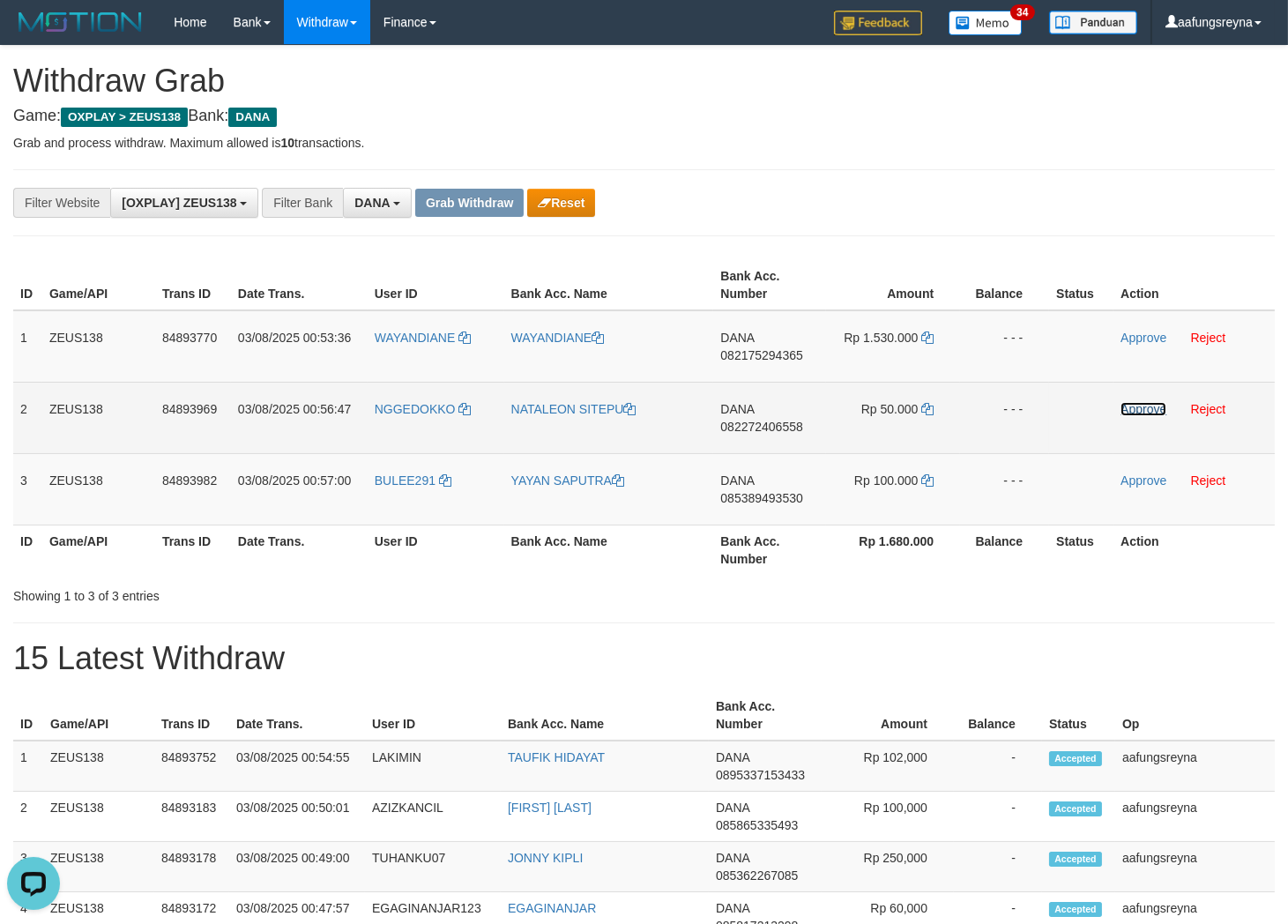 click on "Approve" at bounding box center (1143, 409) 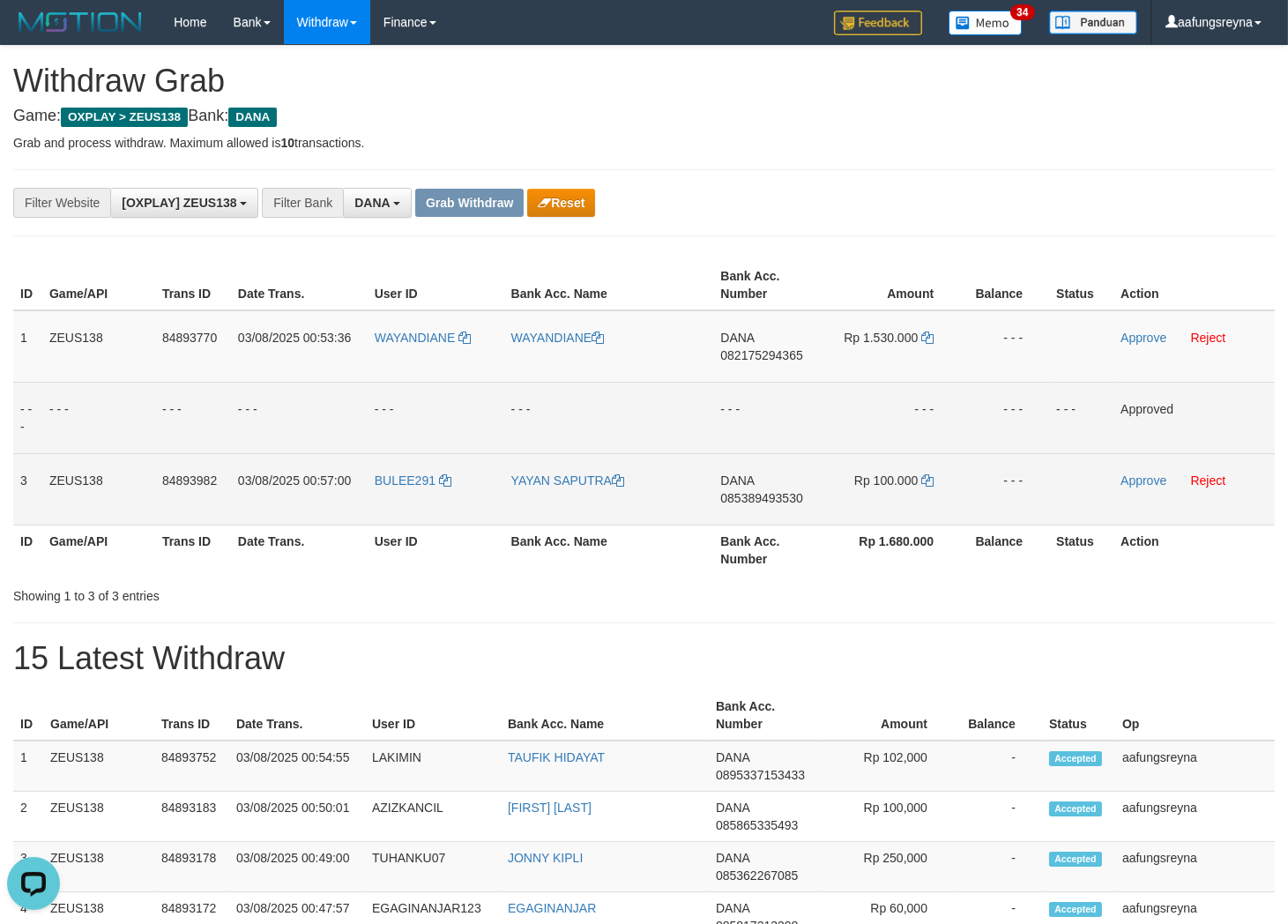click on "085389493530" at bounding box center [761, 498] 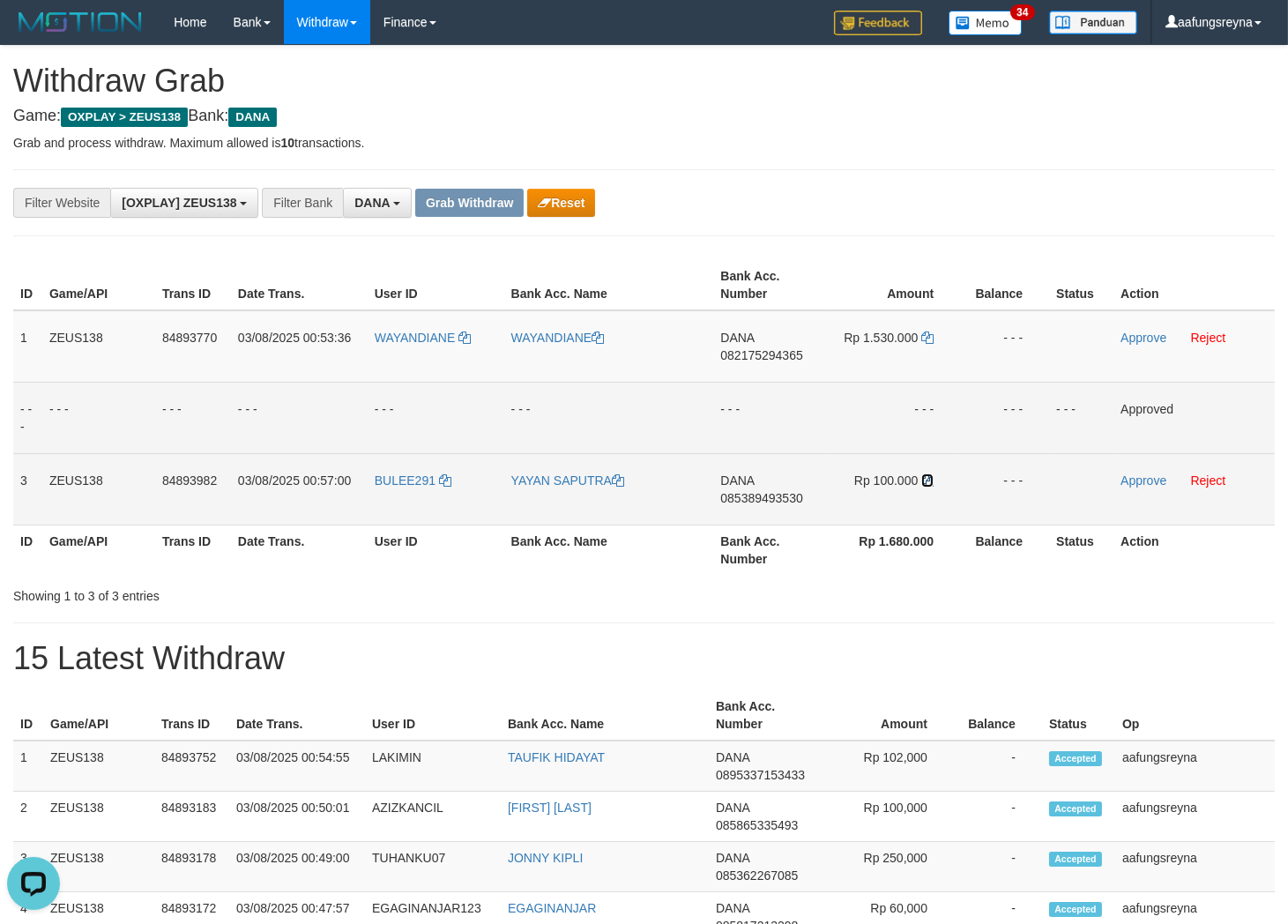 click at bounding box center [927, 481] 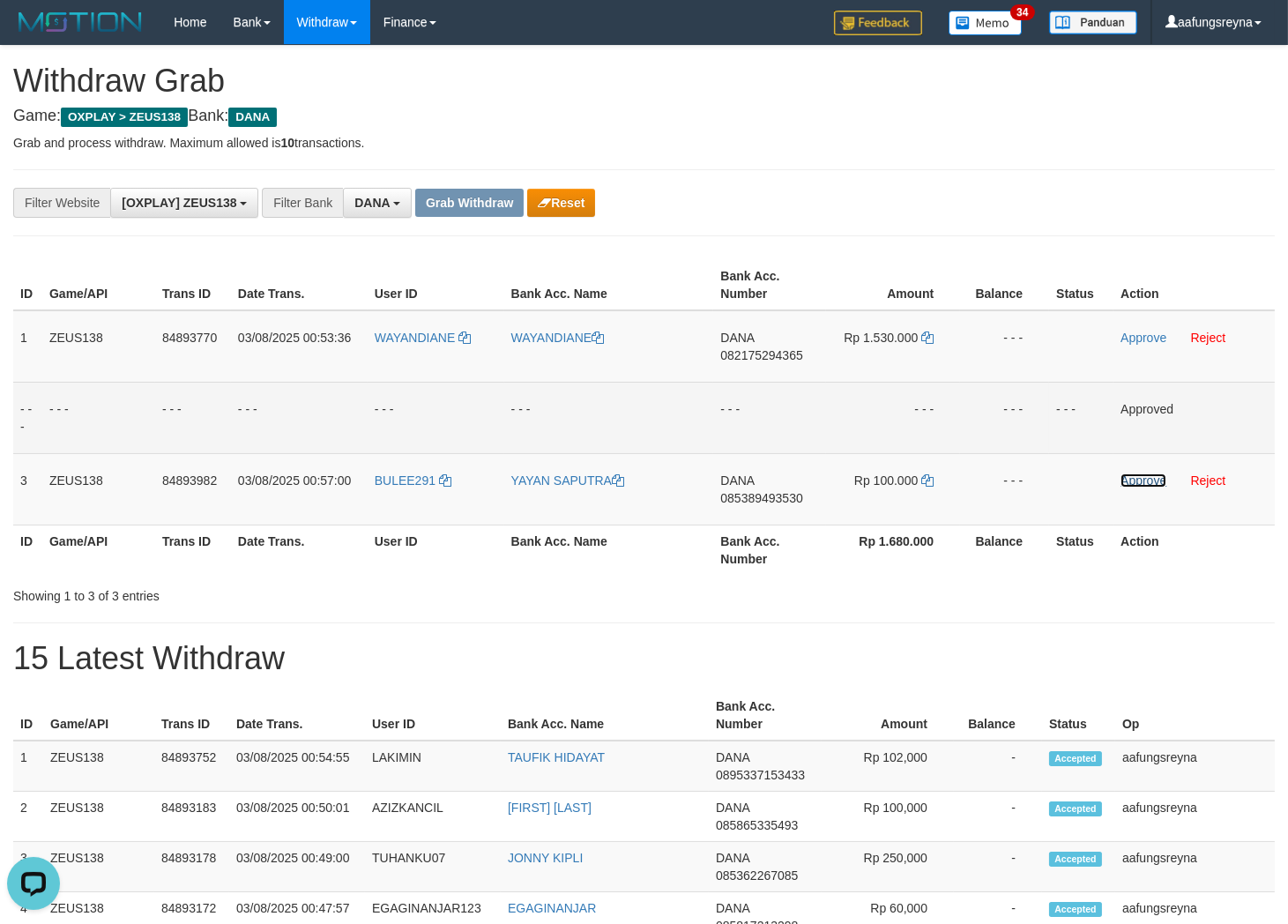 drag, startPoint x: 1126, startPoint y: 481, endPoint x: 752, endPoint y: 220, distance: 456.06688 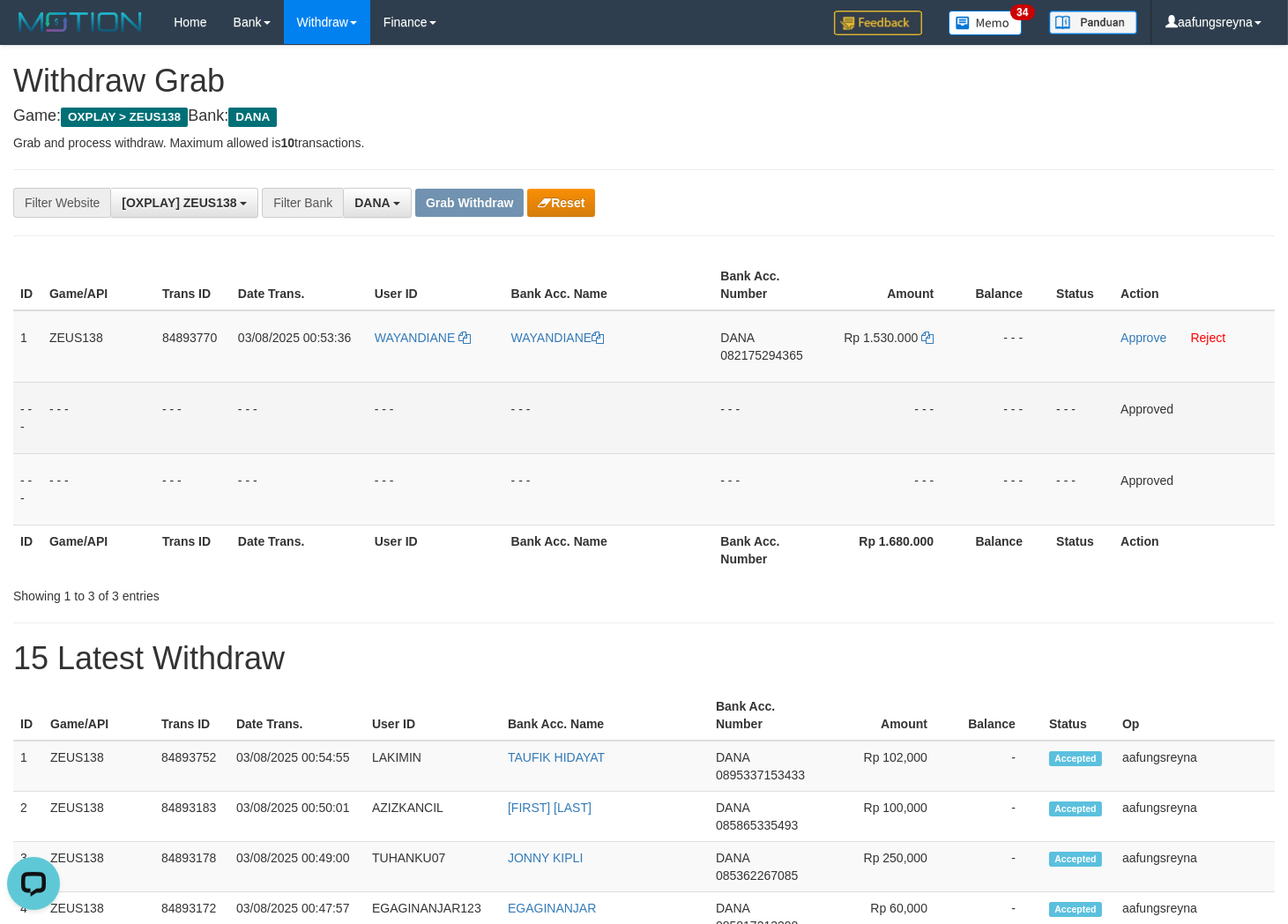 click on "**********" at bounding box center [537, 203] 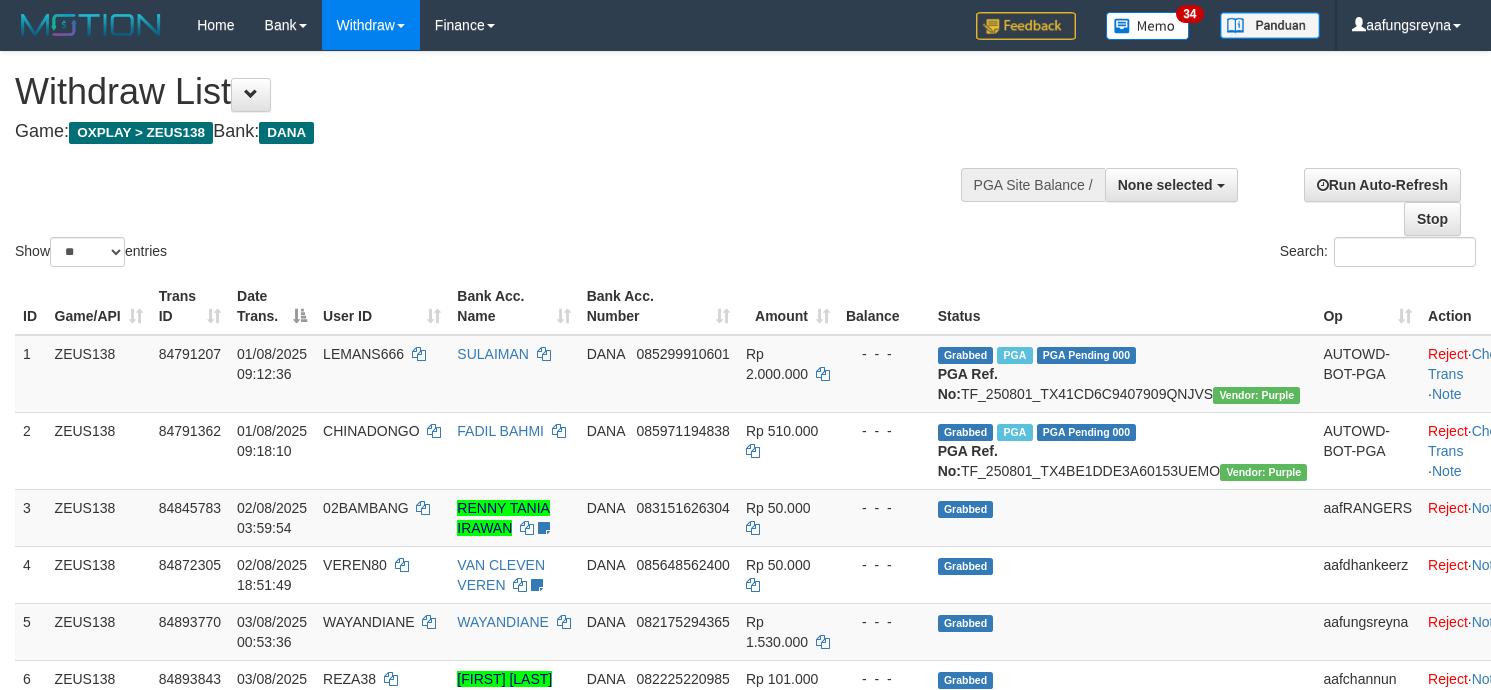 select 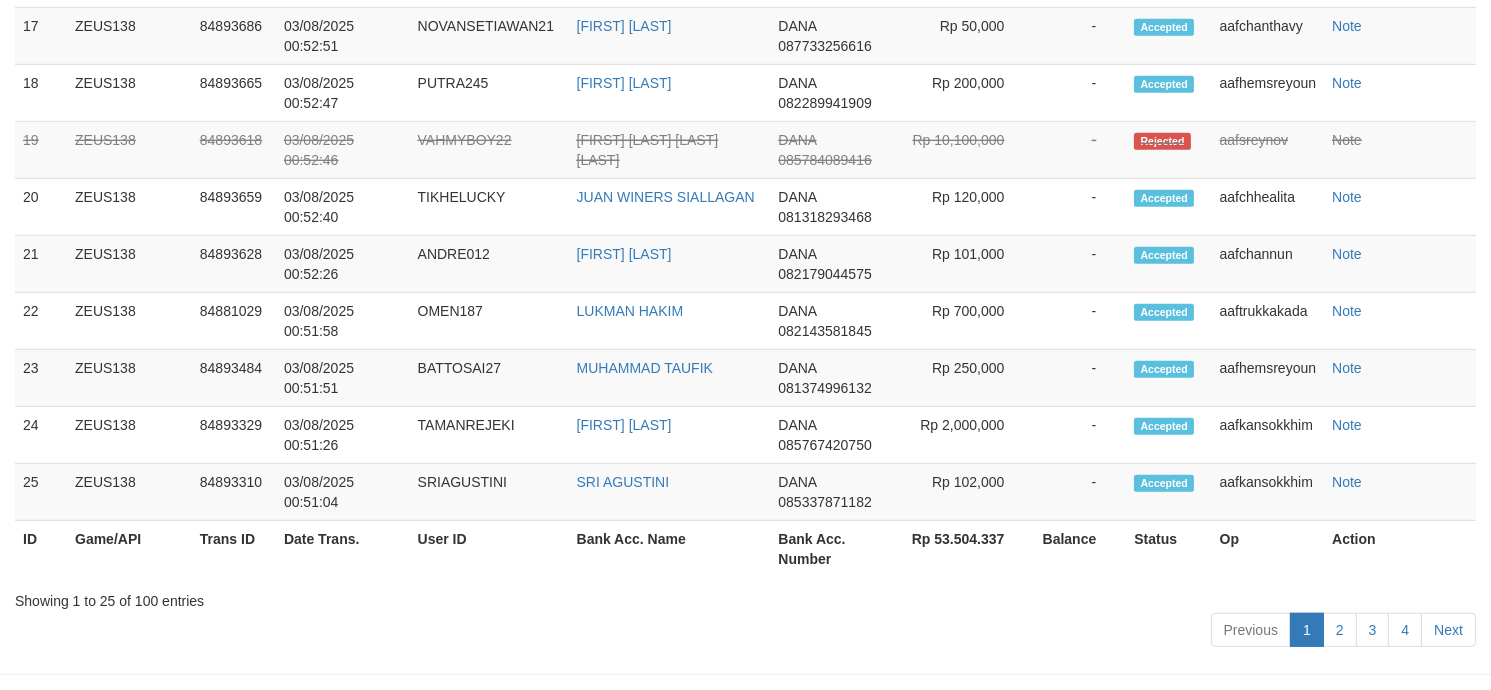 scroll, scrollTop: 2204, scrollLeft: 0, axis: vertical 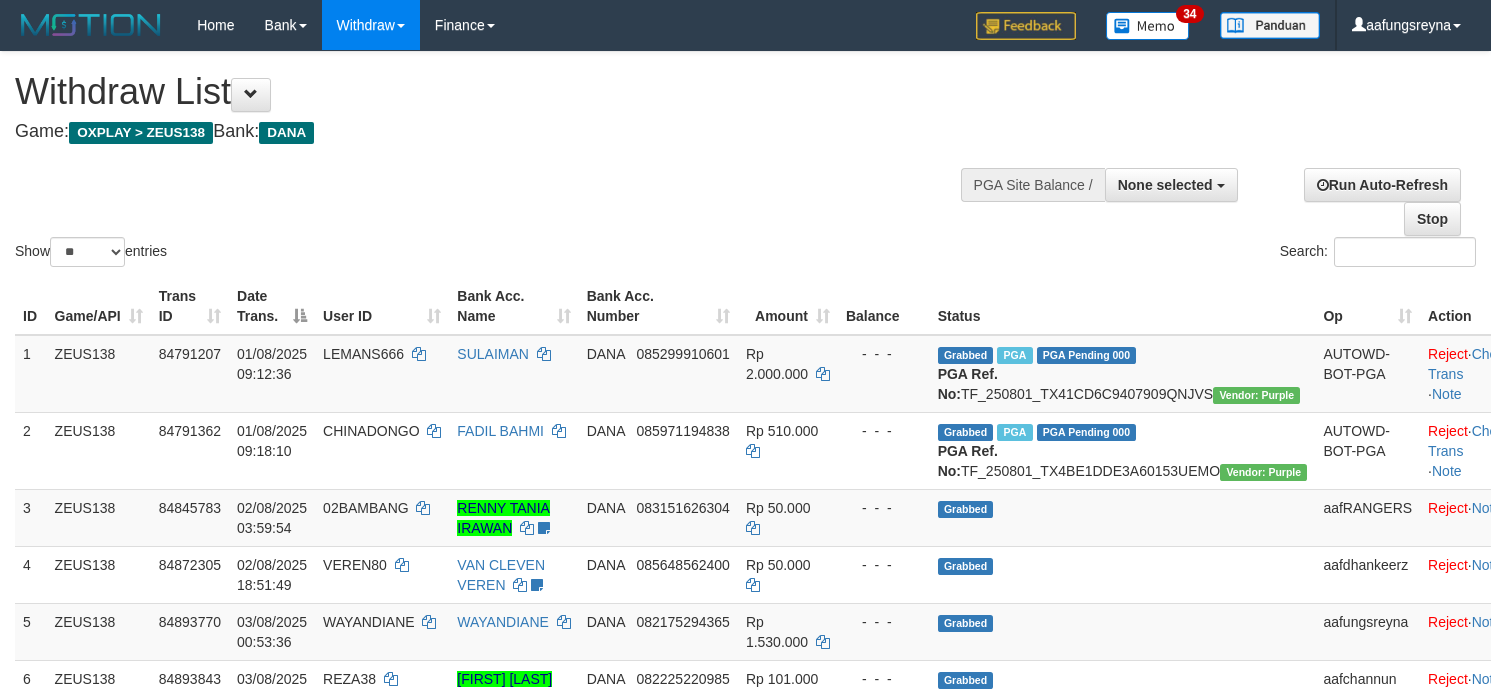 select 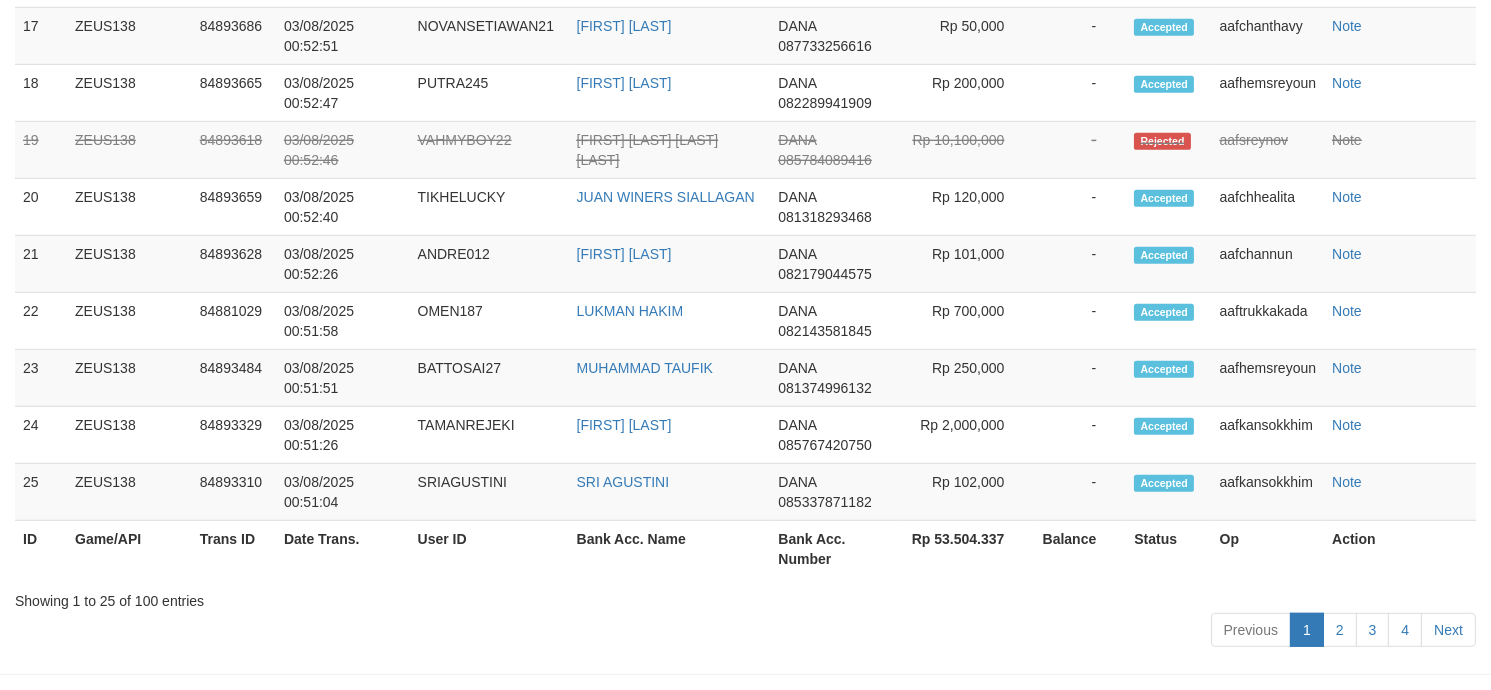 scroll, scrollTop: 2204, scrollLeft: 0, axis: vertical 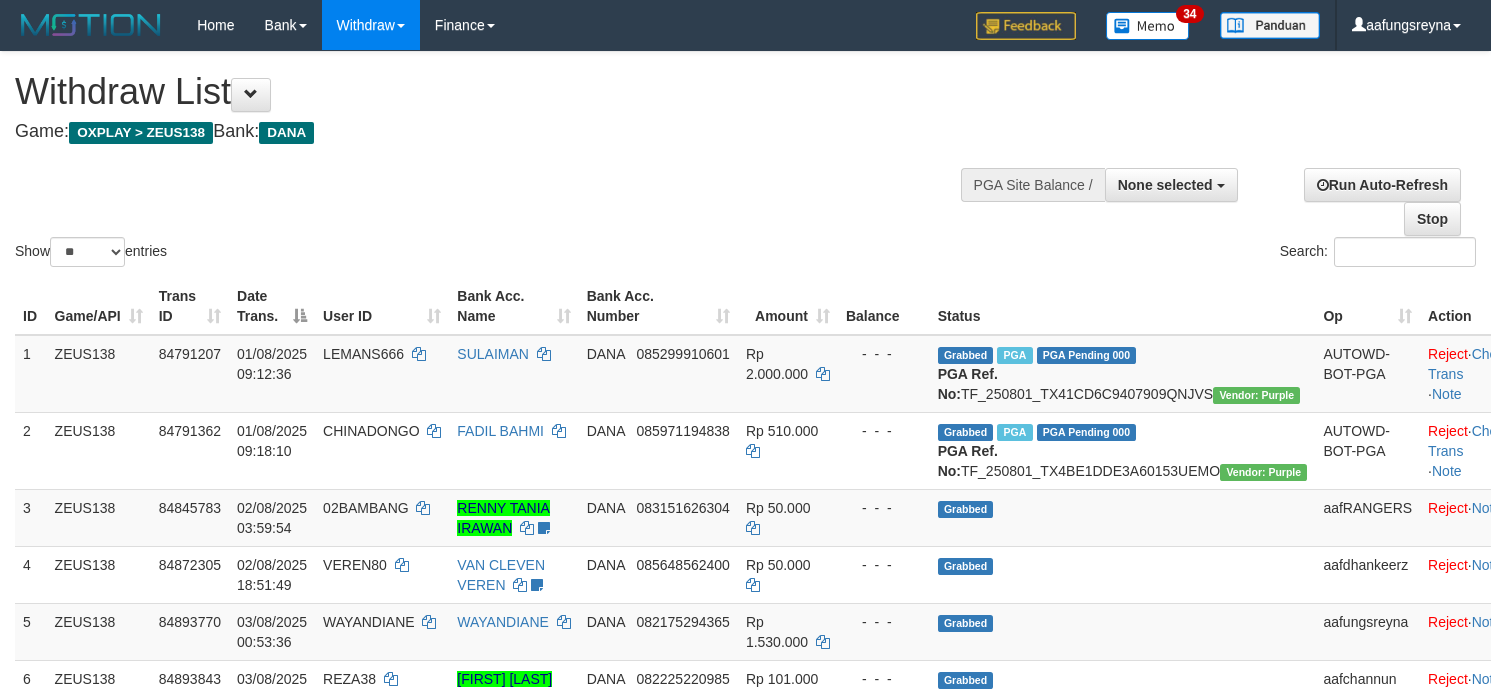 select 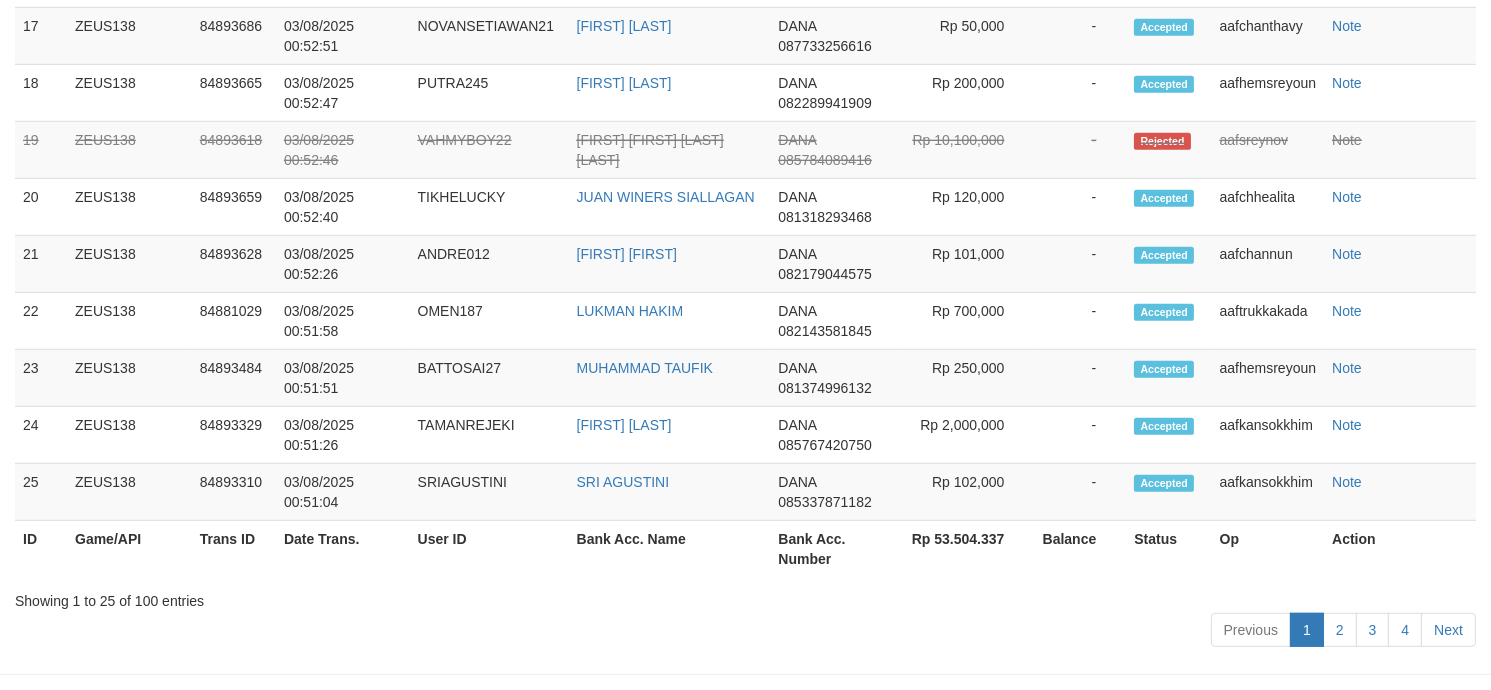 scroll, scrollTop: 2204, scrollLeft: 0, axis: vertical 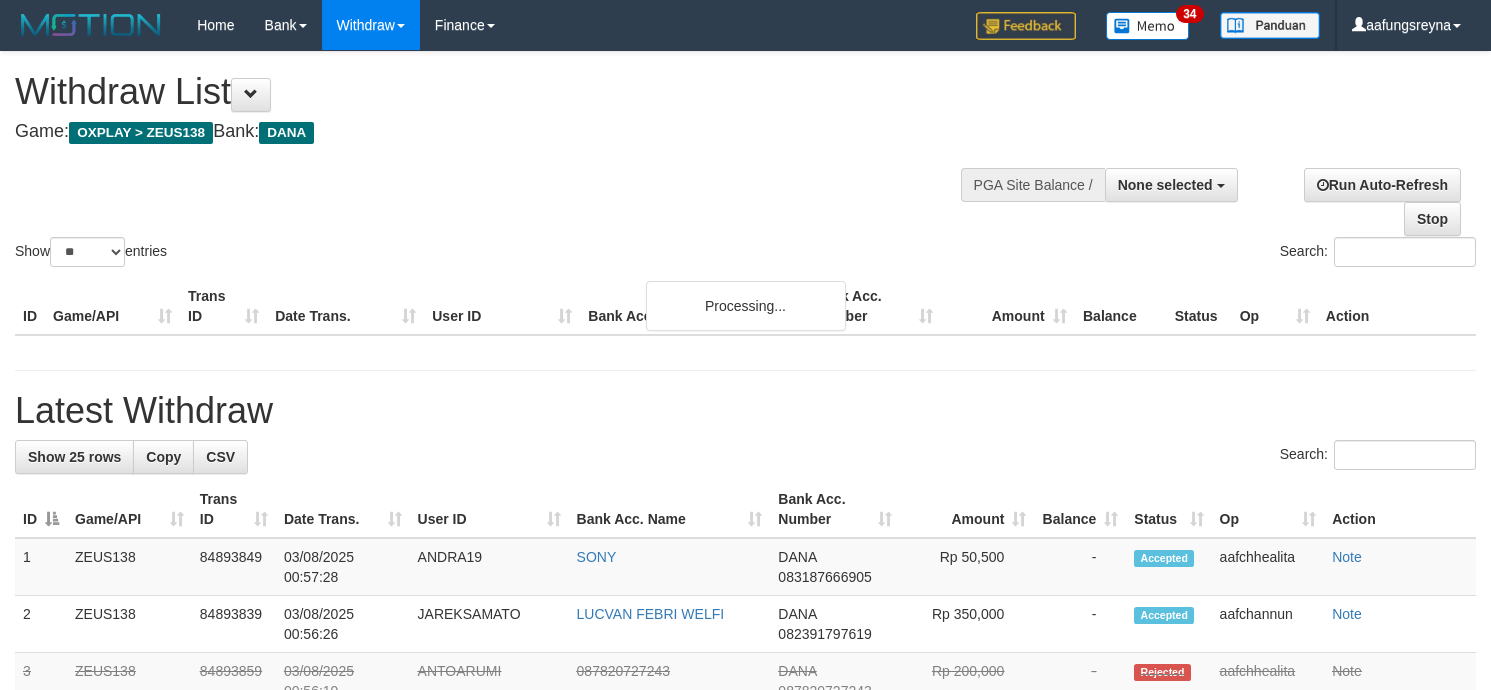 select 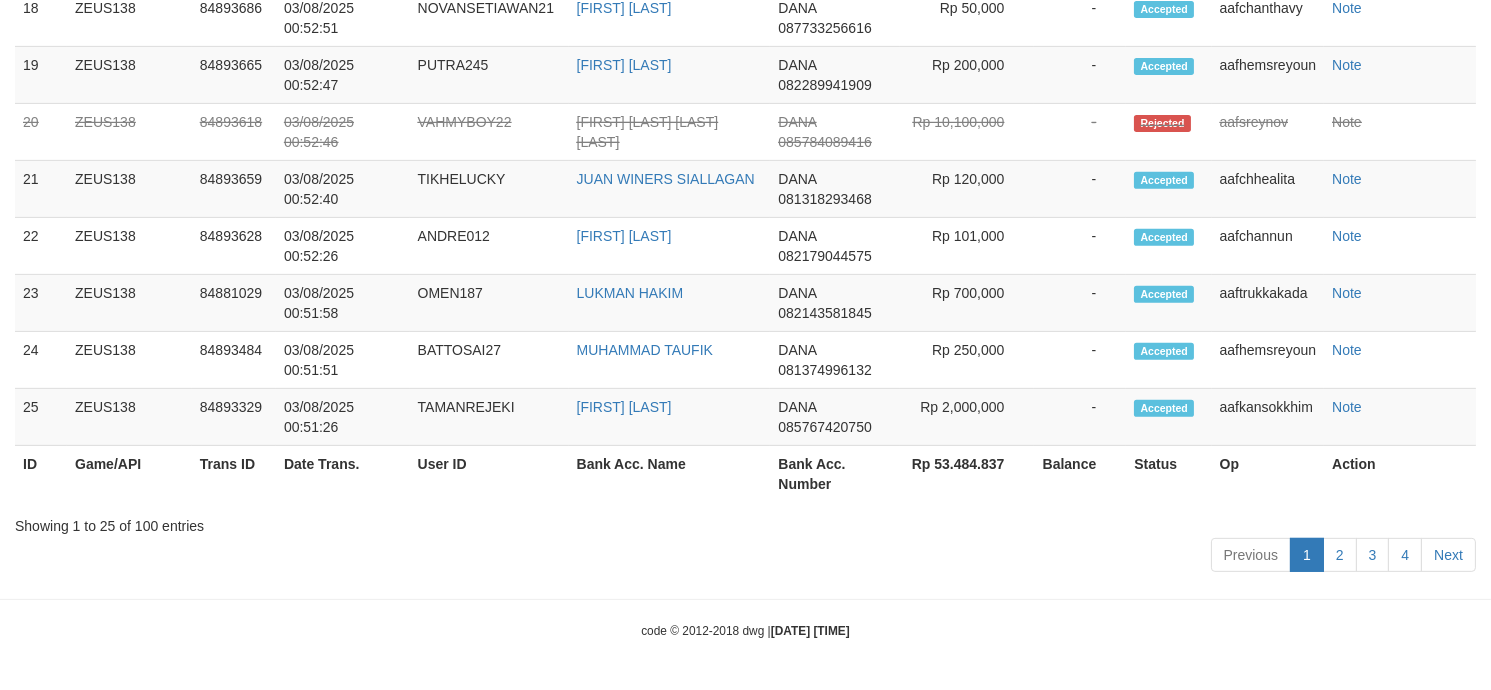 scroll, scrollTop: 2258, scrollLeft: 0, axis: vertical 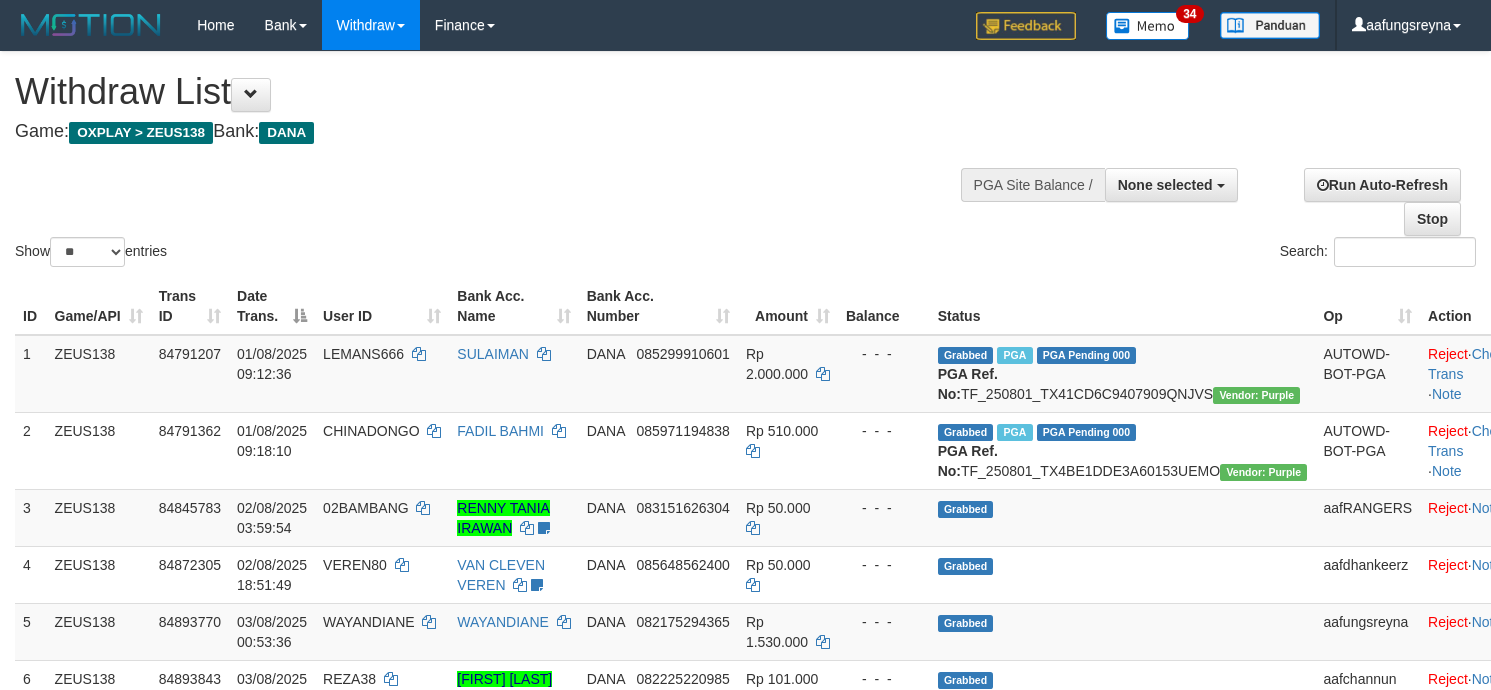 select 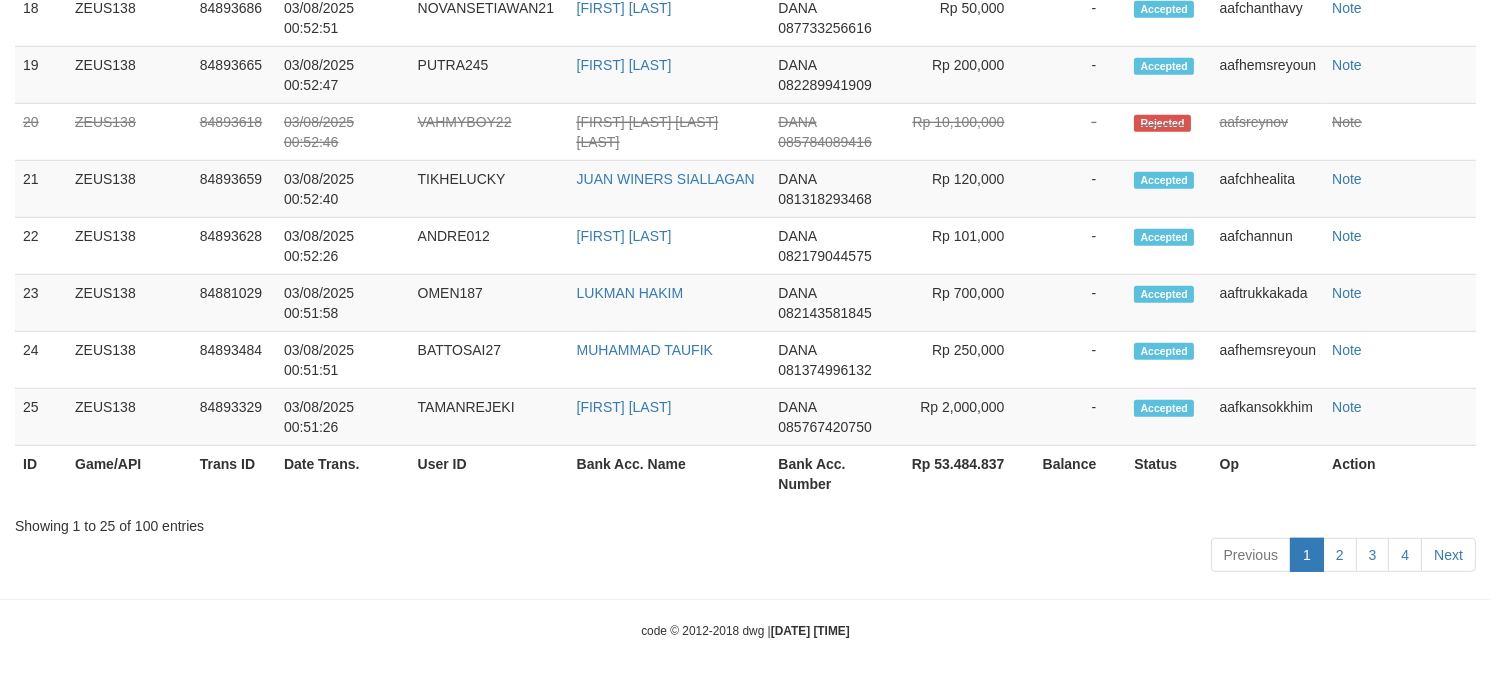 scroll, scrollTop: 2258, scrollLeft: 0, axis: vertical 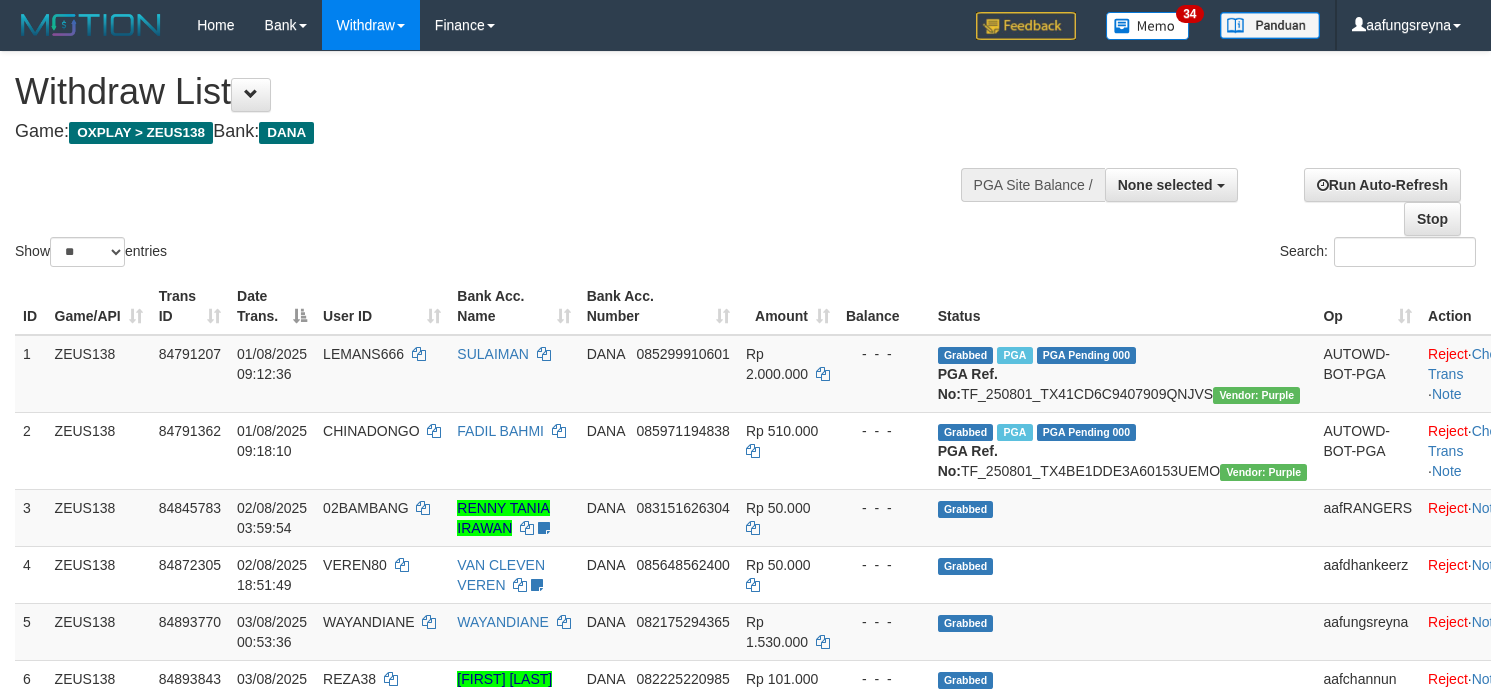 select 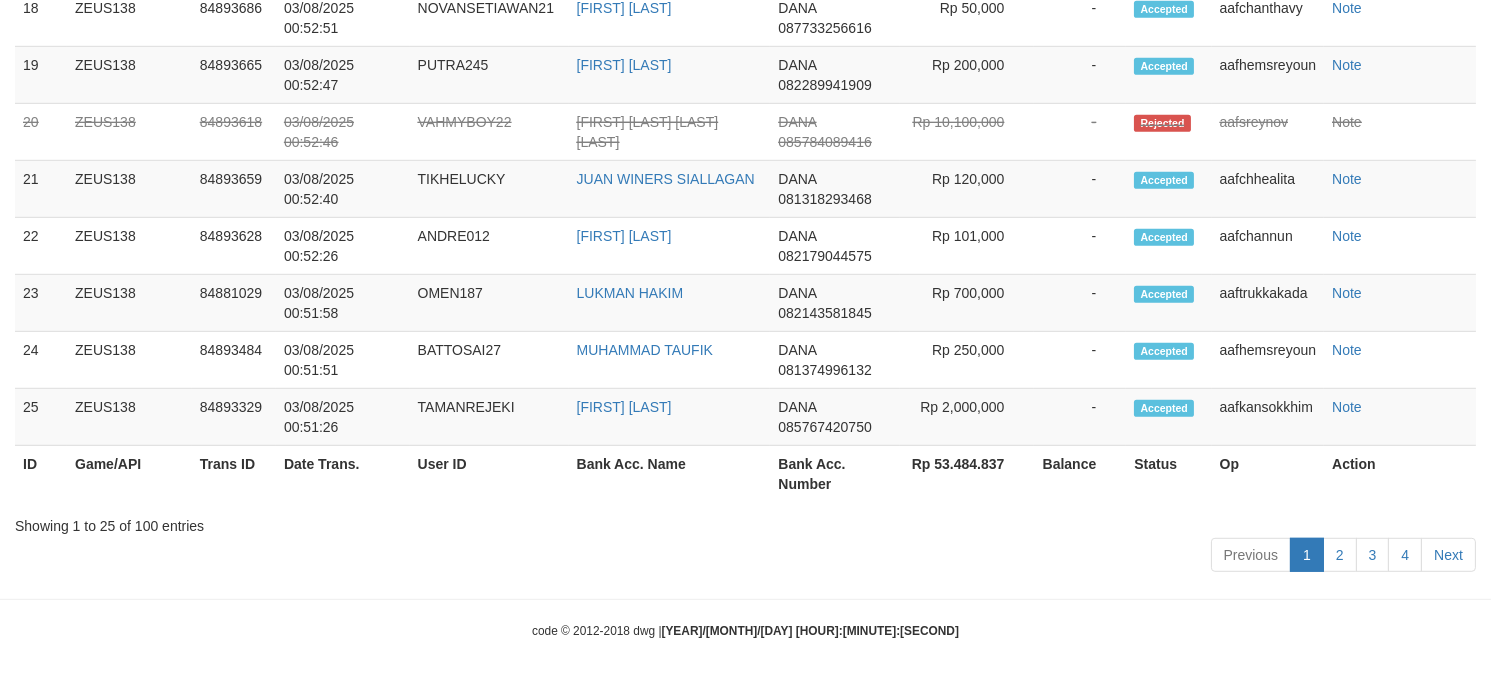 scroll, scrollTop: 2258, scrollLeft: 0, axis: vertical 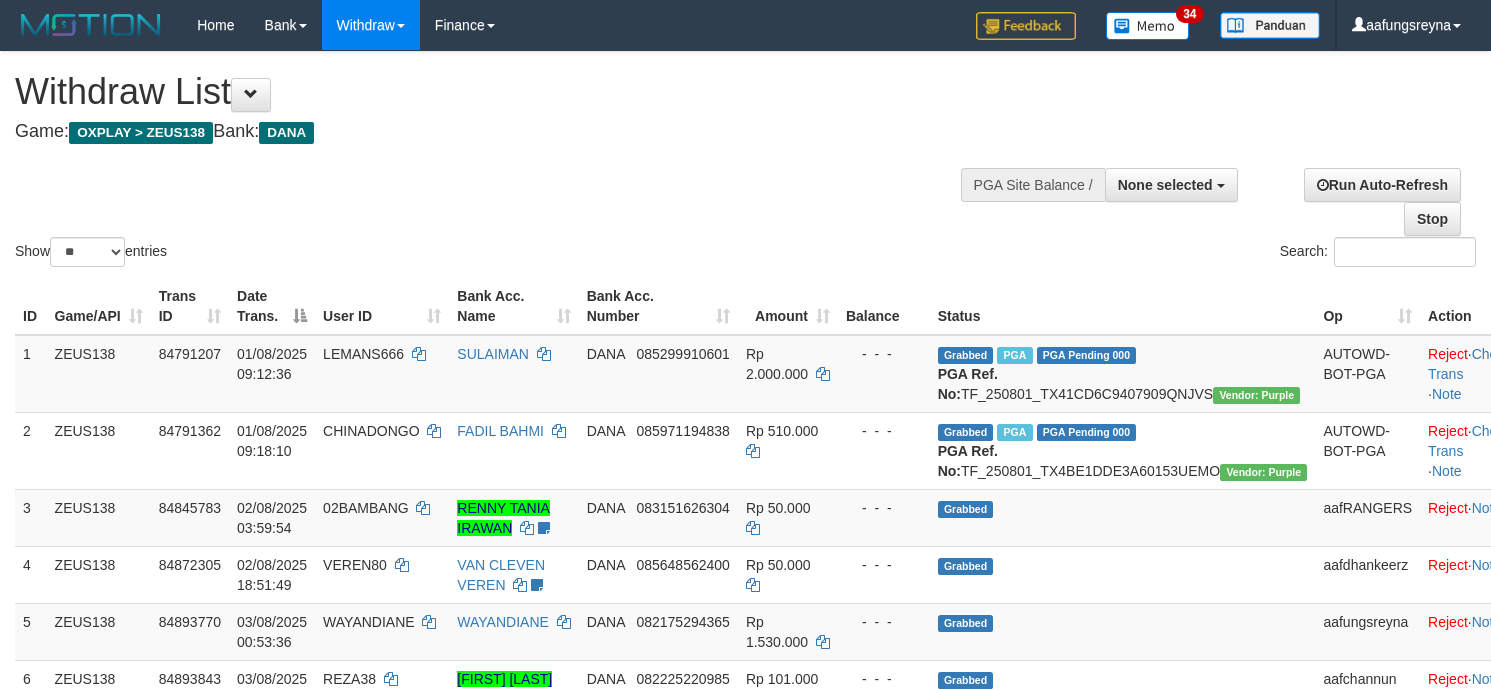 select 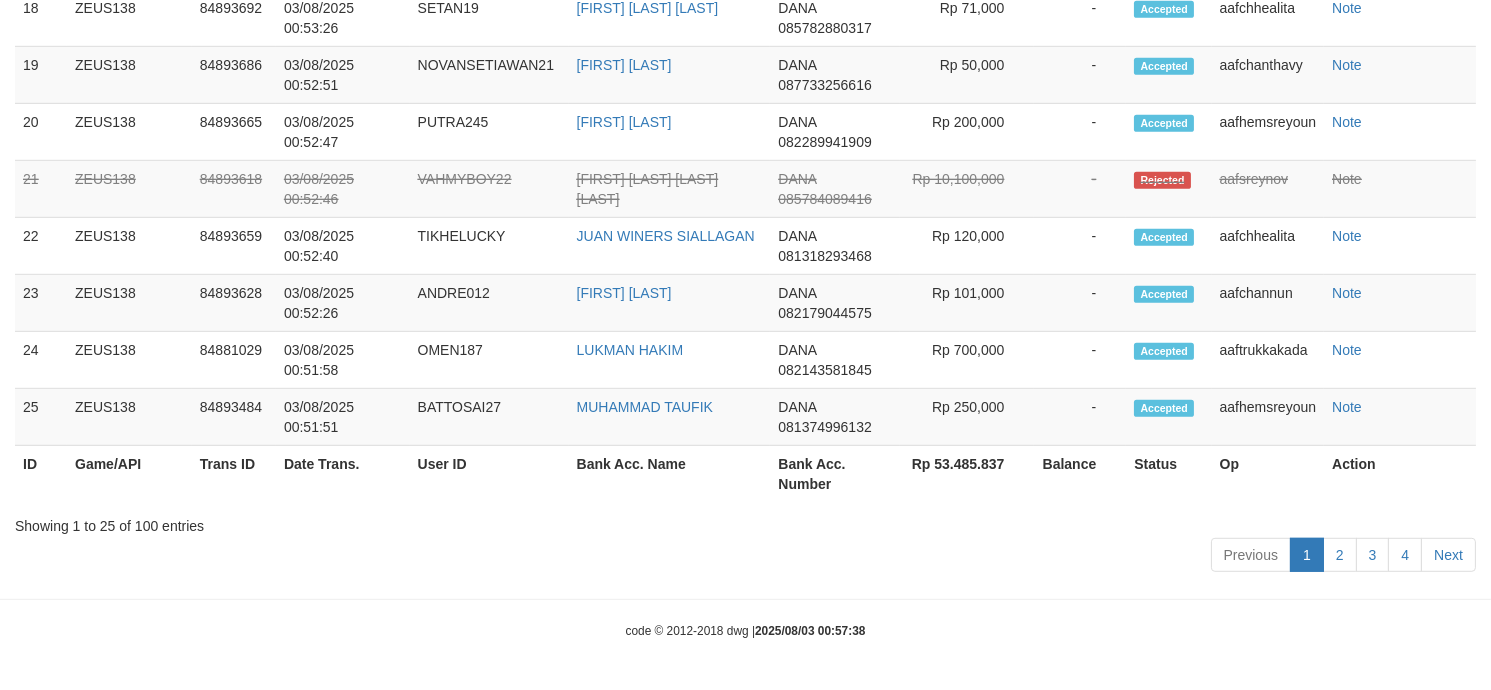 scroll, scrollTop: 2258, scrollLeft: 0, axis: vertical 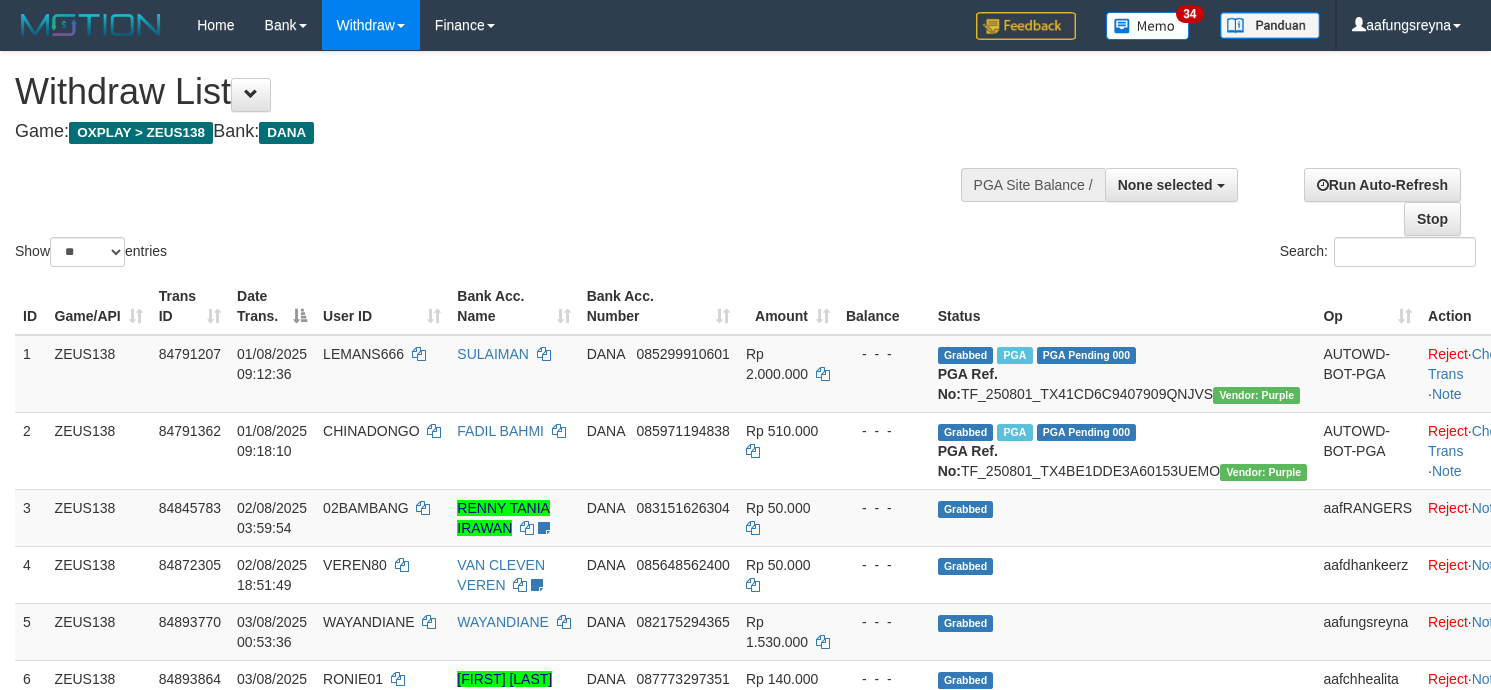 select 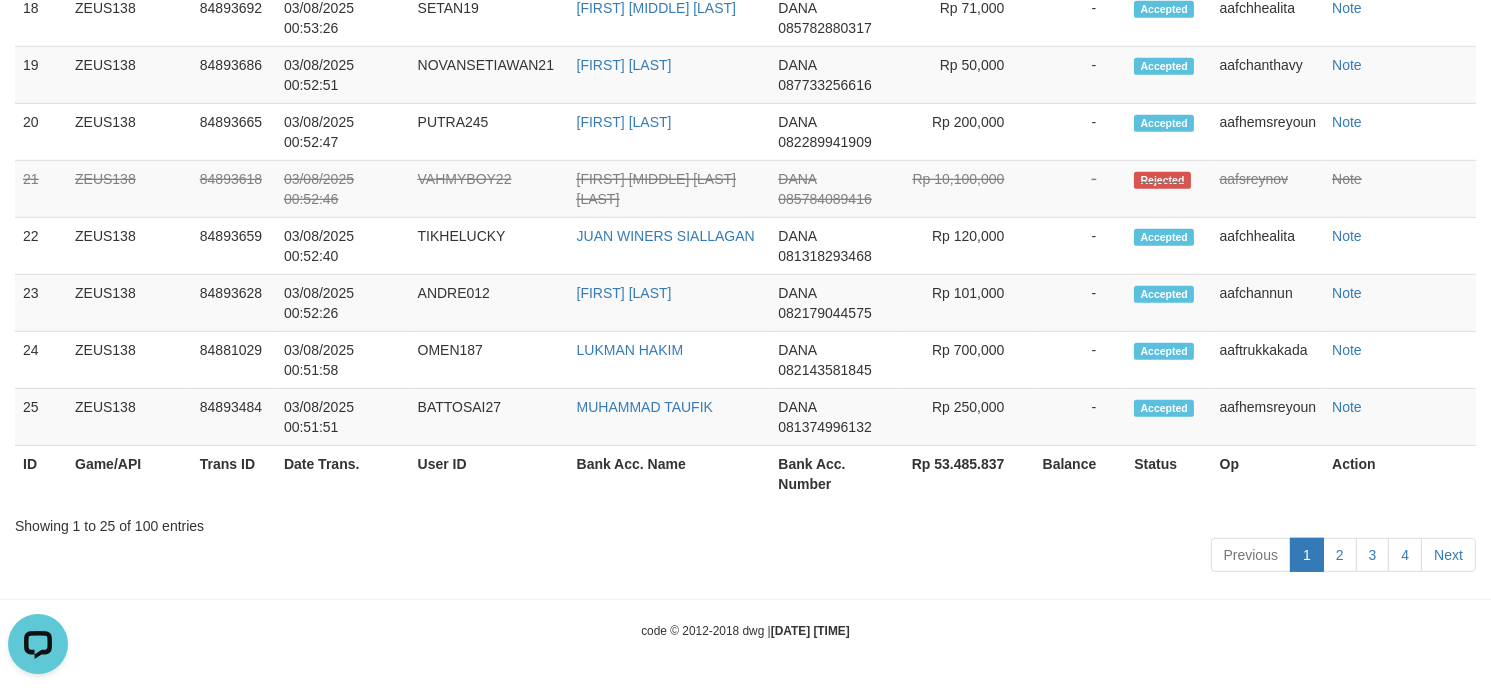 scroll, scrollTop: 0, scrollLeft: 0, axis: both 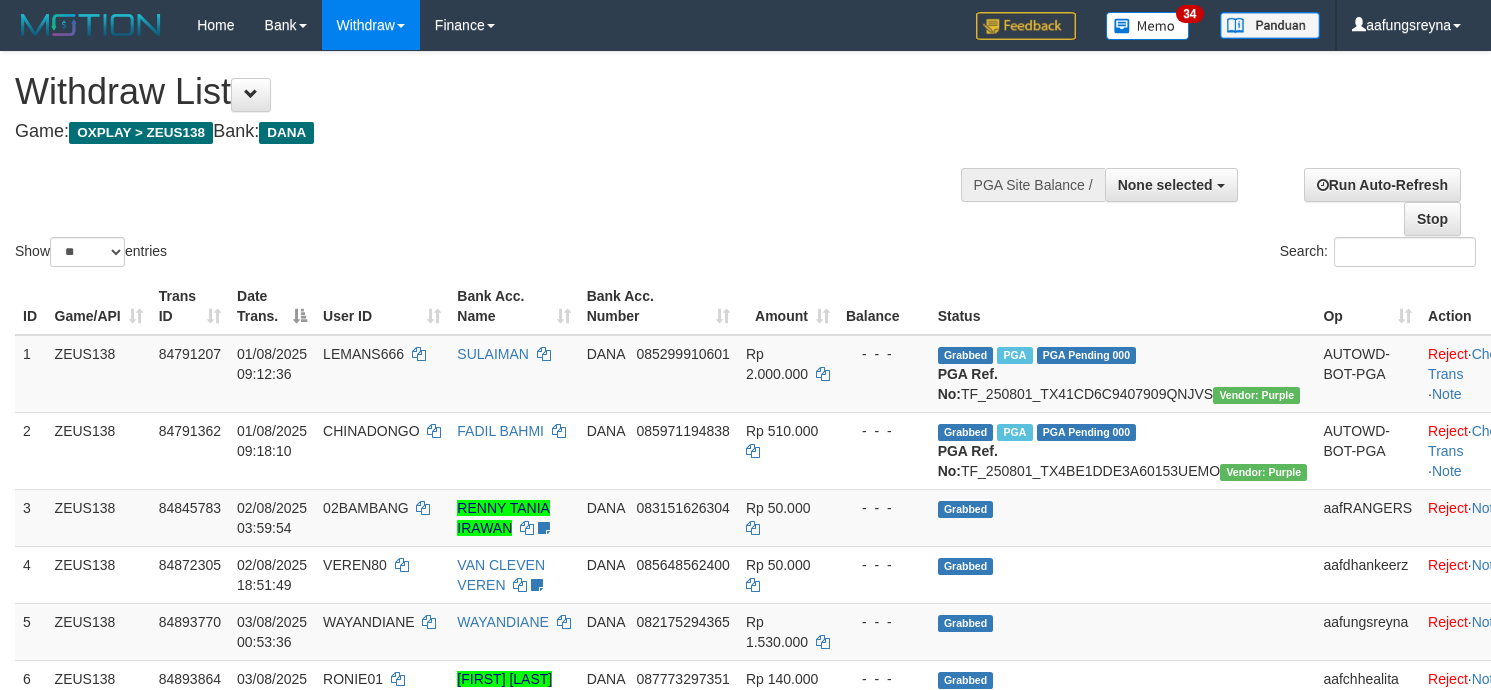 select 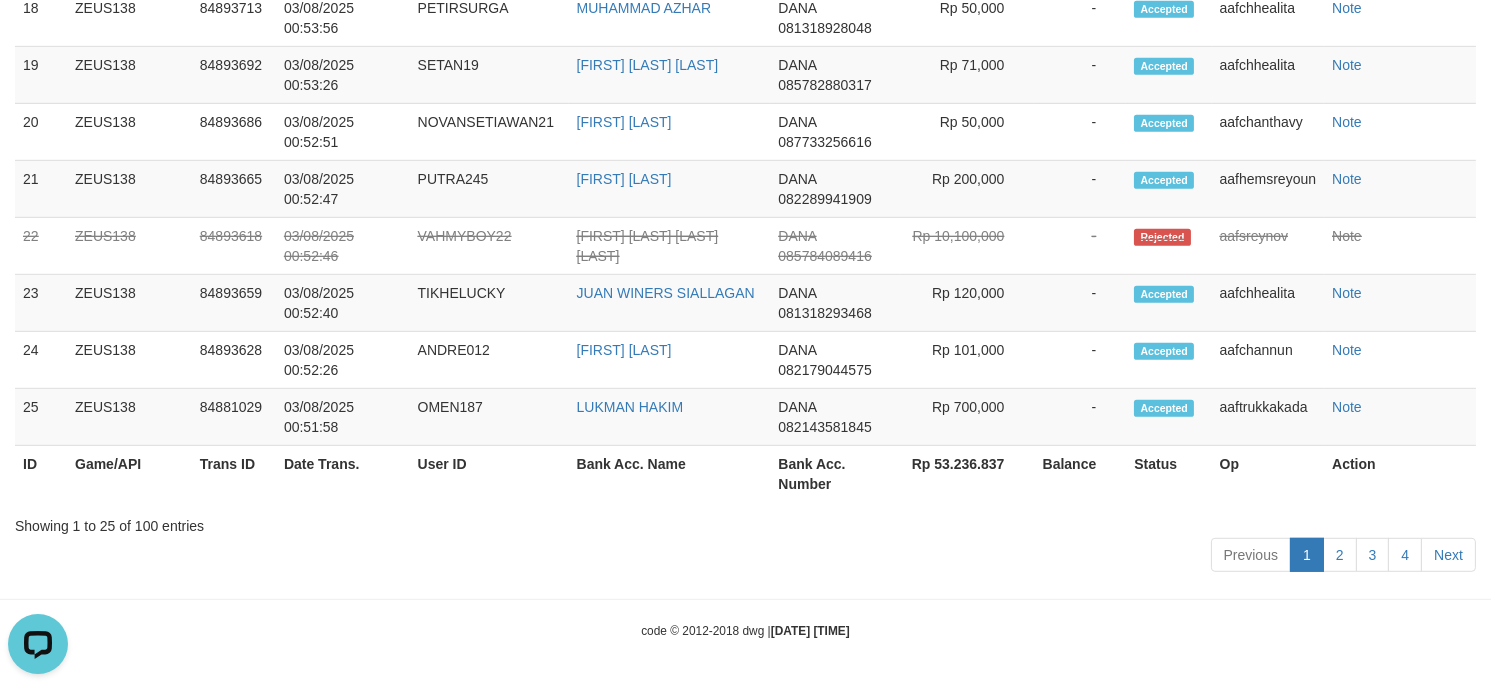 scroll, scrollTop: 0, scrollLeft: 0, axis: both 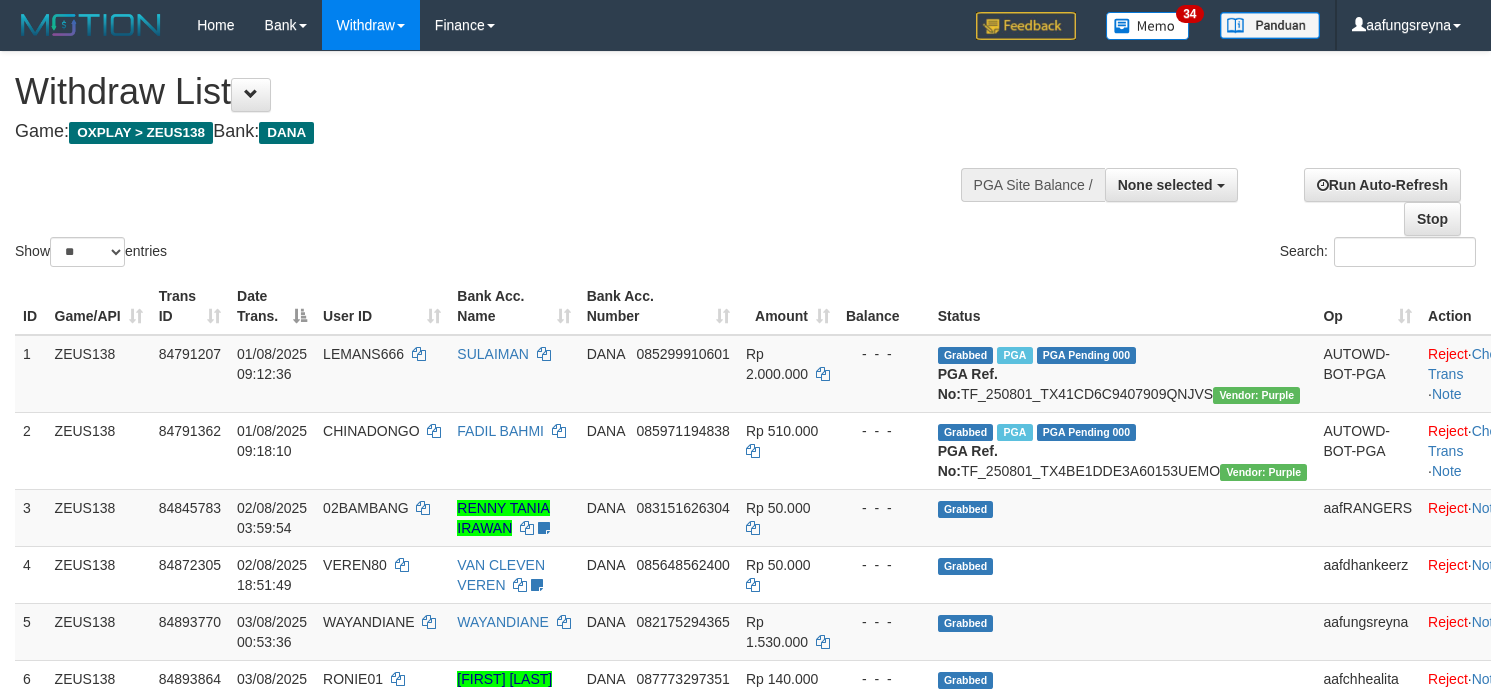 select 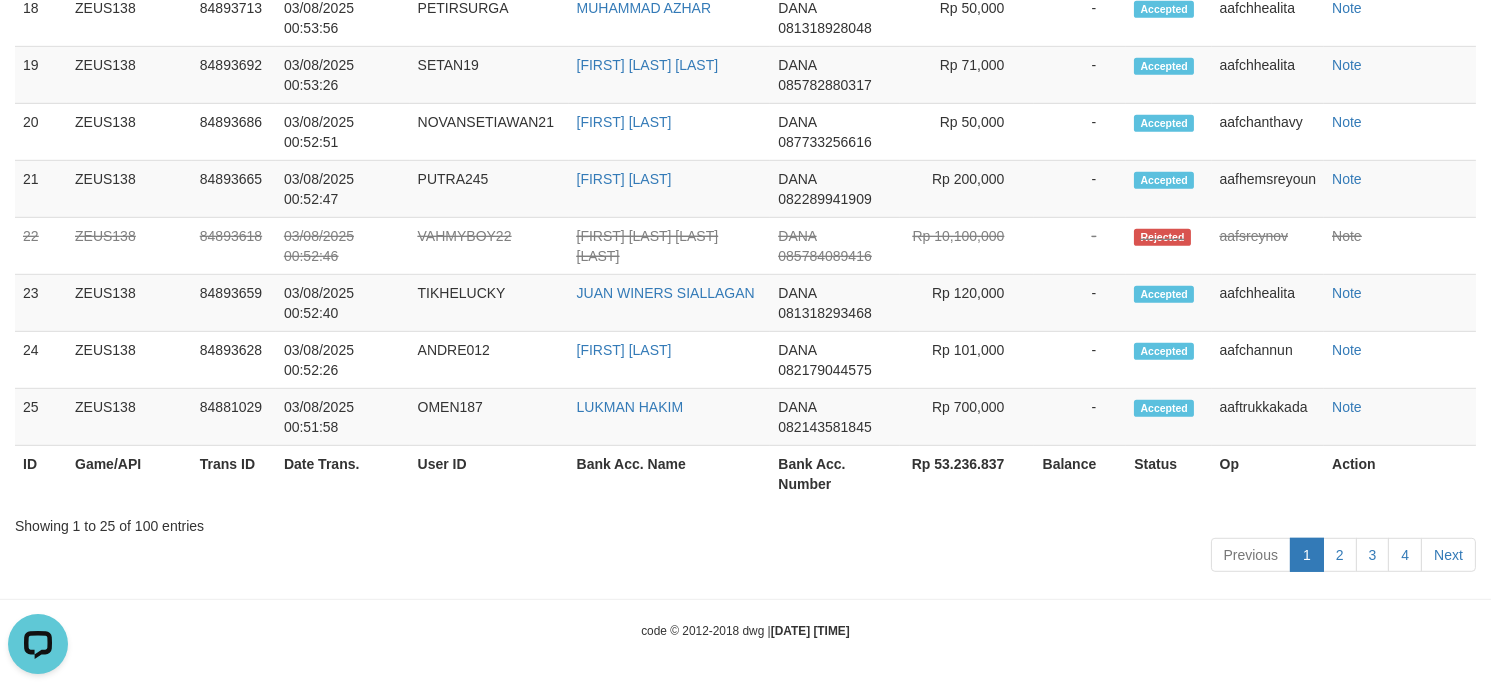 scroll, scrollTop: 0, scrollLeft: 0, axis: both 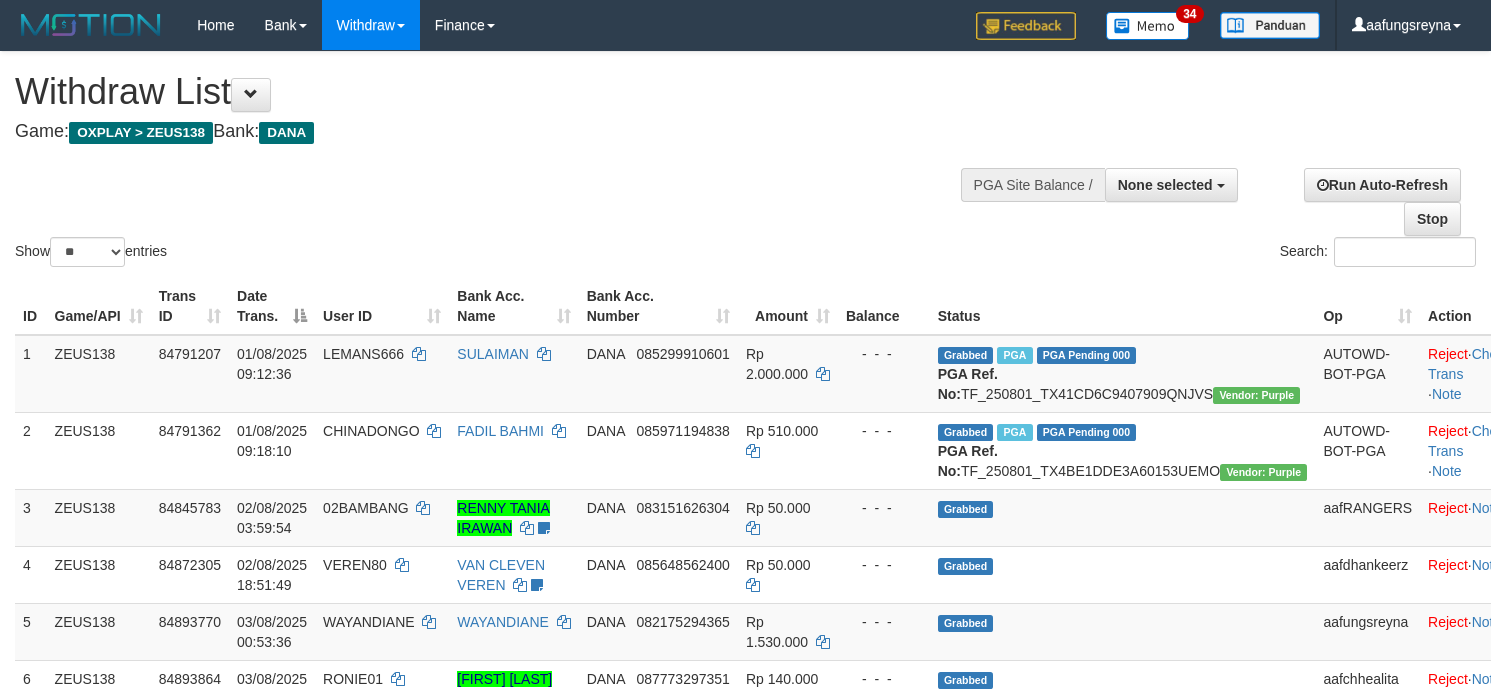 select 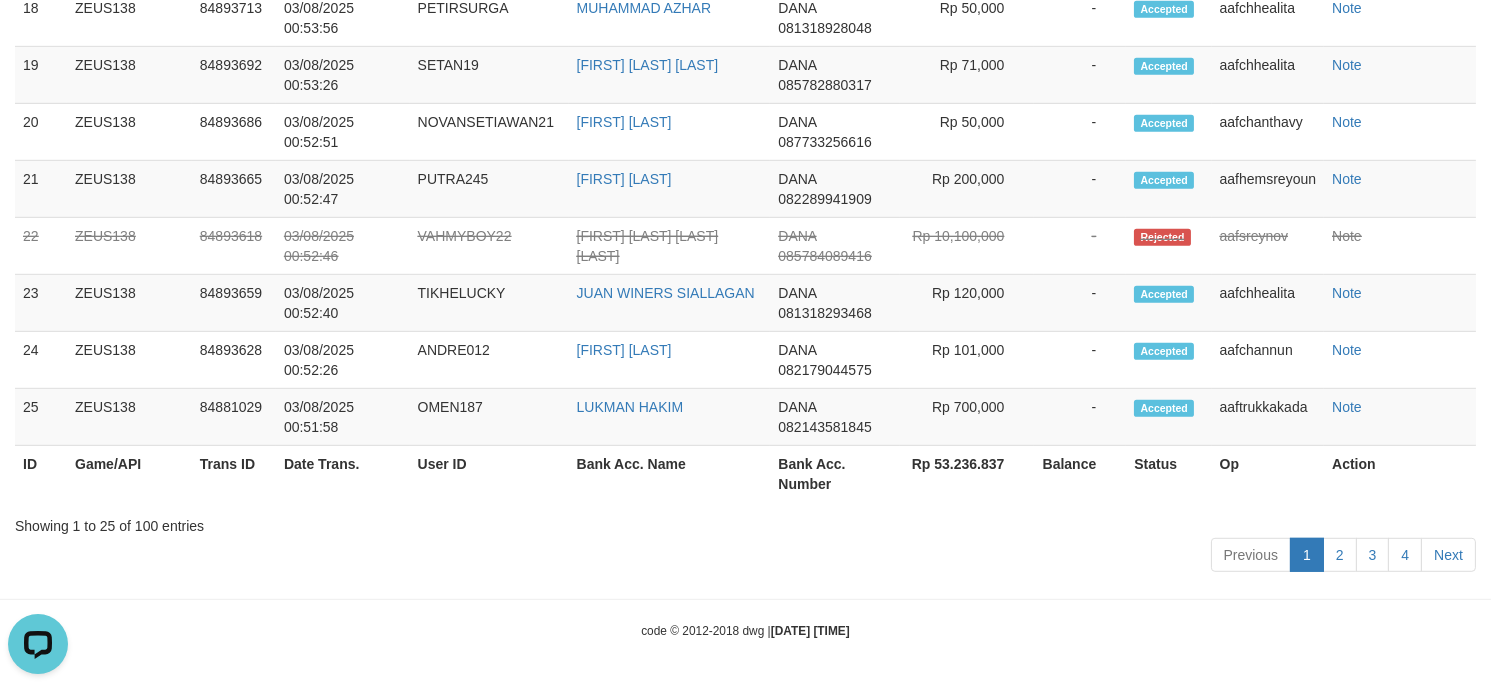 scroll, scrollTop: 0, scrollLeft: 0, axis: both 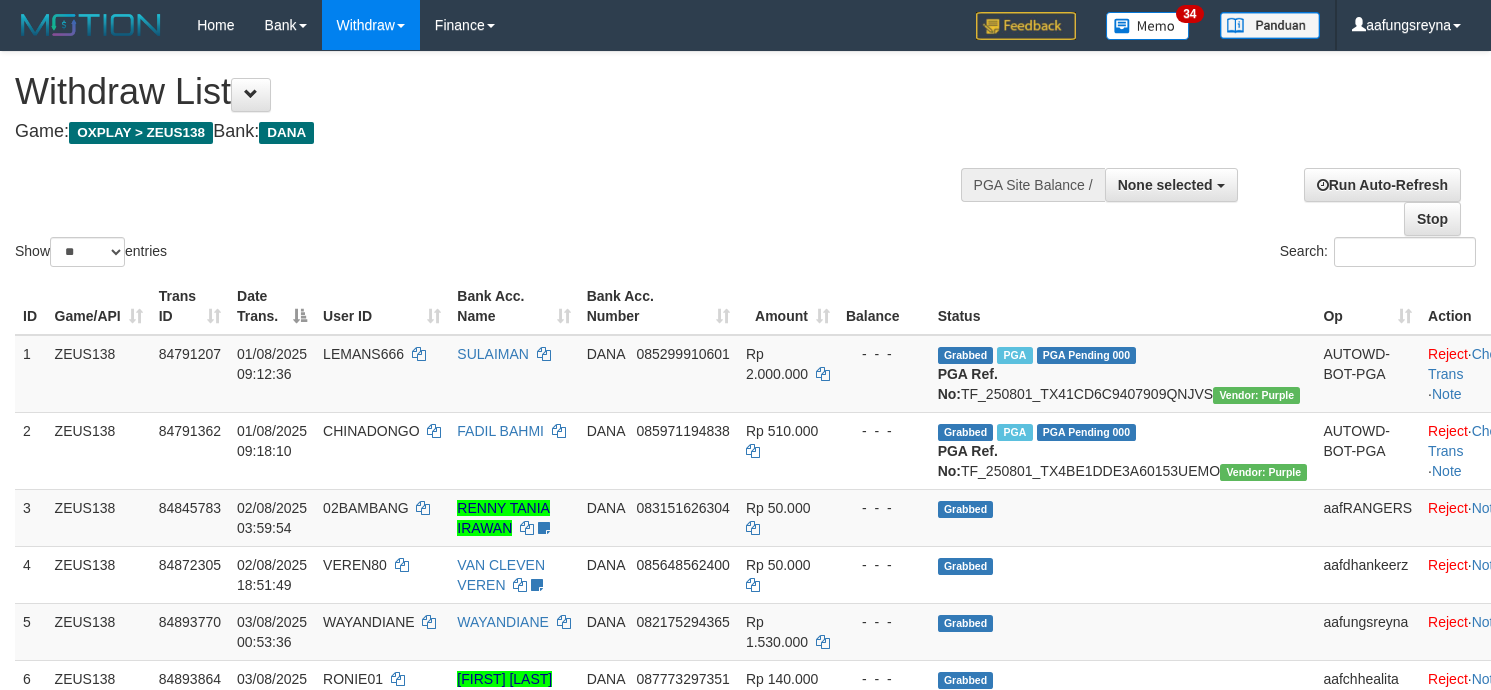 select 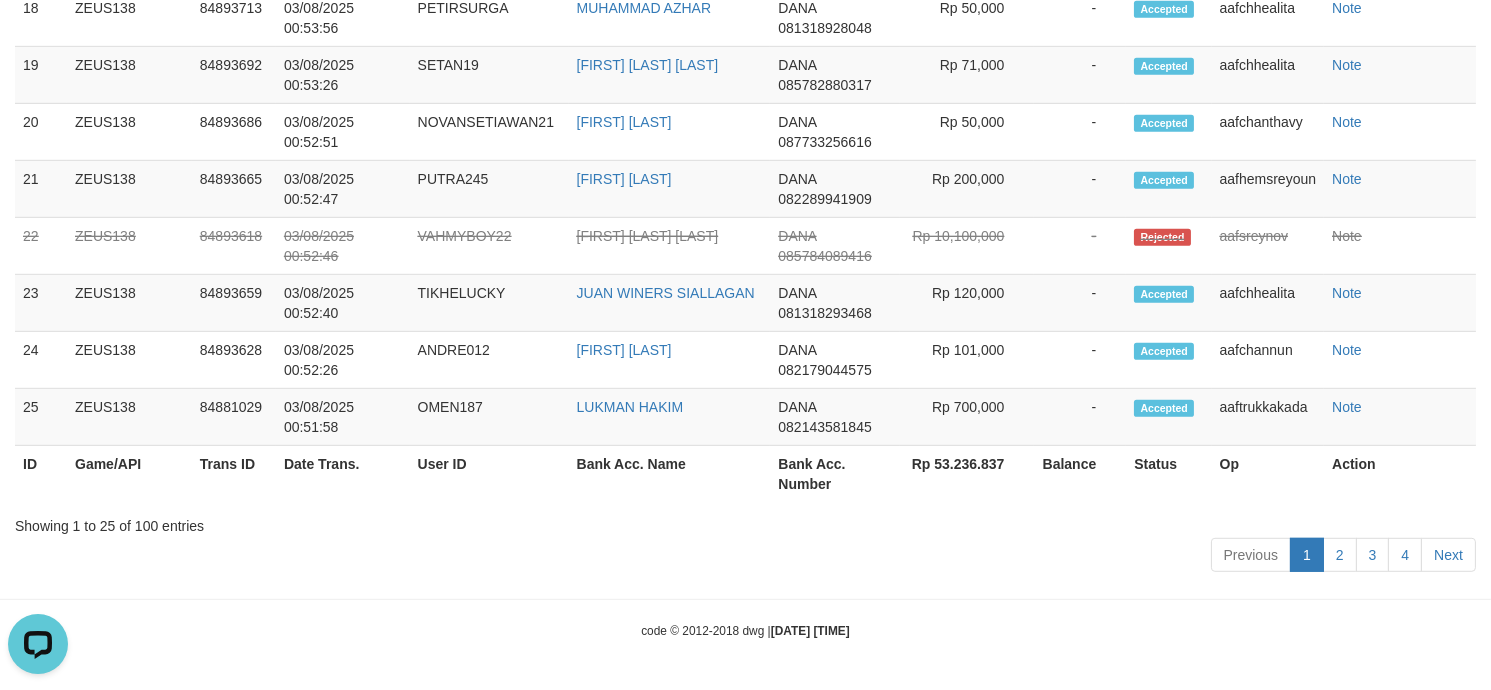 scroll, scrollTop: 0, scrollLeft: 0, axis: both 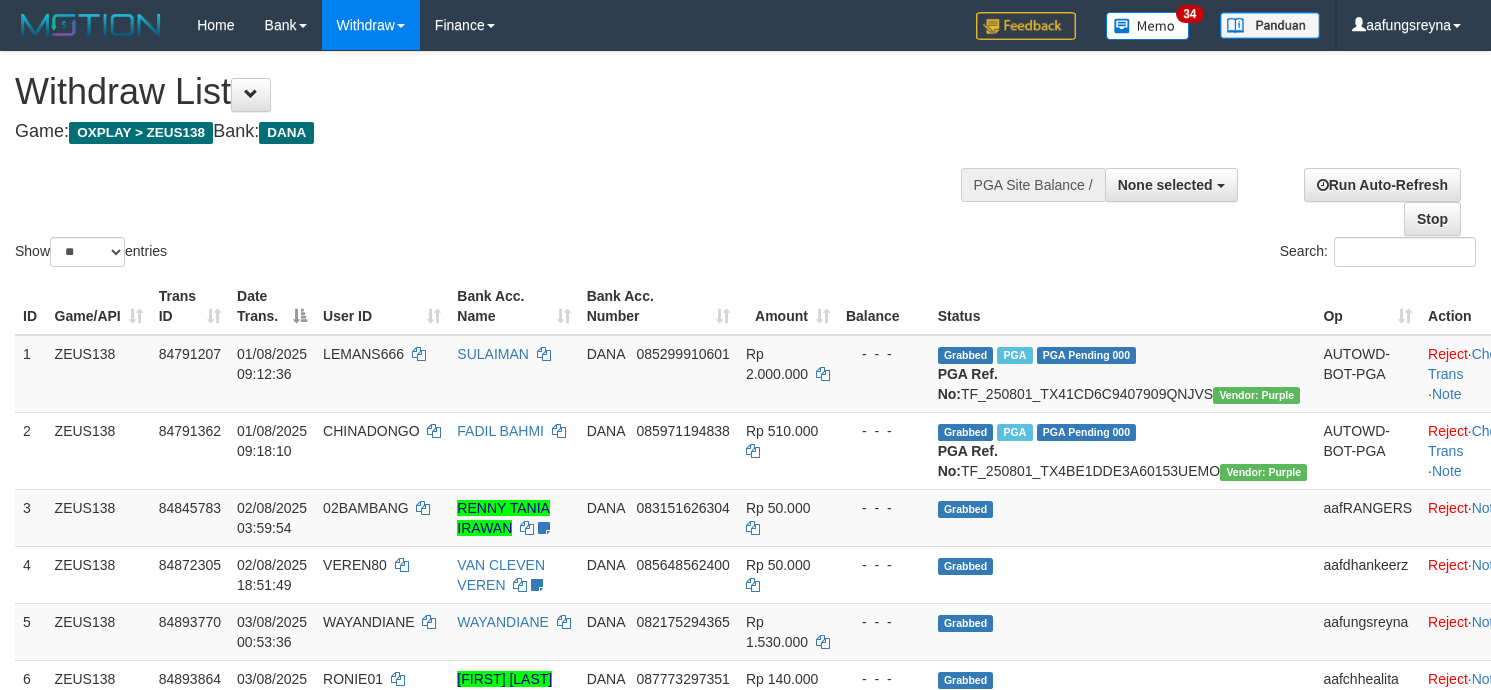 select 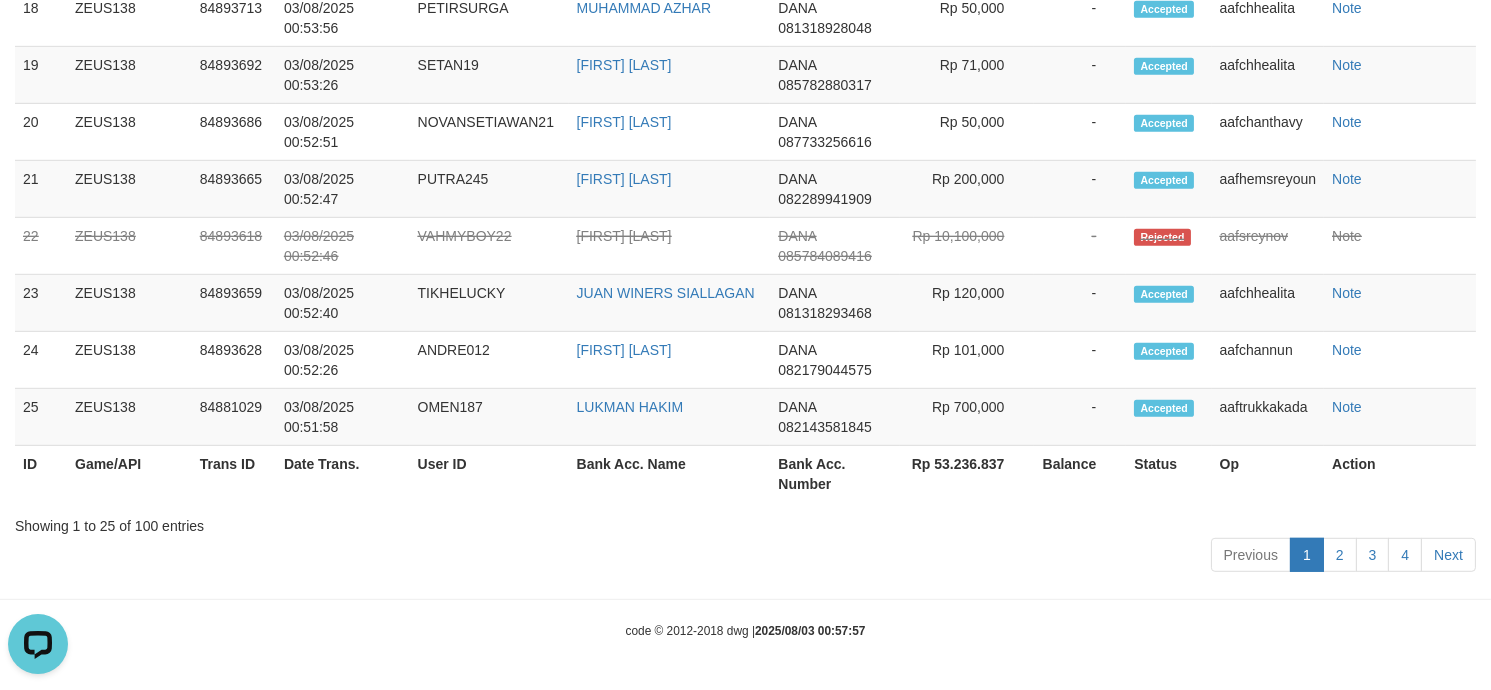 scroll, scrollTop: 0, scrollLeft: 0, axis: both 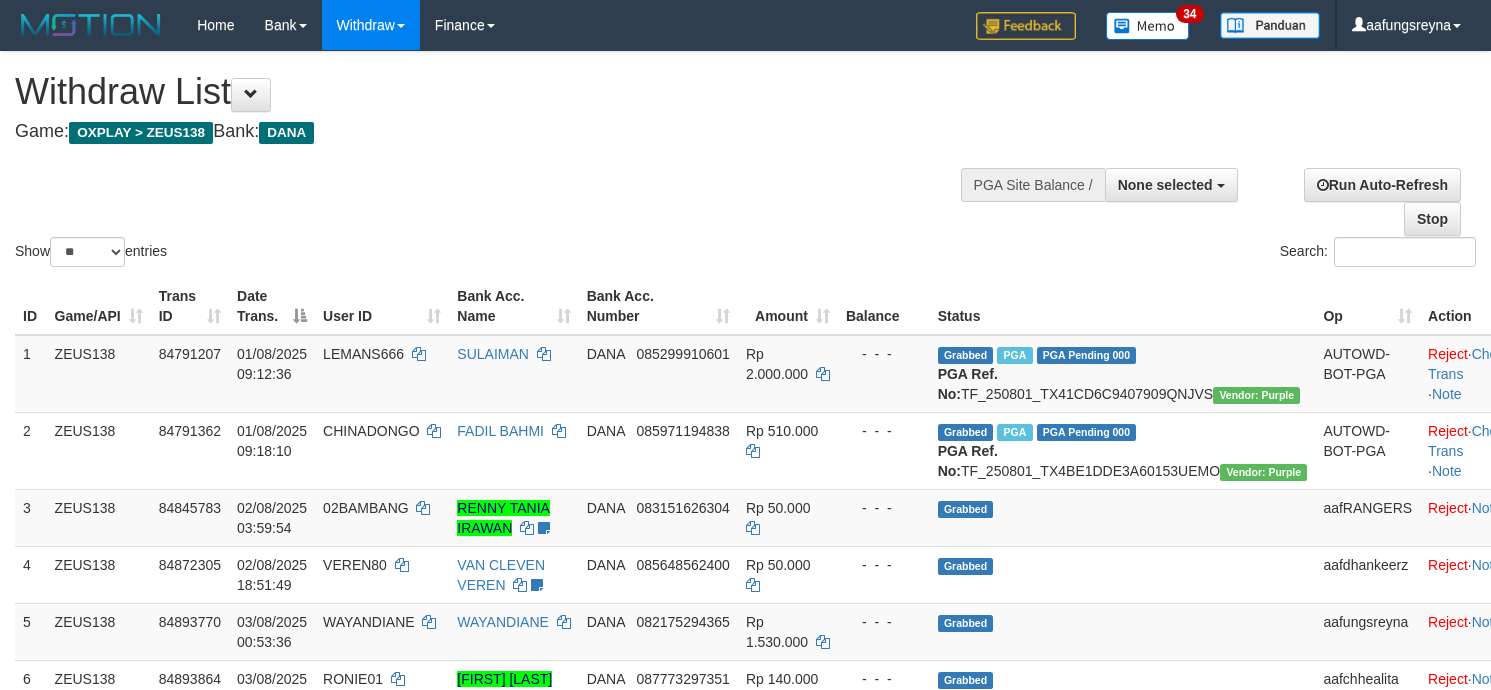 select 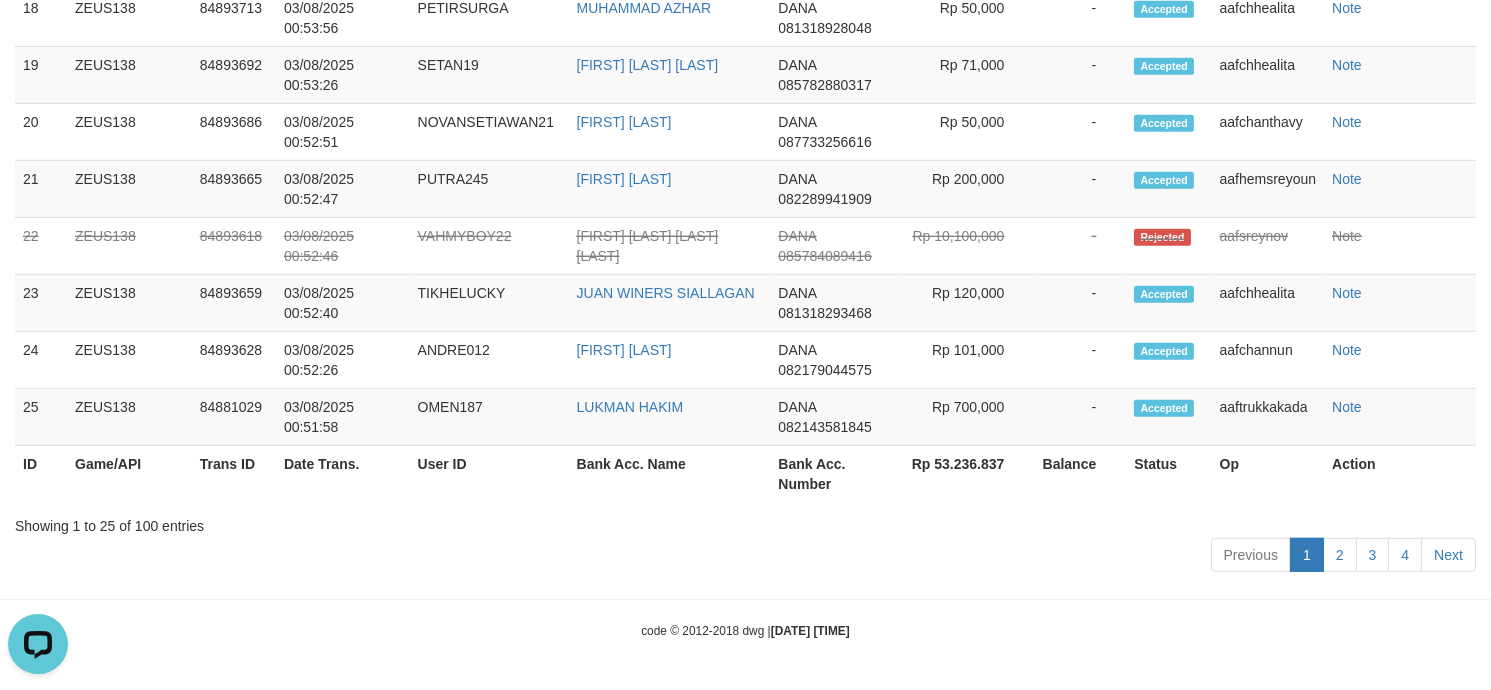 scroll, scrollTop: 0, scrollLeft: 0, axis: both 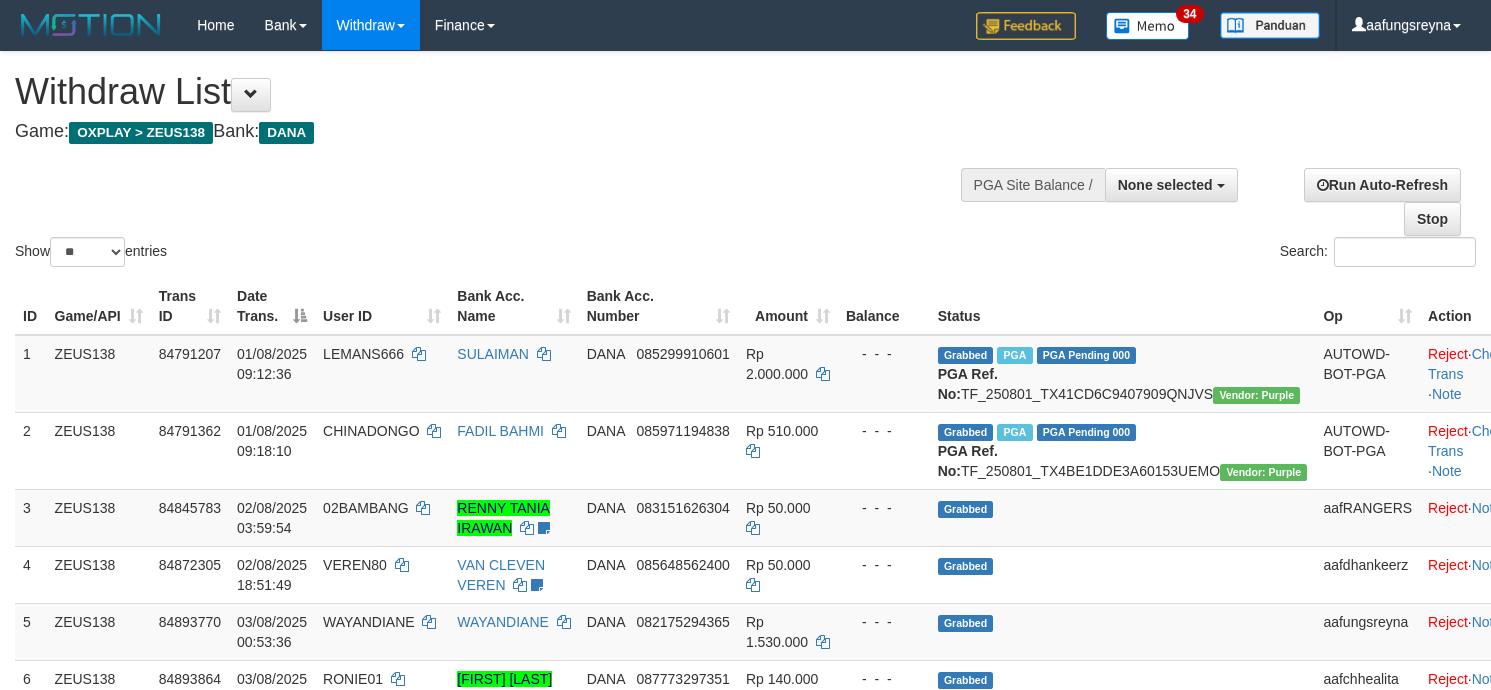 select 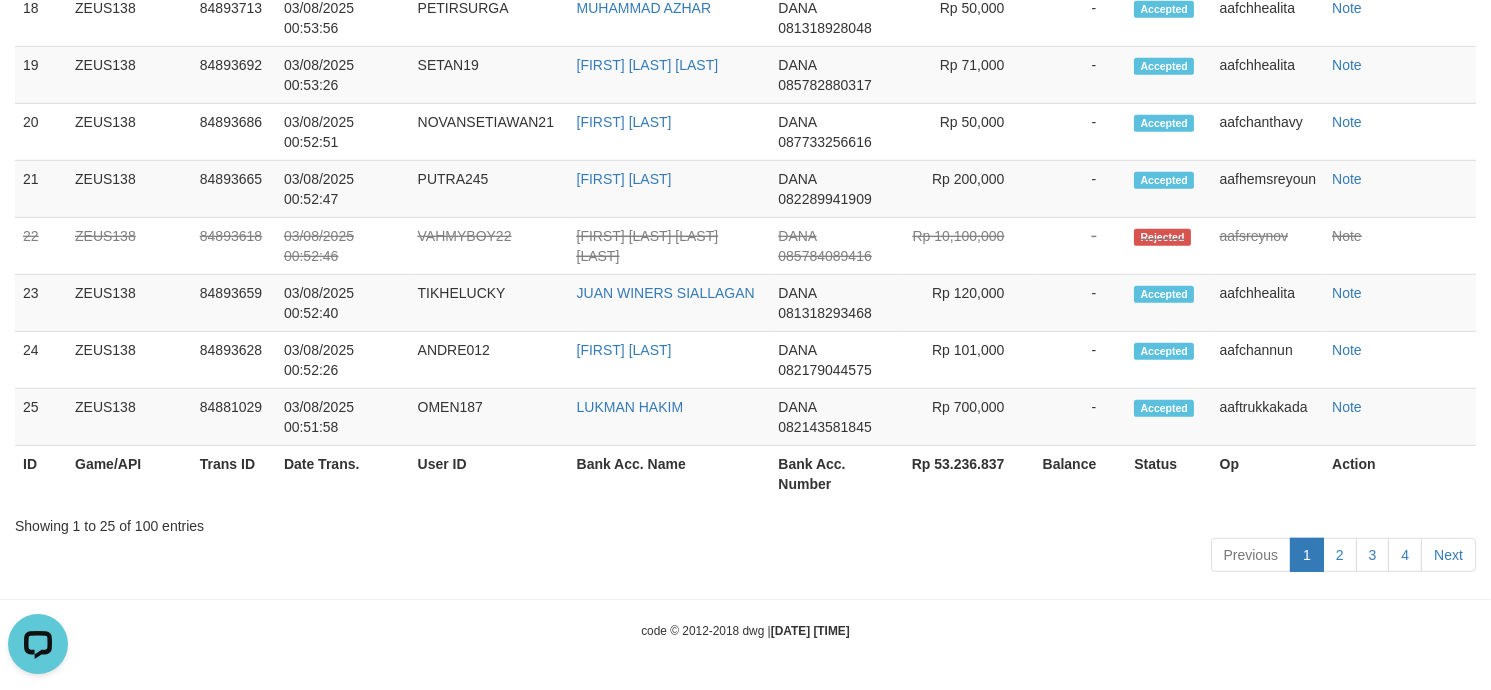 scroll, scrollTop: 0, scrollLeft: 0, axis: both 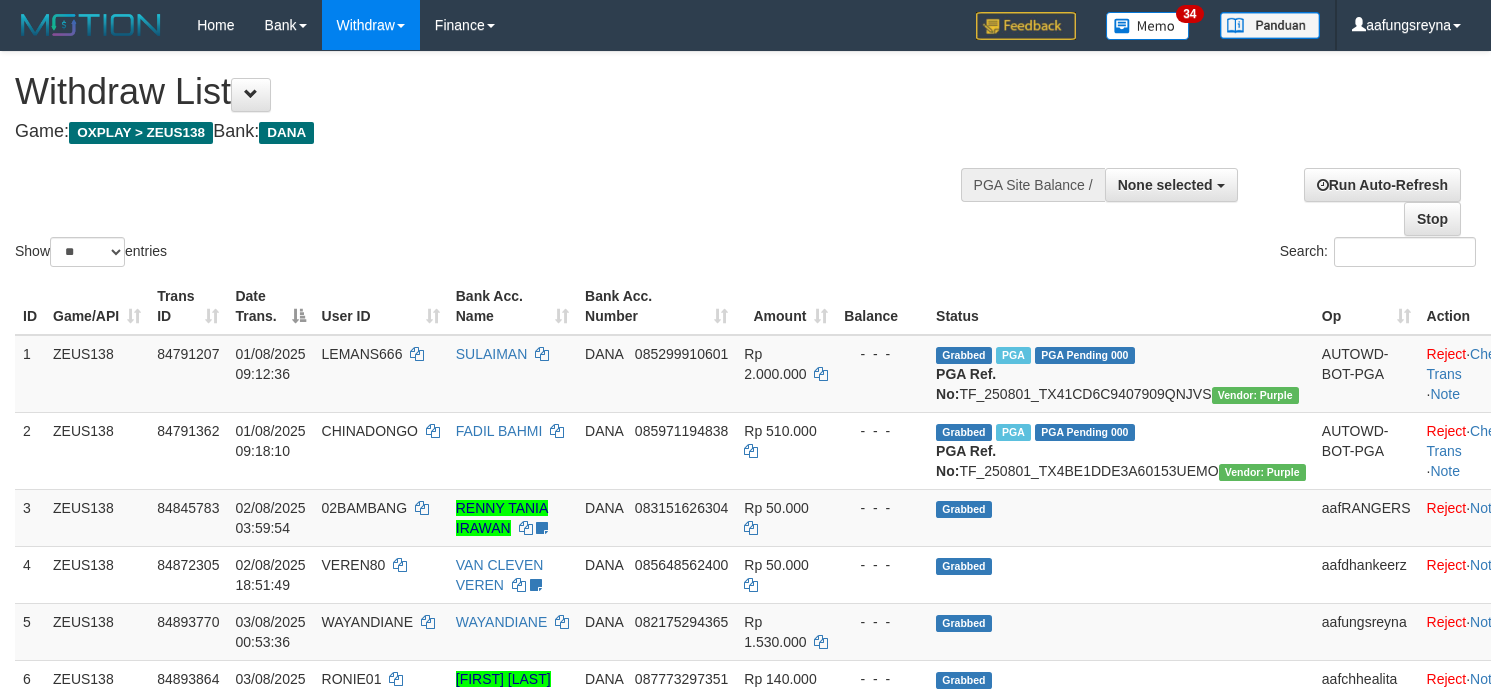 select 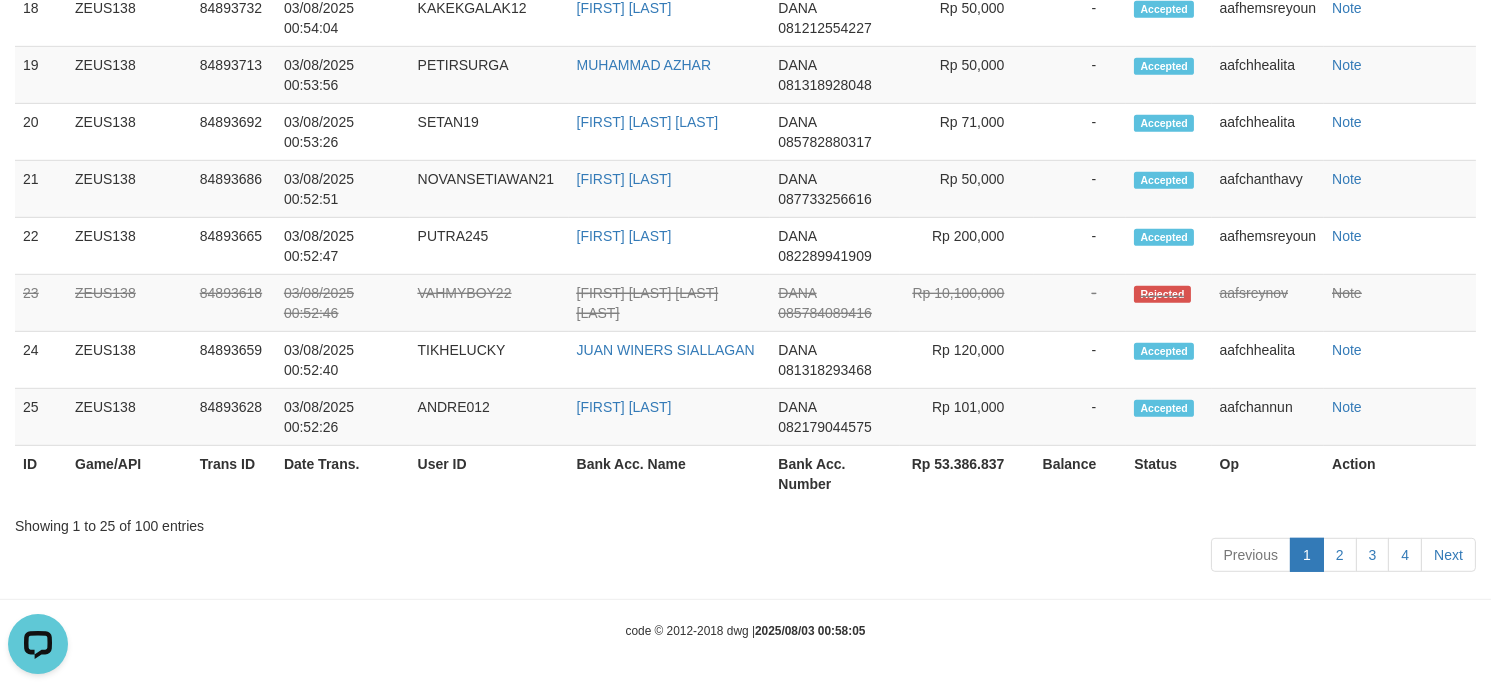 scroll, scrollTop: 0, scrollLeft: 0, axis: both 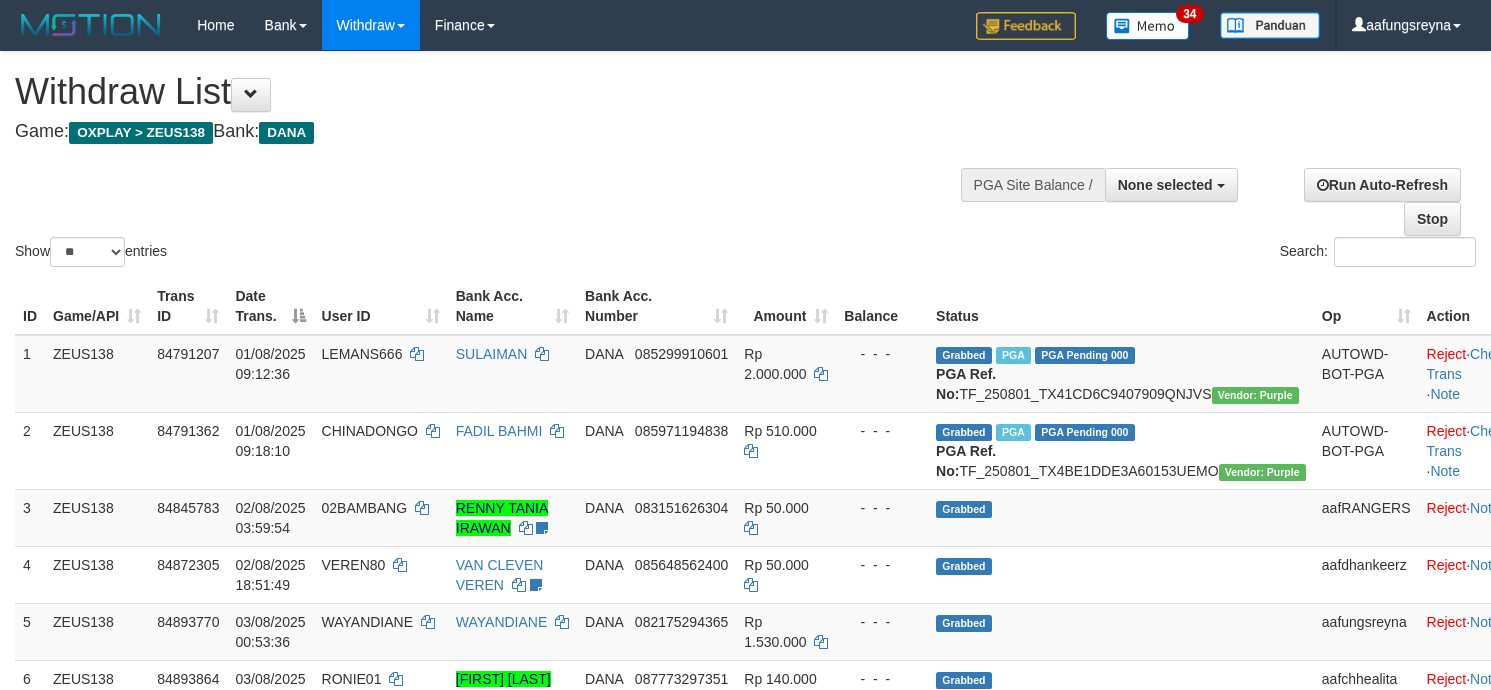 select 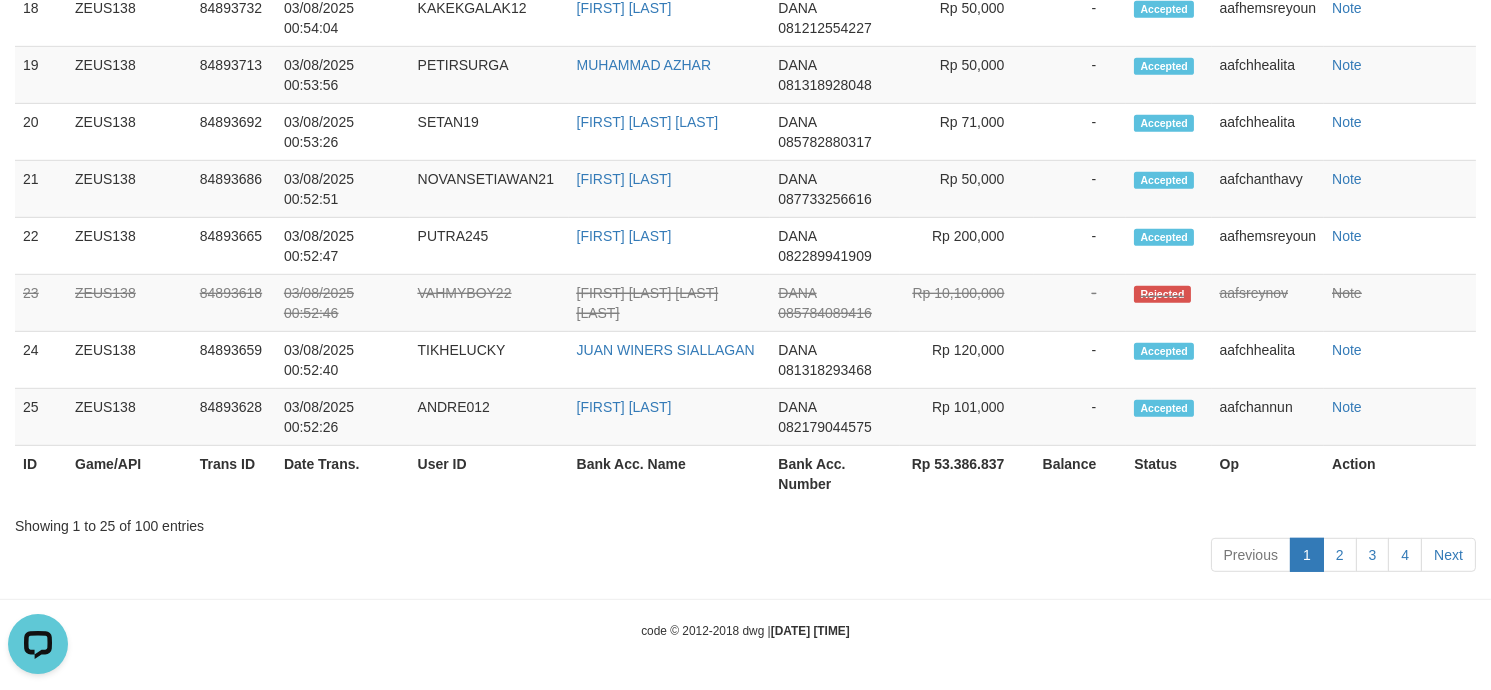 scroll, scrollTop: 0, scrollLeft: 0, axis: both 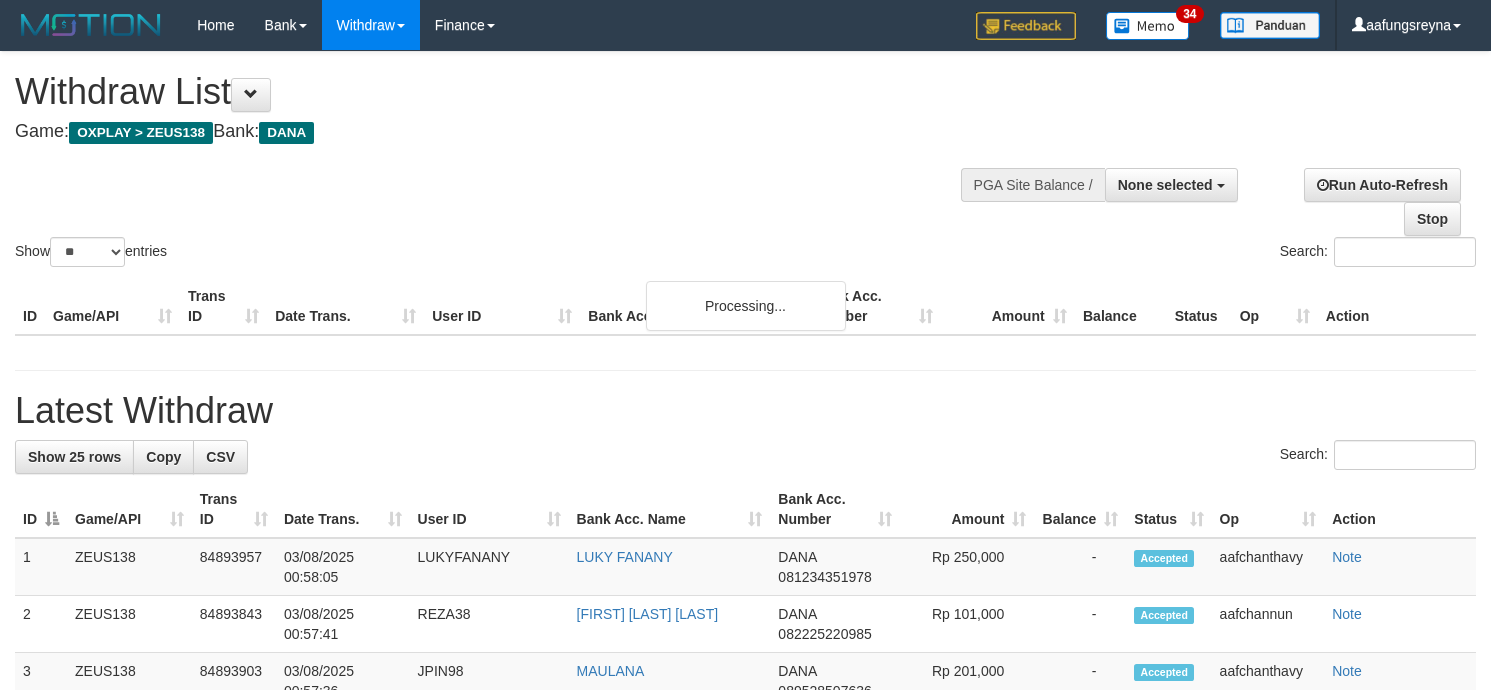 select 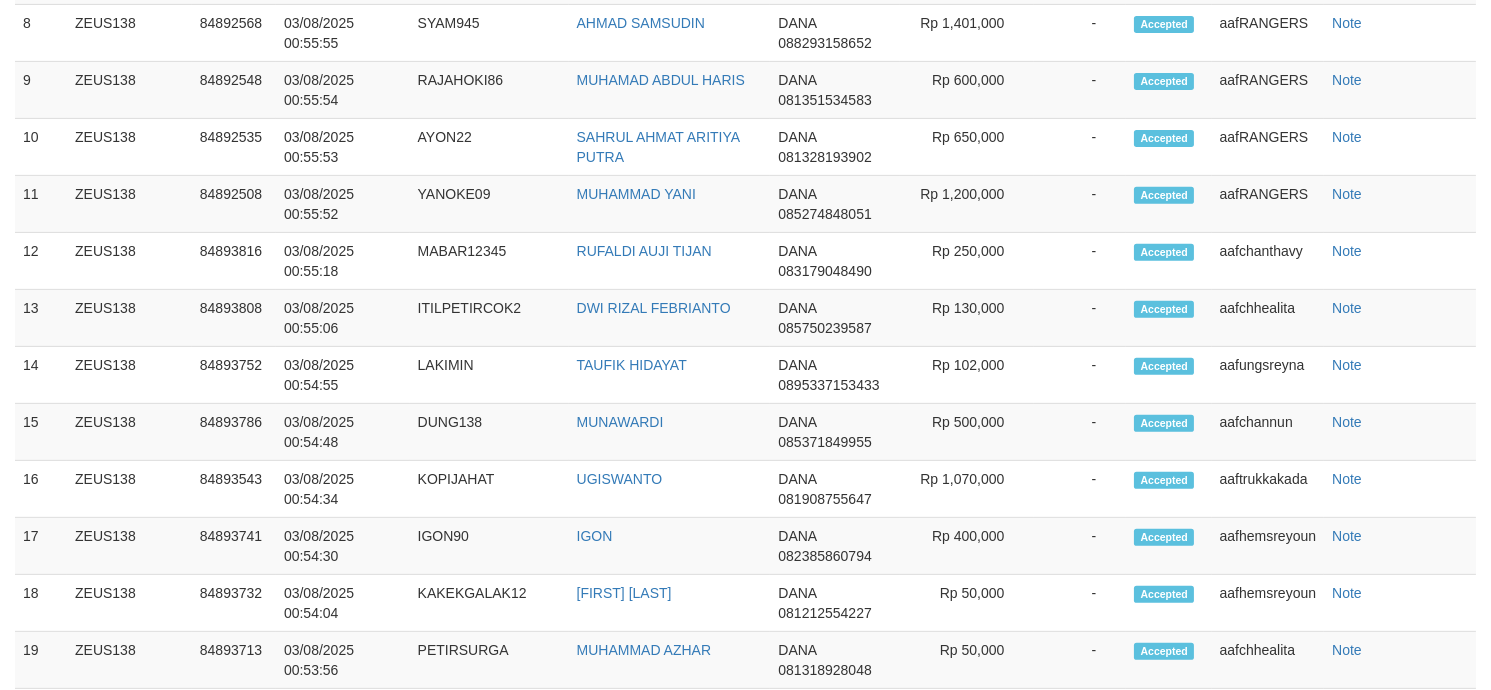 scroll, scrollTop: 2148, scrollLeft: 0, axis: vertical 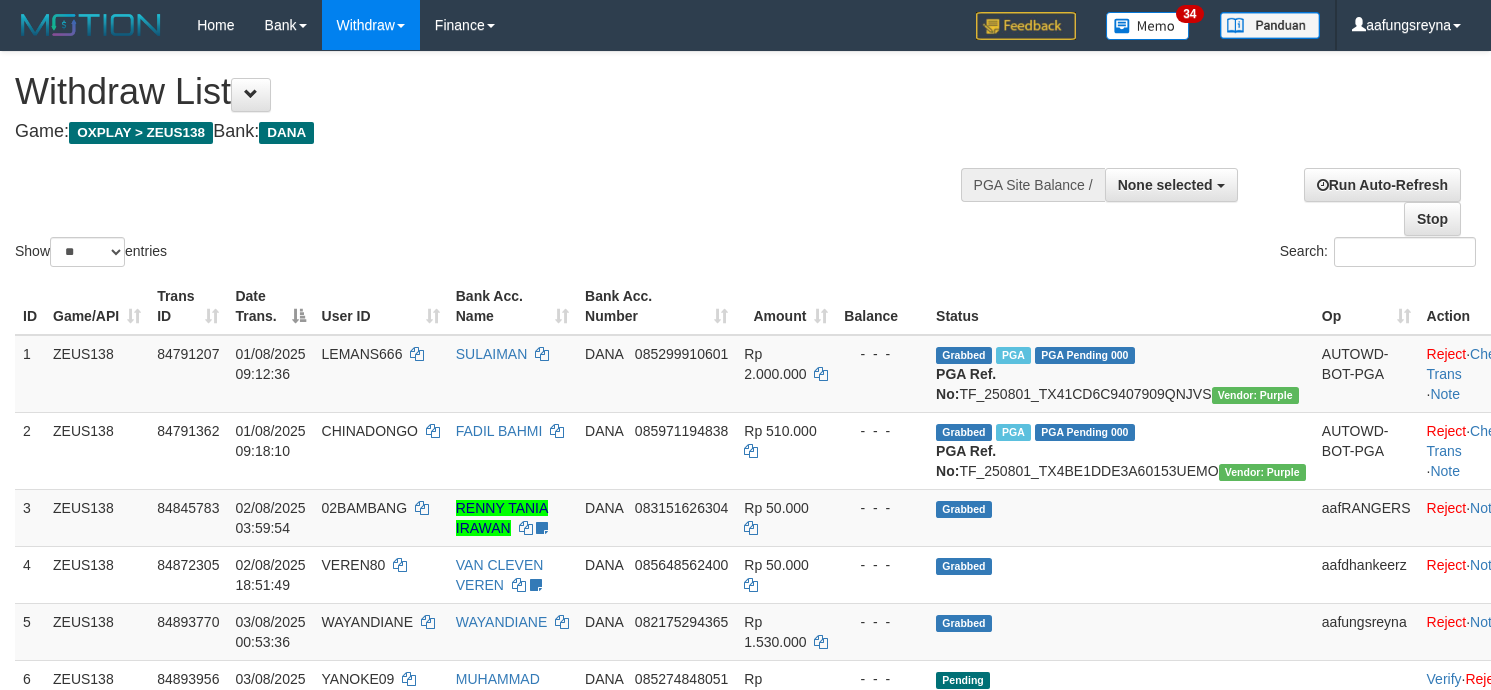 select 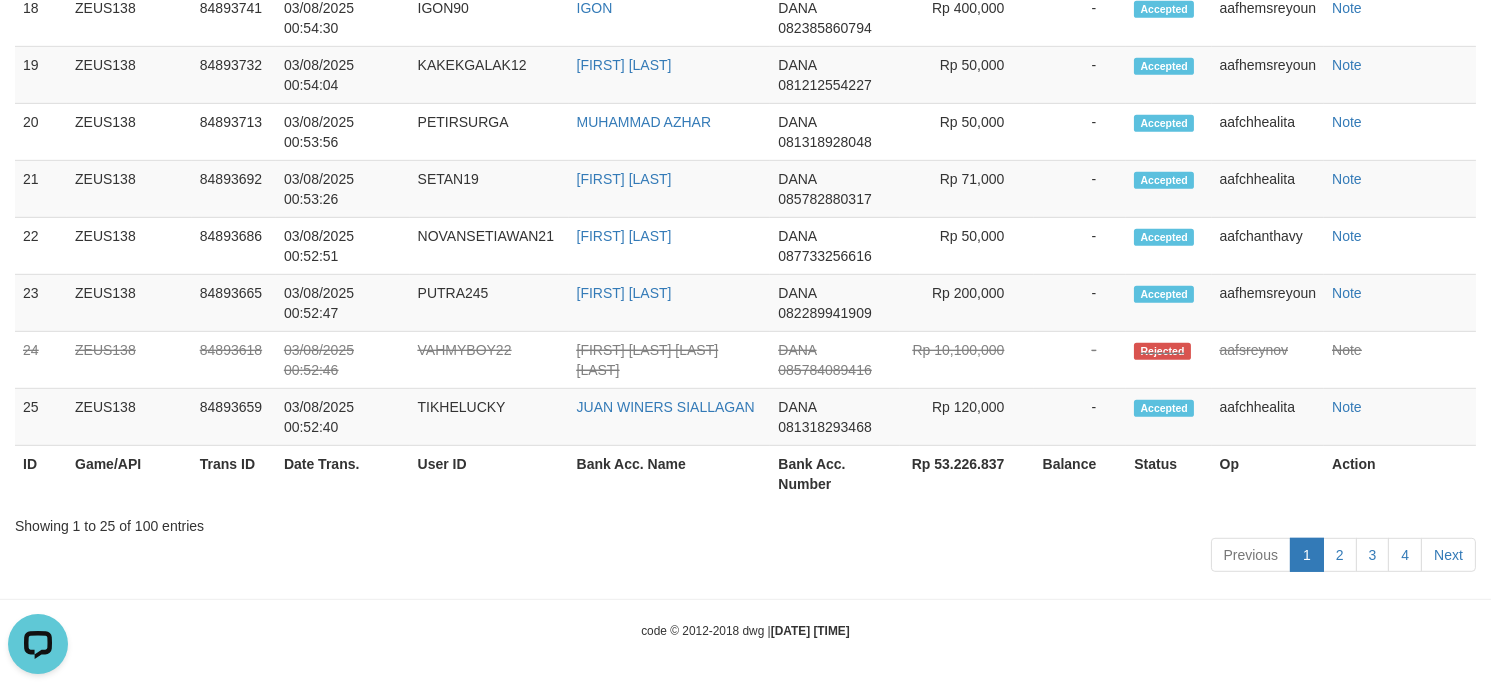 scroll, scrollTop: 0, scrollLeft: 0, axis: both 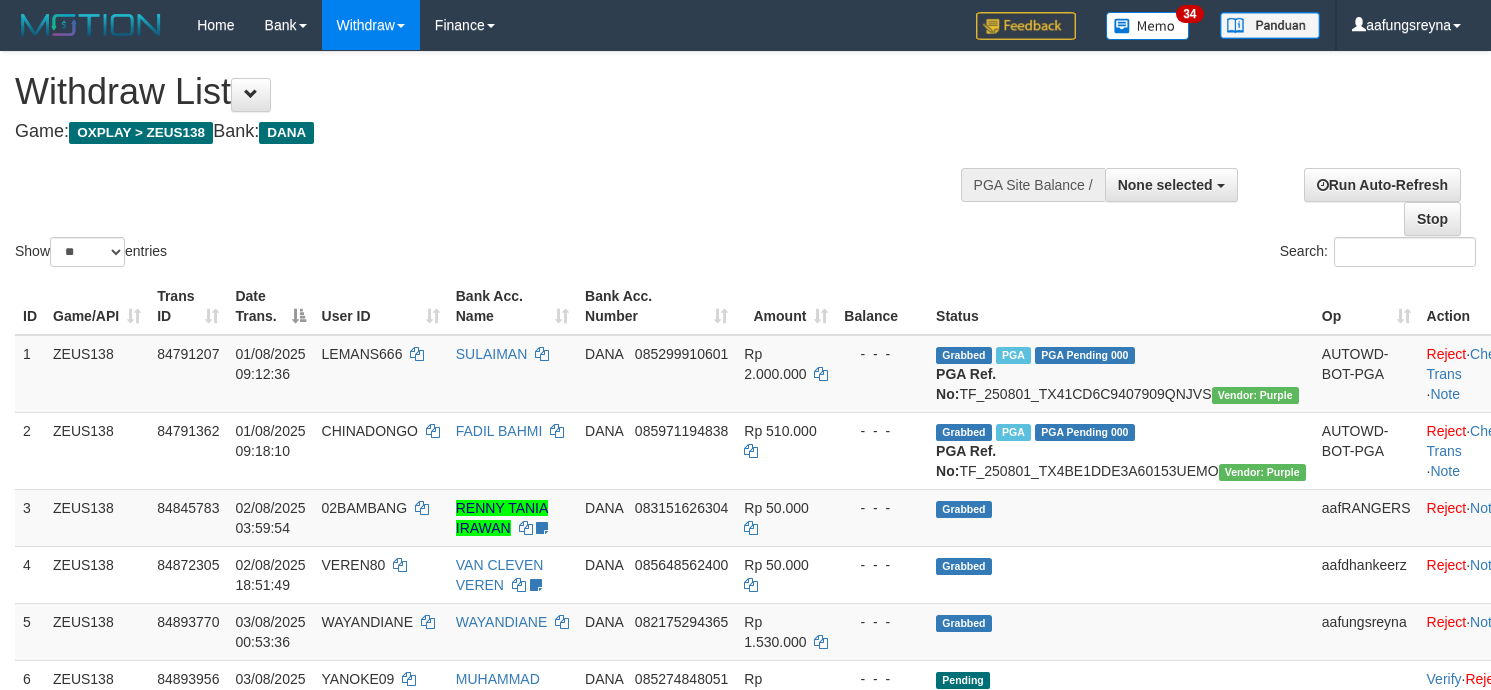 select 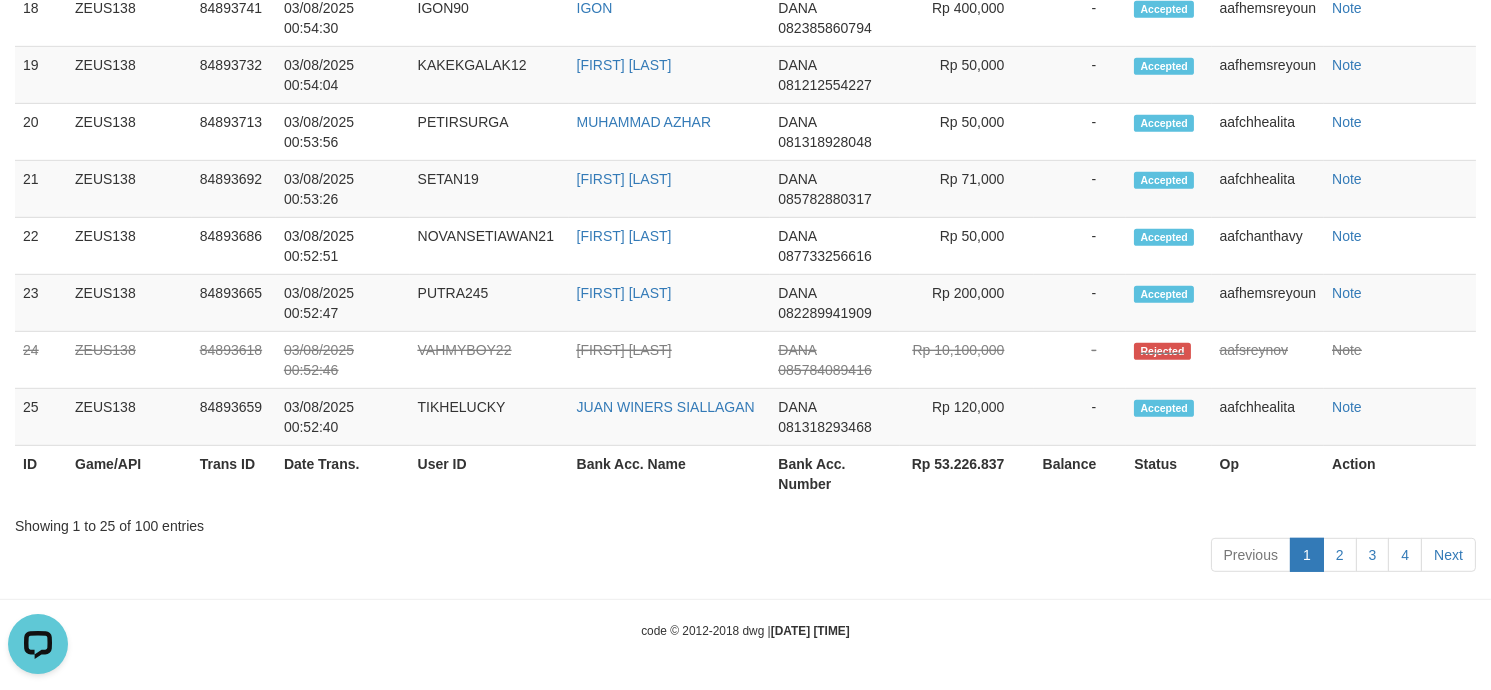 scroll, scrollTop: 0, scrollLeft: 0, axis: both 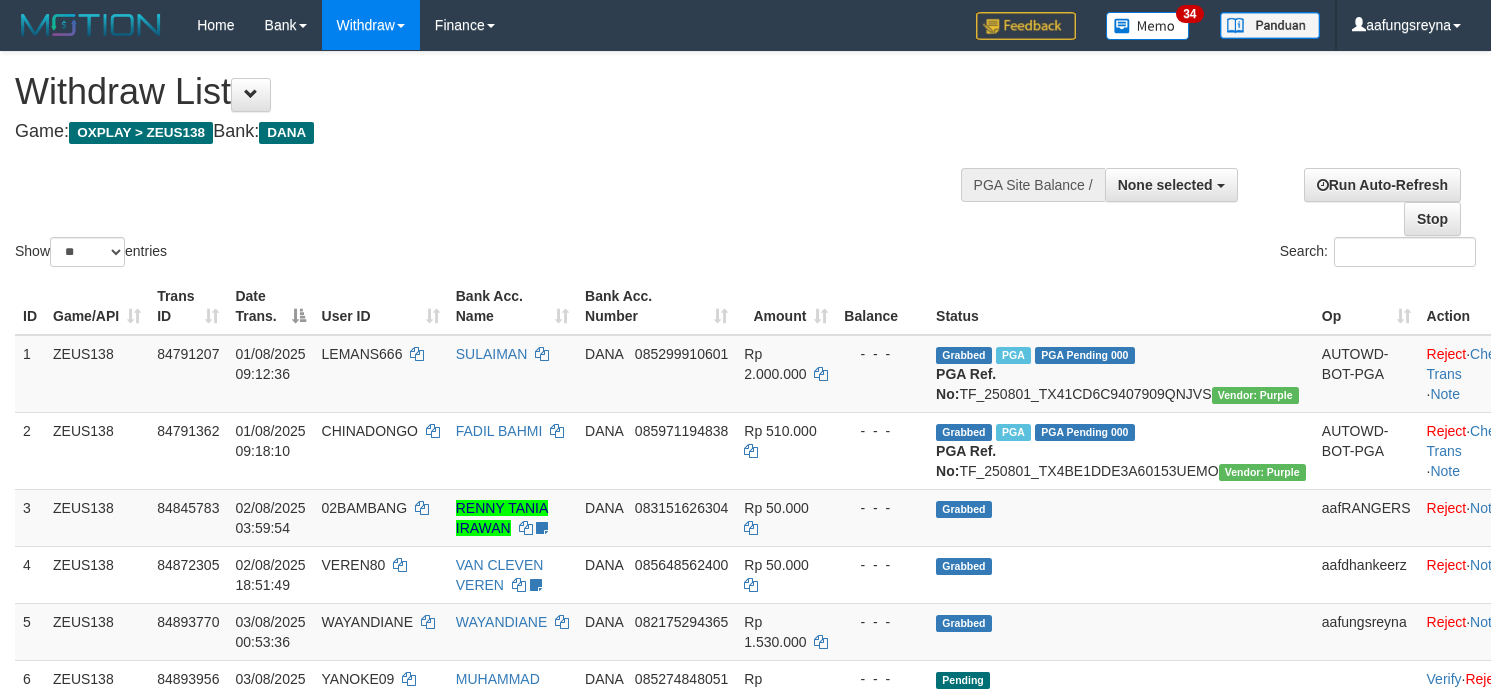 select 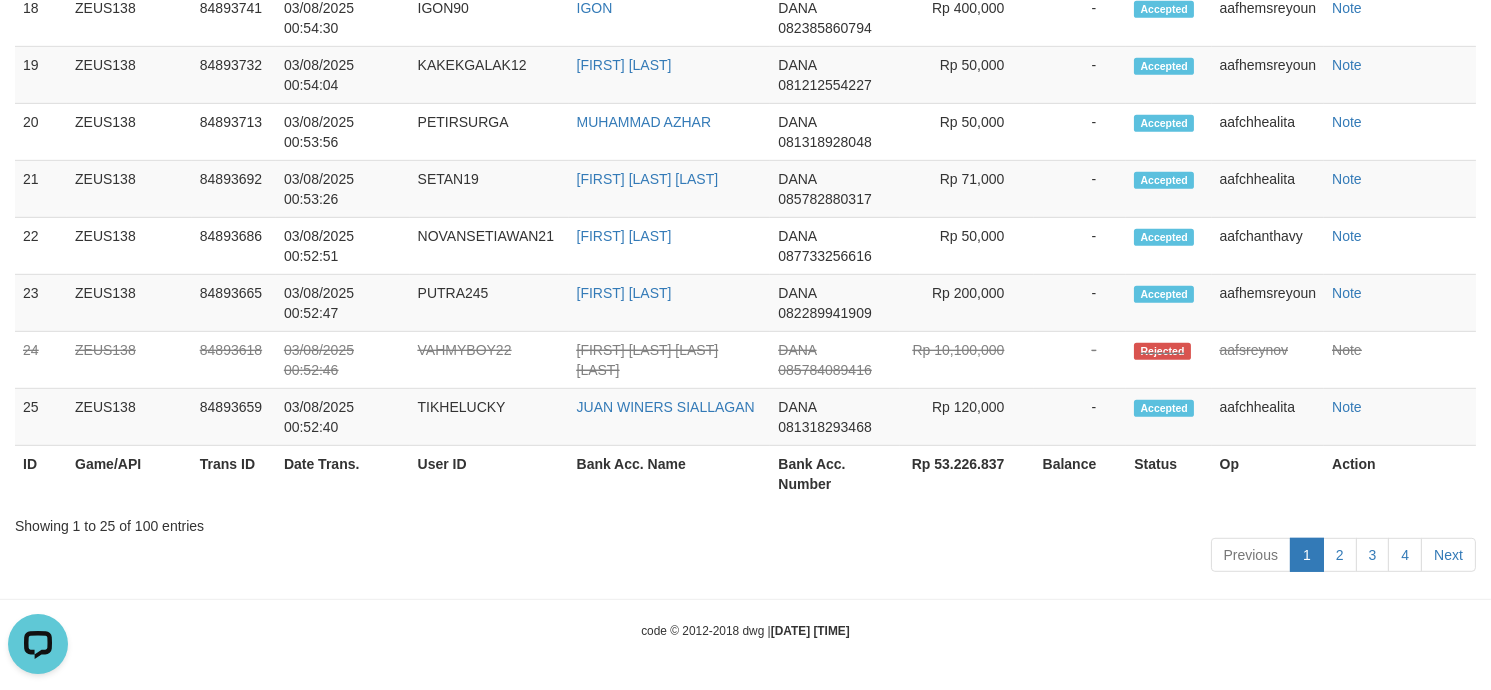 scroll, scrollTop: 0, scrollLeft: 0, axis: both 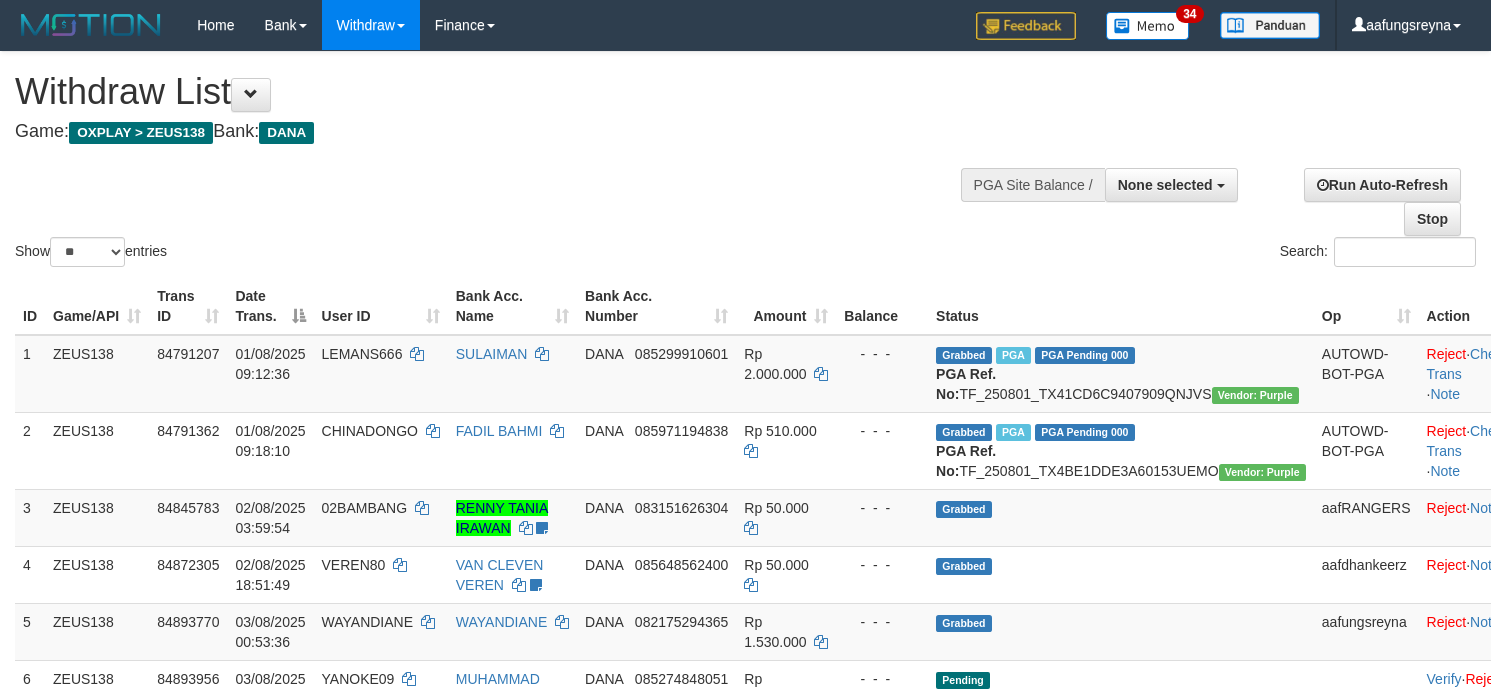 select 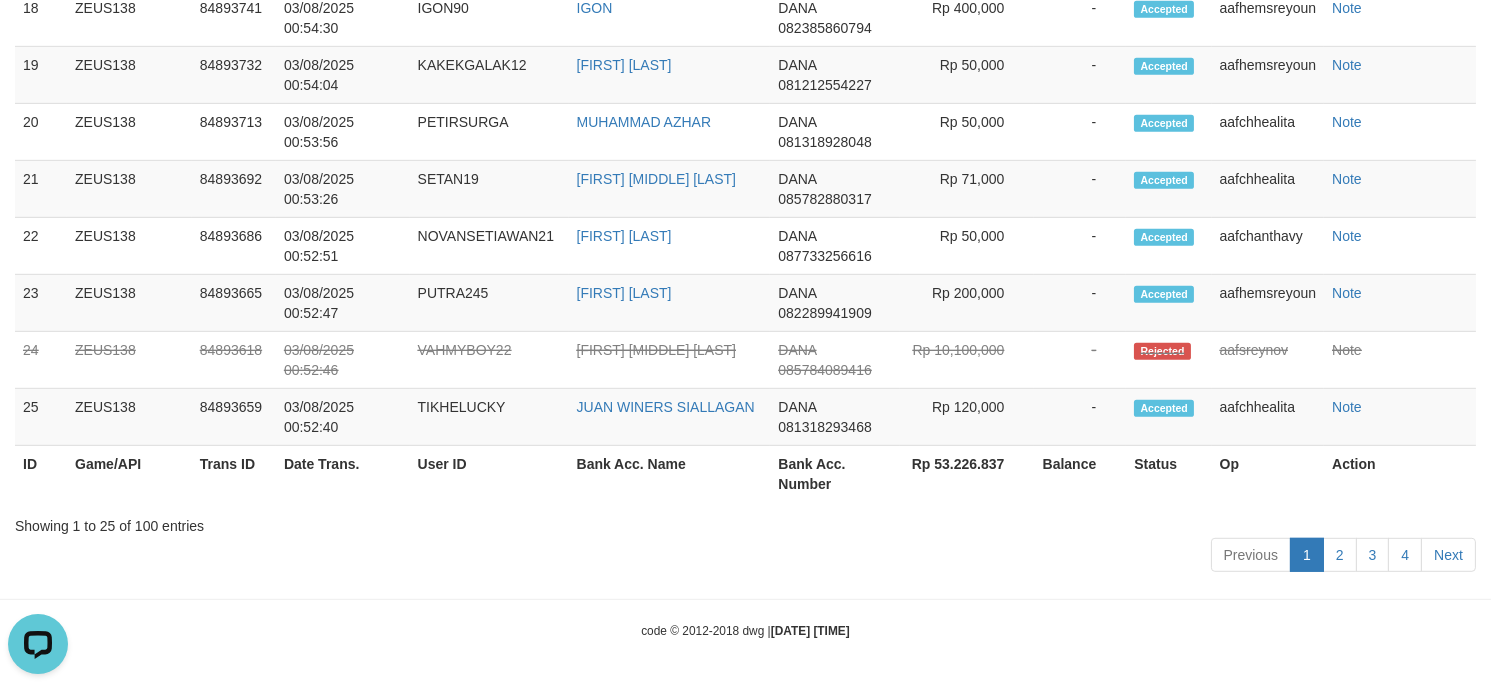 scroll, scrollTop: 0, scrollLeft: 0, axis: both 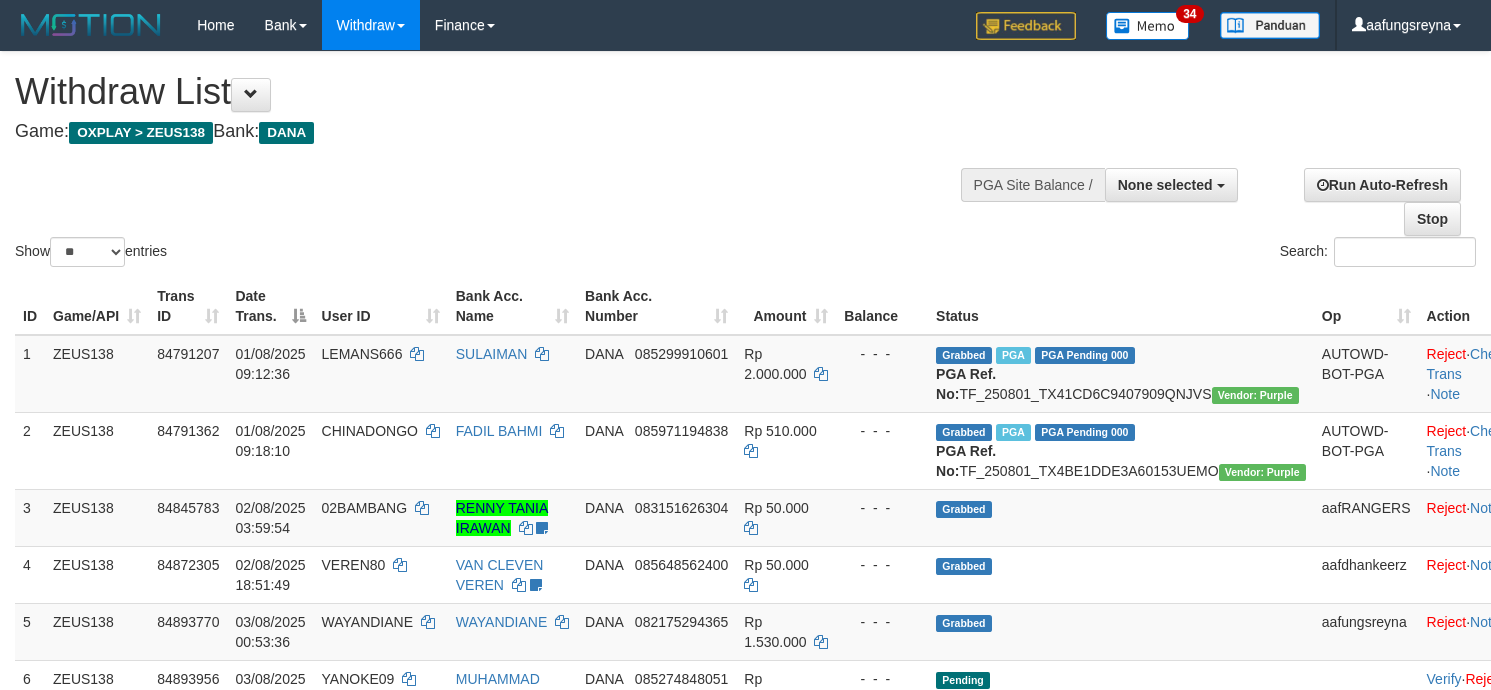 select 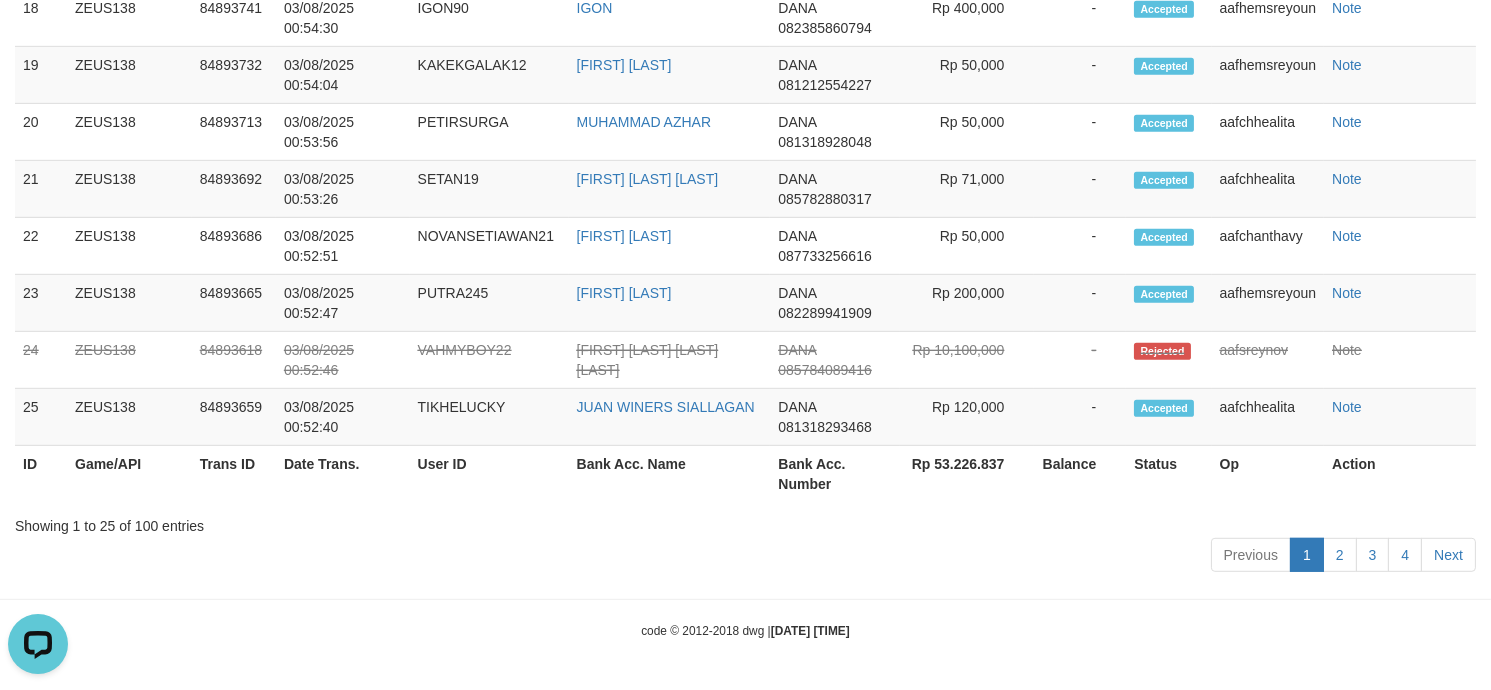 scroll, scrollTop: 0, scrollLeft: 0, axis: both 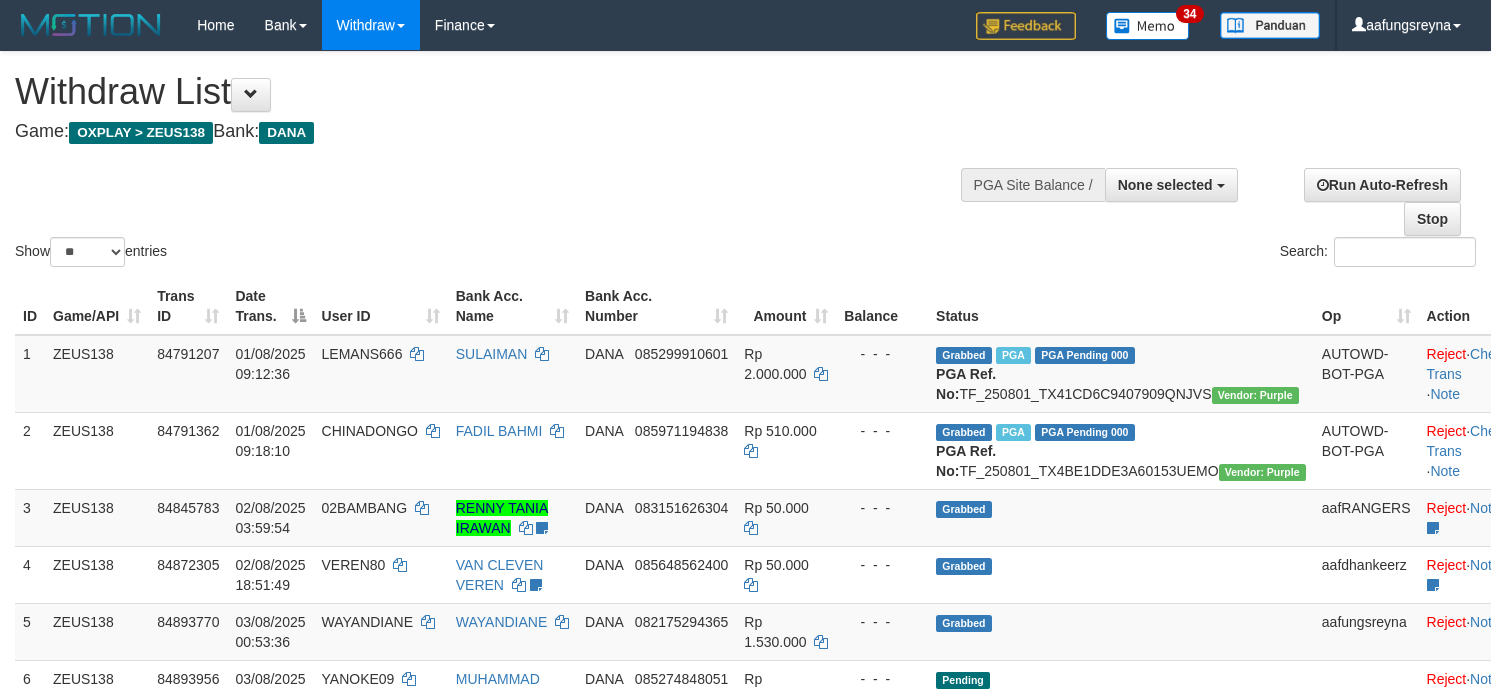 select 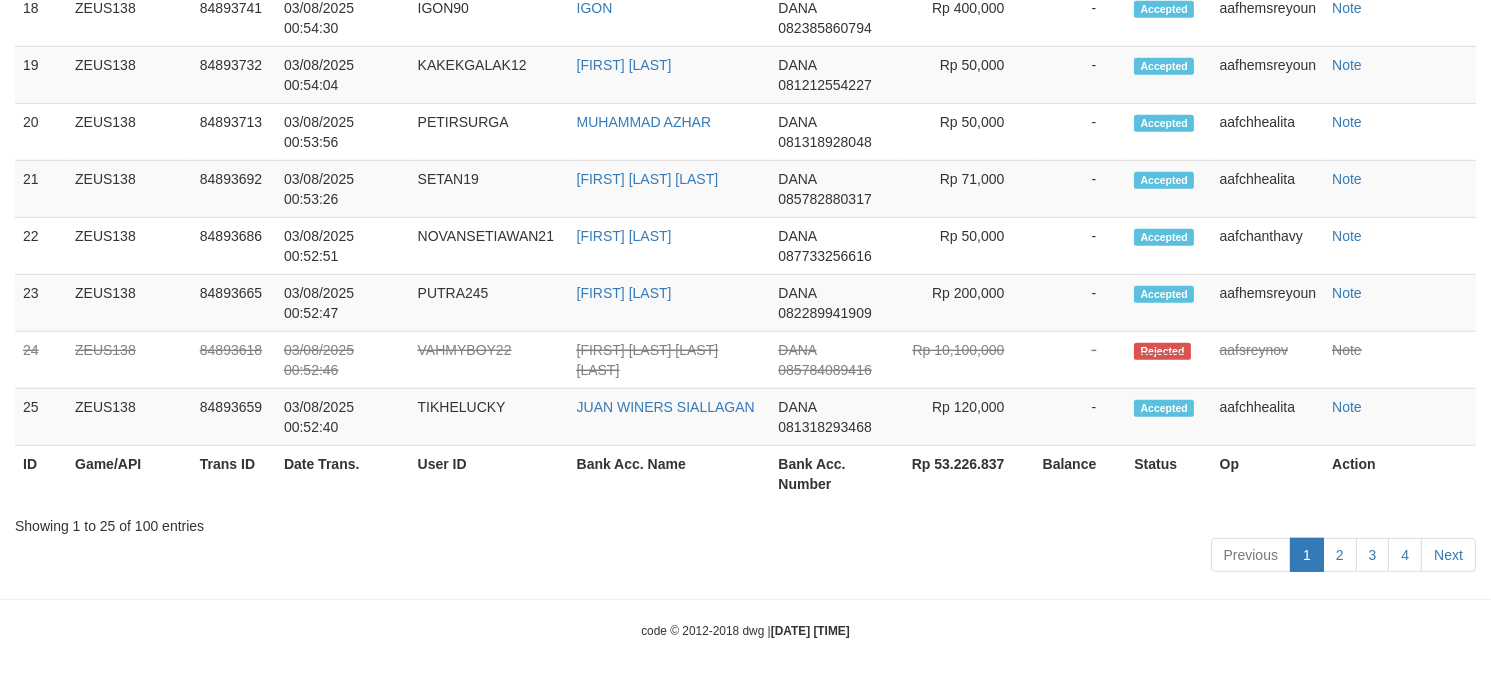 scroll, scrollTop: 2092, scrollLeft: 0, axis: vertical 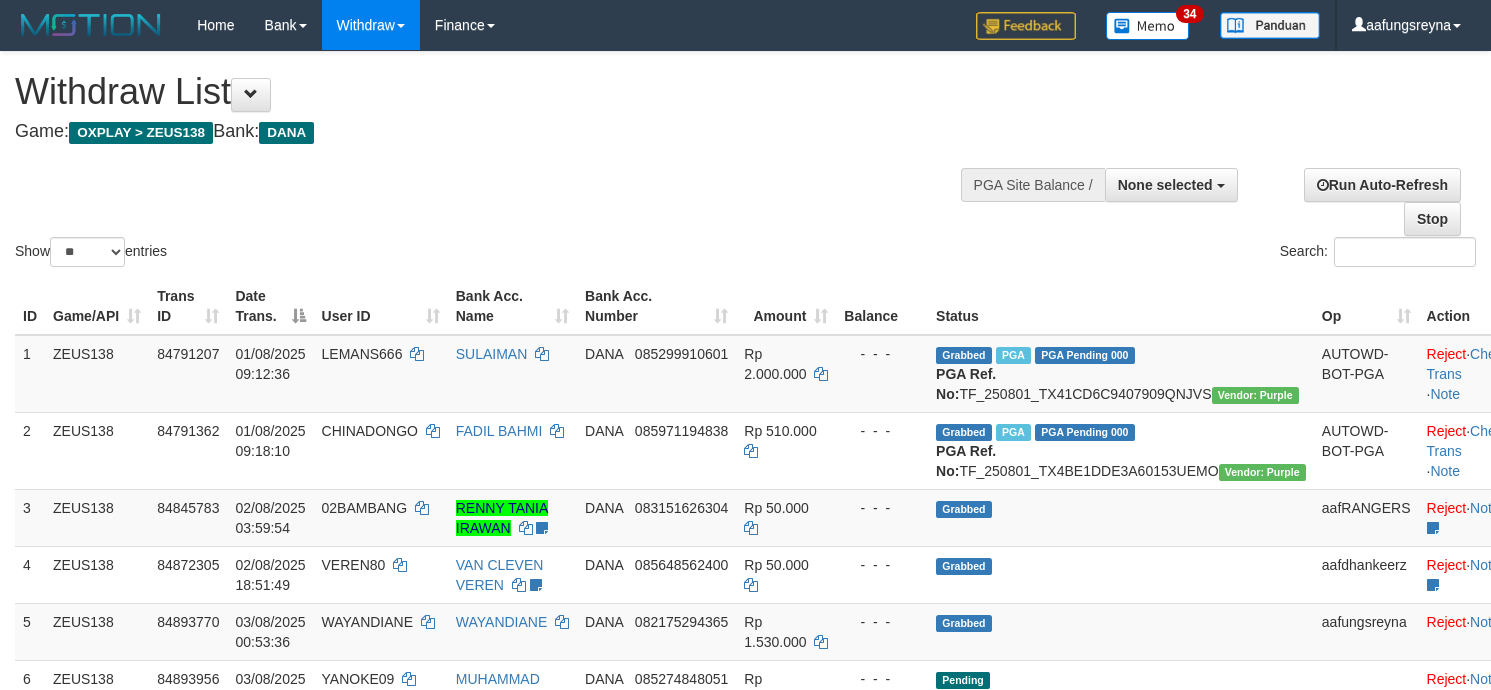 select 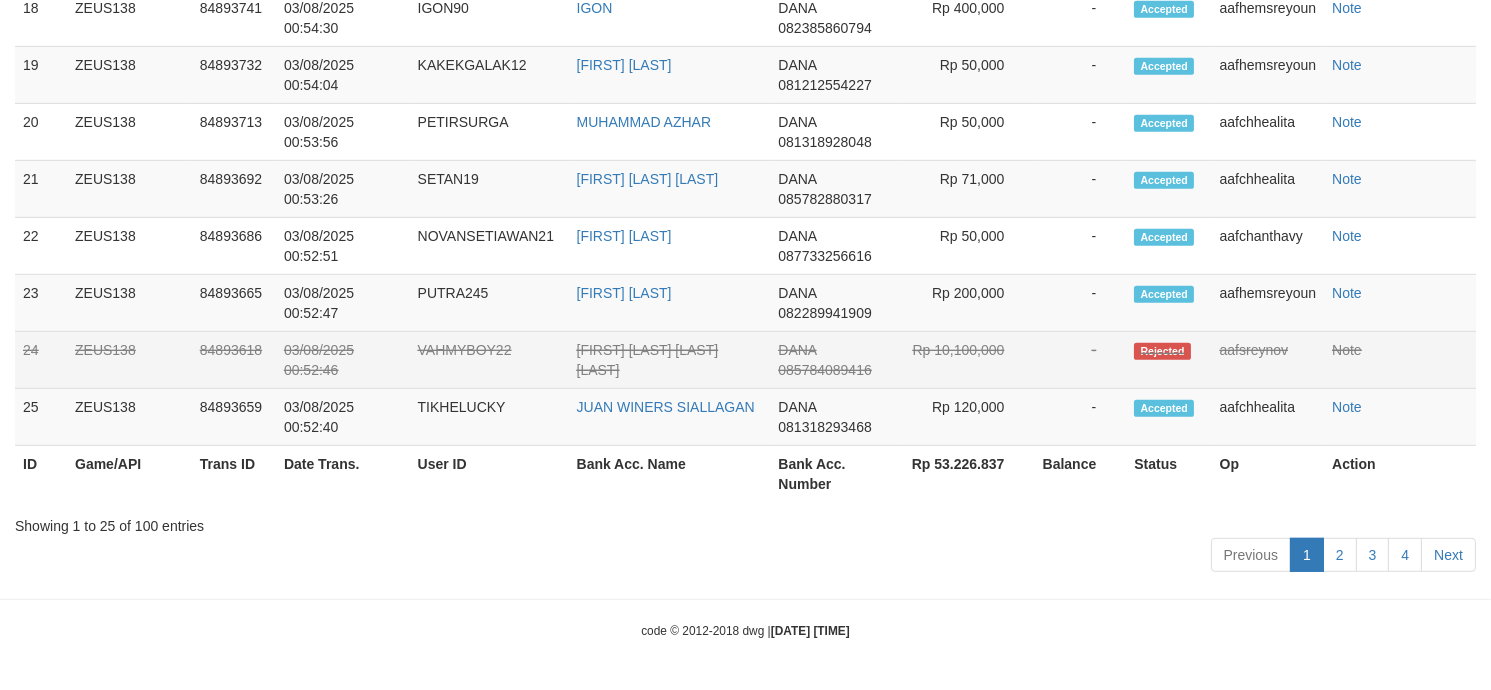 scroll, scrollTop: 2092, scrollLeft: 0, axis: vertical 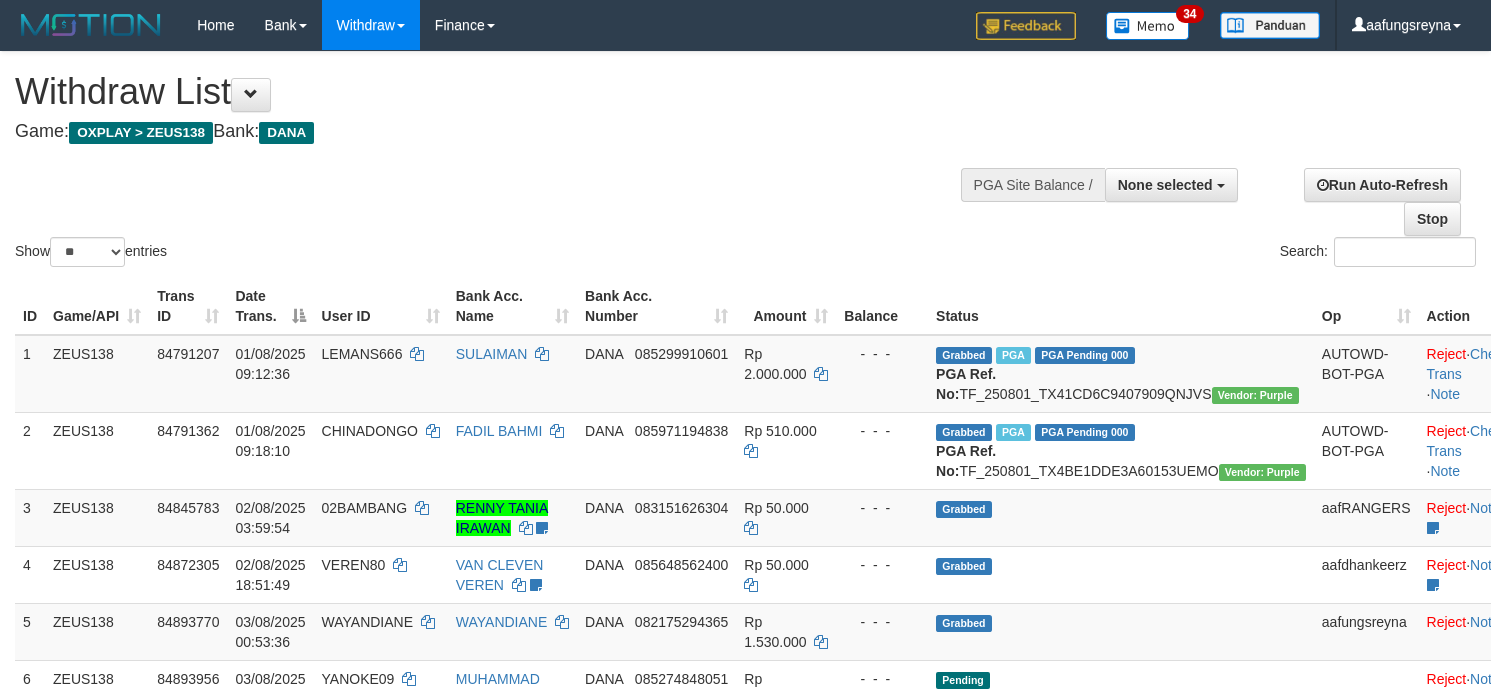 select 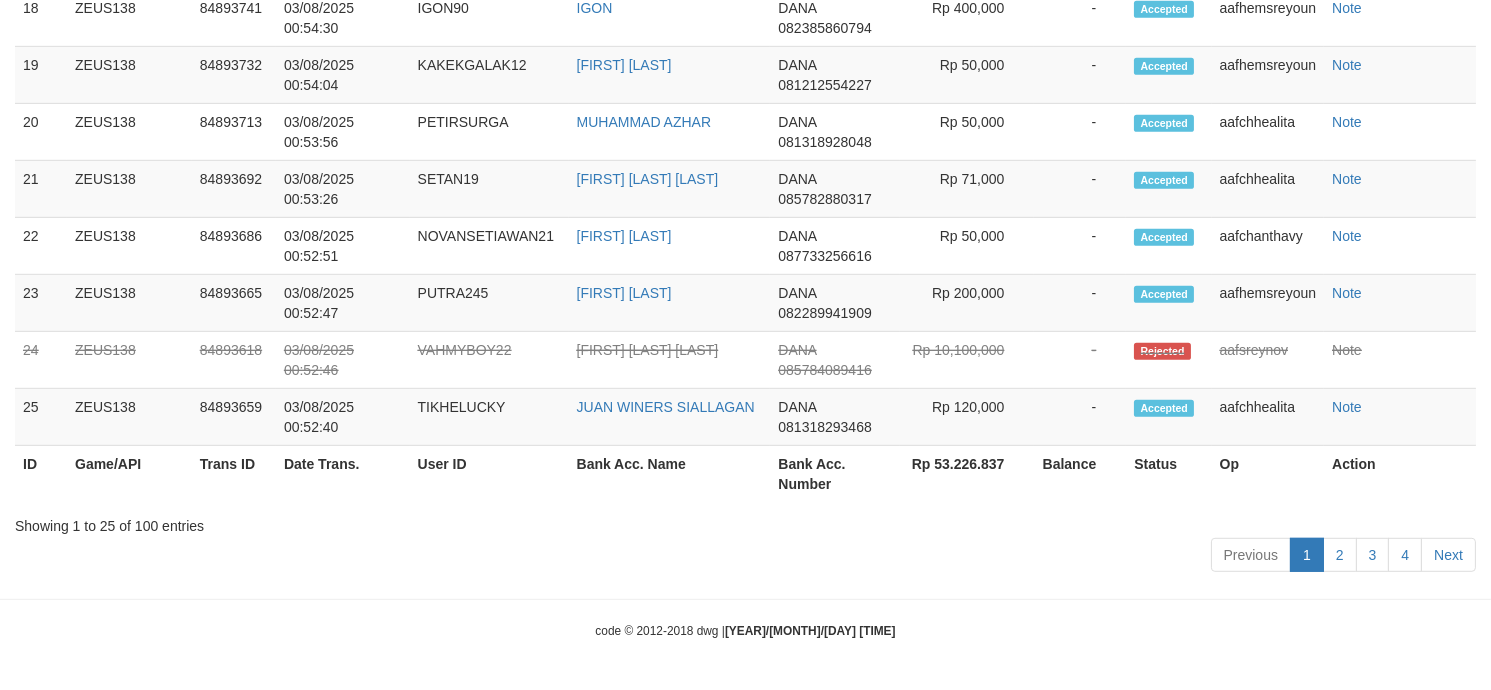 scroll, scrollTop: 2092, scrollLeft: 0, axis: vertical 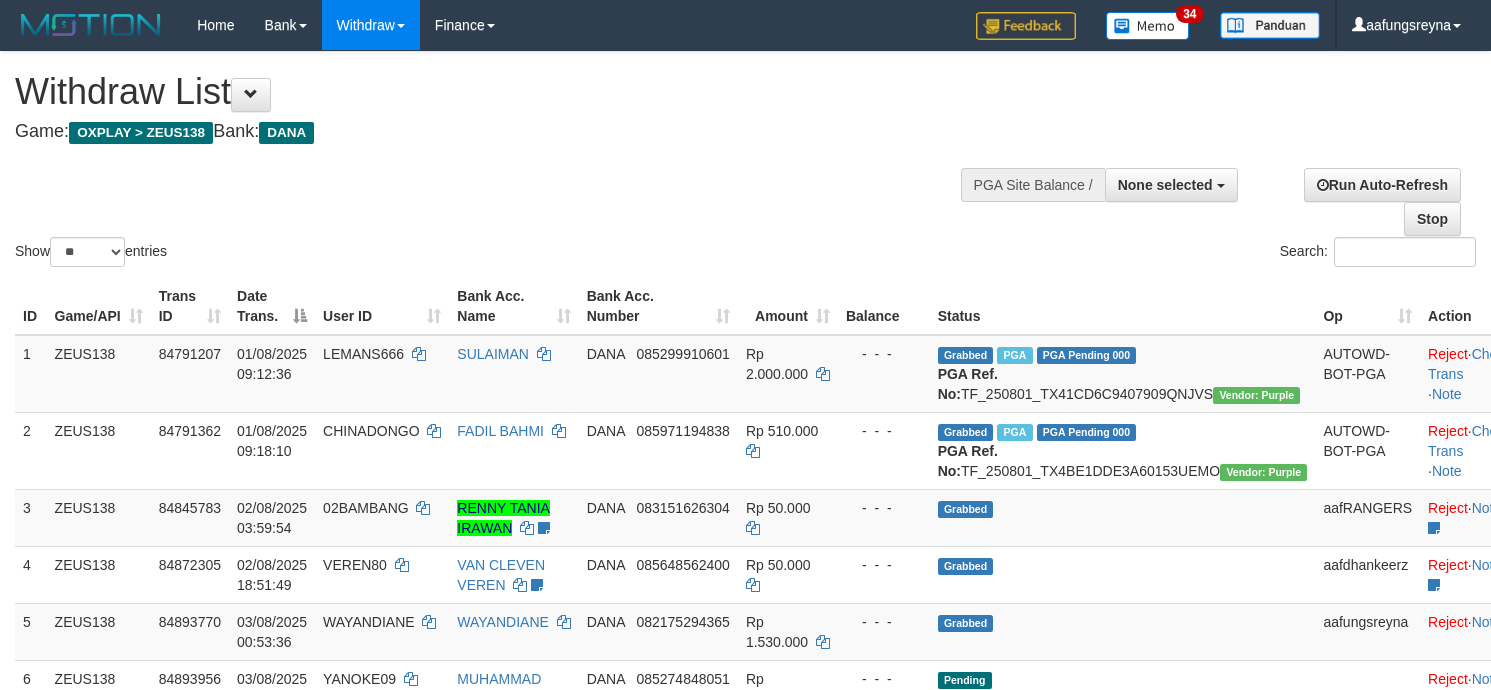 select 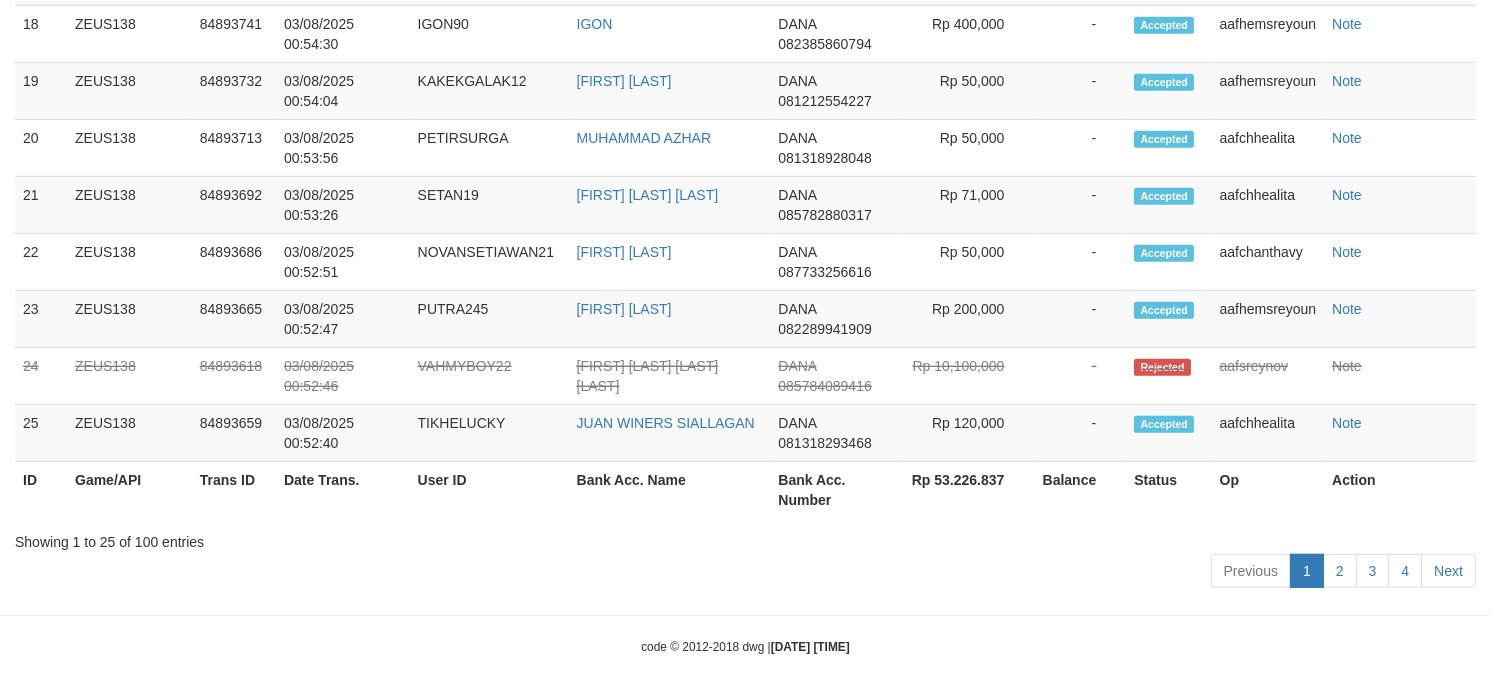 scroll, scrollTop: 2092, scrollLeft: 0, axis: vertical 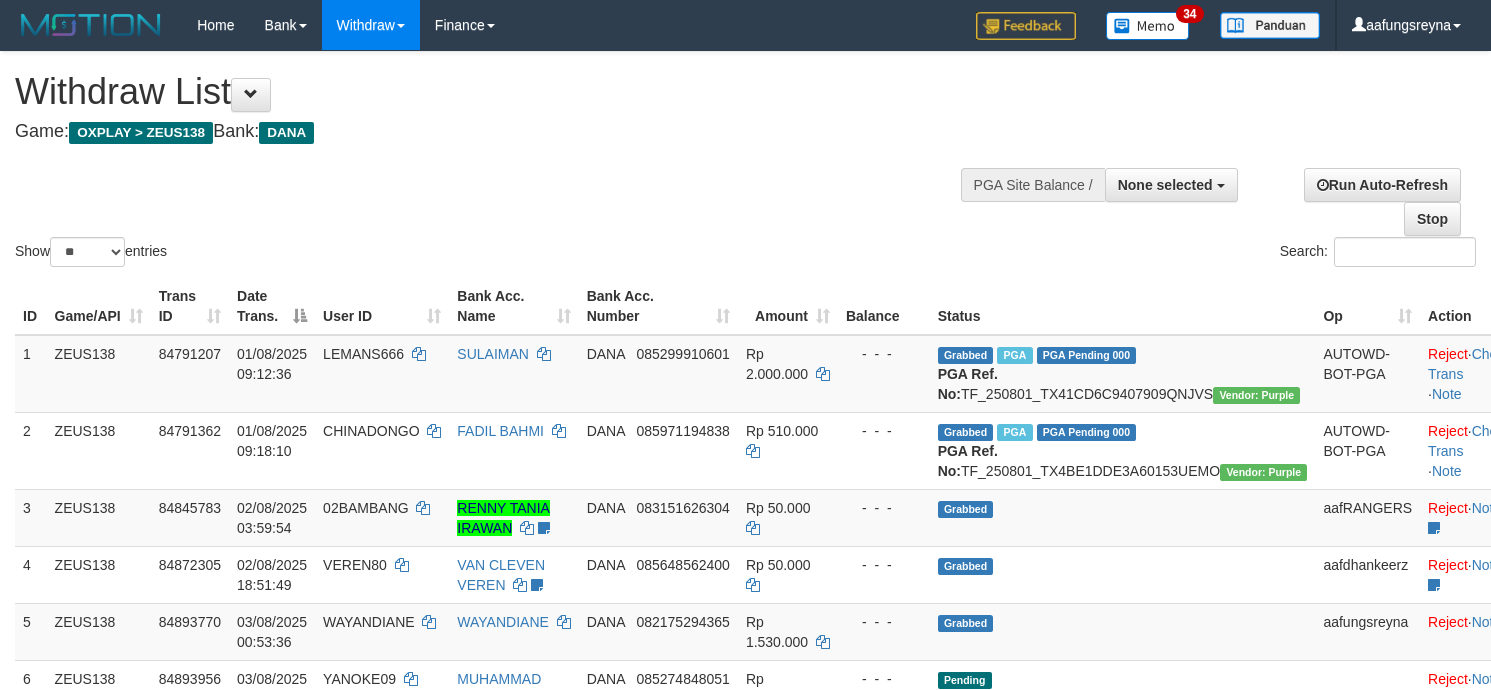 select 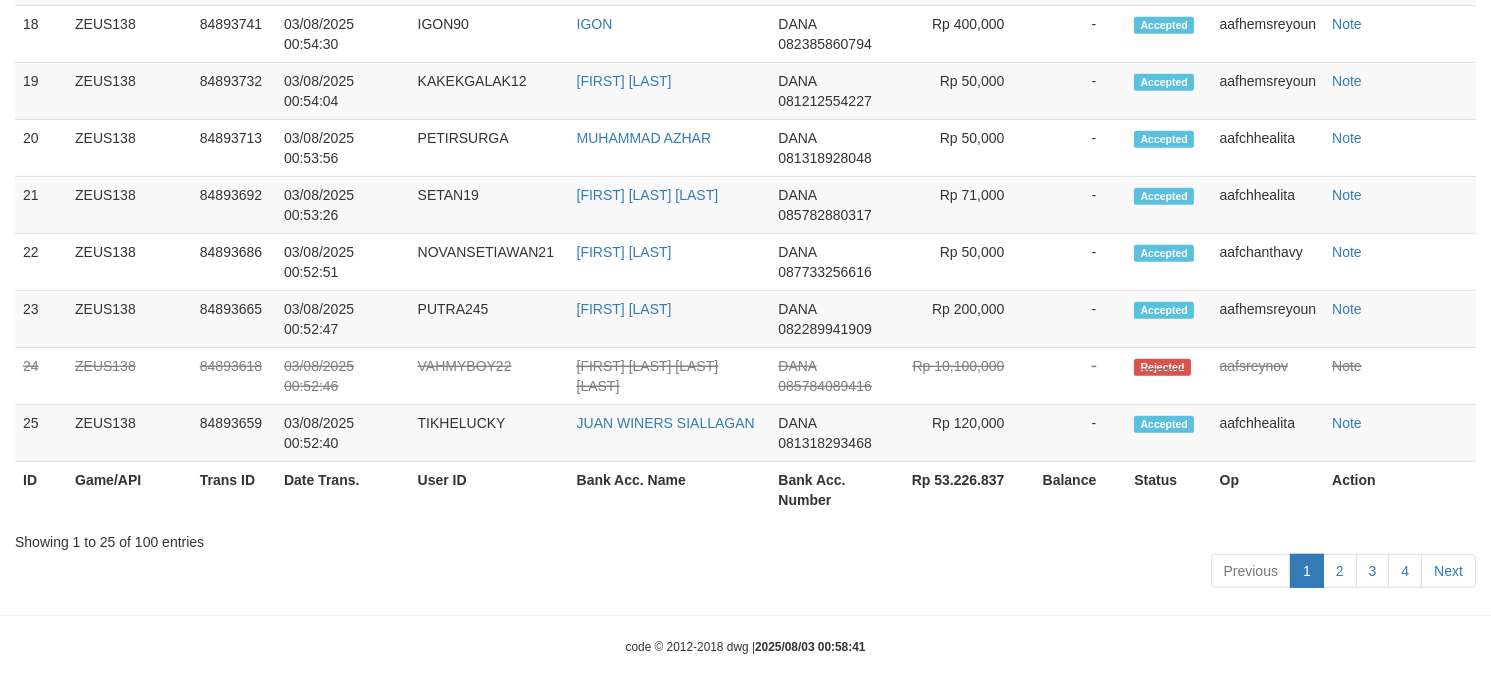 scroll, scrollTop: 2092, scrollLeft: 0, axis: vertical 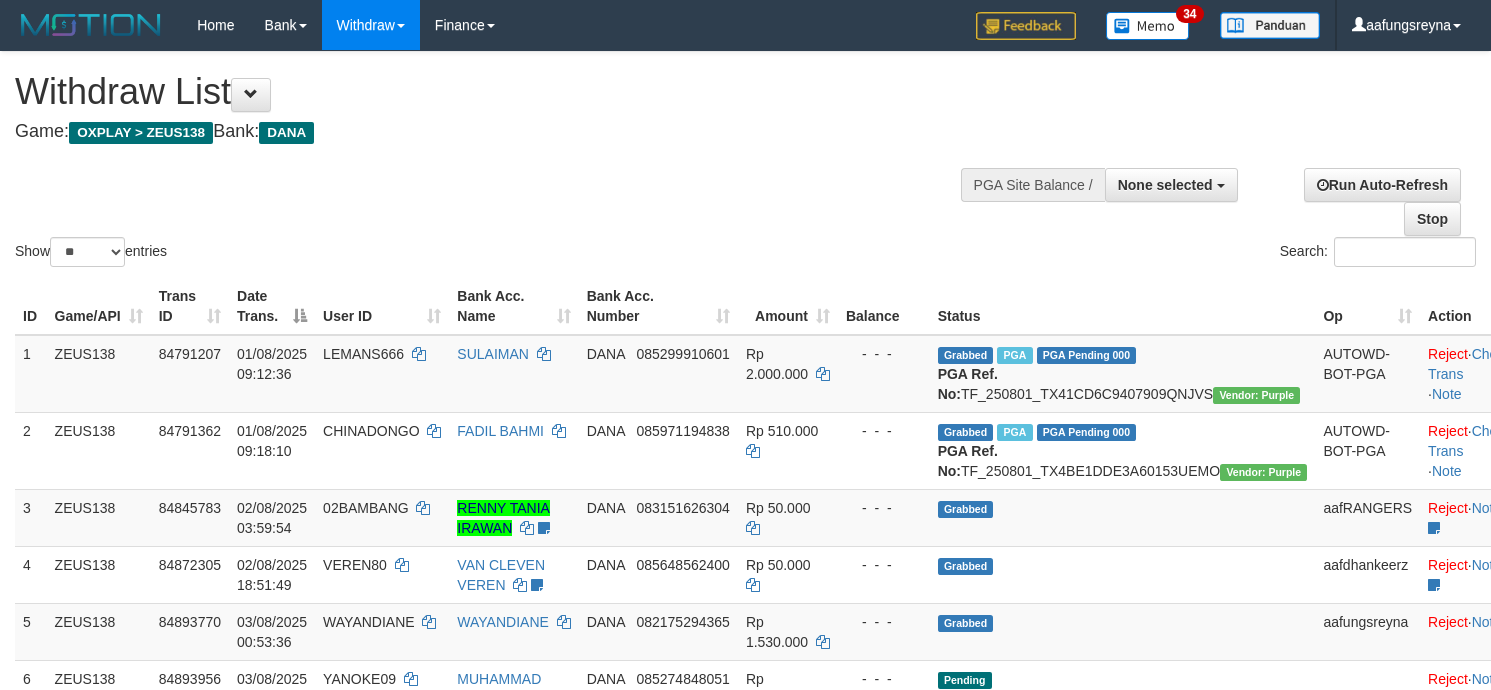 select 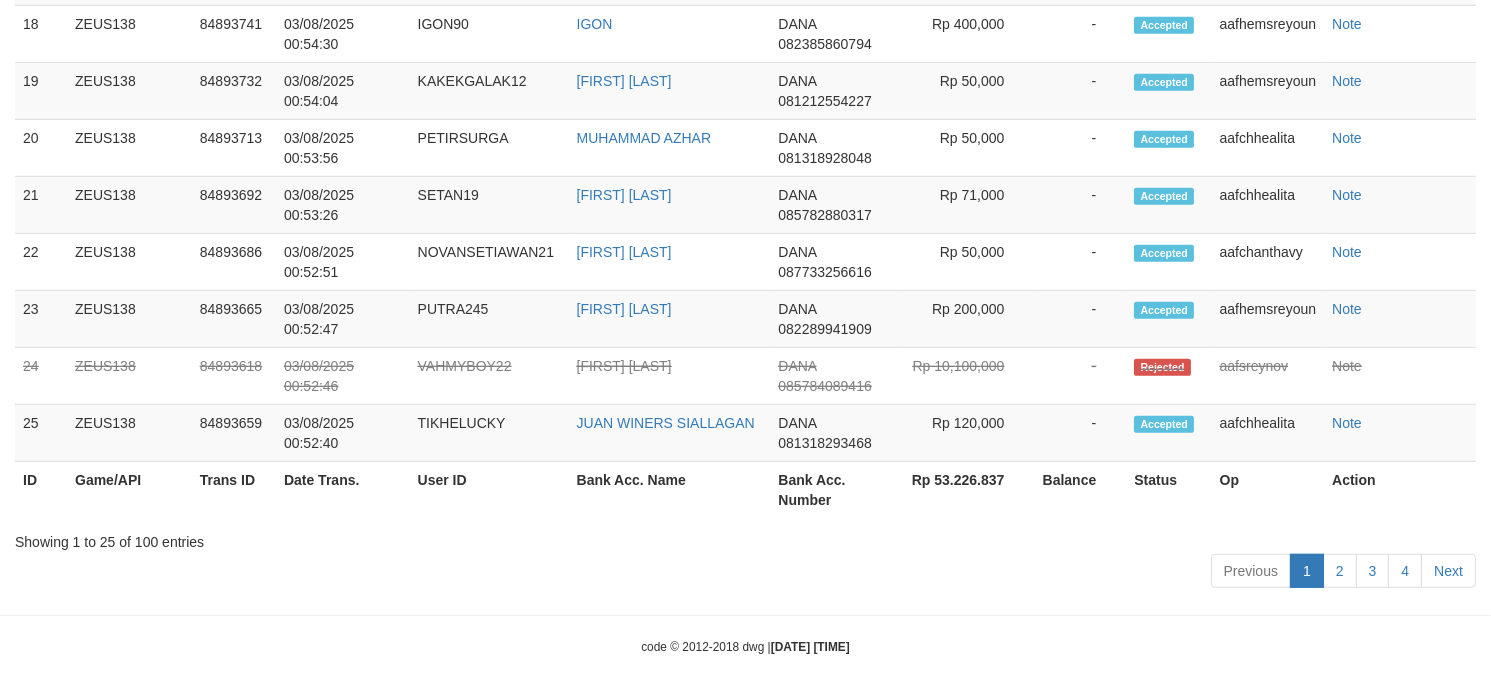 scroll, scrollTop: 2092, scrollLeft: 0, axis: vertical 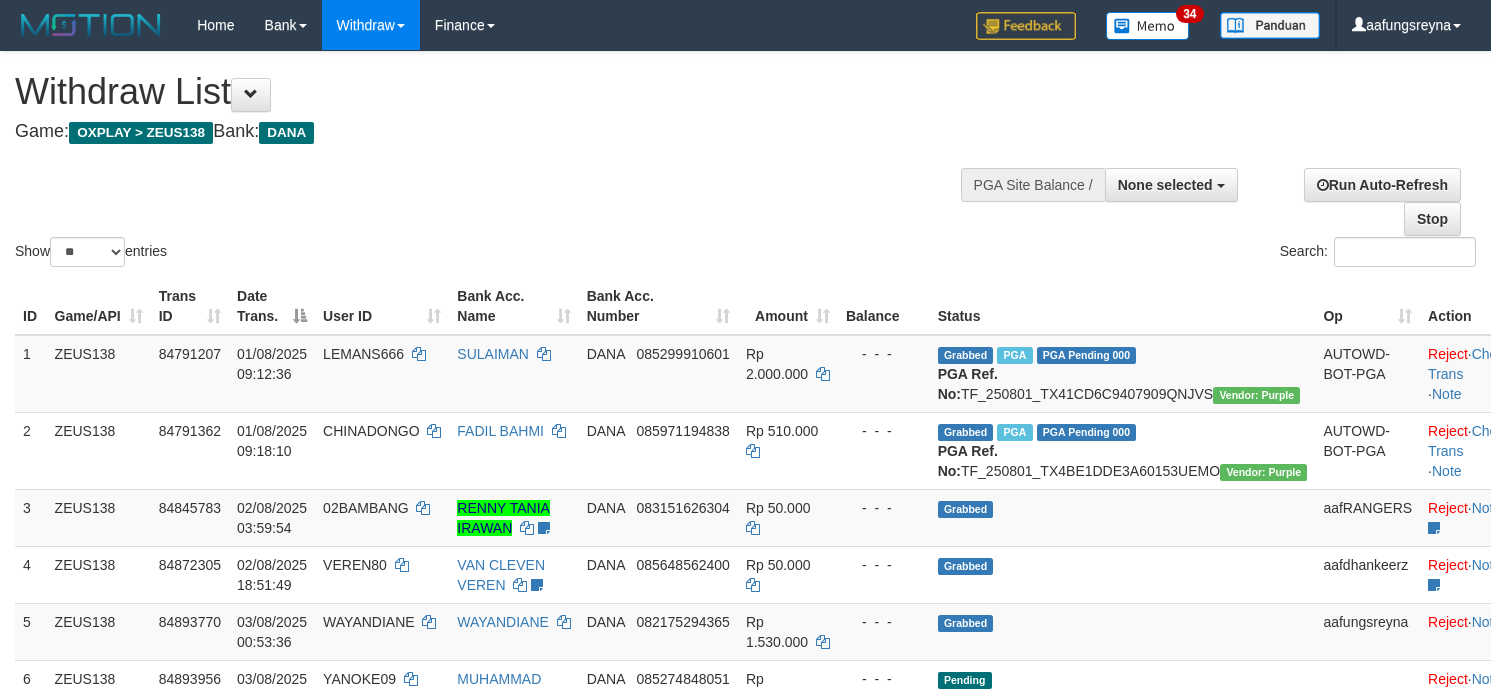 select 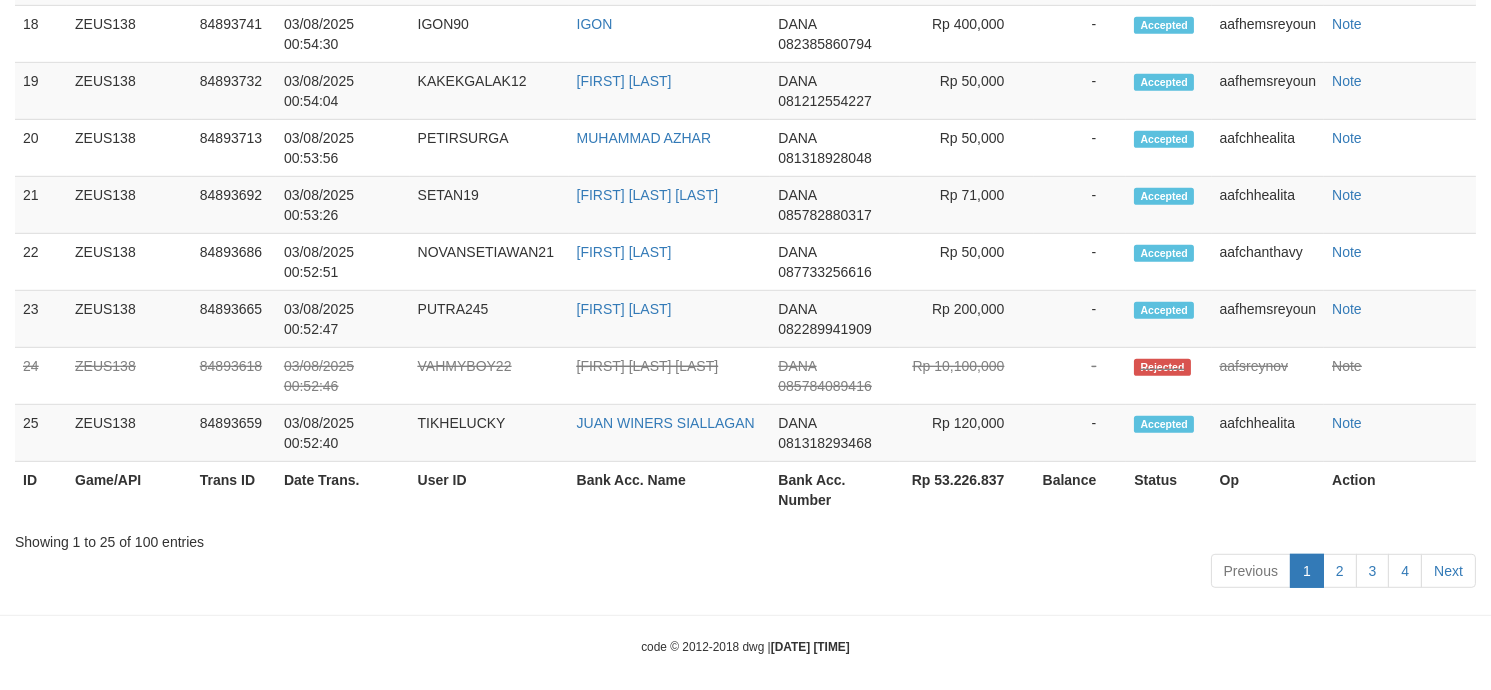 scroll, scrollTop: 2092, scrollLeft: 0, axis: vertical 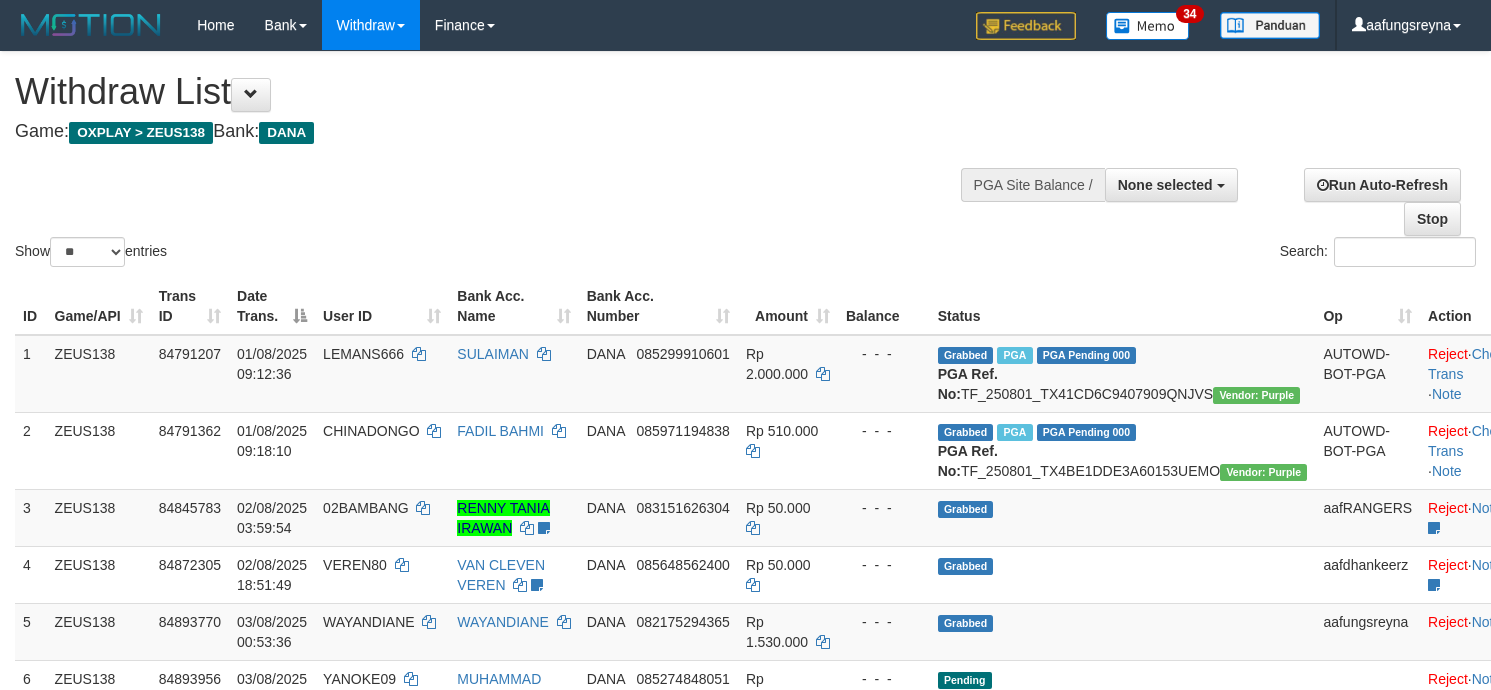select 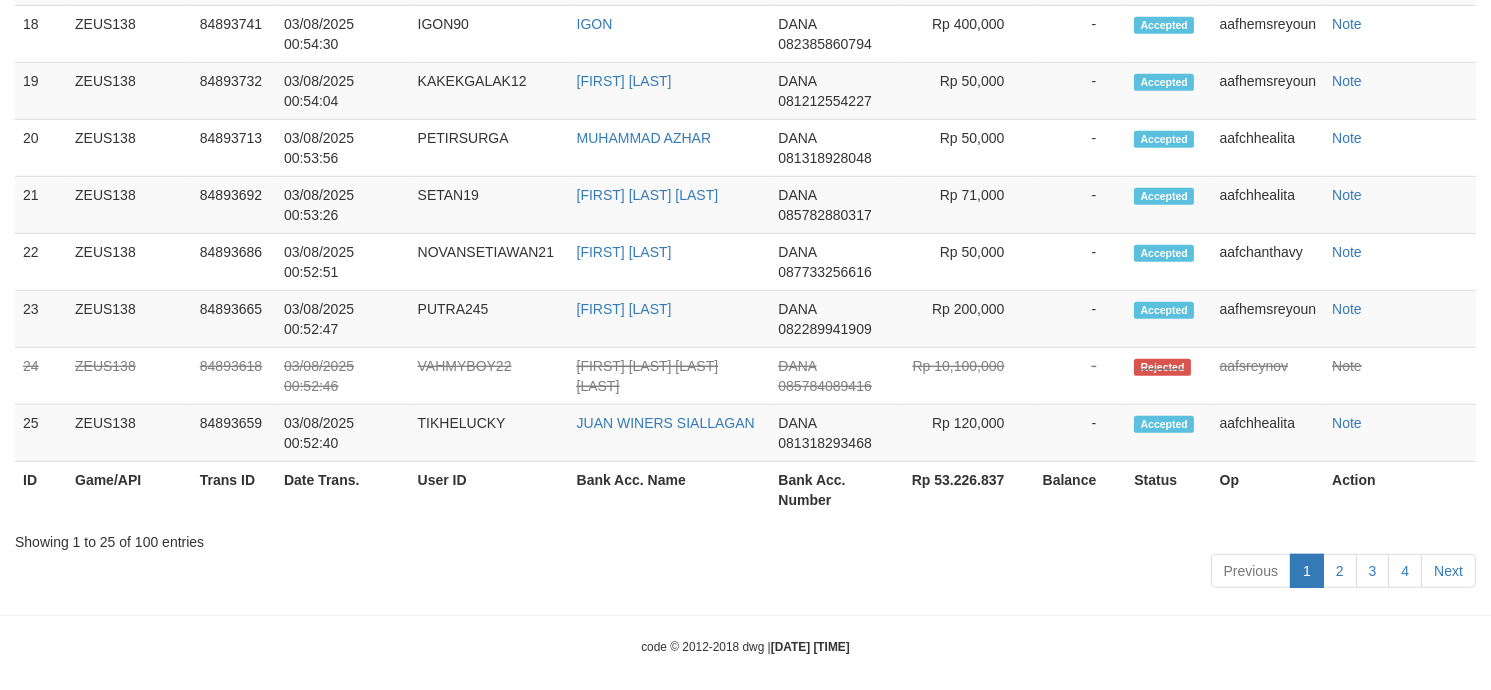 scroll, scrollTop: 2092, scrollLeft: 0, axis: vertical 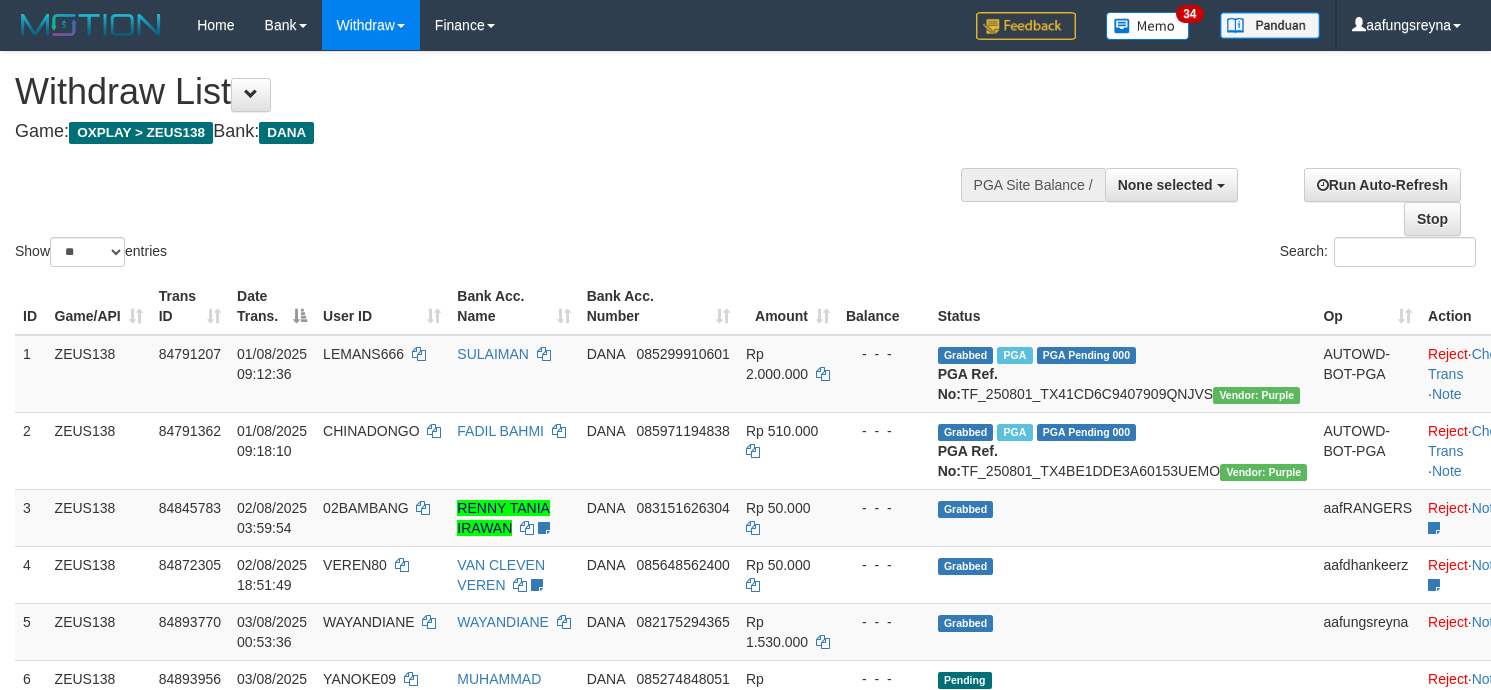 select 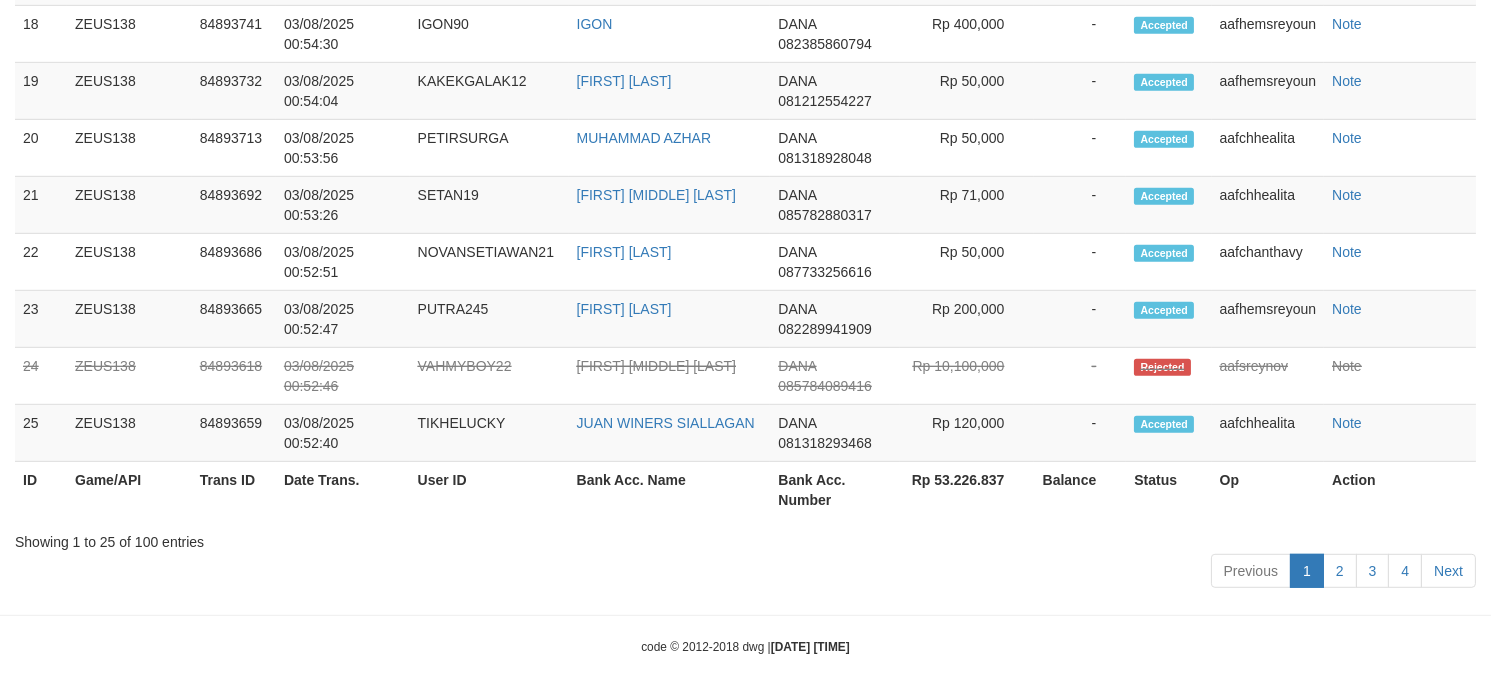 scroll, scrollTop: 2092, scrollLeft: 0, axis: vertical 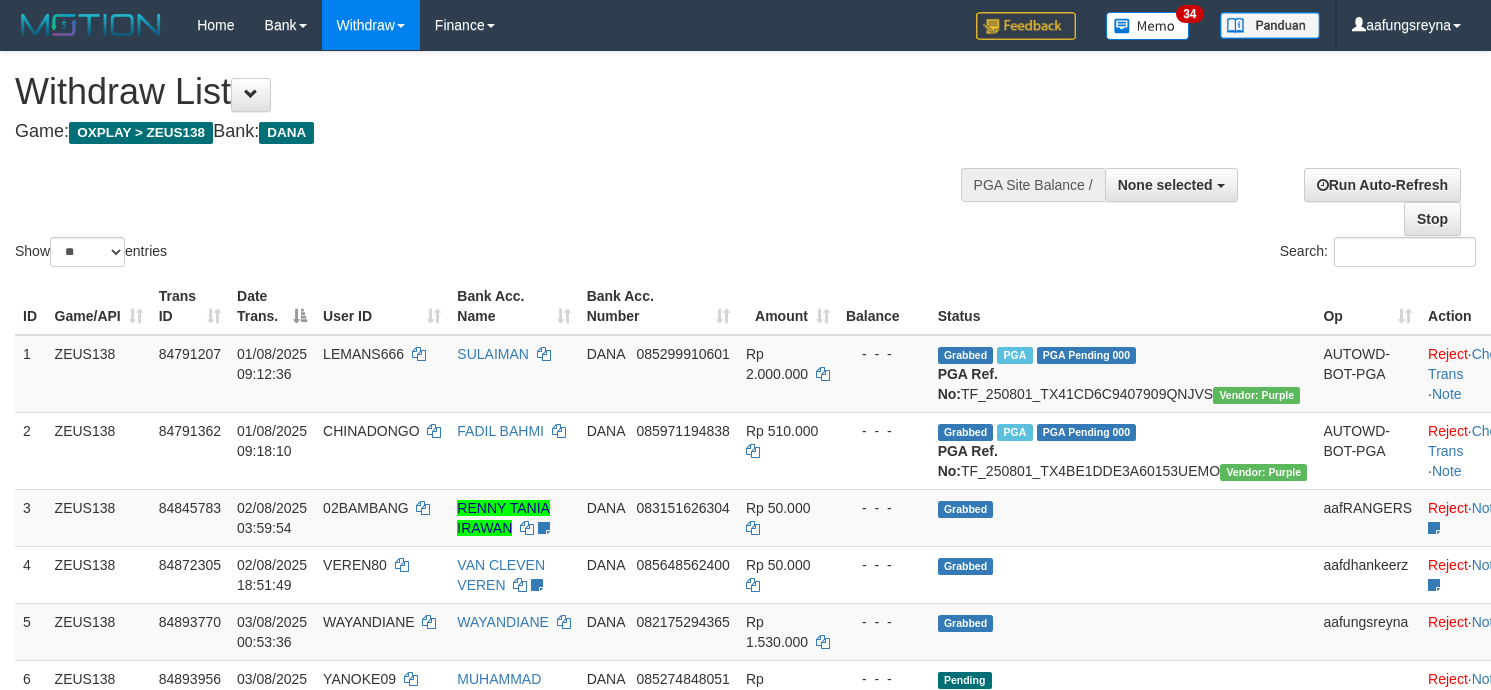 select 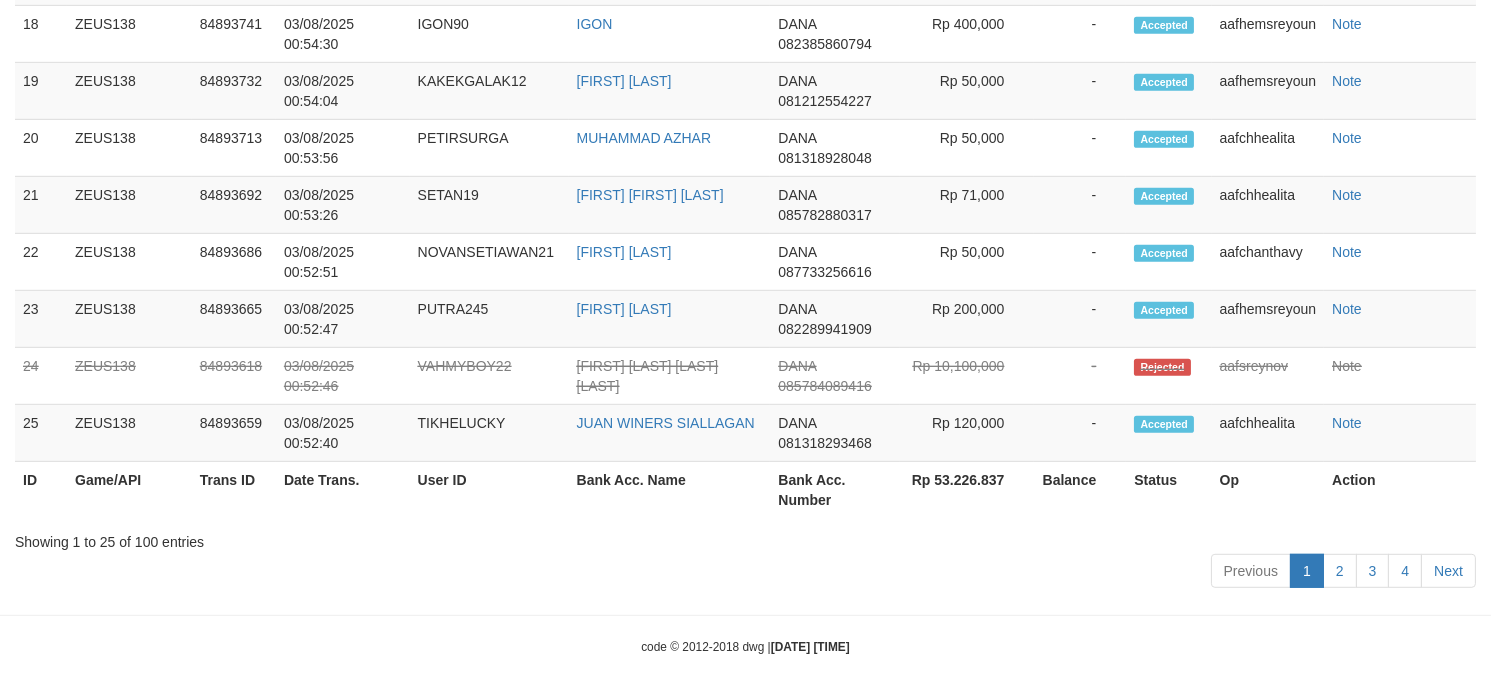 scroll, scrollTop: 2092, scrollLeft: 0, axis: vertical 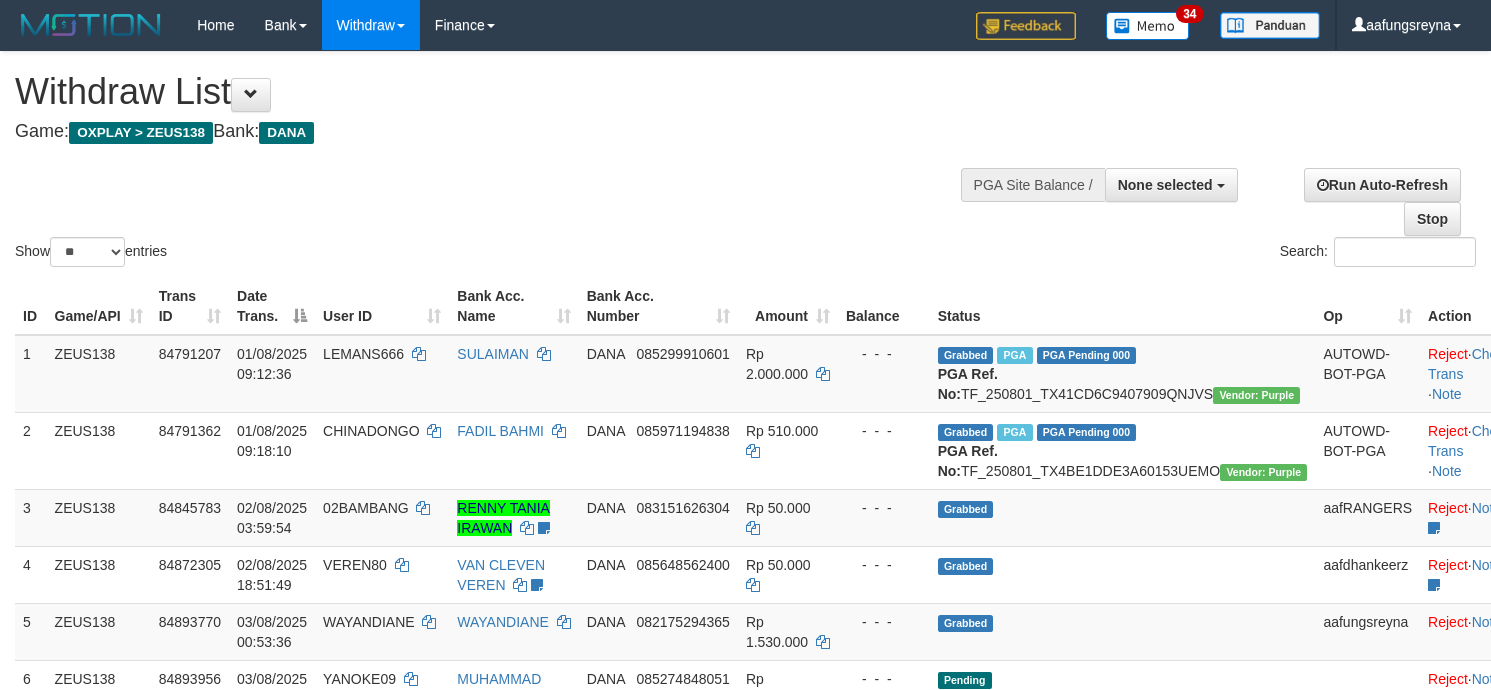 select 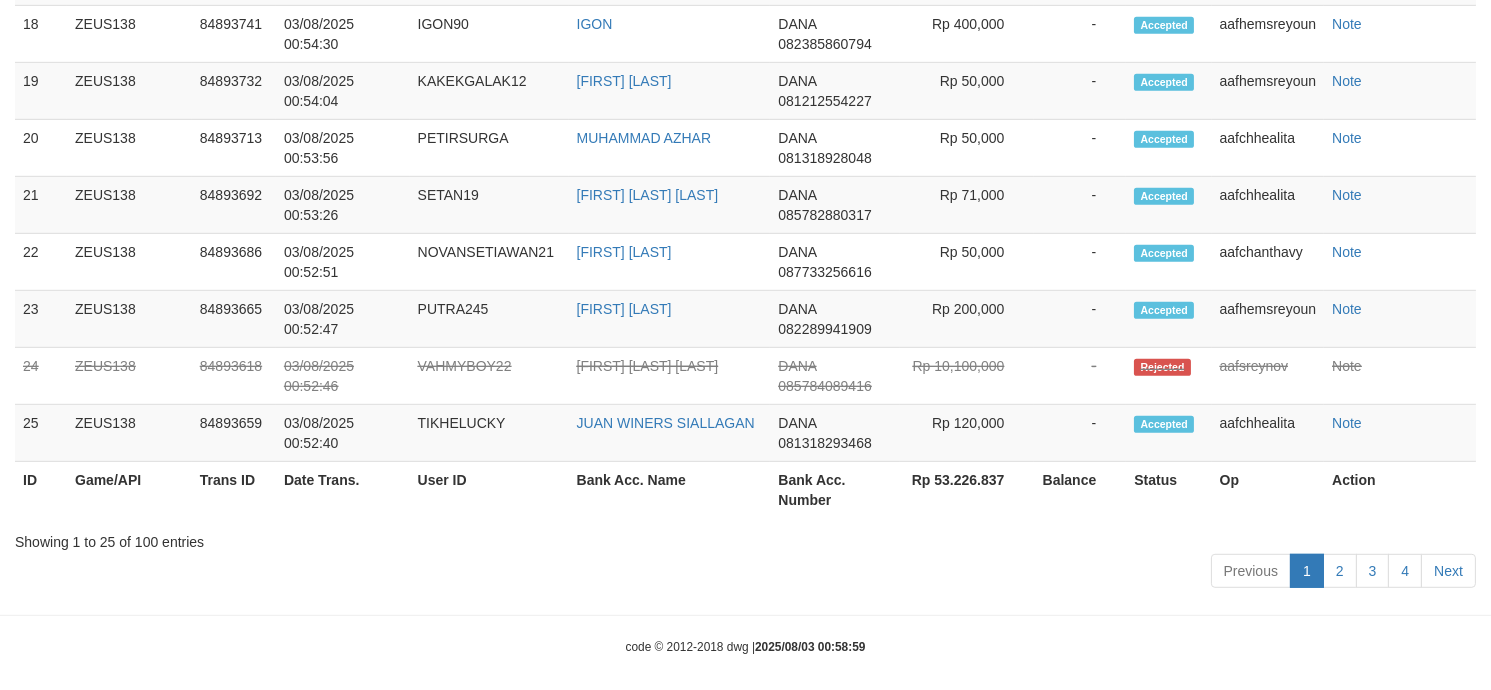 scroll, scrollTop: 2092, scrollLeft: 0, axis: vertical 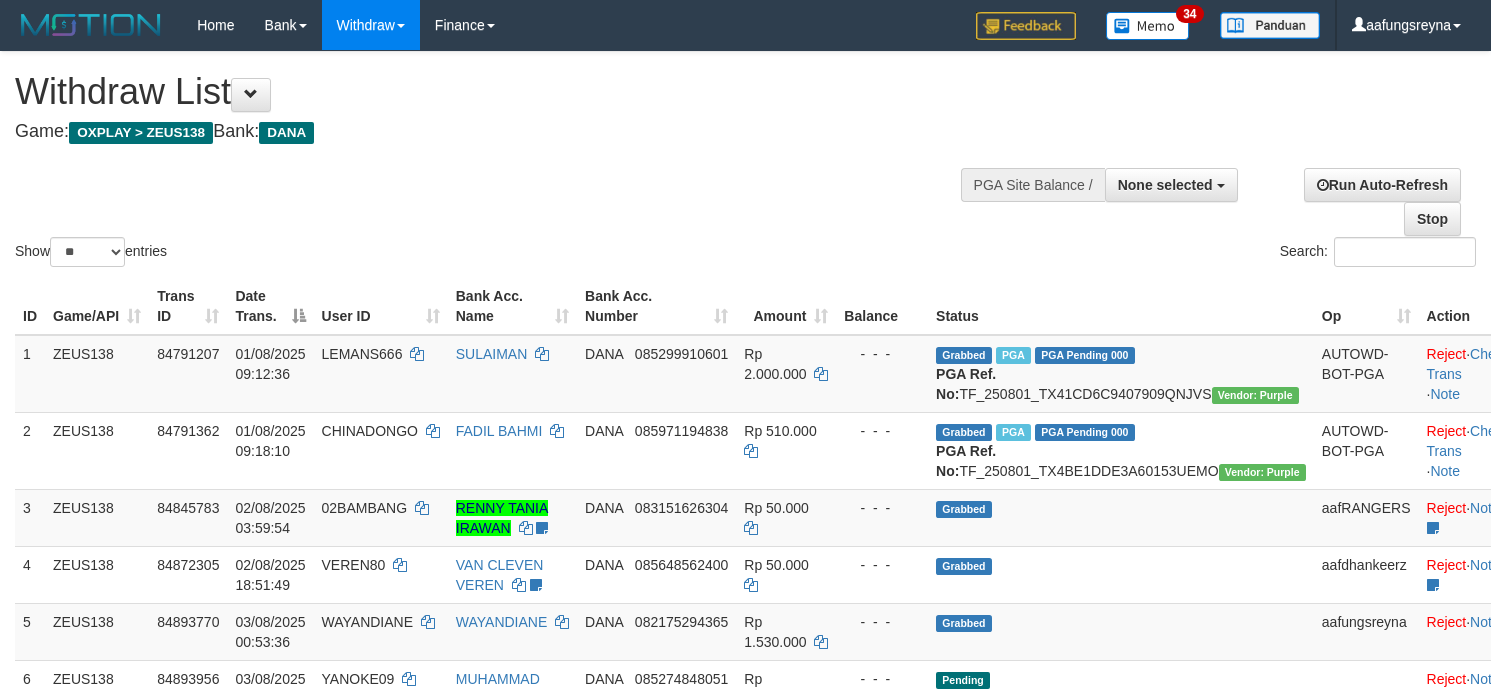 select 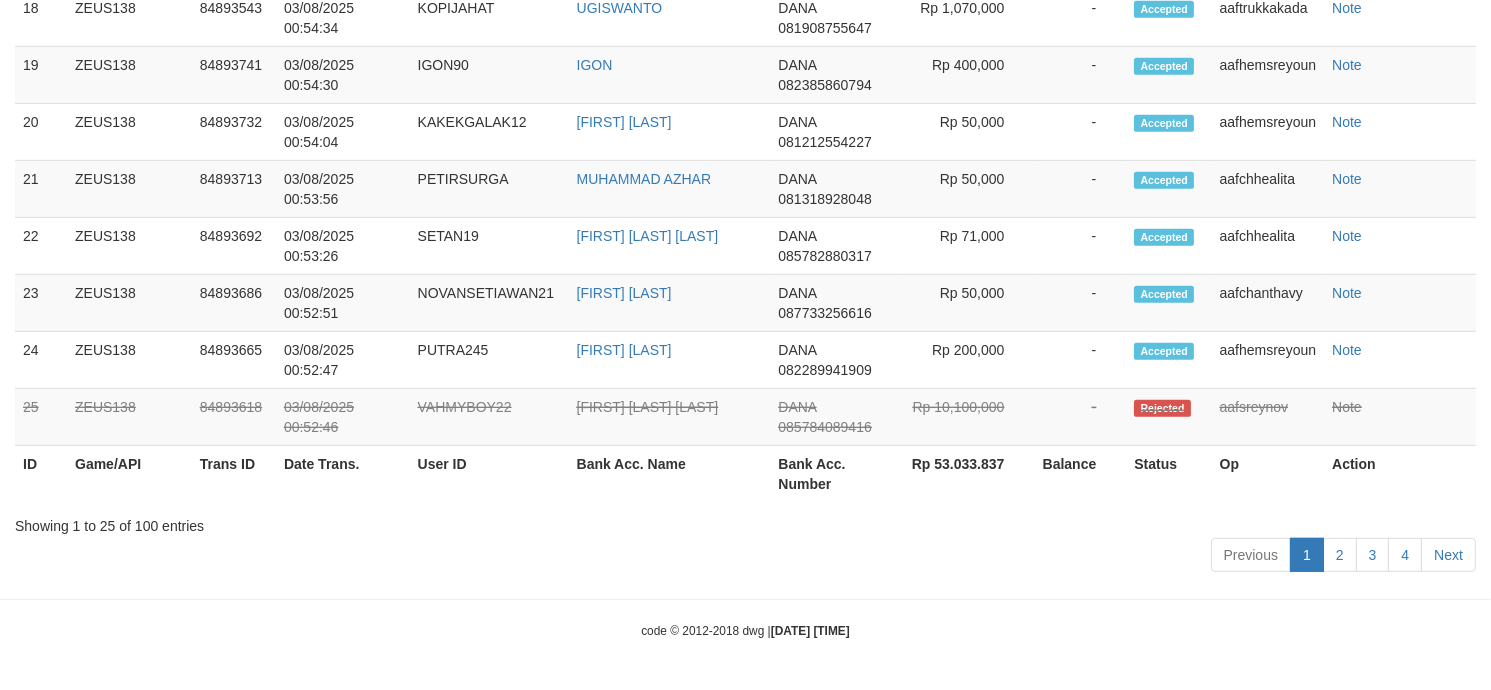 scroll, scrollTop: 2092, scrollLeft: 0, axis: vertical 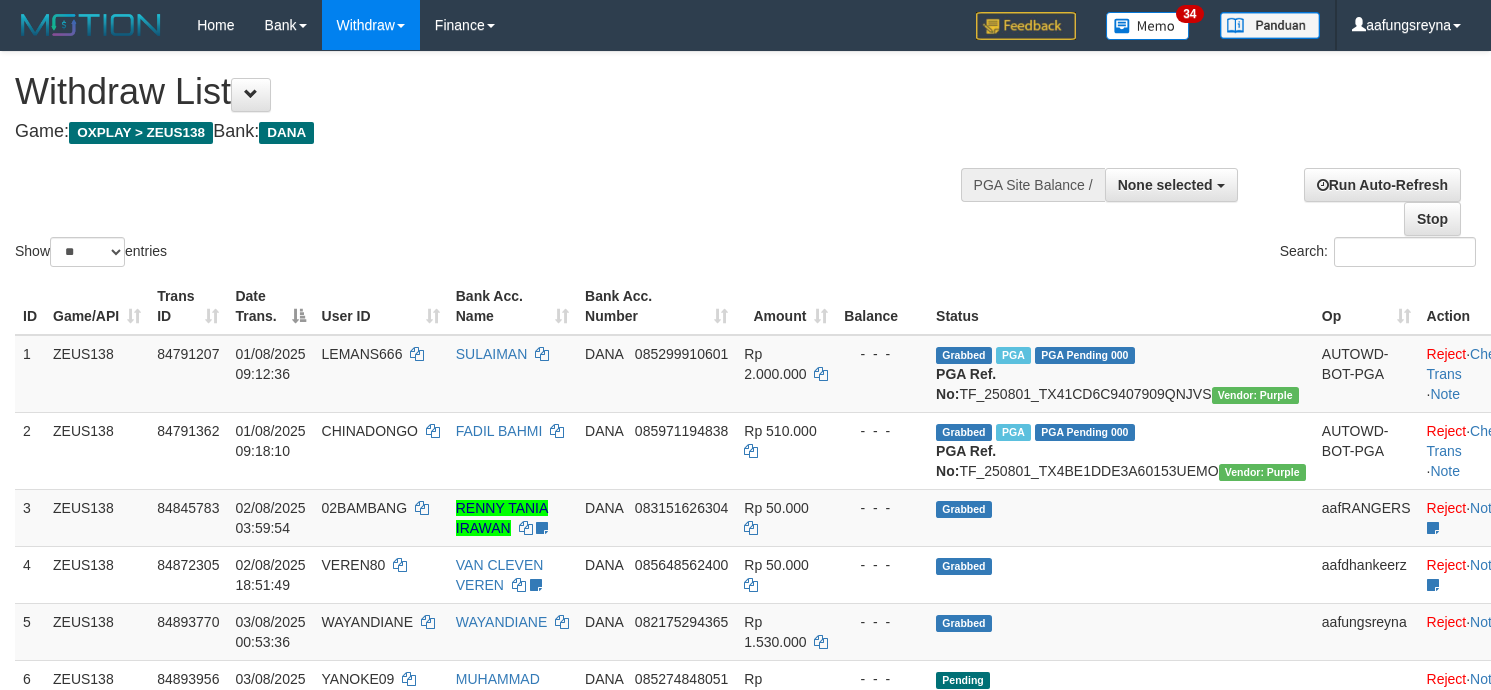 select 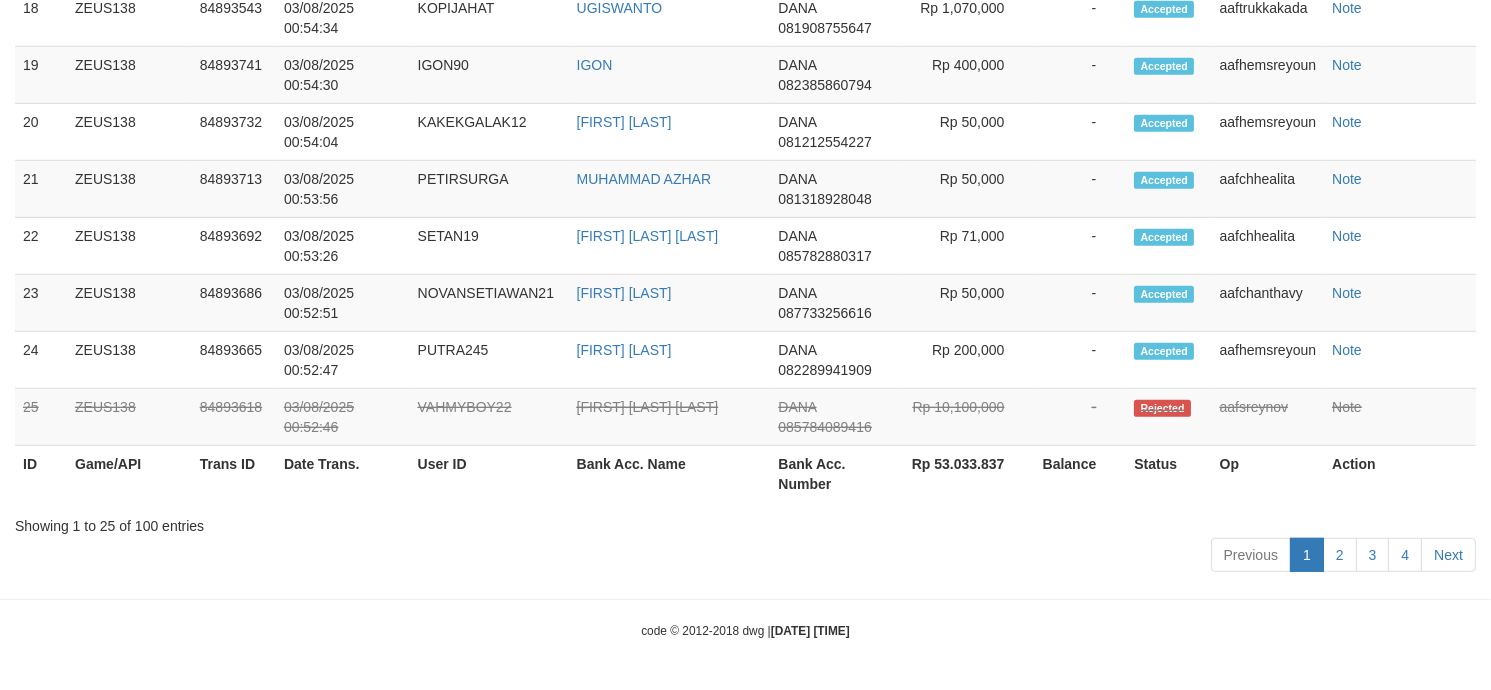 scroll, scrollTop: 2092, scrollLeft: 0, axis: vertical 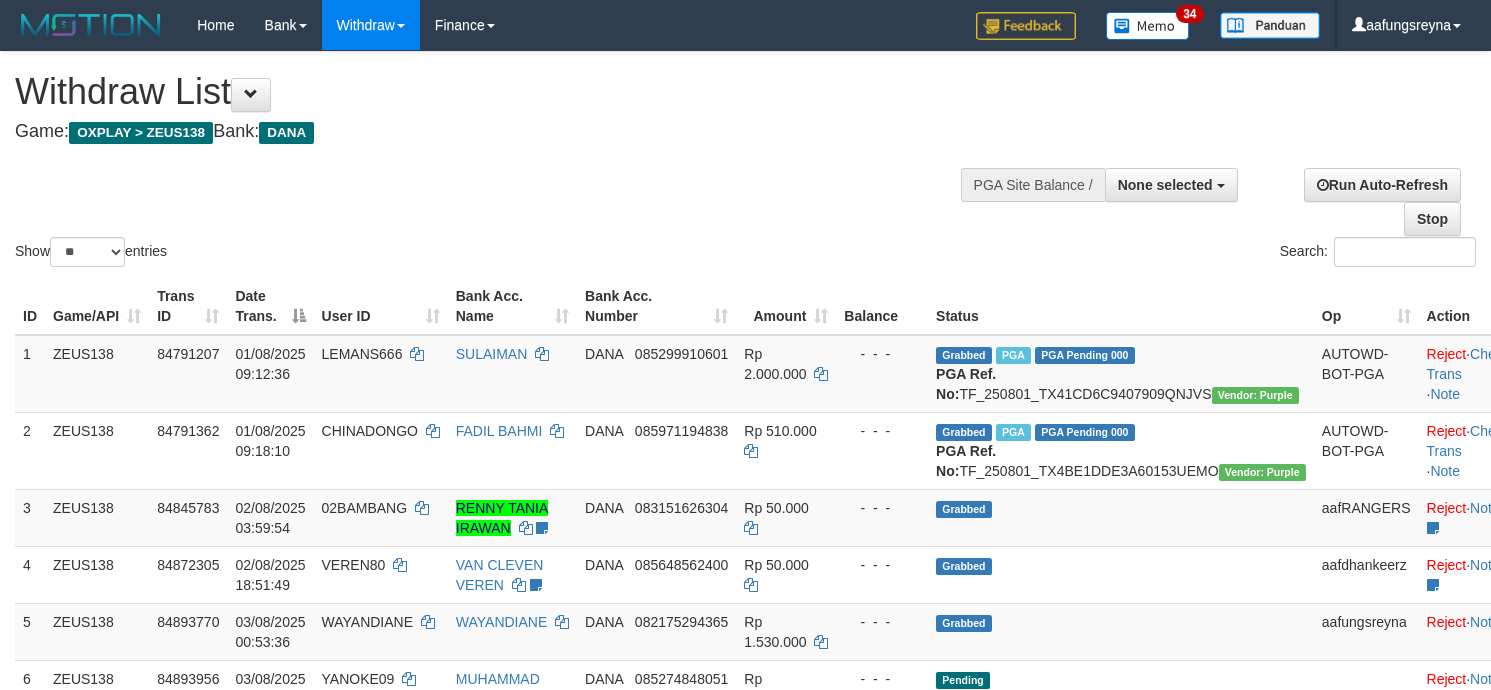 select 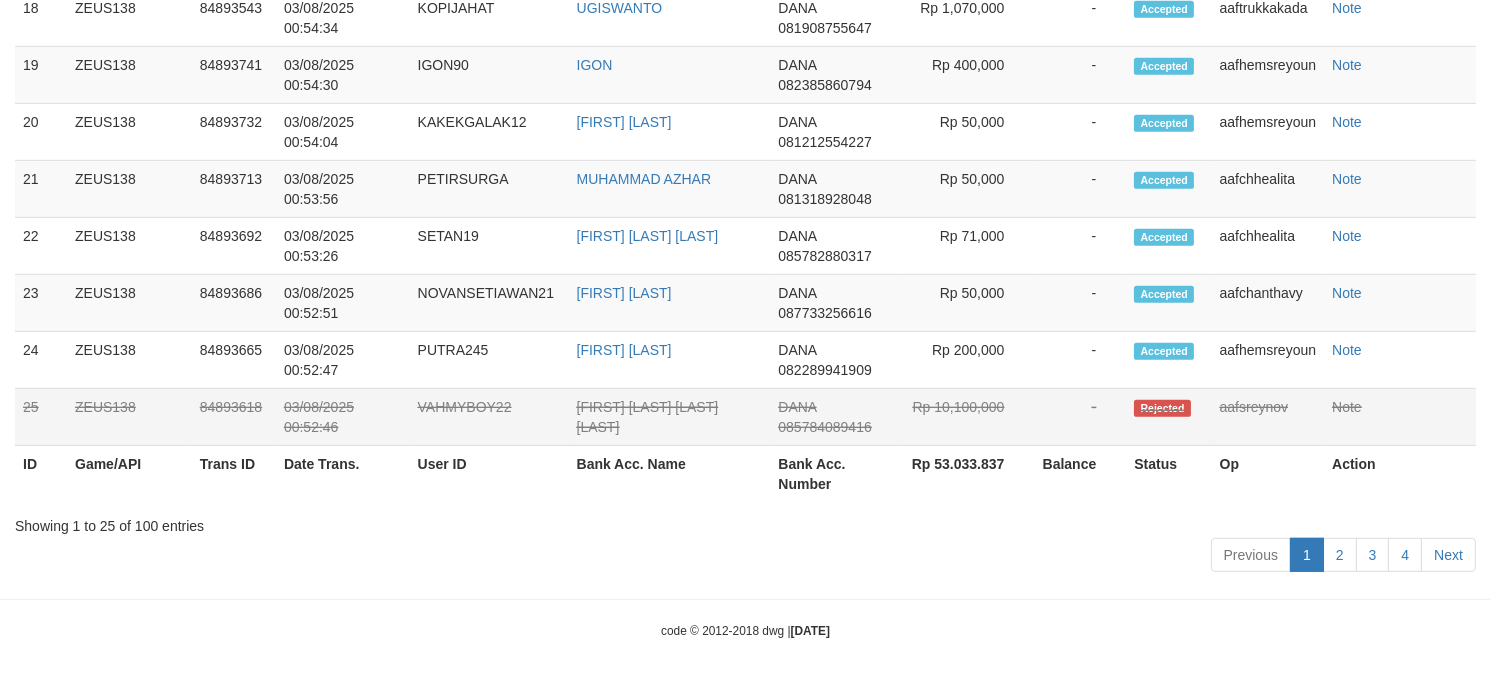 scroll, scrollTop: 2092, scrollLeft: 0, axis: vertical 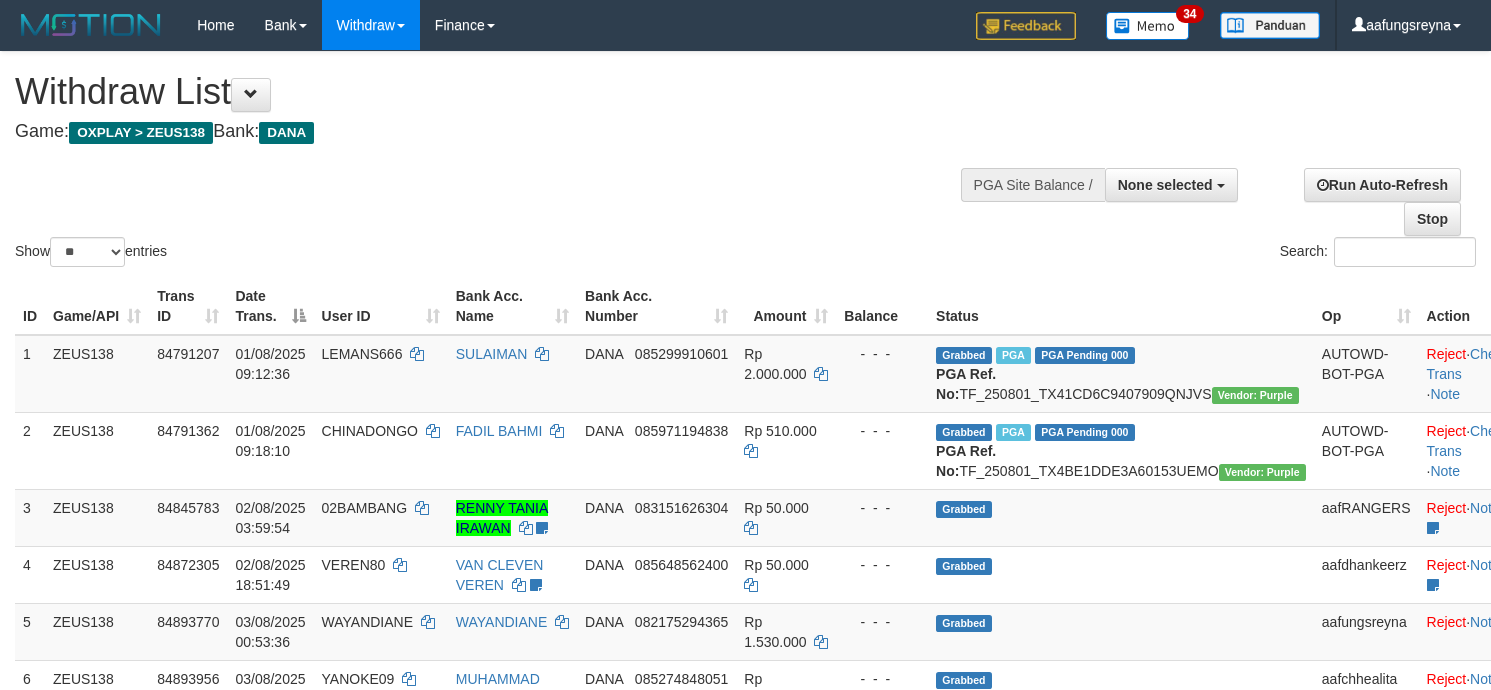 select 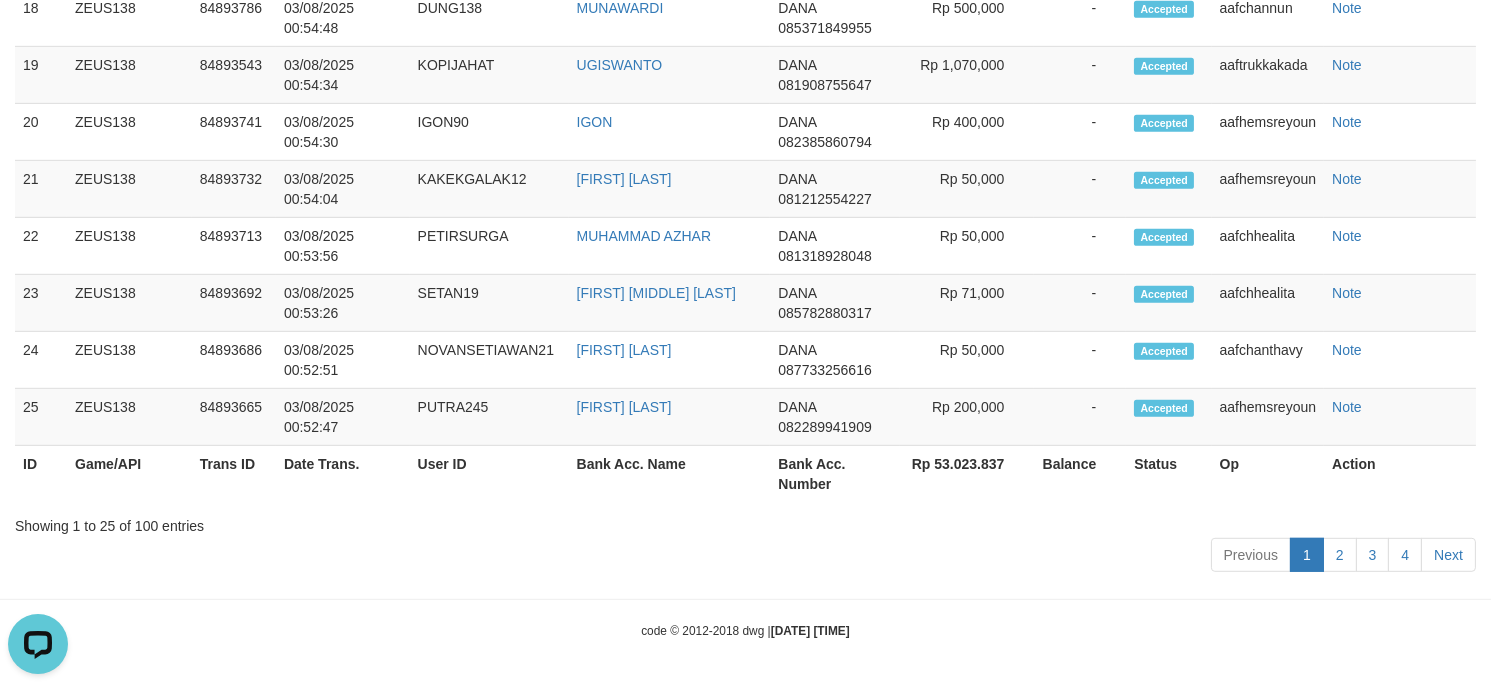 scroll, scrollTop: 0, scrollLeft: 0, axis: both 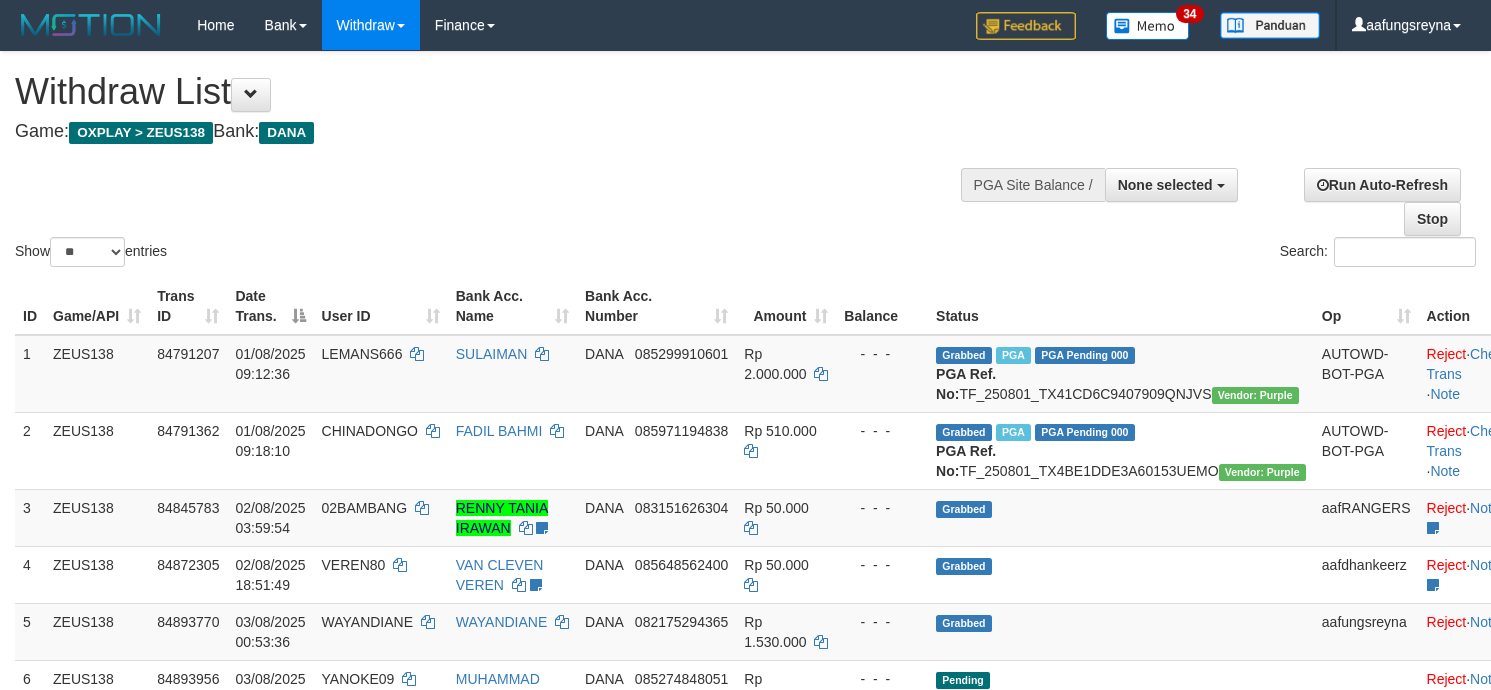 select 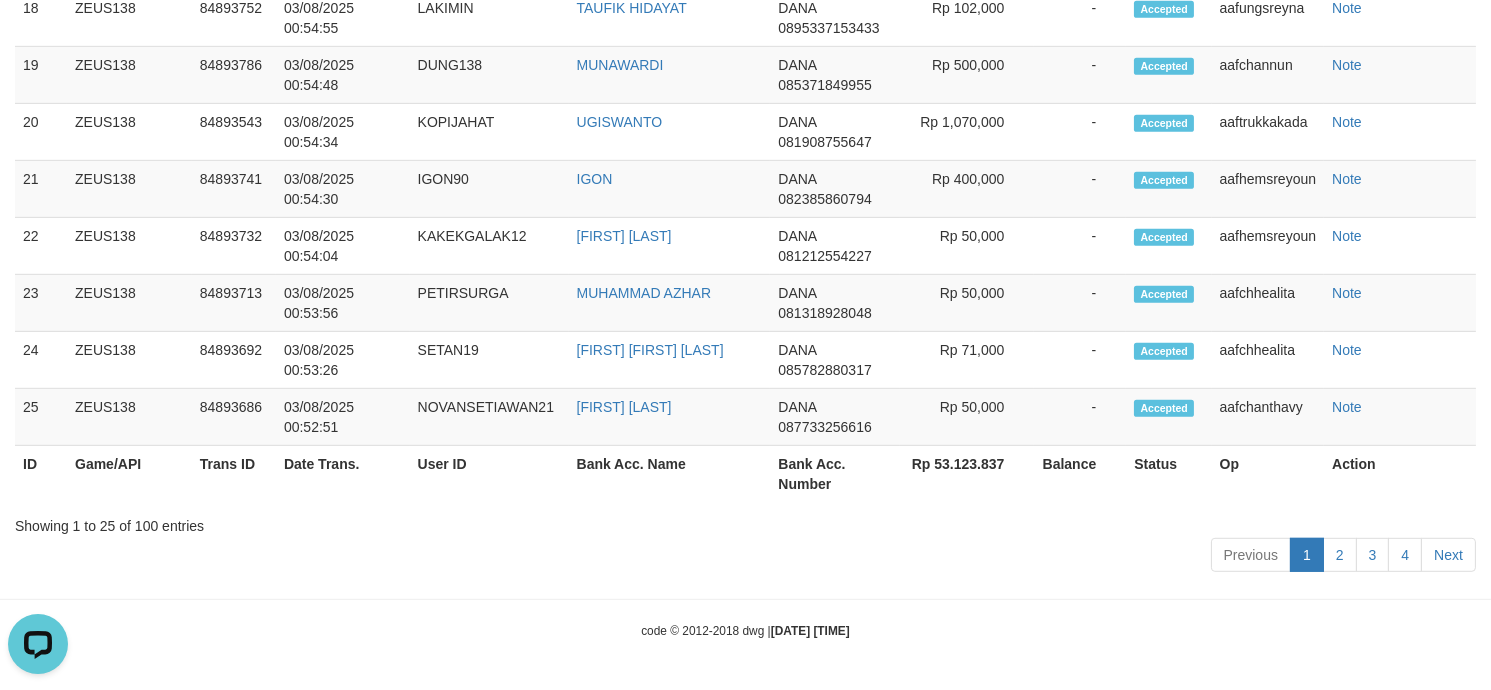 scroll, scrollTop: 0, scrollLeft: 0, axis: both 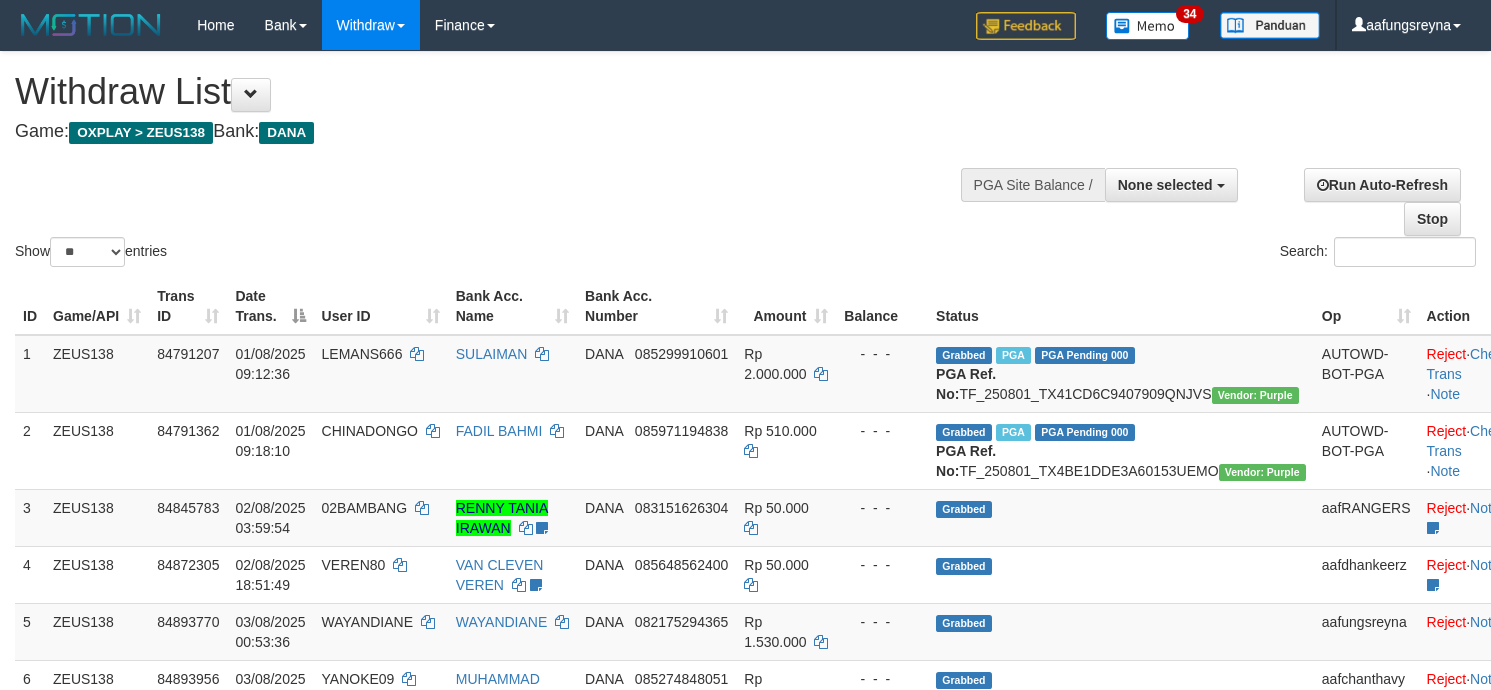 select 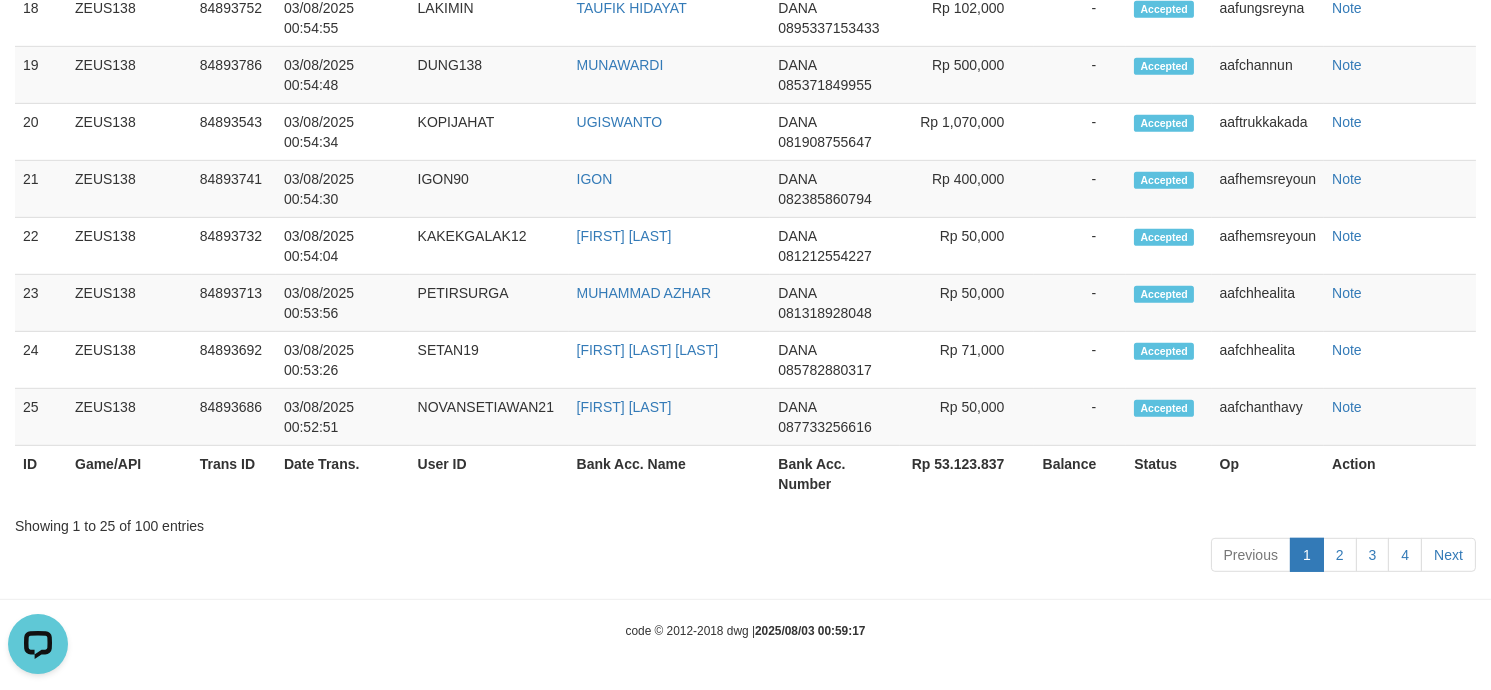 scroll, scrollTop: 0, scrollLeft: 0, axis: both 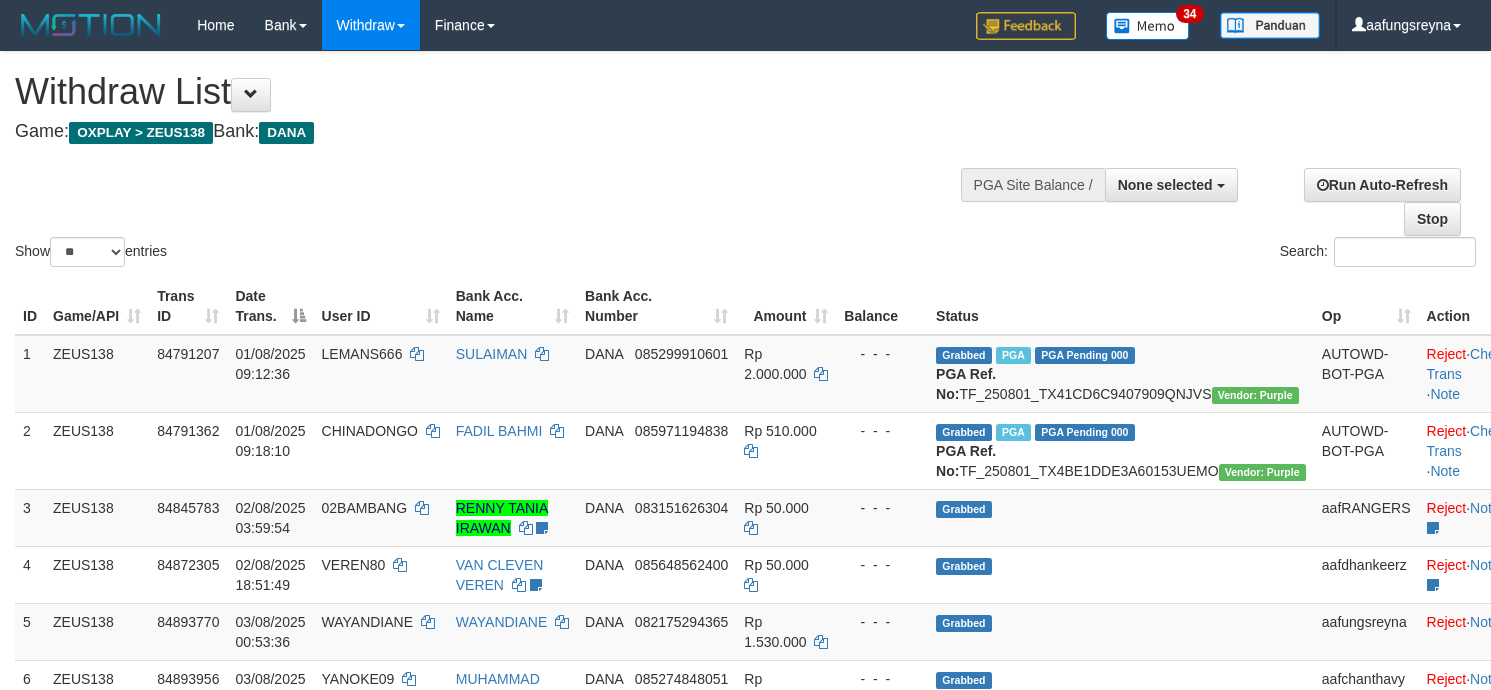 select 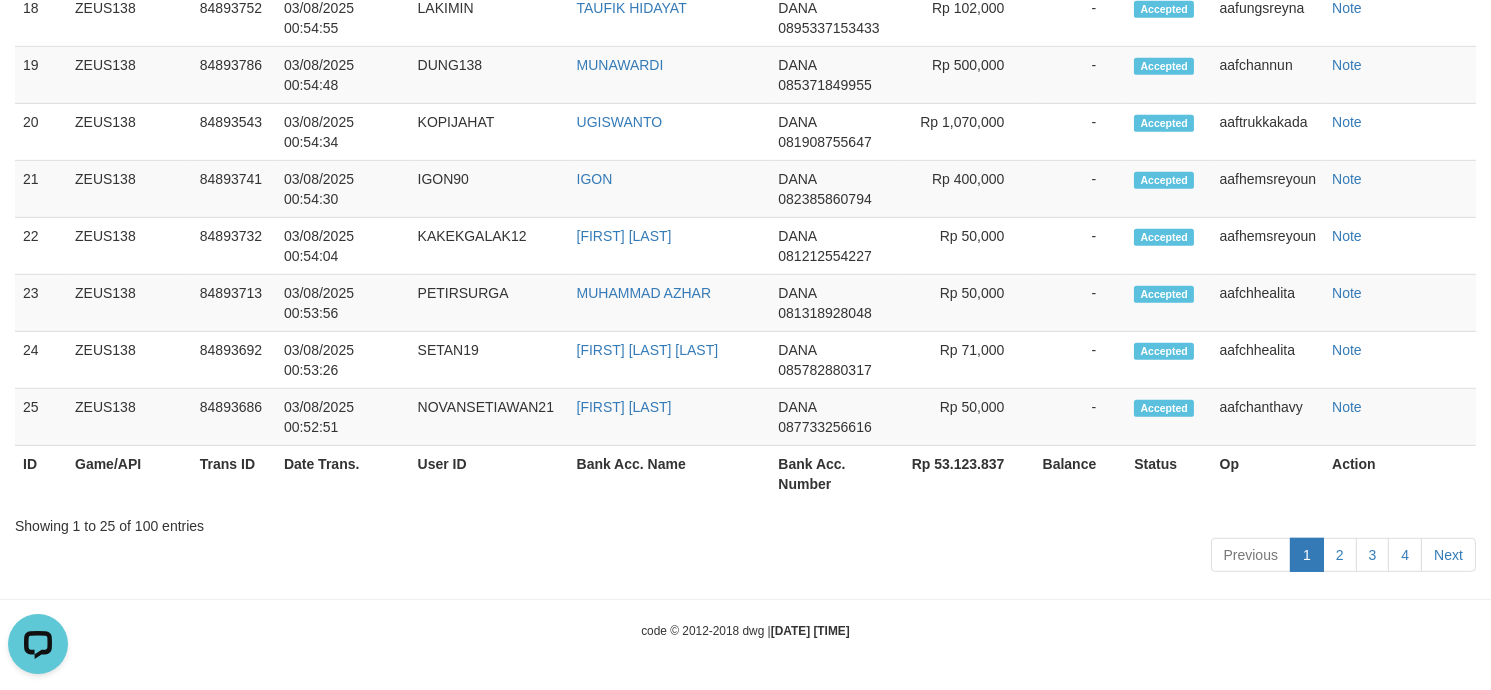 scroll, scrollTop: 0, scrollLeft: 0, axis: both 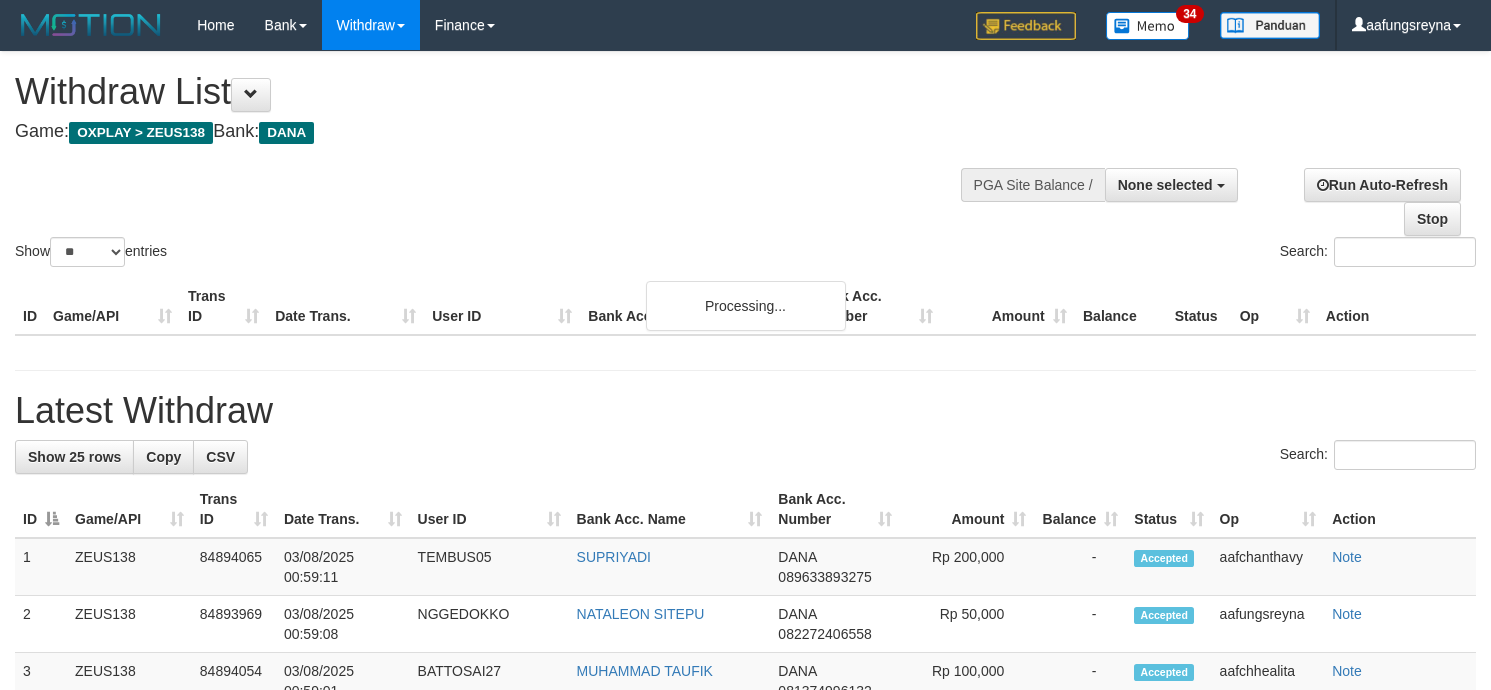 select 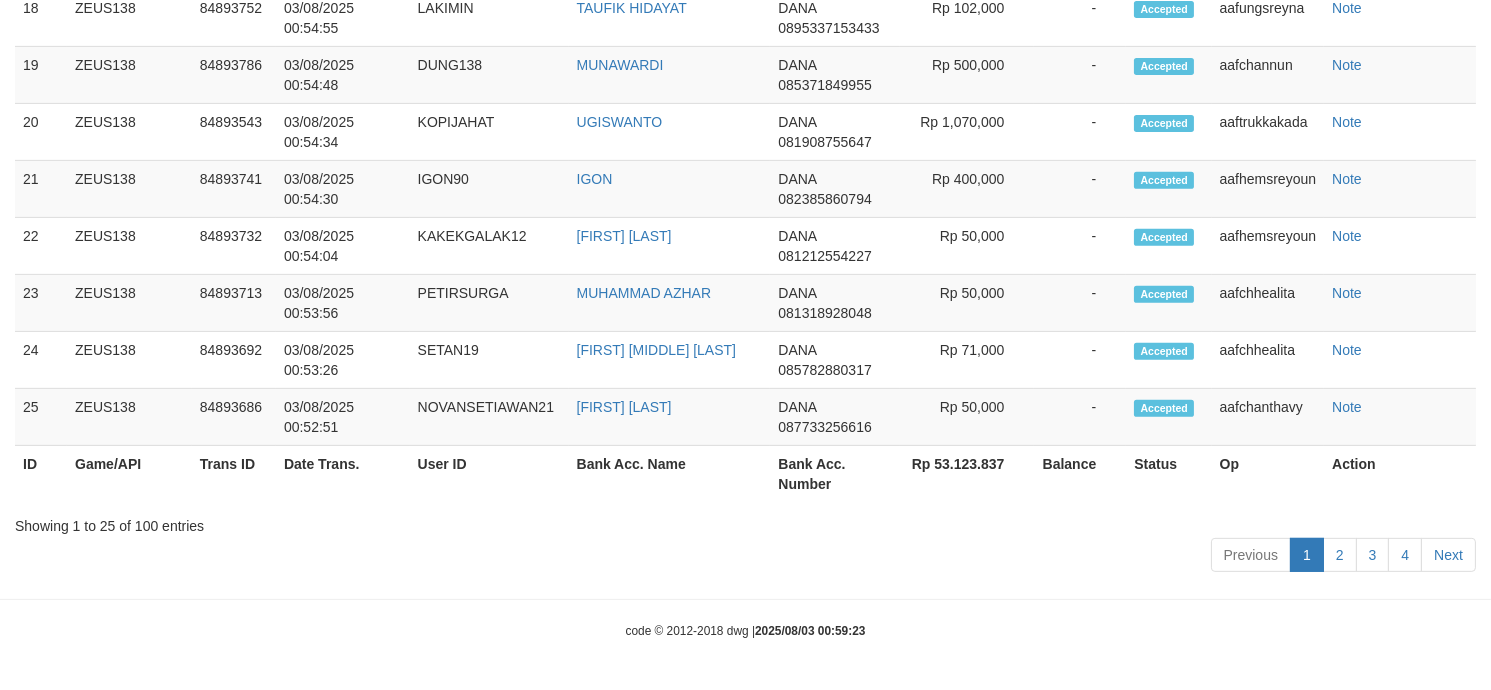scroll, scrollTop: 2088, scrollLeft: 0, axis: vertical 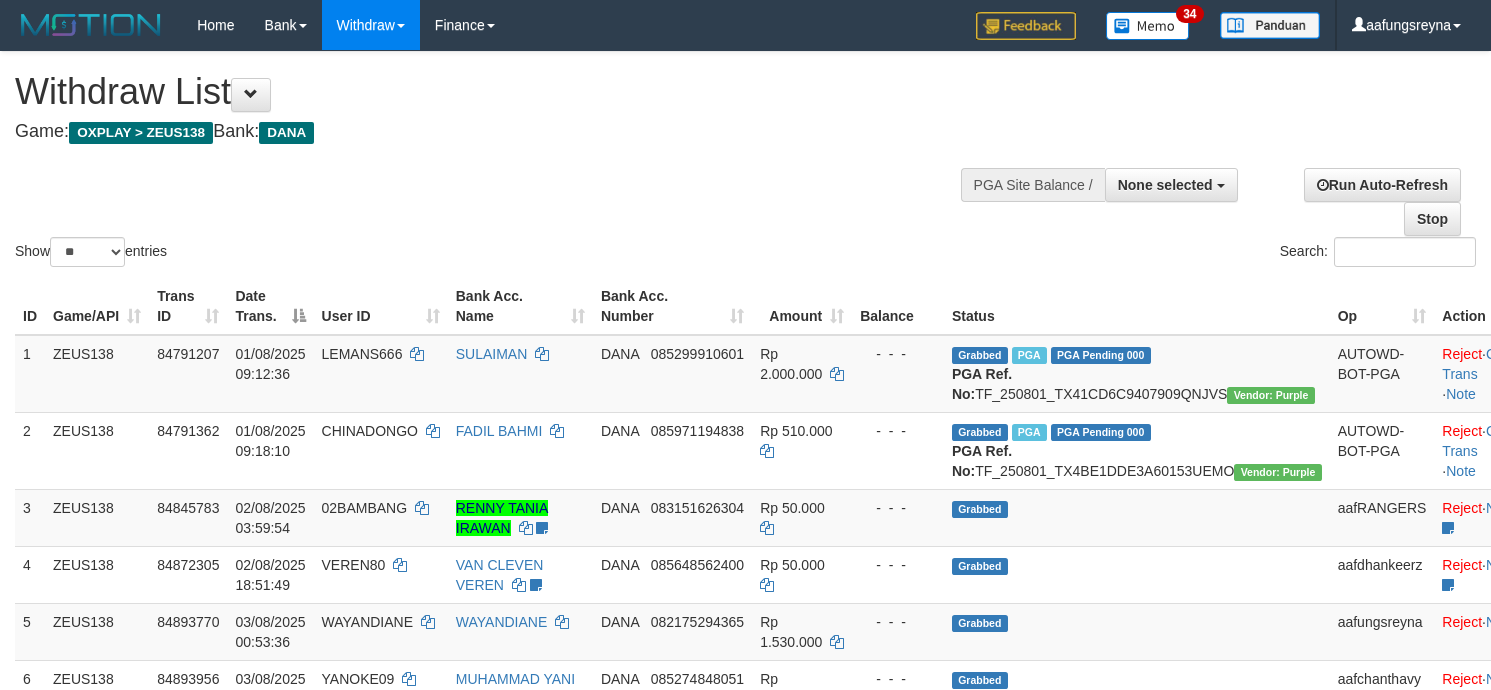 select 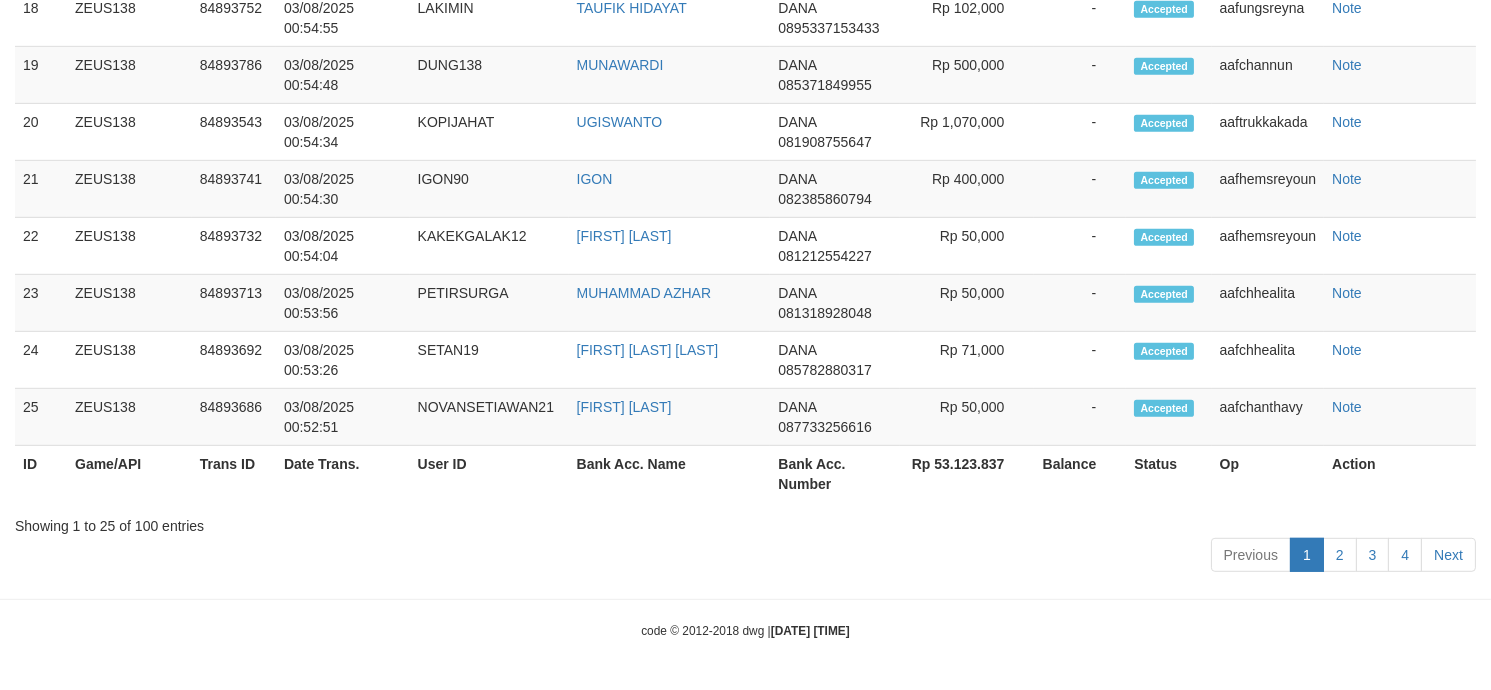 scroll, scrollTop: 2088, scrollLeft: 0, axis: vertical 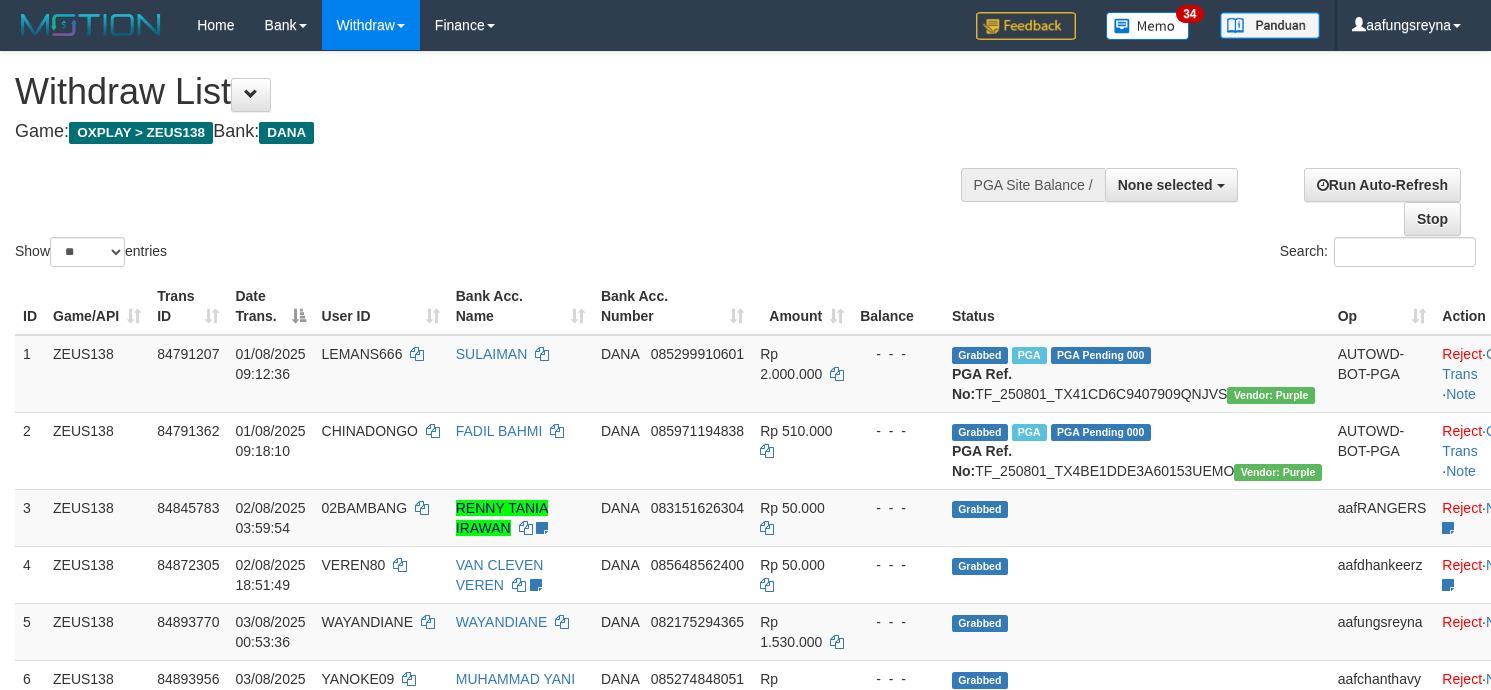 select 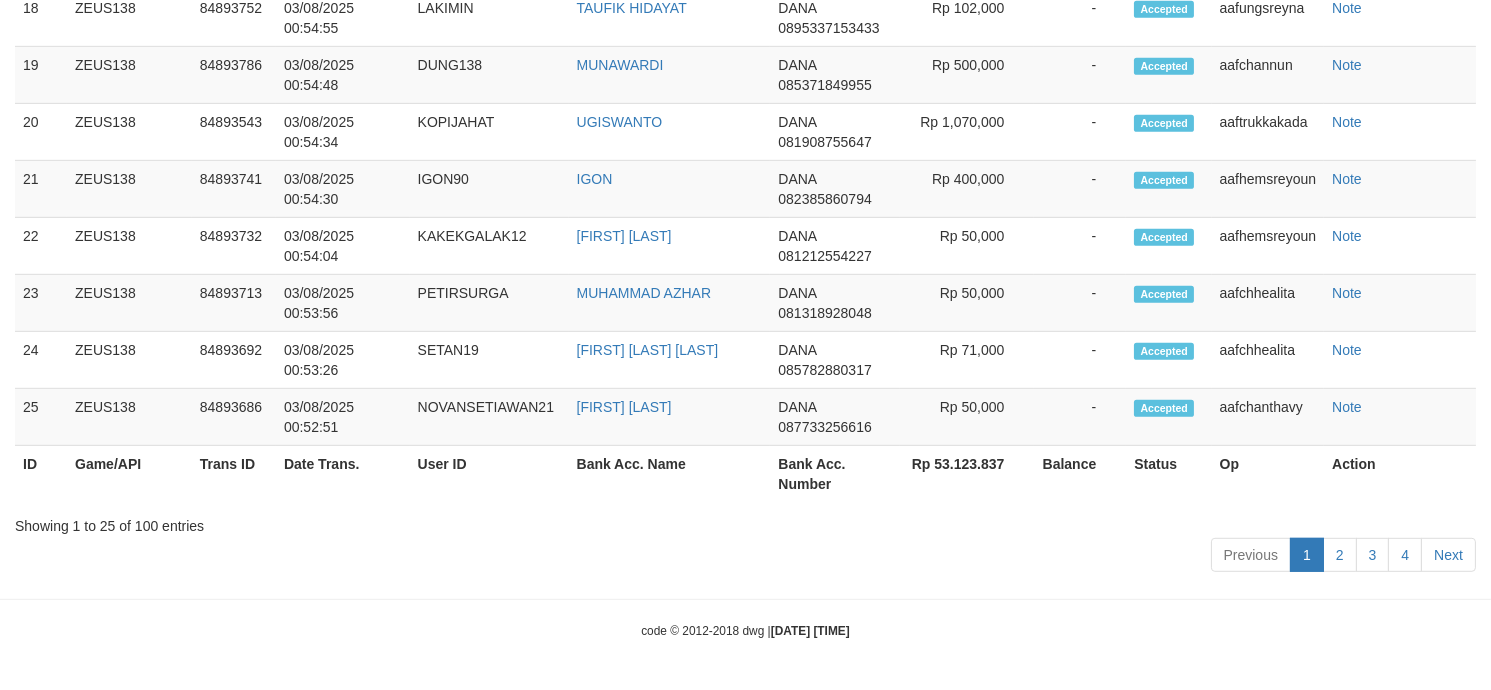 scroll, scrollTop: 2088, scrollLeft: 0, axis: vertical 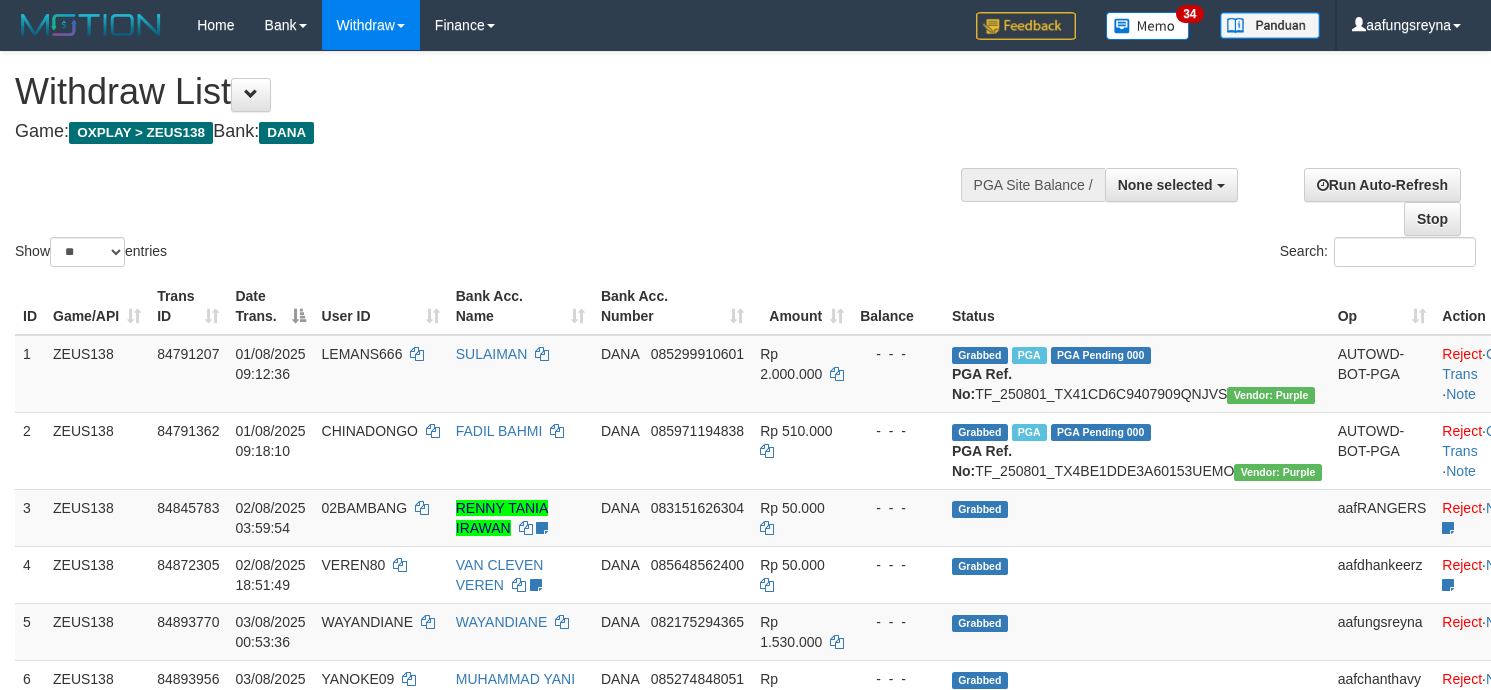 select 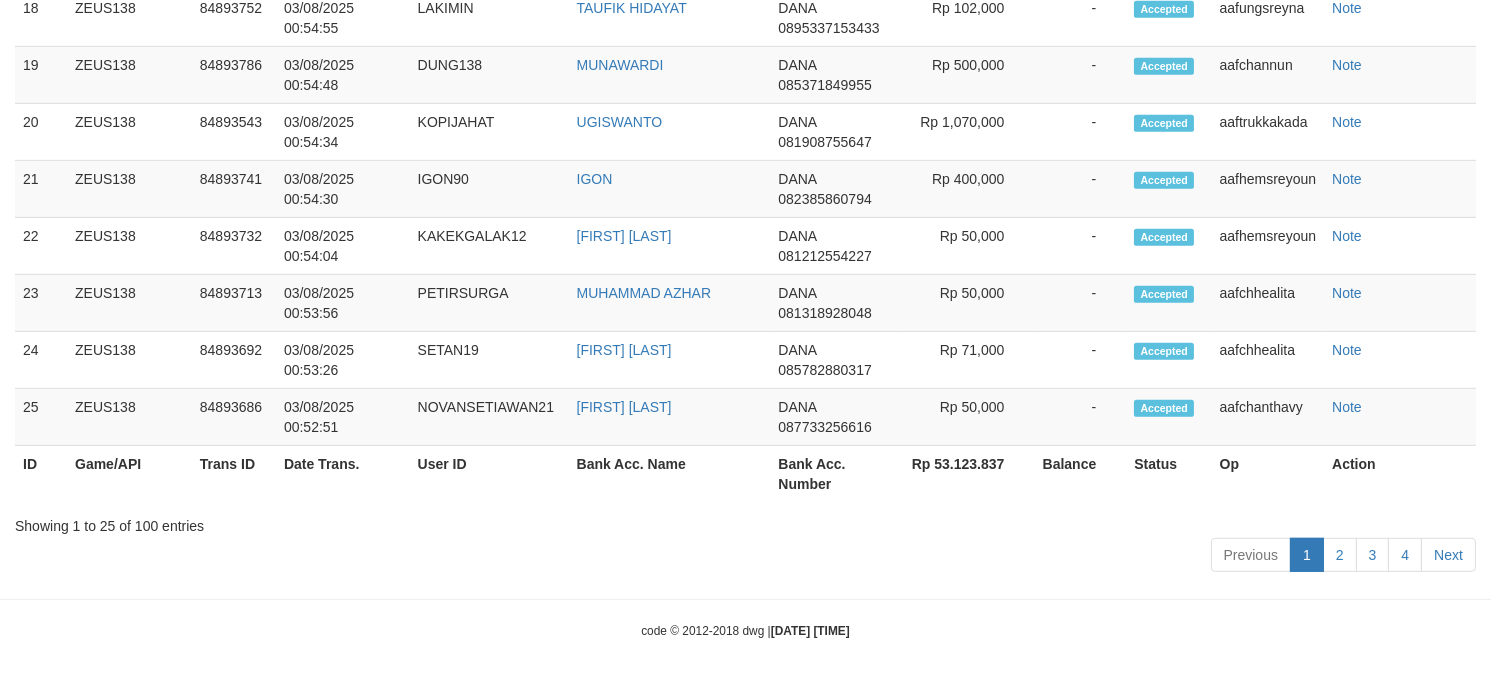 scroll, scrollTop: 2088, scrollLeft: 0, axis: vertical 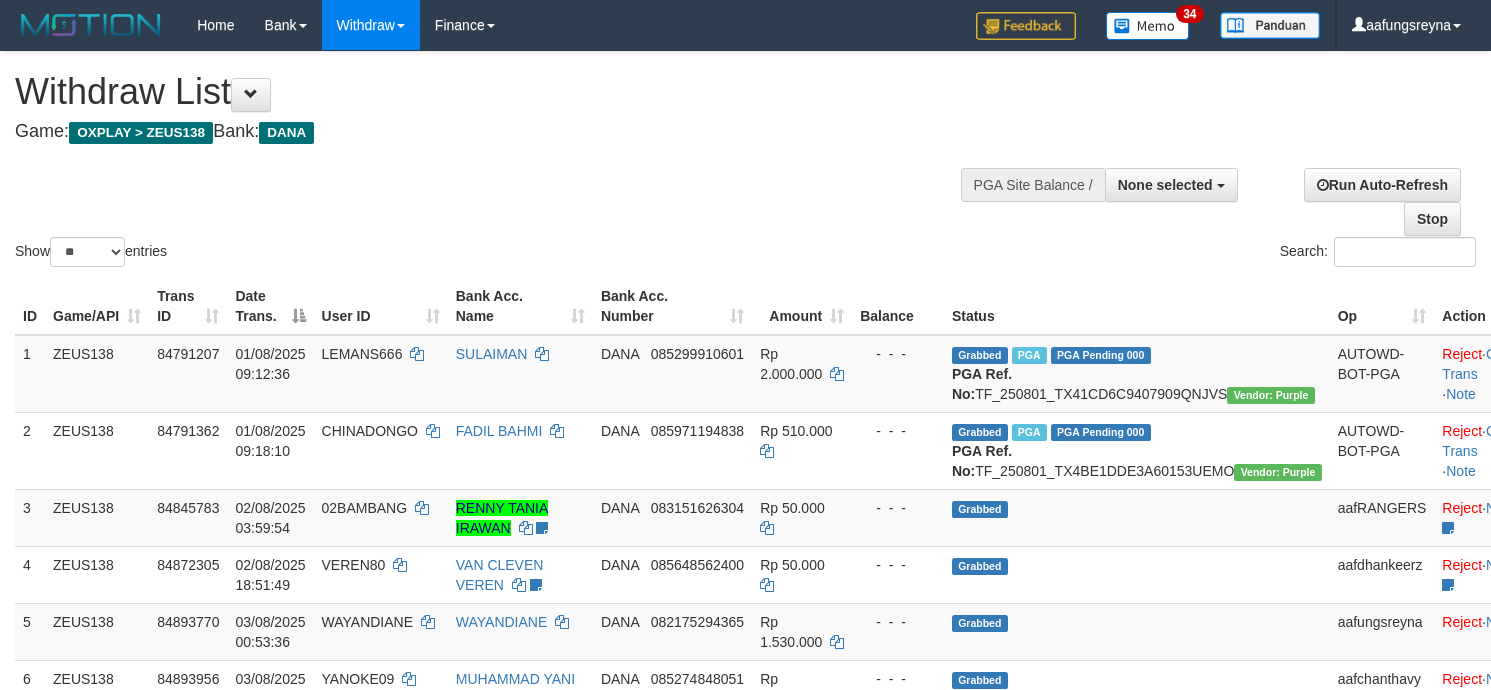 select 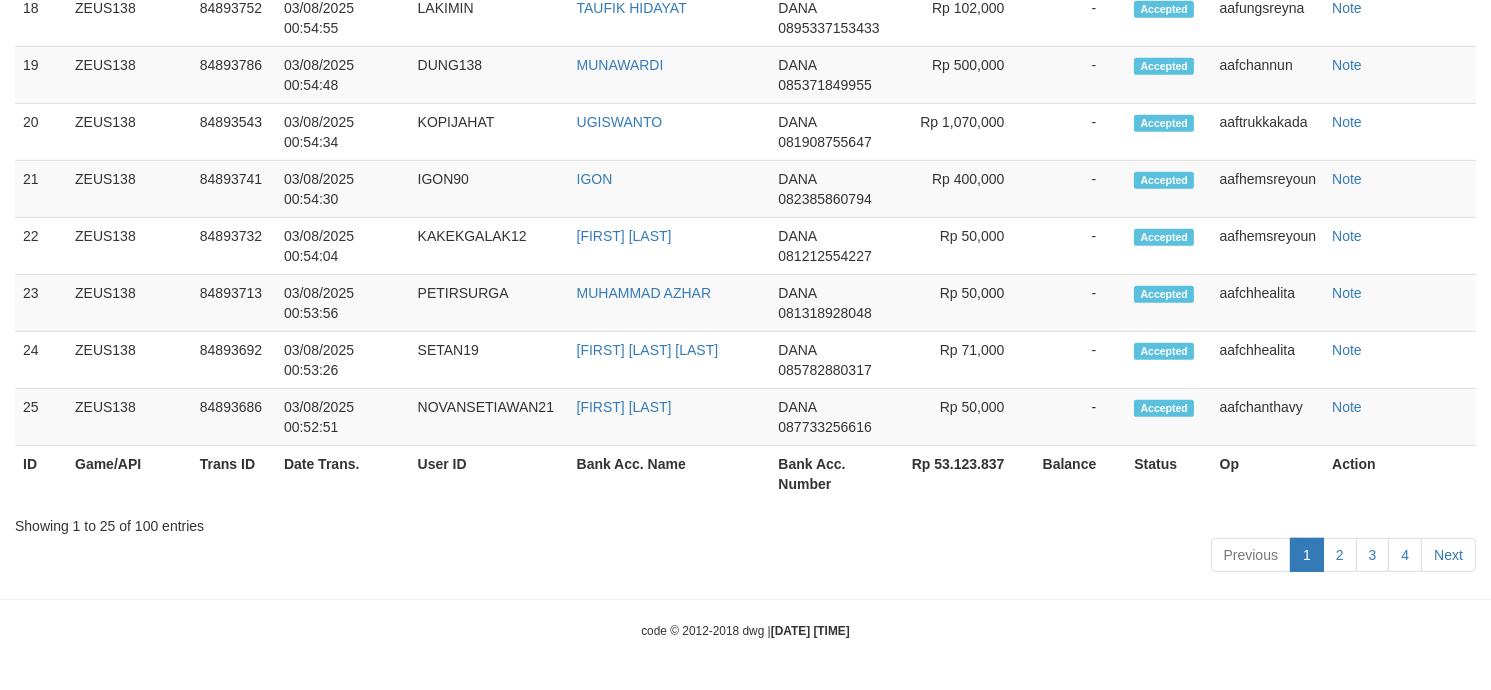 scroll, scrollTop: 2088, scrollLeft: 0, axis: vertical 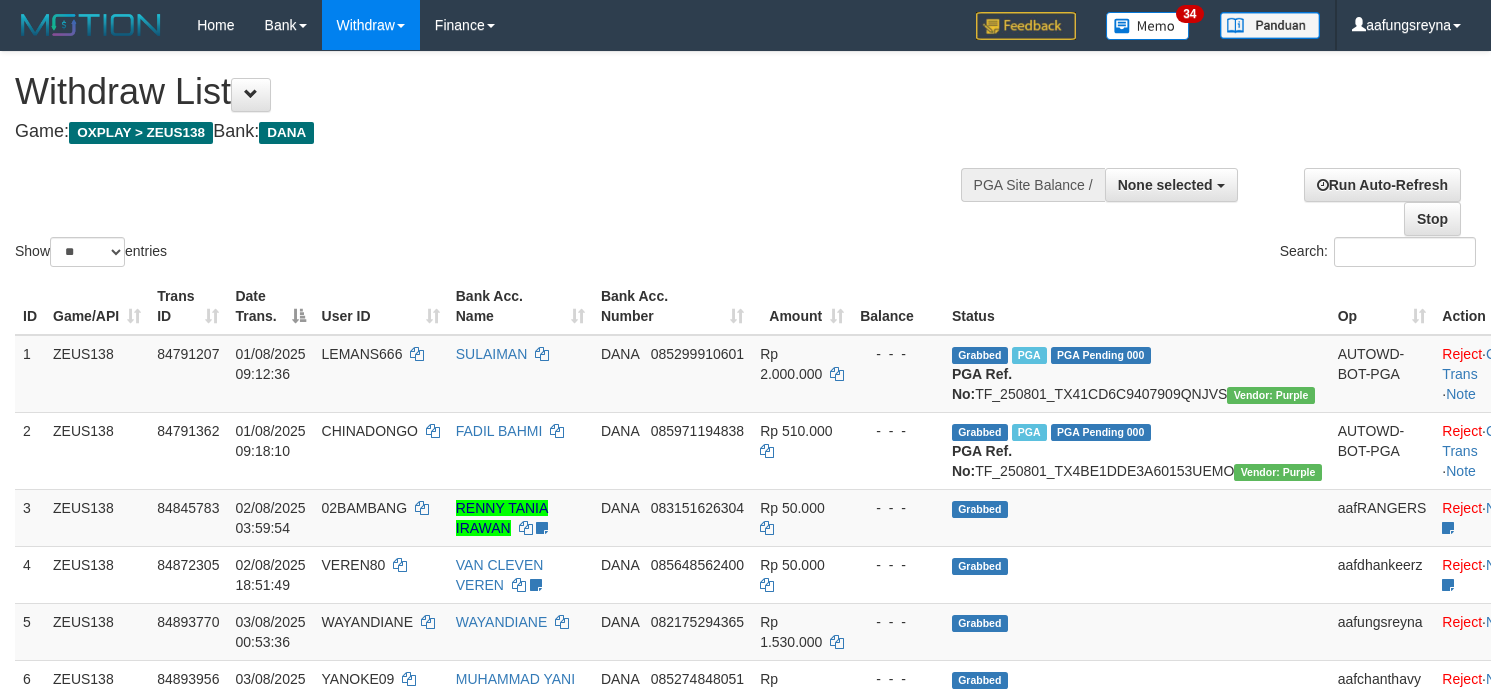 select 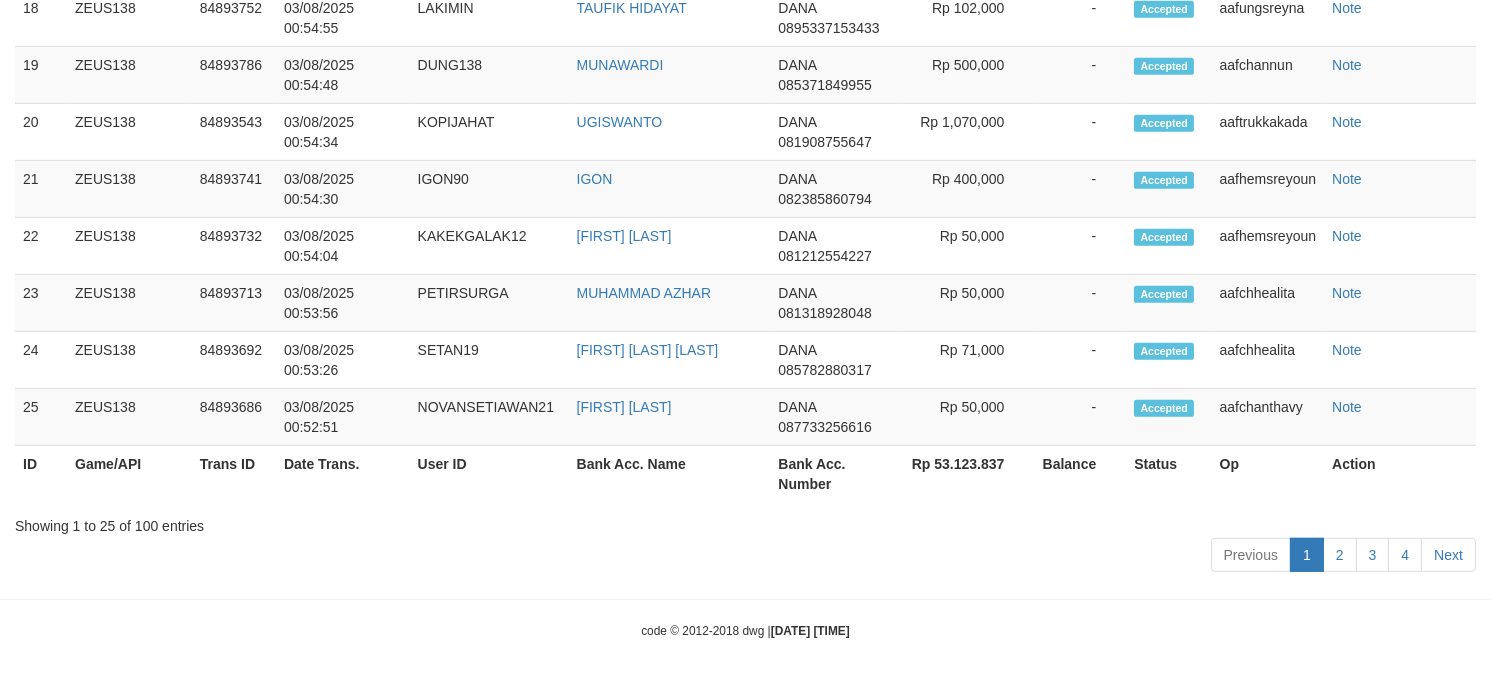 scroll, scrollTop: 2088, scrollLeft: 0, axis: vertical 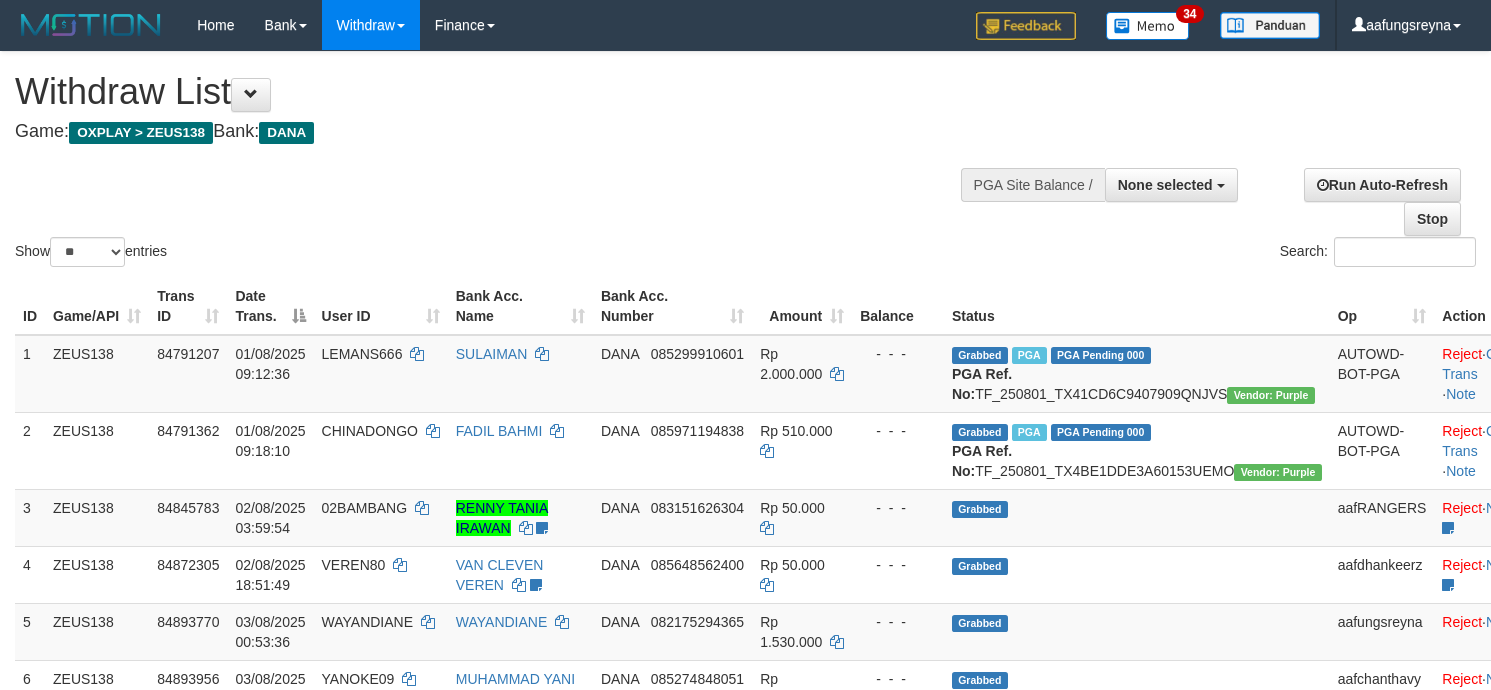 select 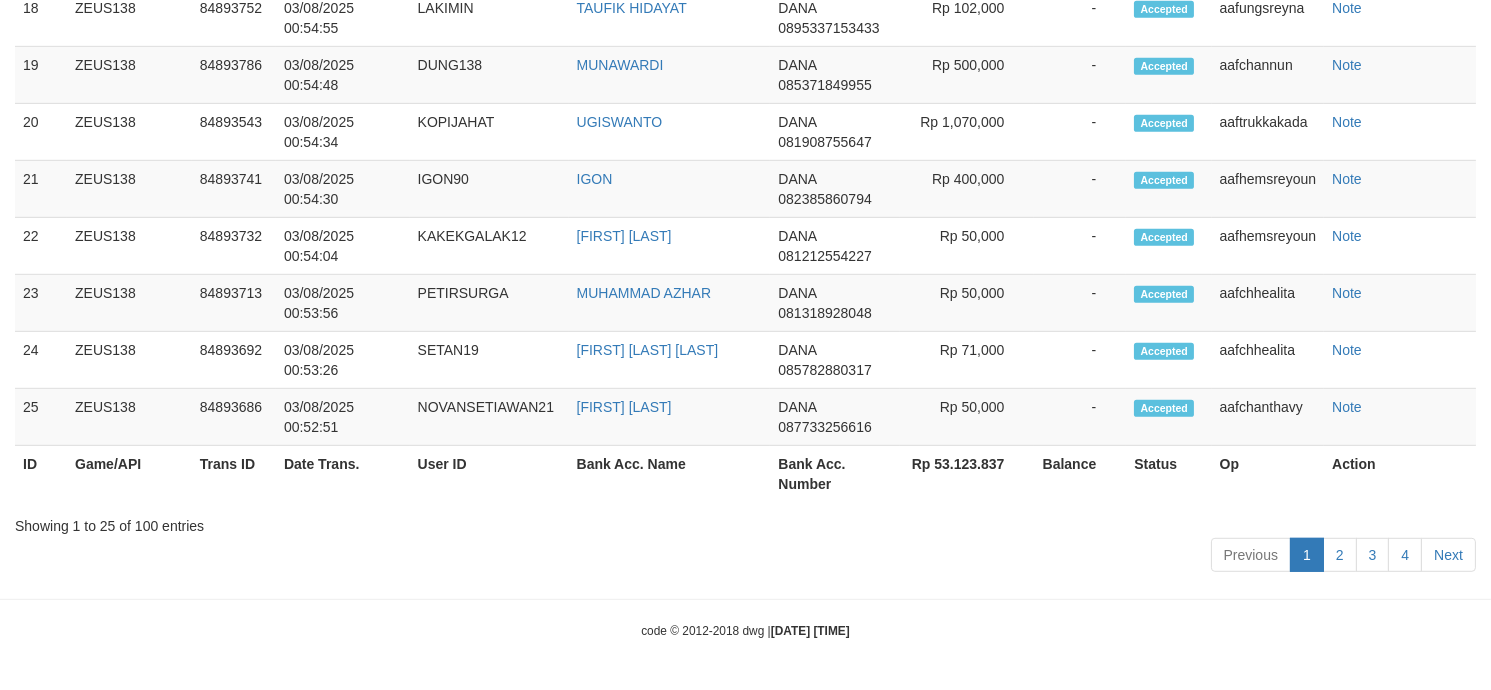 scroll, scrollTop: 2088, scrollLeft: 0, axis: vertical 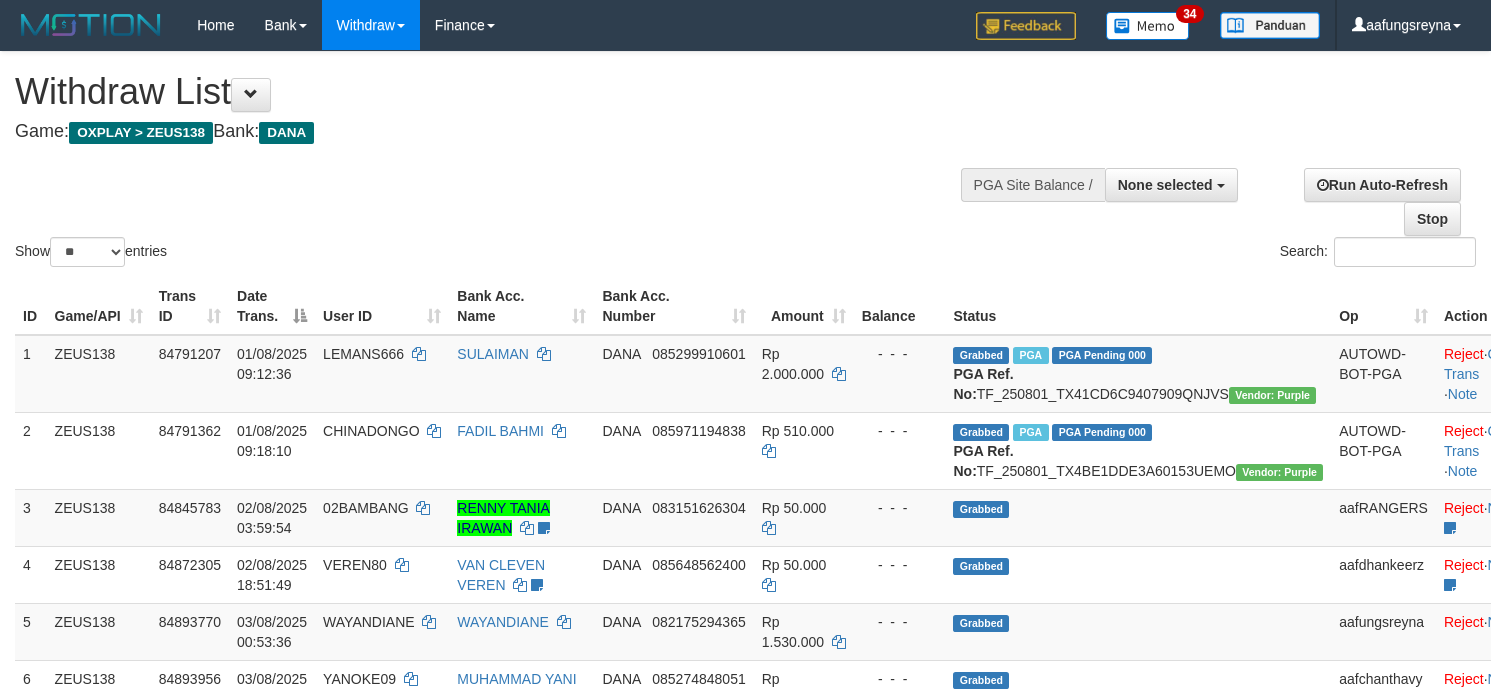select 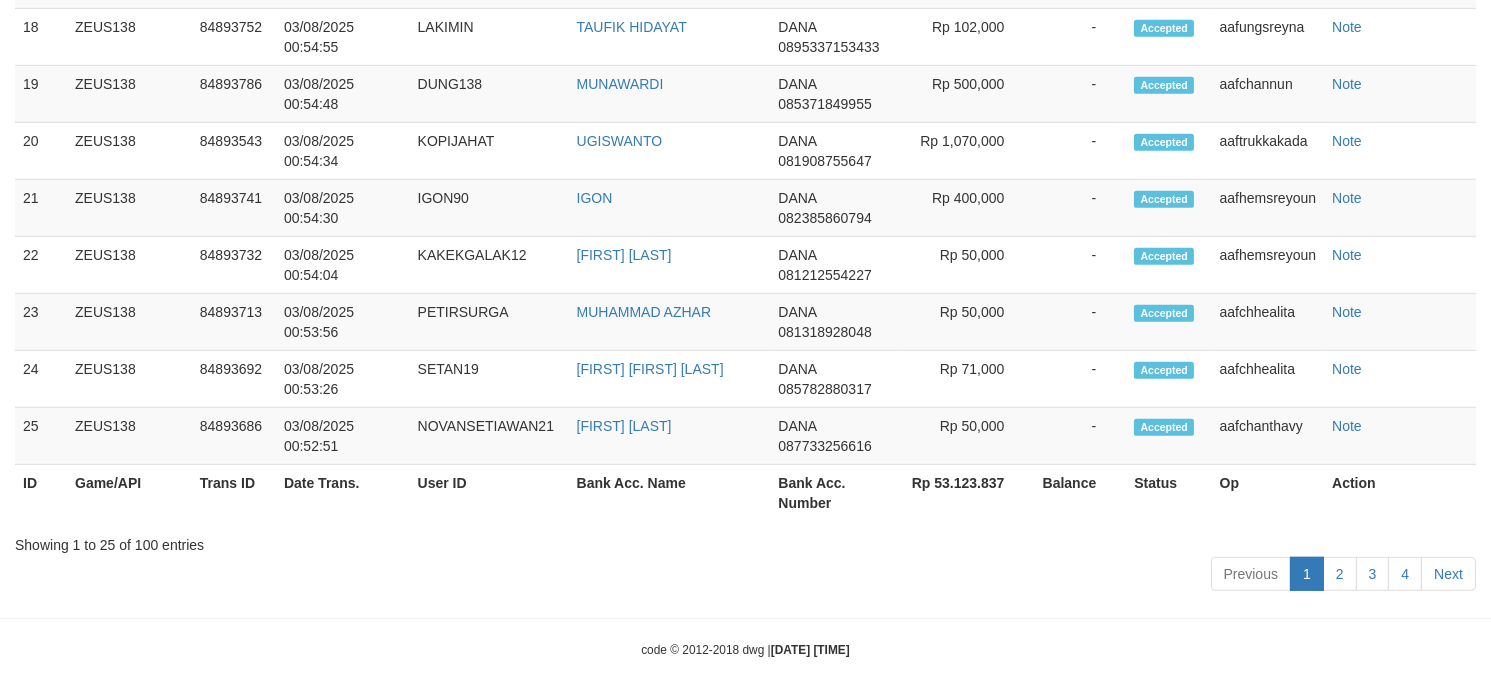 scroll, scrollTop: 2088, scrollLeft: 0, axis: vertical 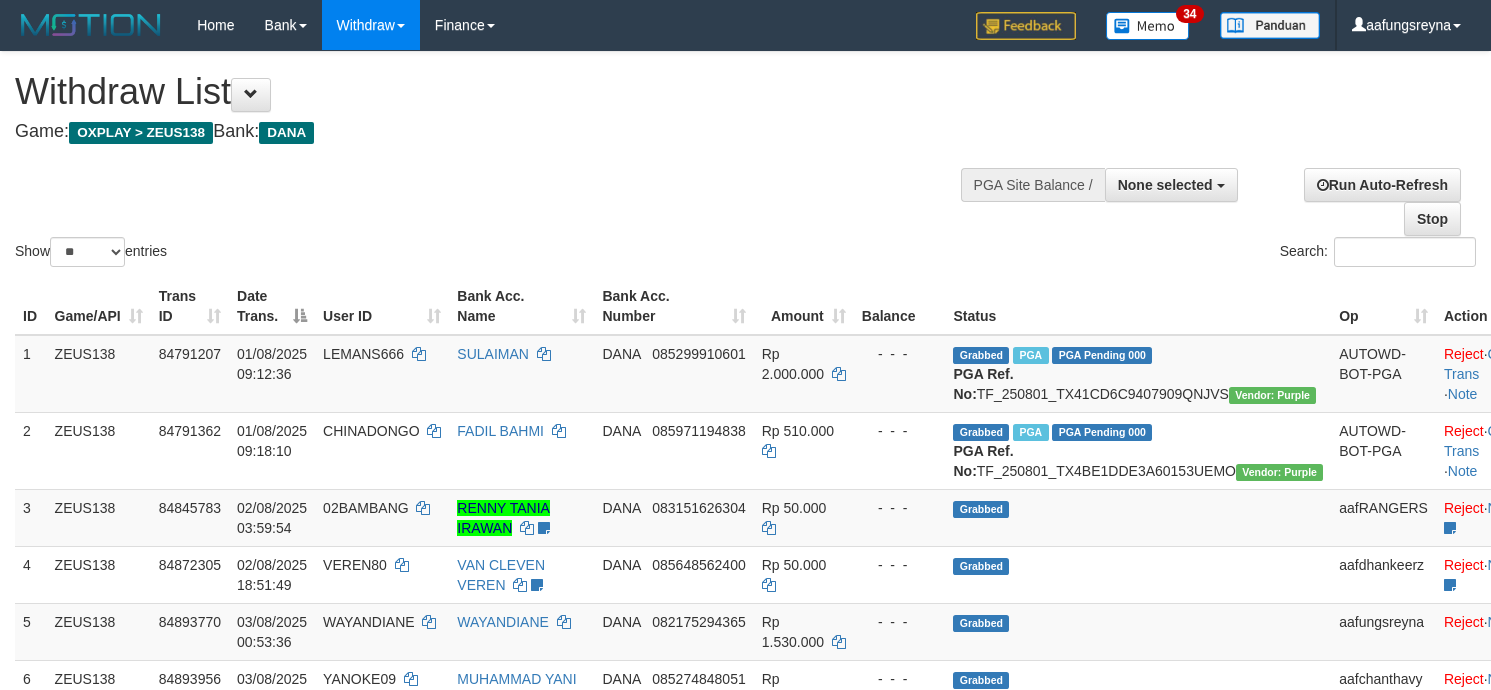 select 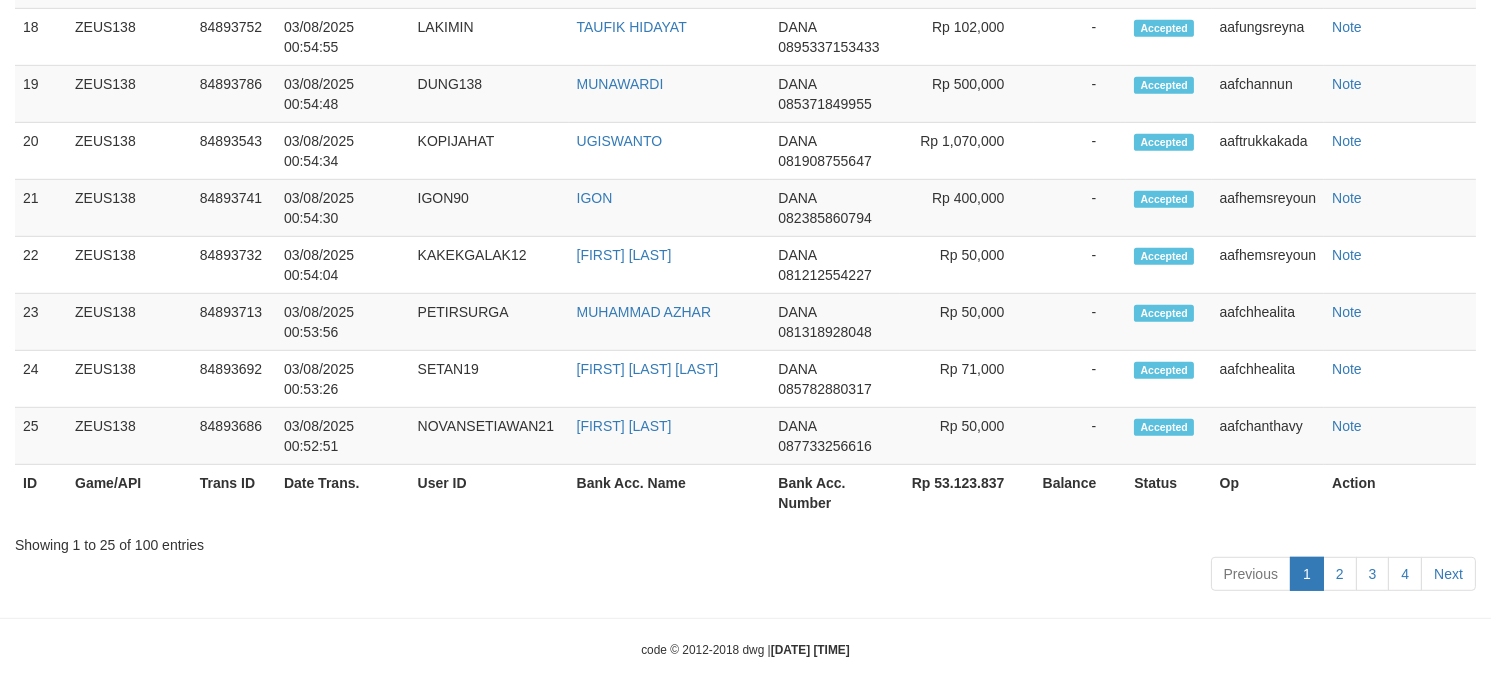 scroll, scrollTop: 2088, scrollLeft: 0, axis: vertical 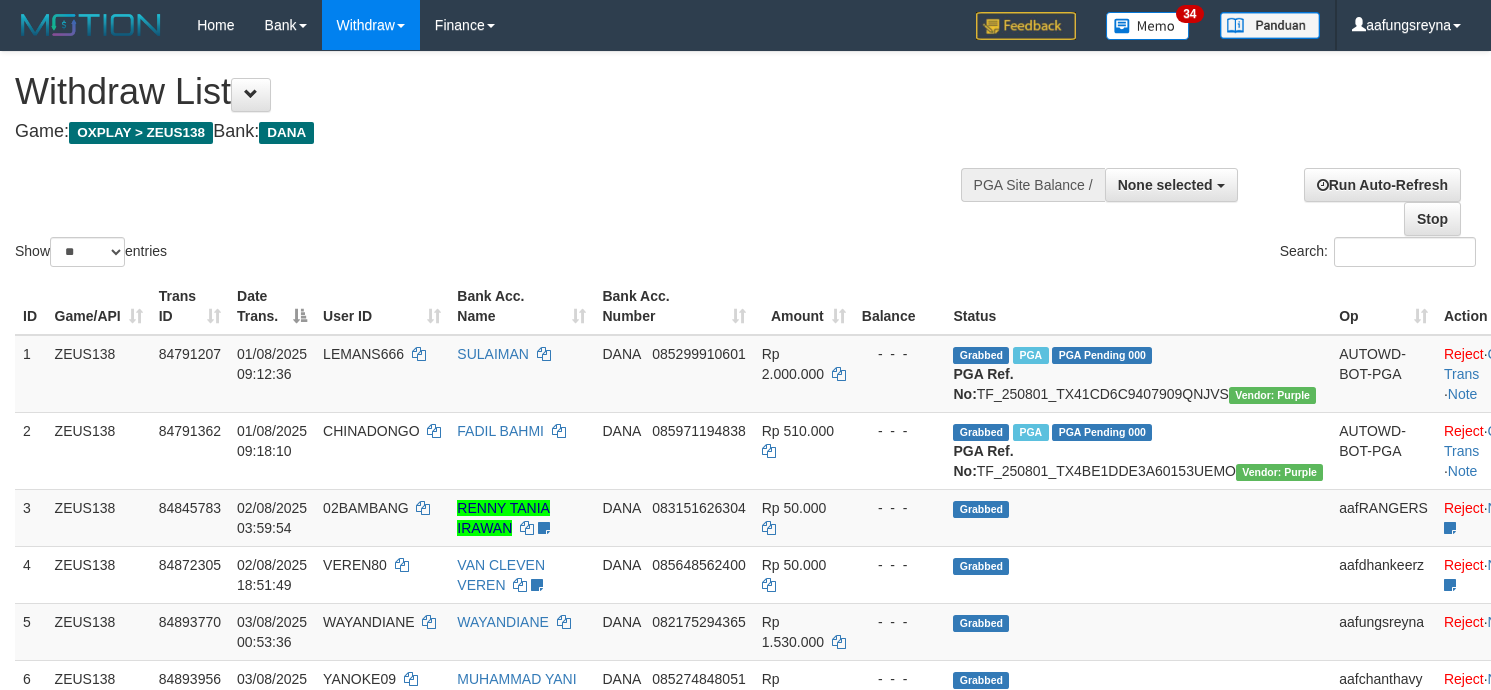select 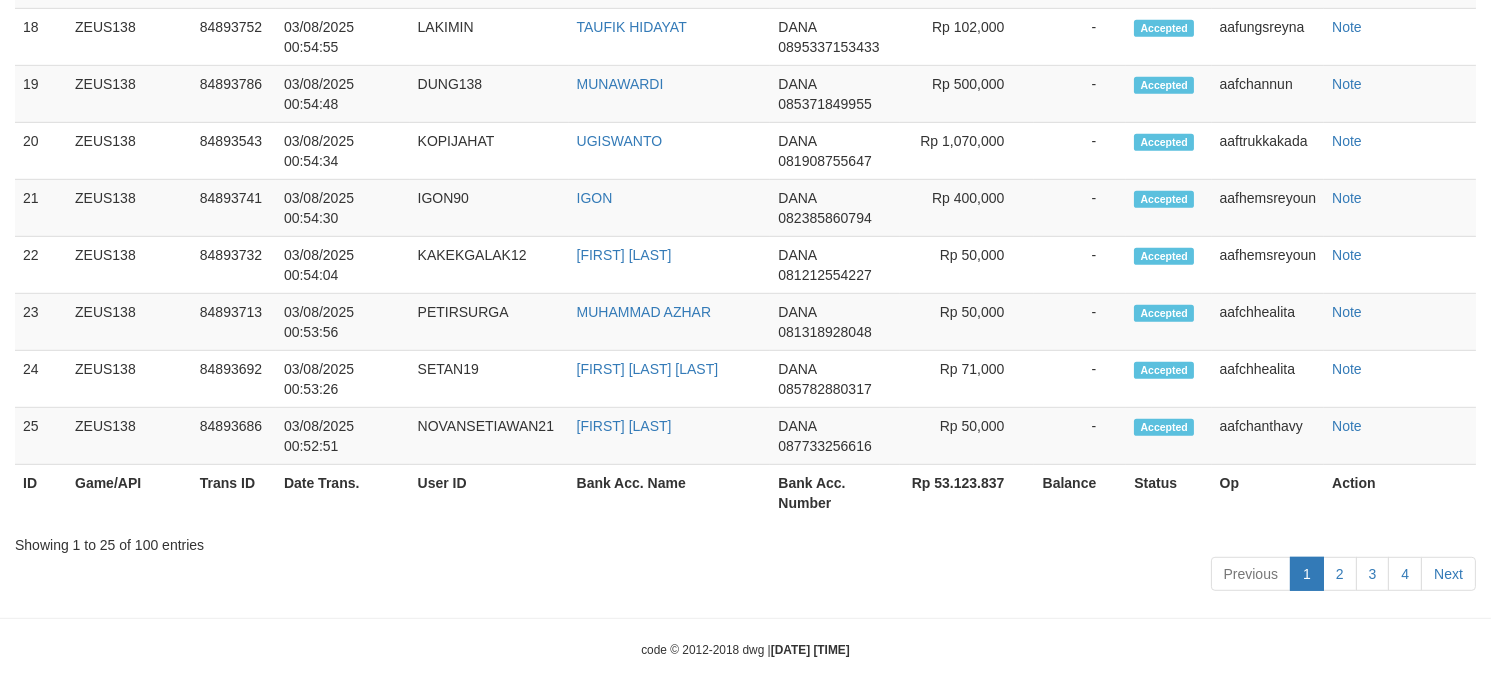 scroll, scrollTop: 2088, scrollLeft: 0, axis: vertical 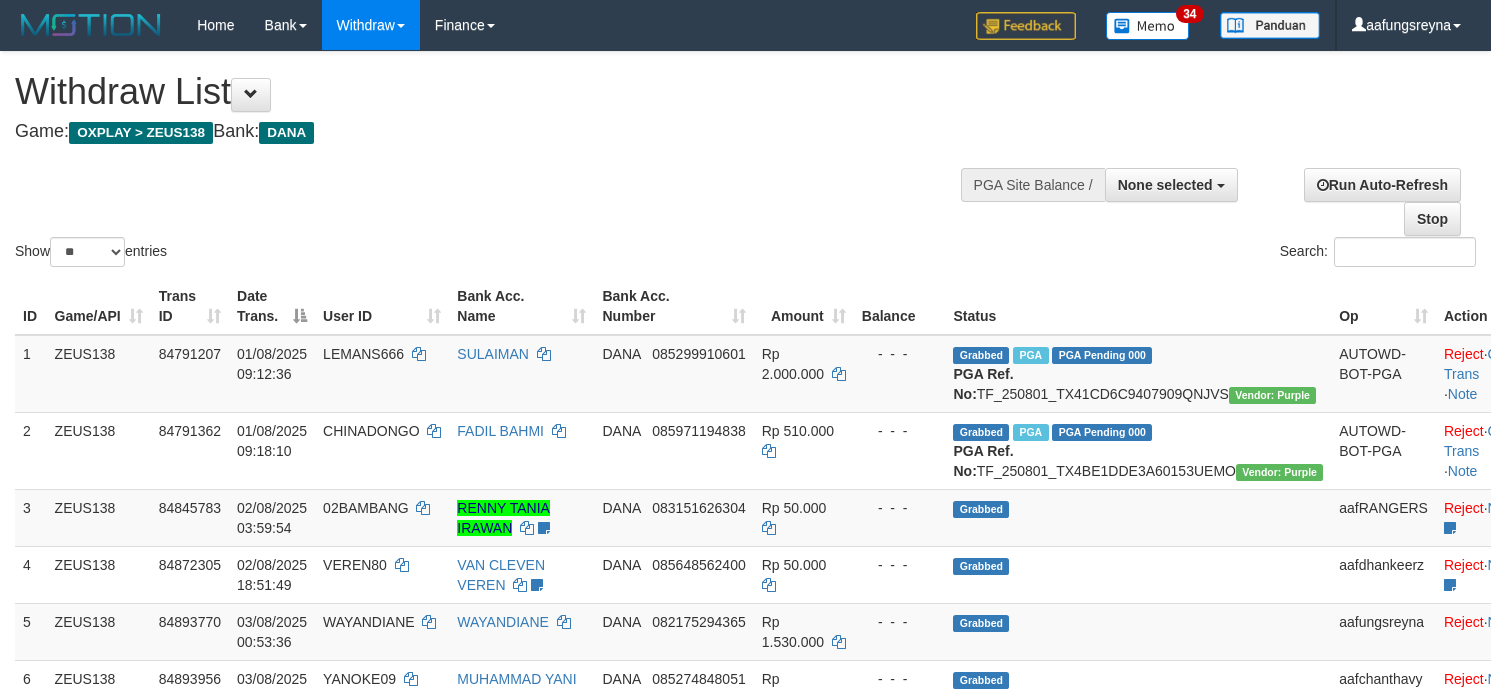 select 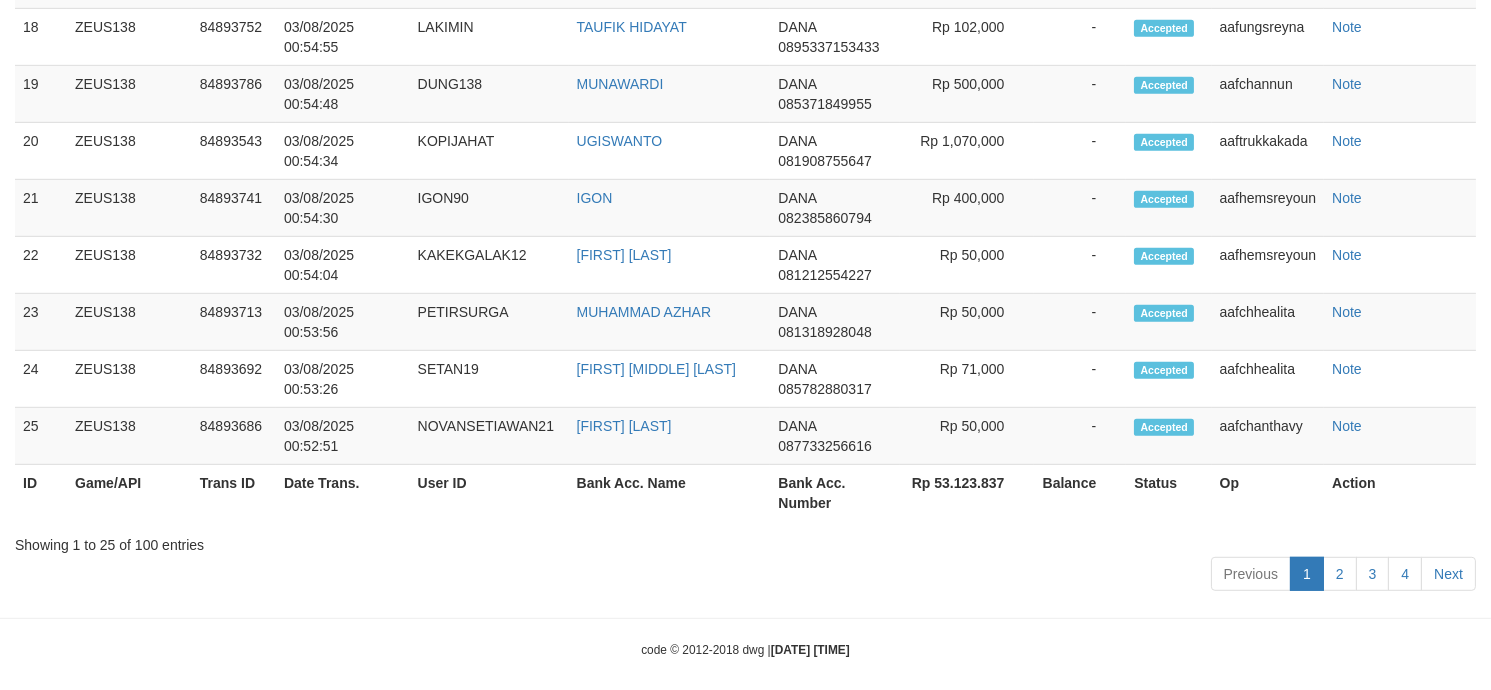scroll, scrollTop: 2088, scrollLeft: 0, axis: vertical 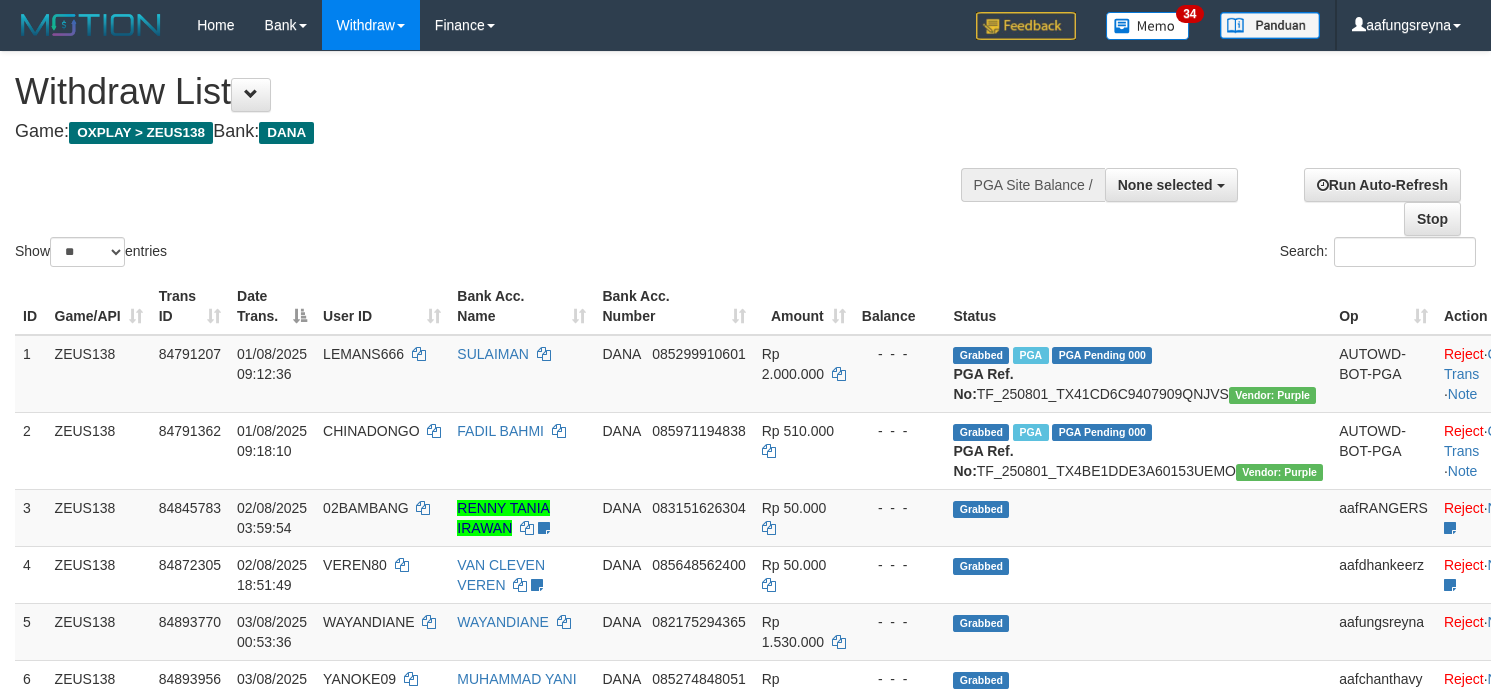select 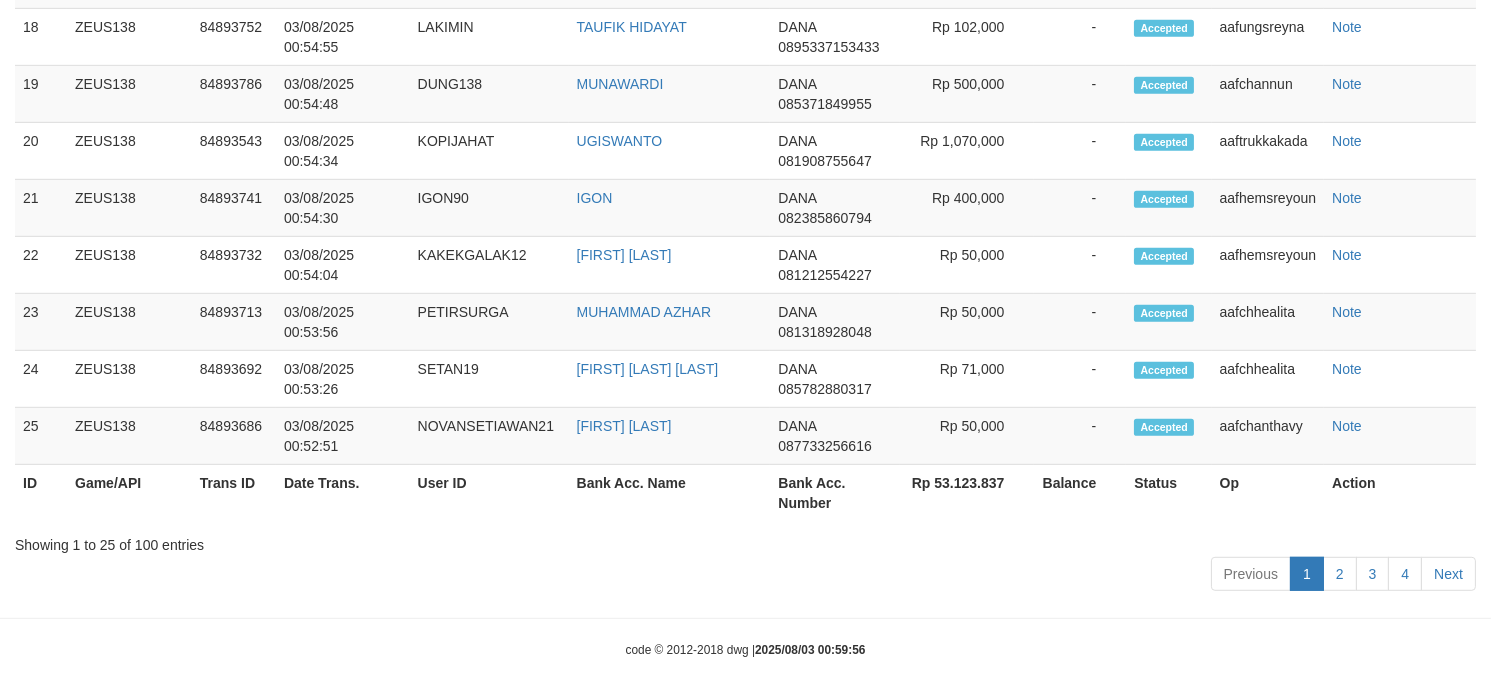 scroll, scrollTop: 2088, scrollLeft: 0, axis: vertical 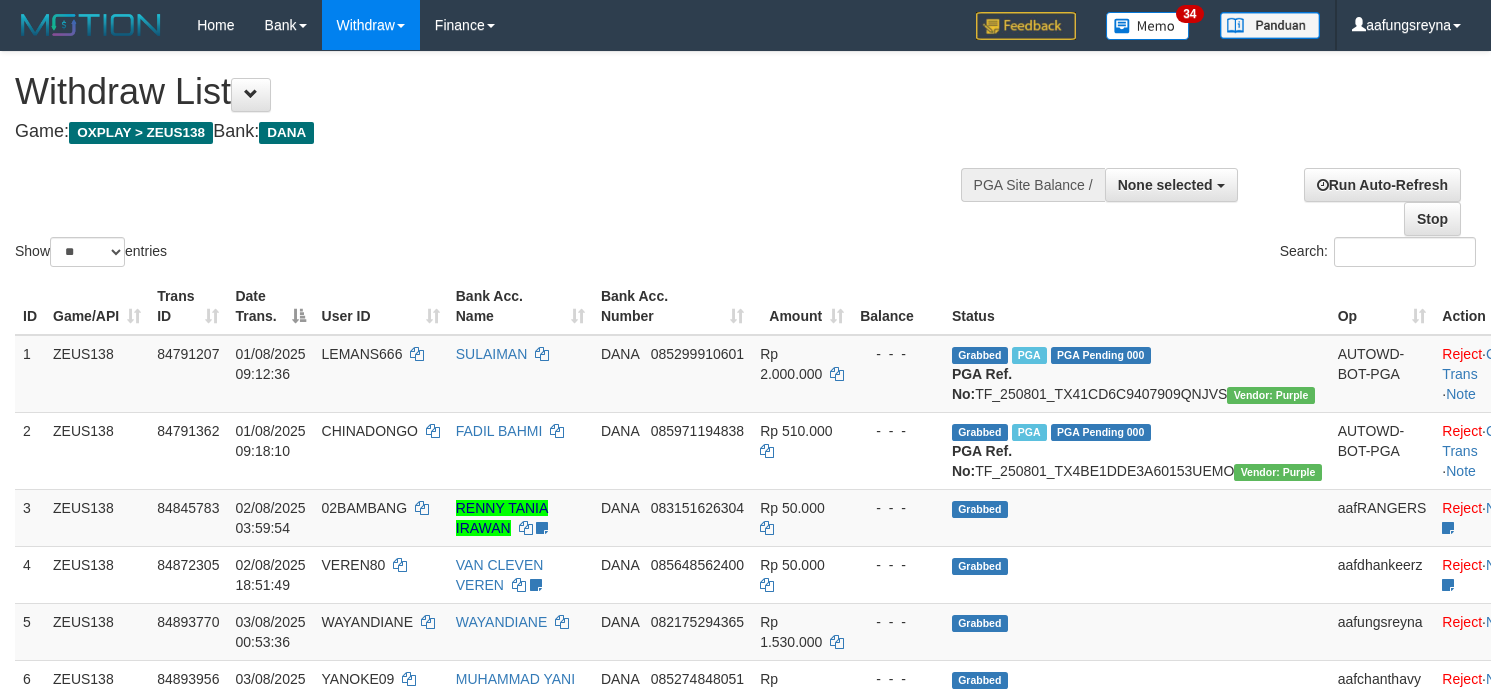 select 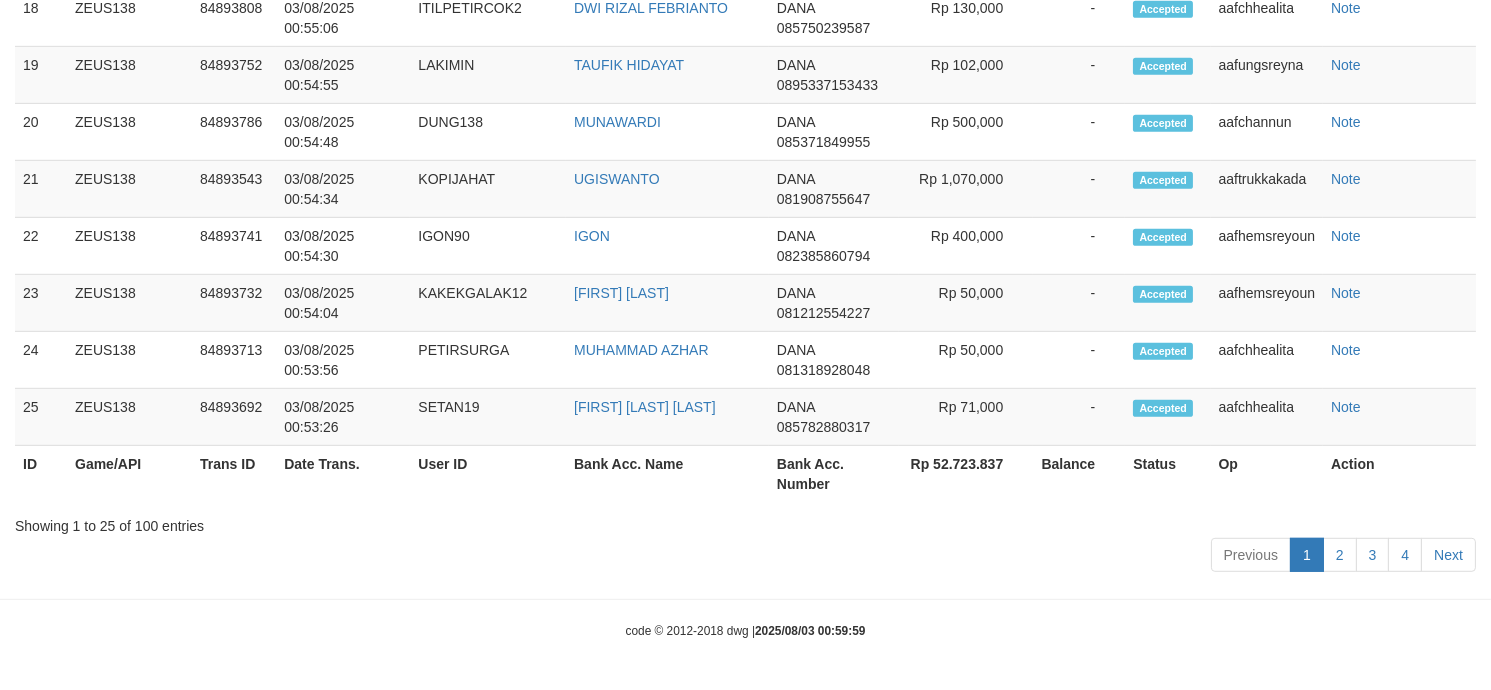 scroll, scrollTop: 2088, scrollLeft: 0, axis: vertical 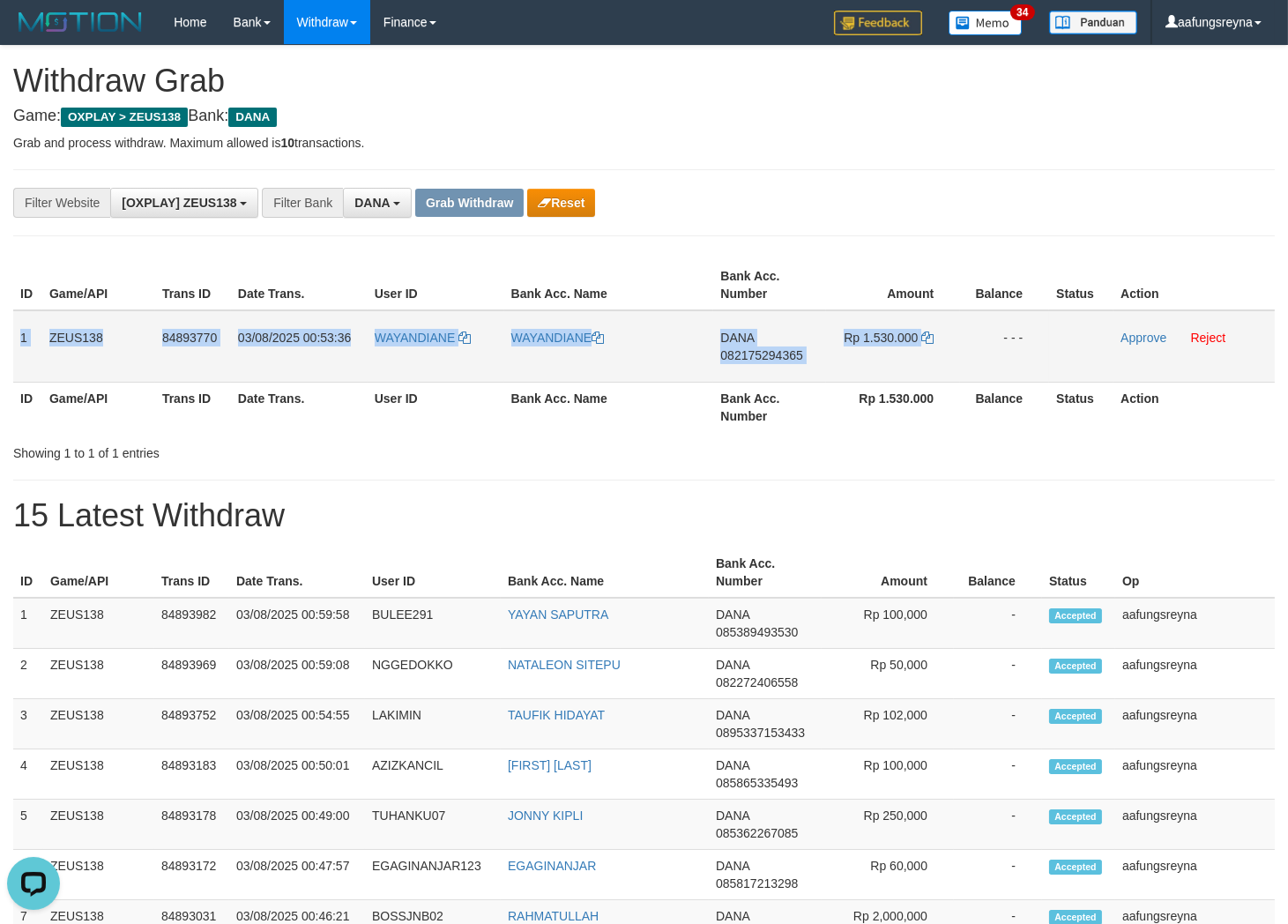 drag, startPoint x: 14, startPoint y: 326, endPoint x: 996, endPoint y: 326, distance: 982 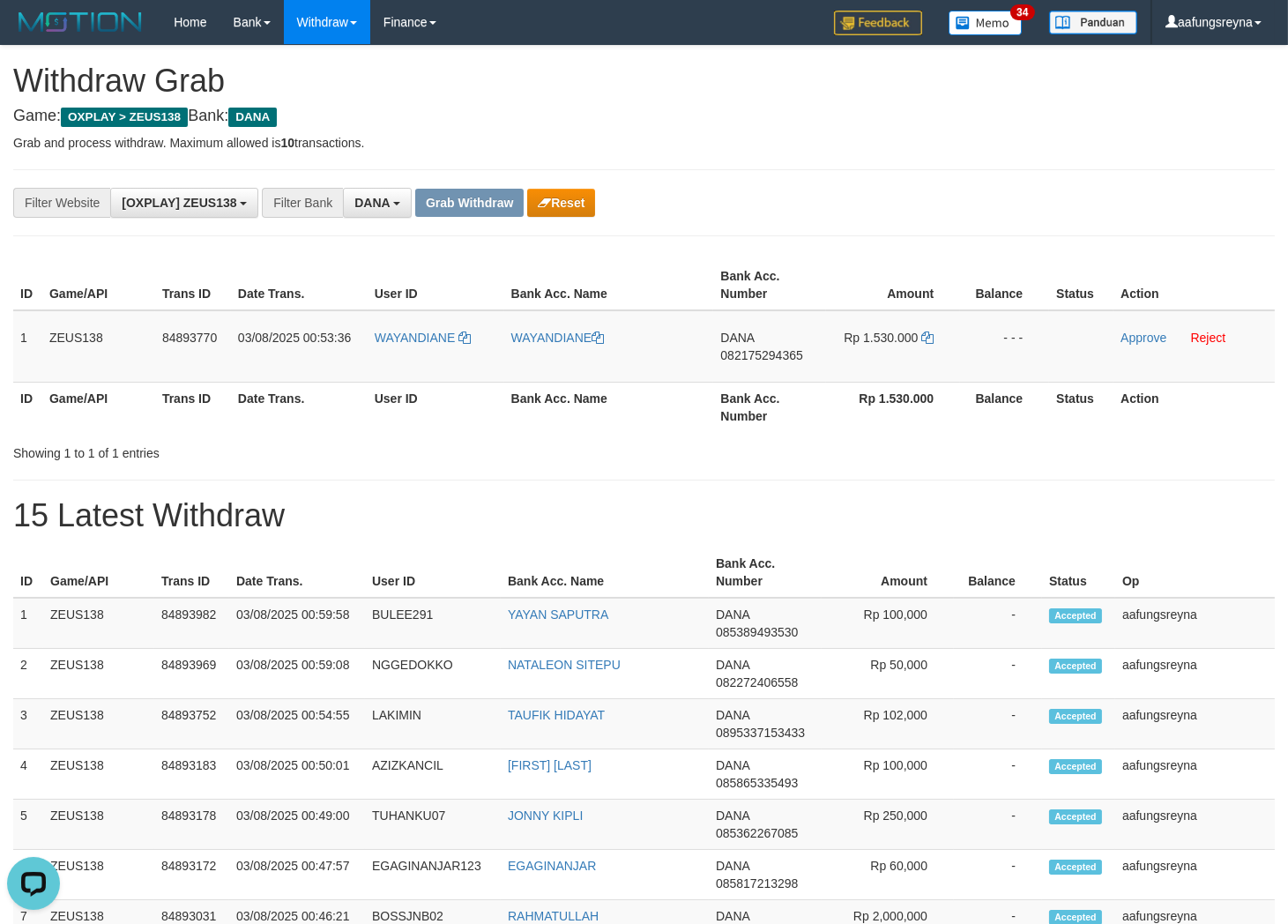 click on "Bank Acc. Number" at bounding box center [770, 285] 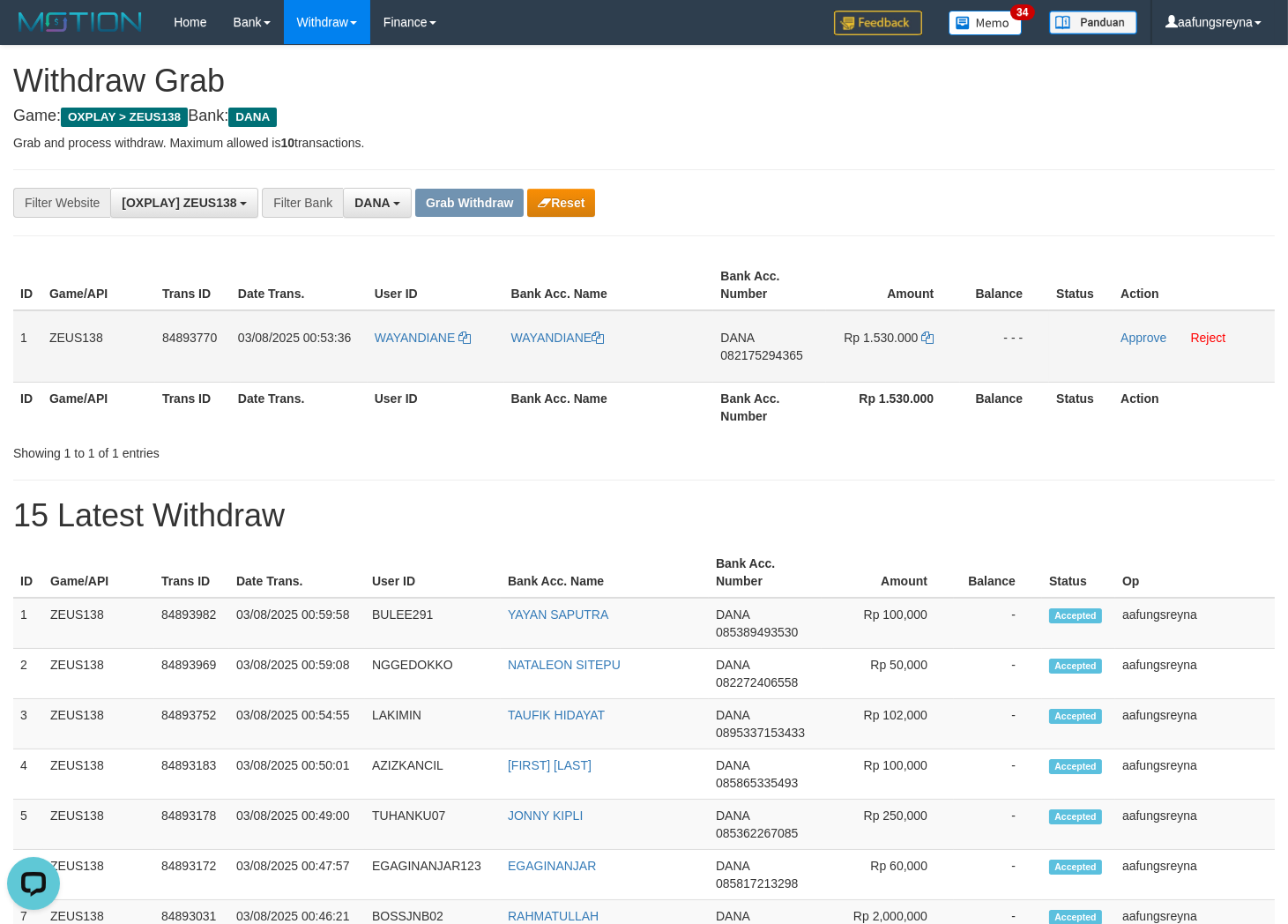 click on "082175294365" at bounding box center (761, 355) 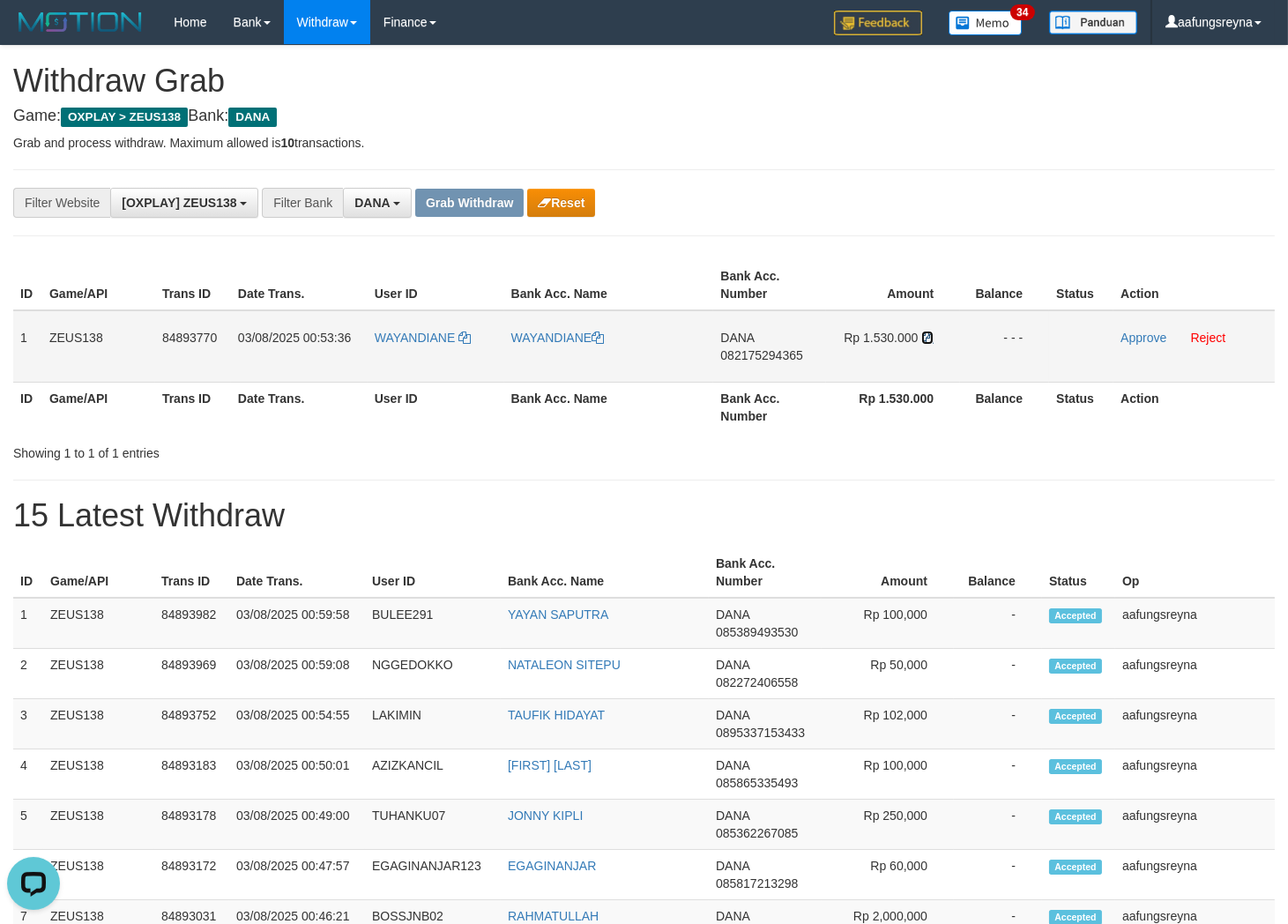 click at bounding box center (927, 338) 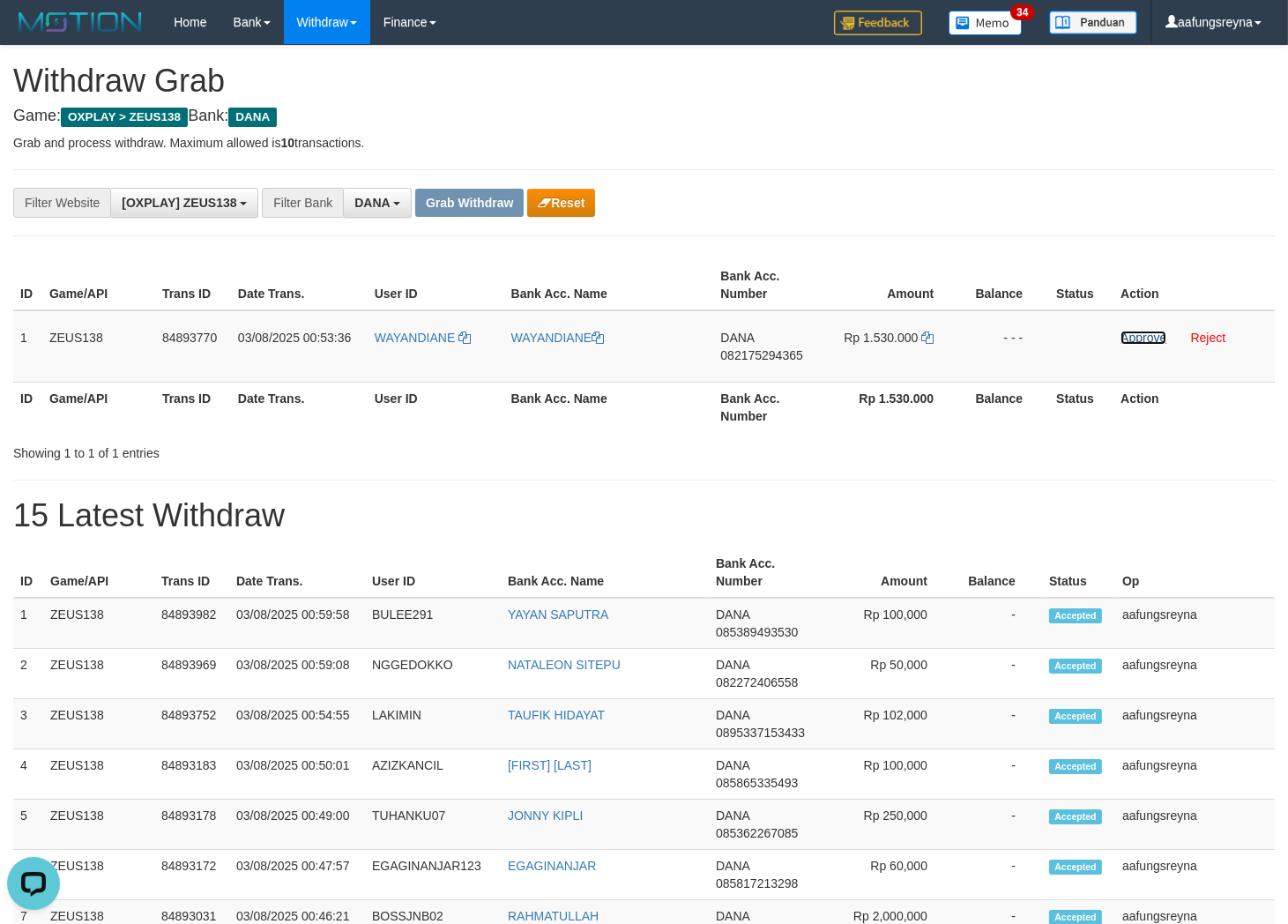 drag, startPoint x: 1135, startPoint y: 337, endPoint x: 755, endPoint y: 235, distance: 393.45139 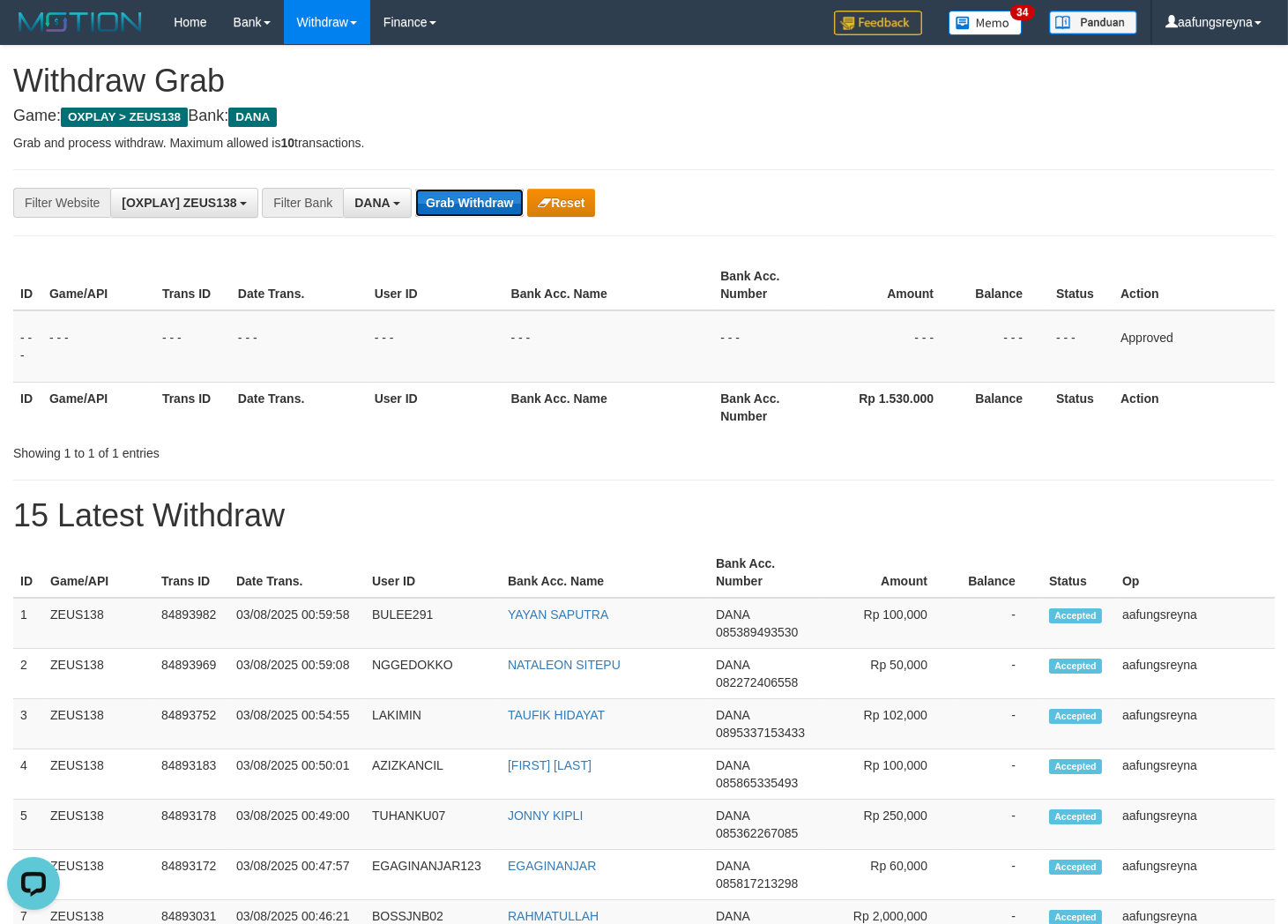 click on "Grab Withdraw" at bounding box center (469, 203) 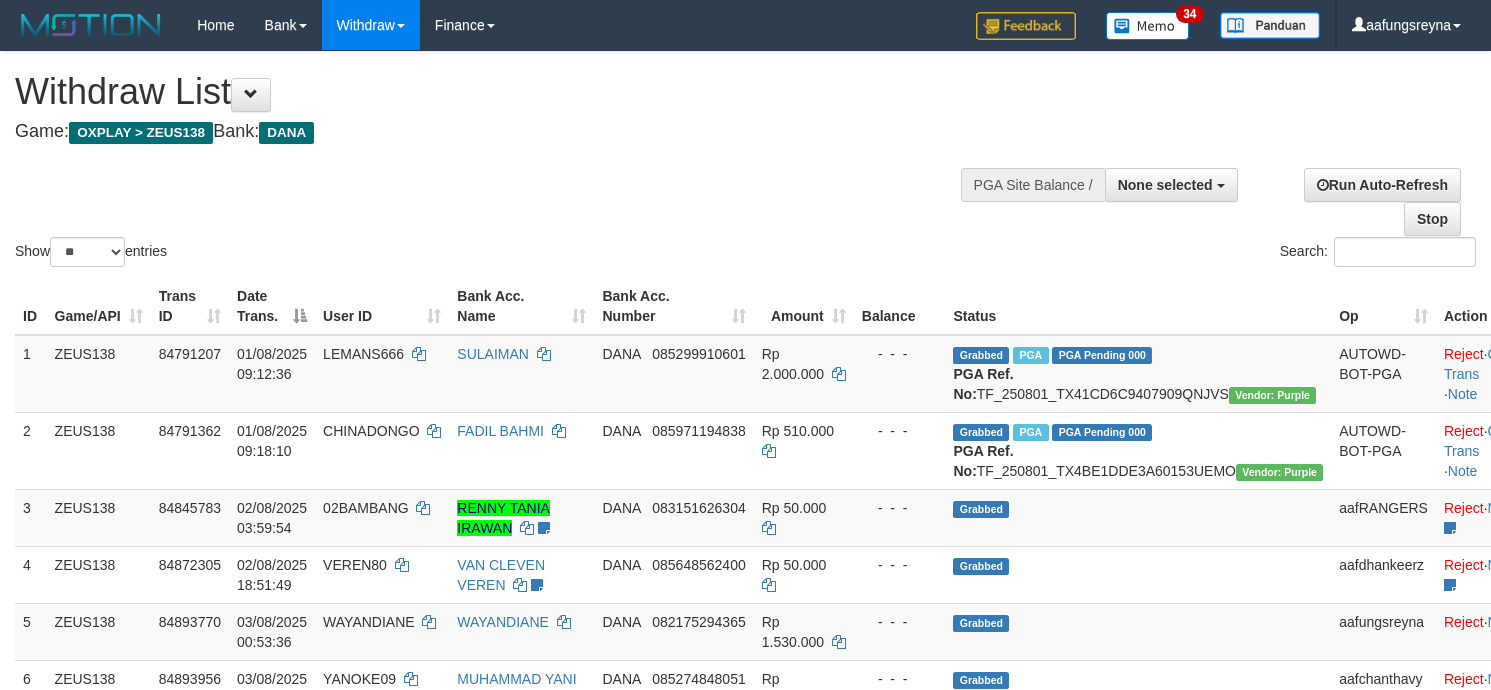 select 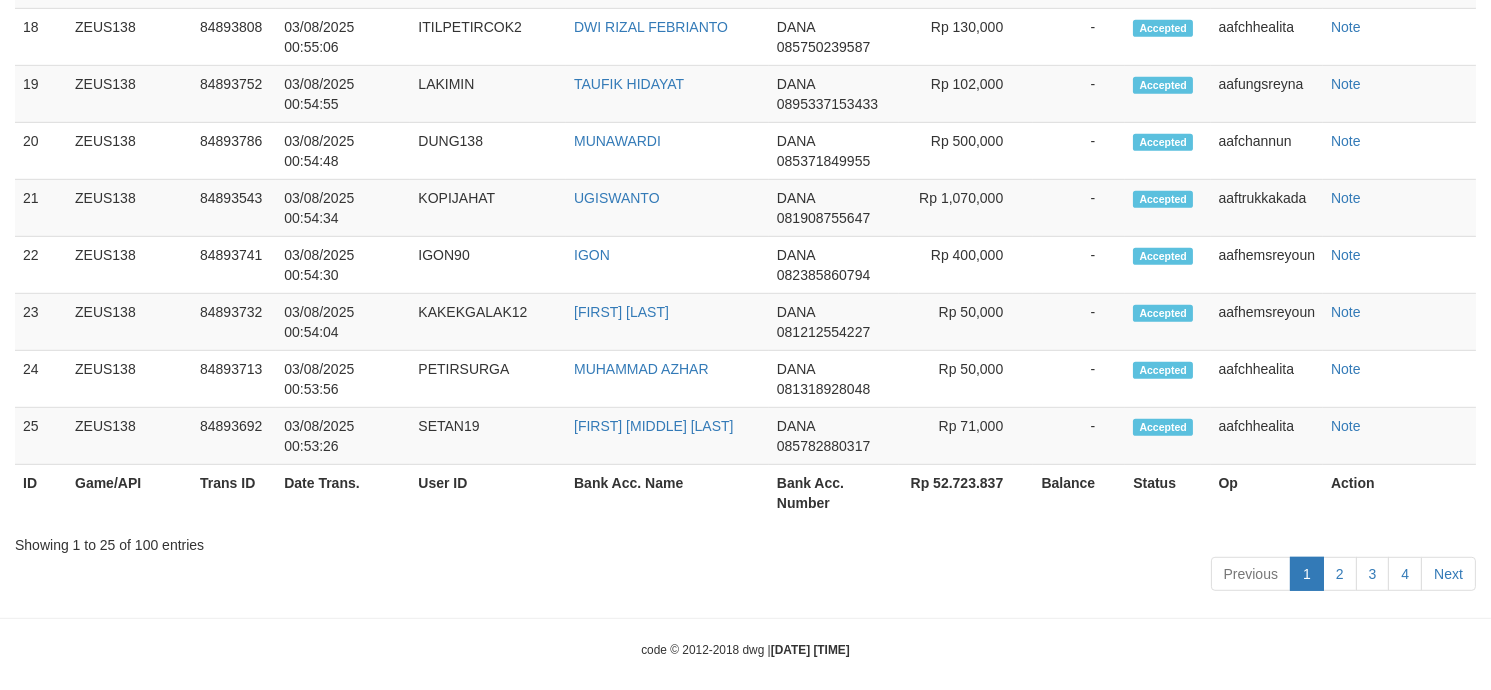 scroll, scrollTop: 2088, scrollLeft: 0, axis: vertical 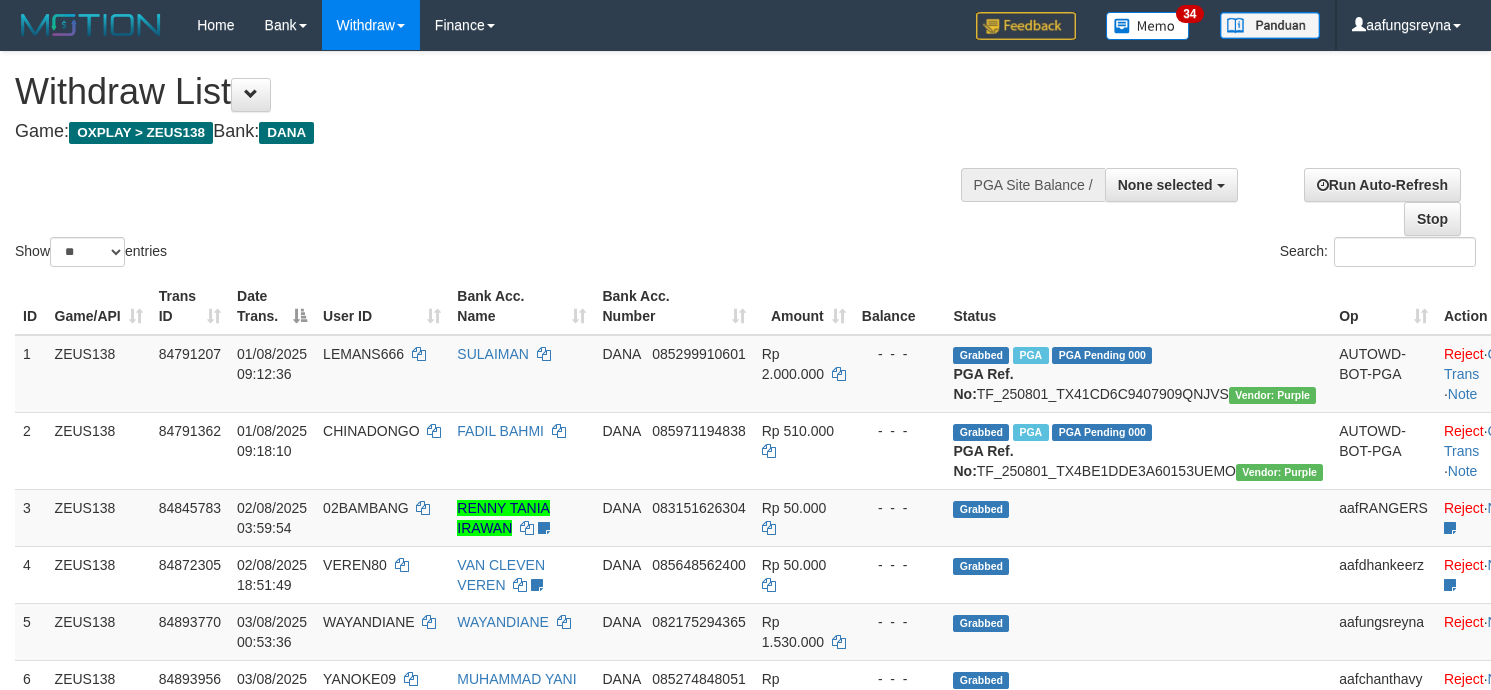 select 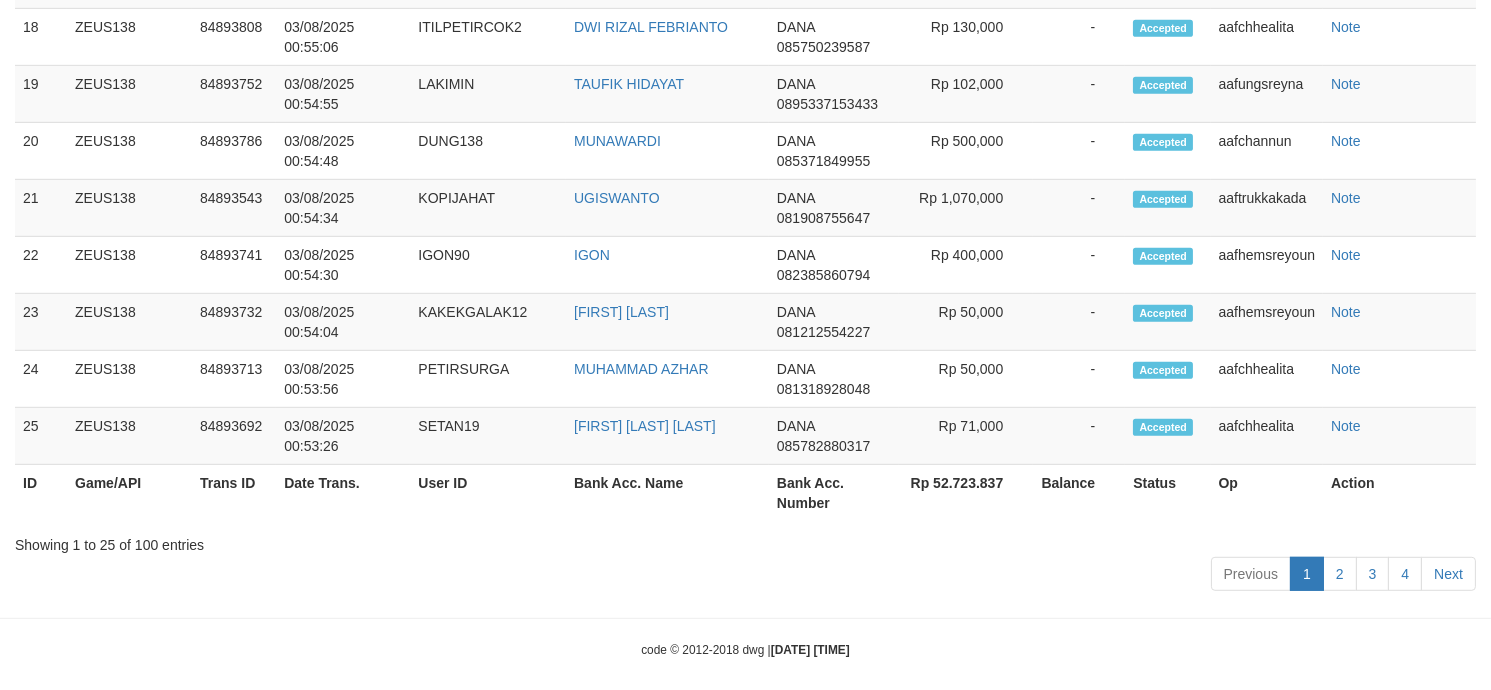 scroll, scrollTop: 2088, scrollLeft: 0, axis: vertical 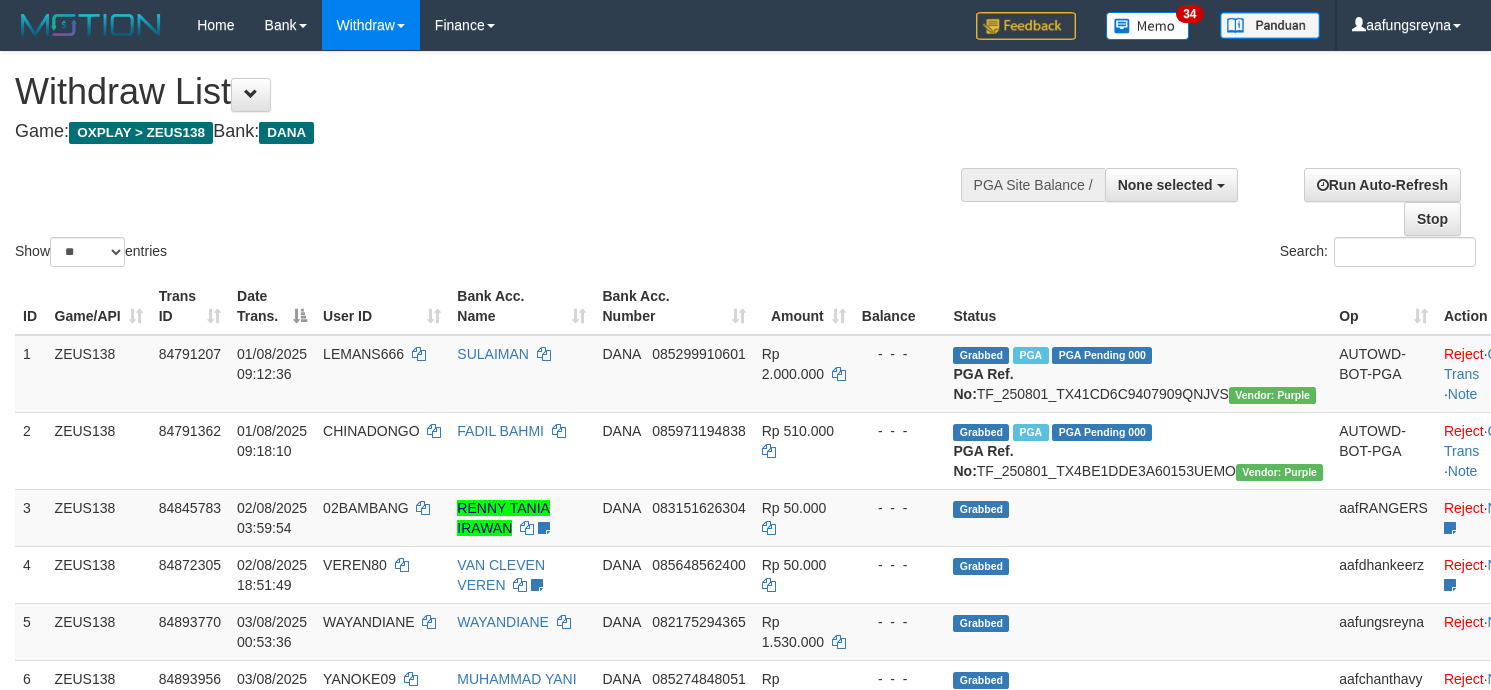 select 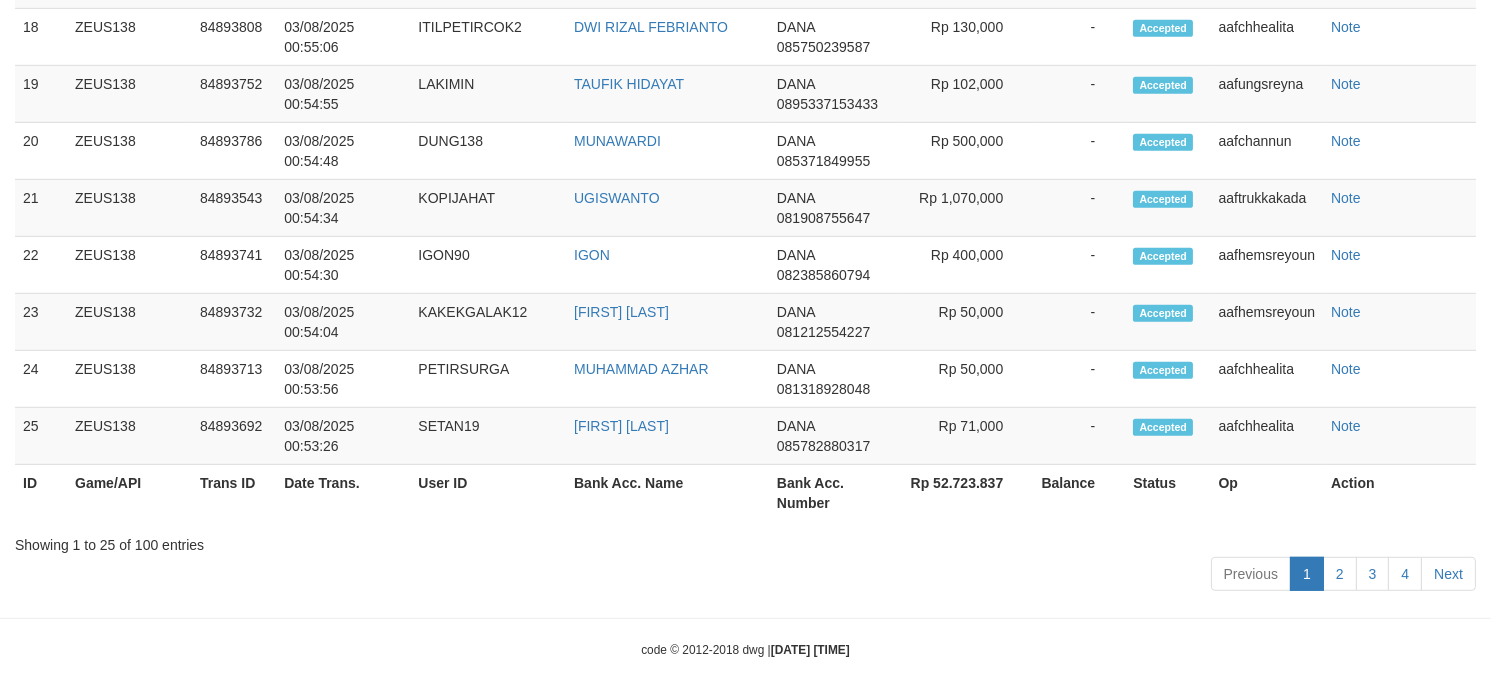 scroll, scrollTop: 2088, scrollLeft: 0, axis: vertical 